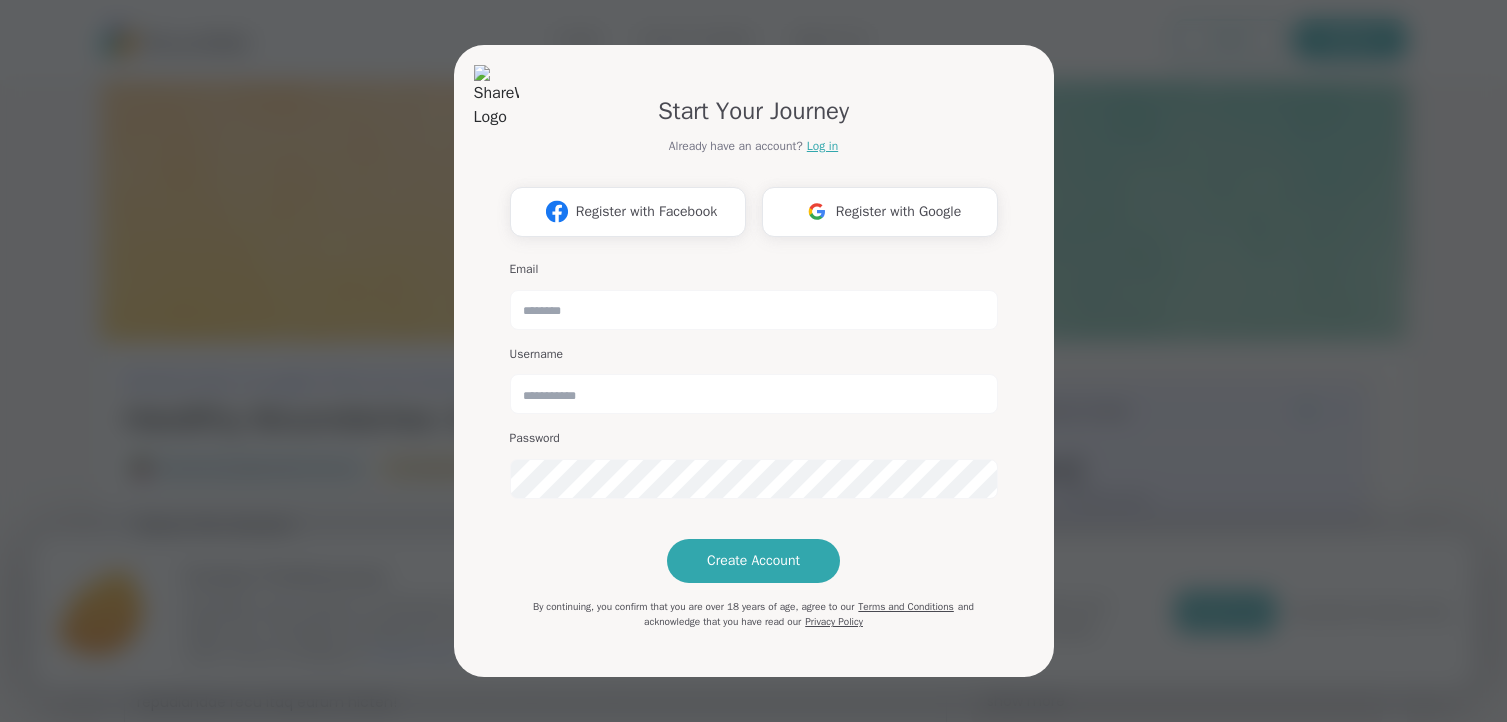 scroll, scrollTop: 0, scrollLeft: 0, axis: both 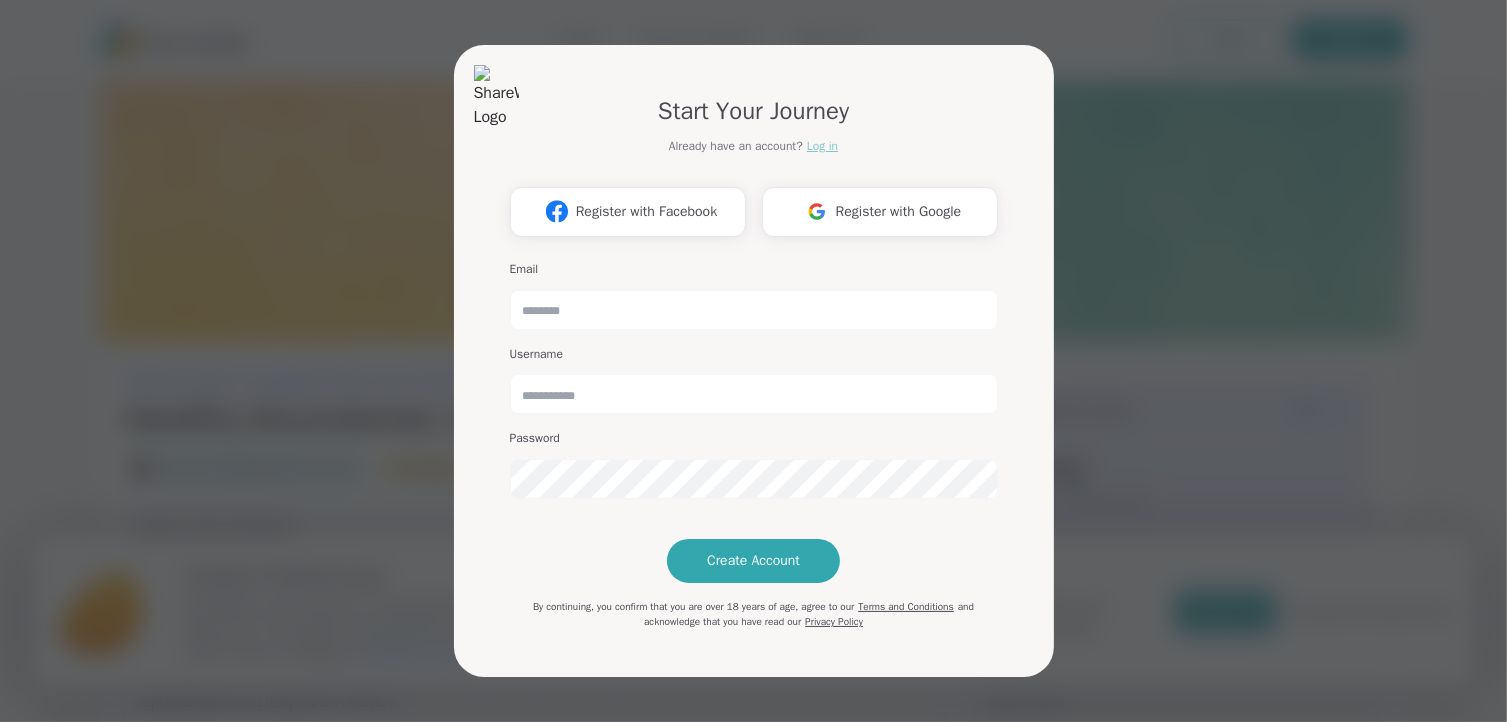 click on "Log in" at bounding box center (822, 146) 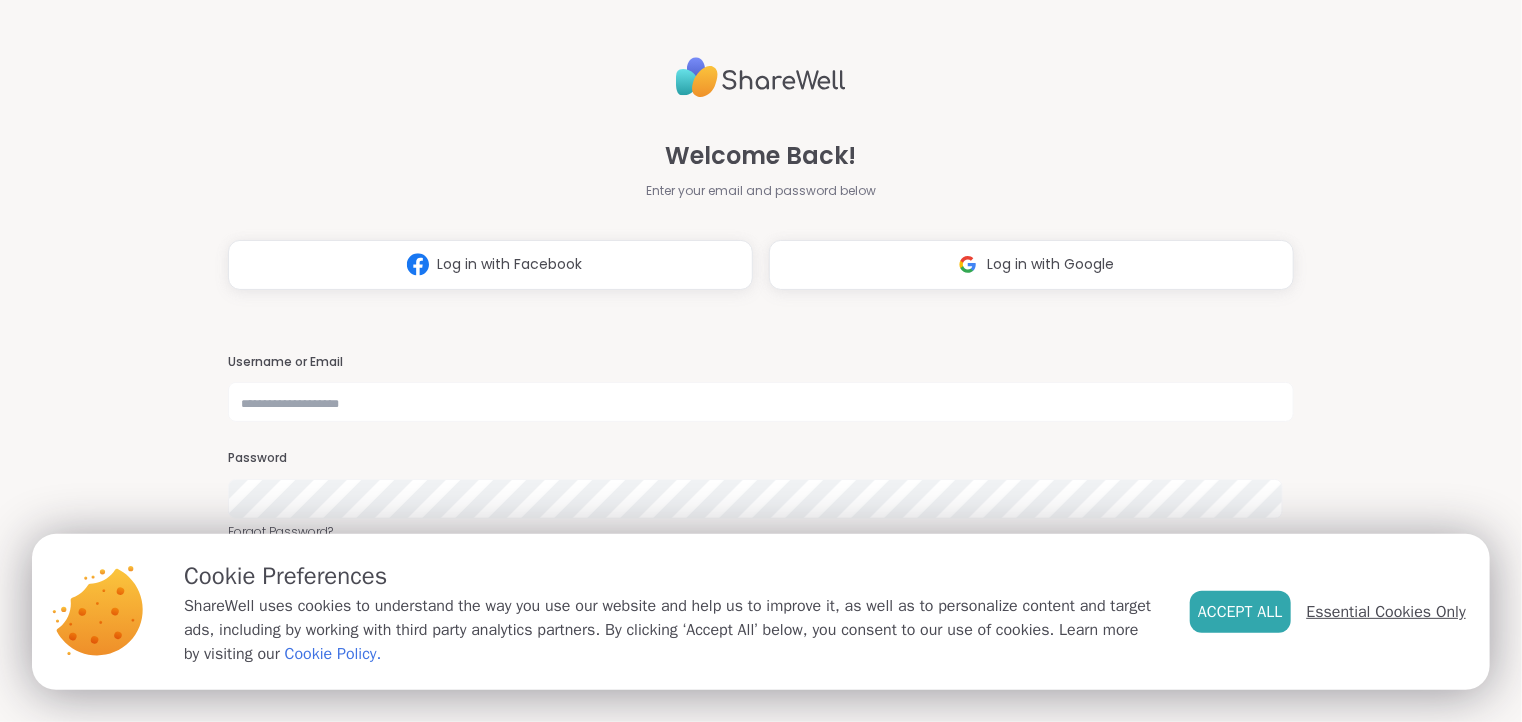 click on "Essential Cookies Only" at bounding box center (1386, 612) 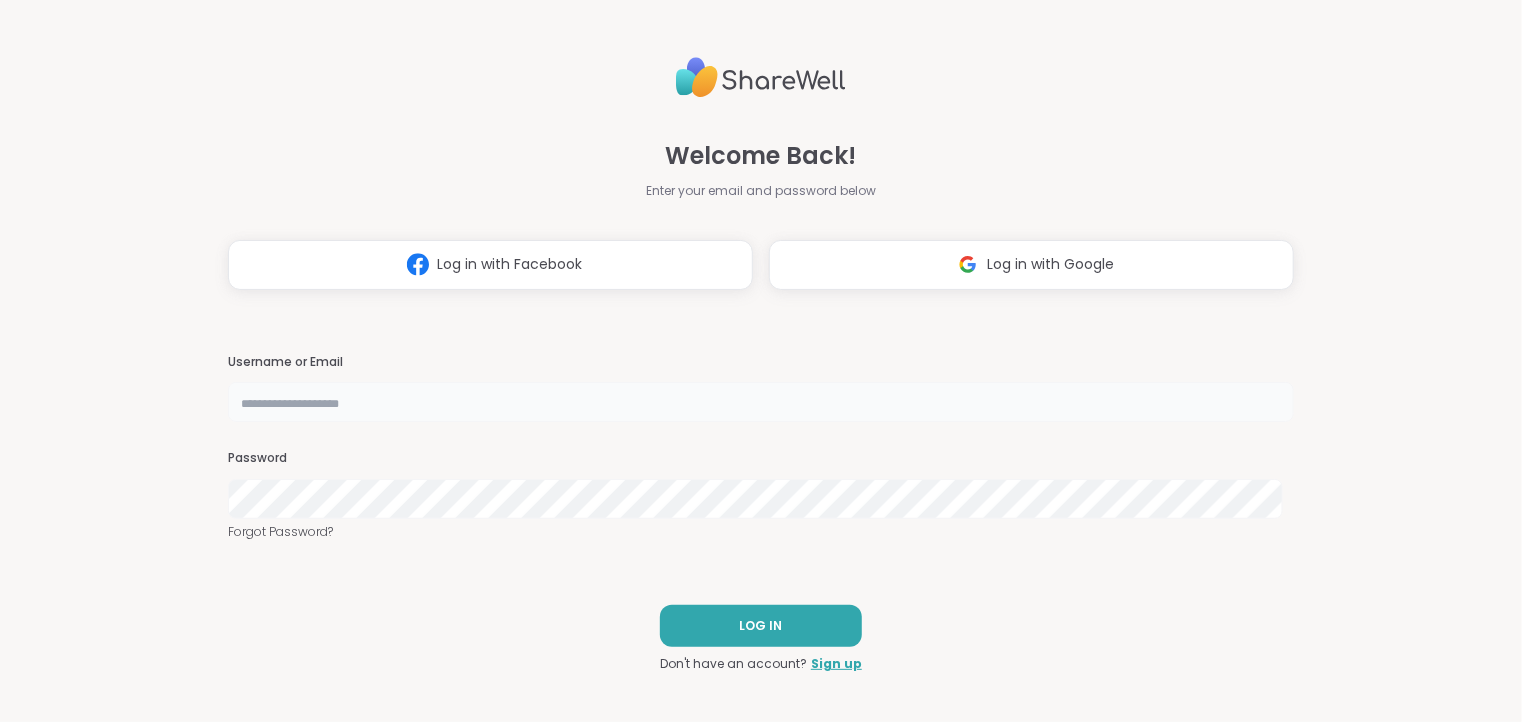 click at bounding box center [760, 402] 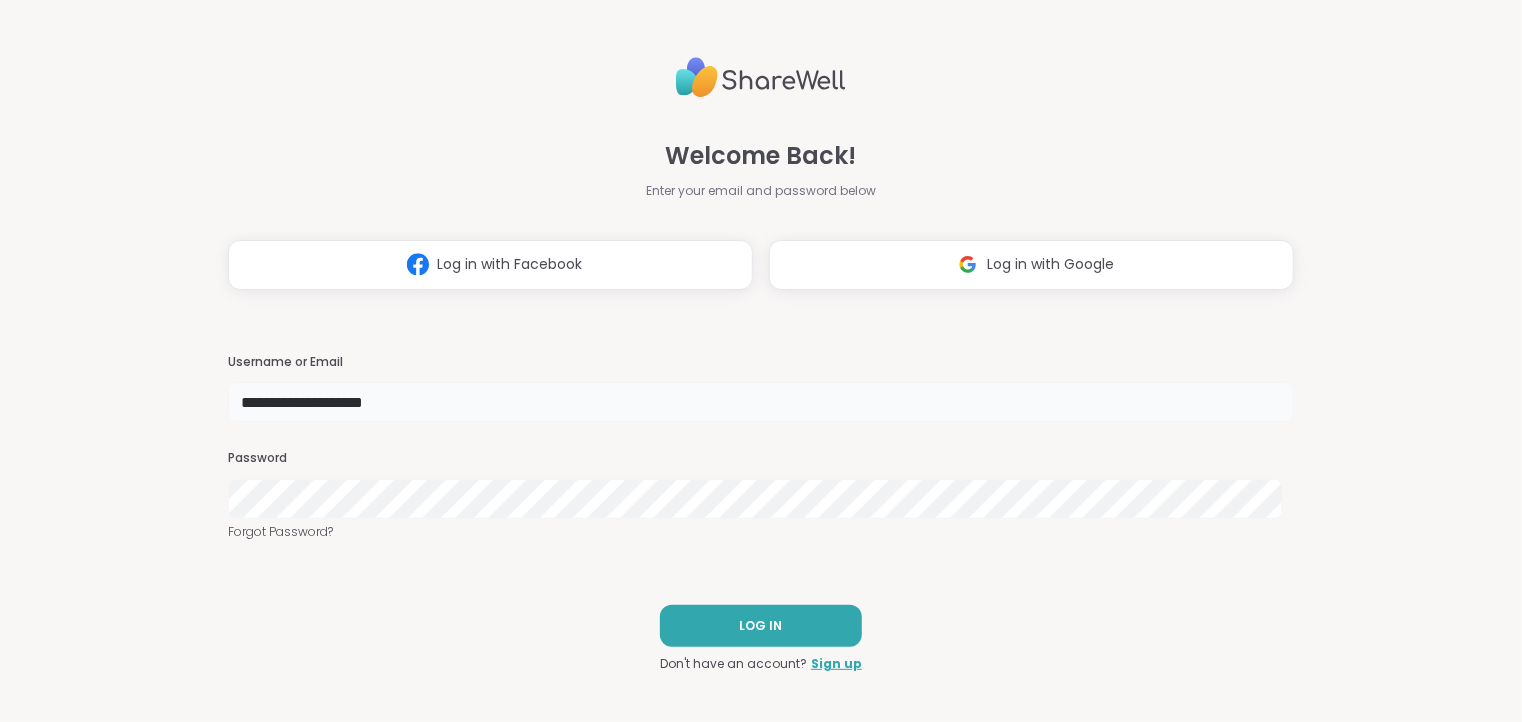 type on "**********" 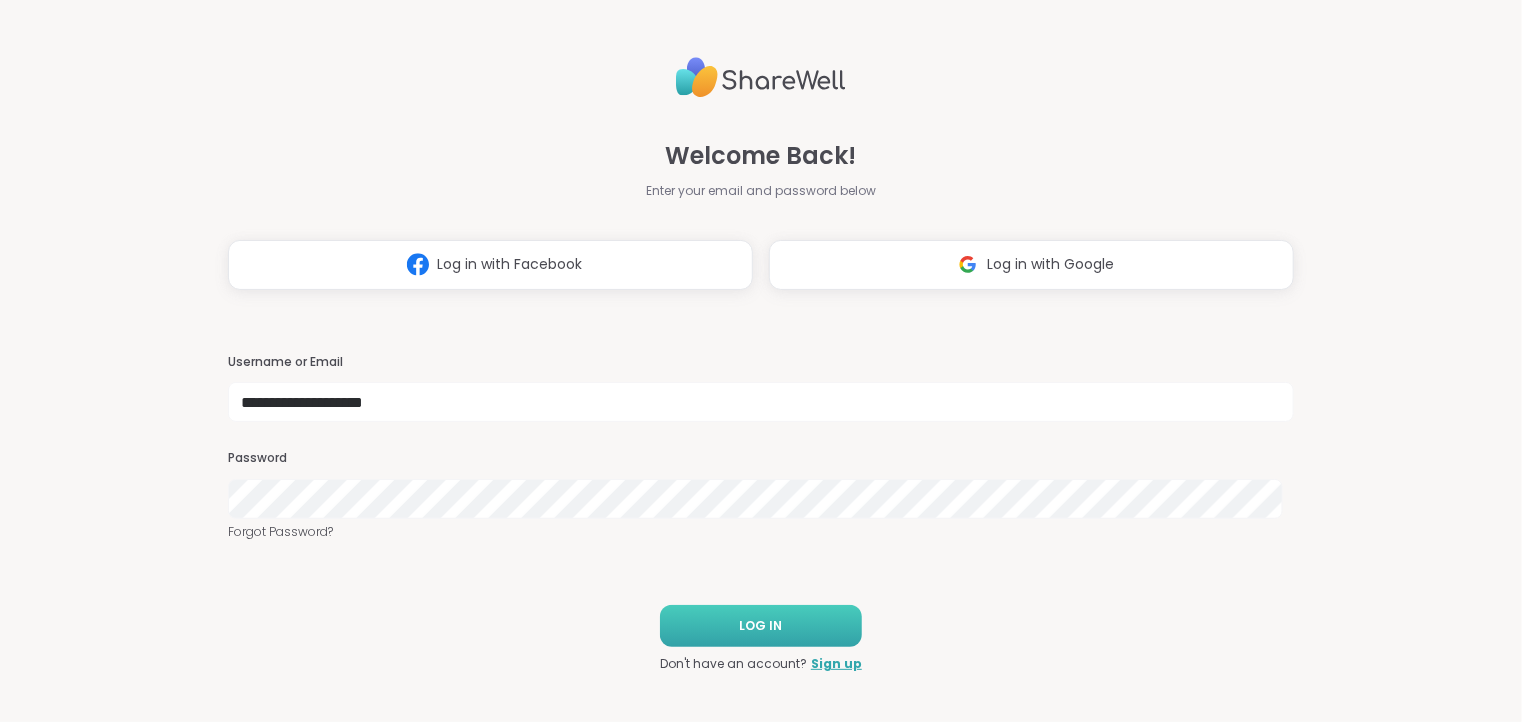 click on "LOG IN" at bounding box center (761, 626) 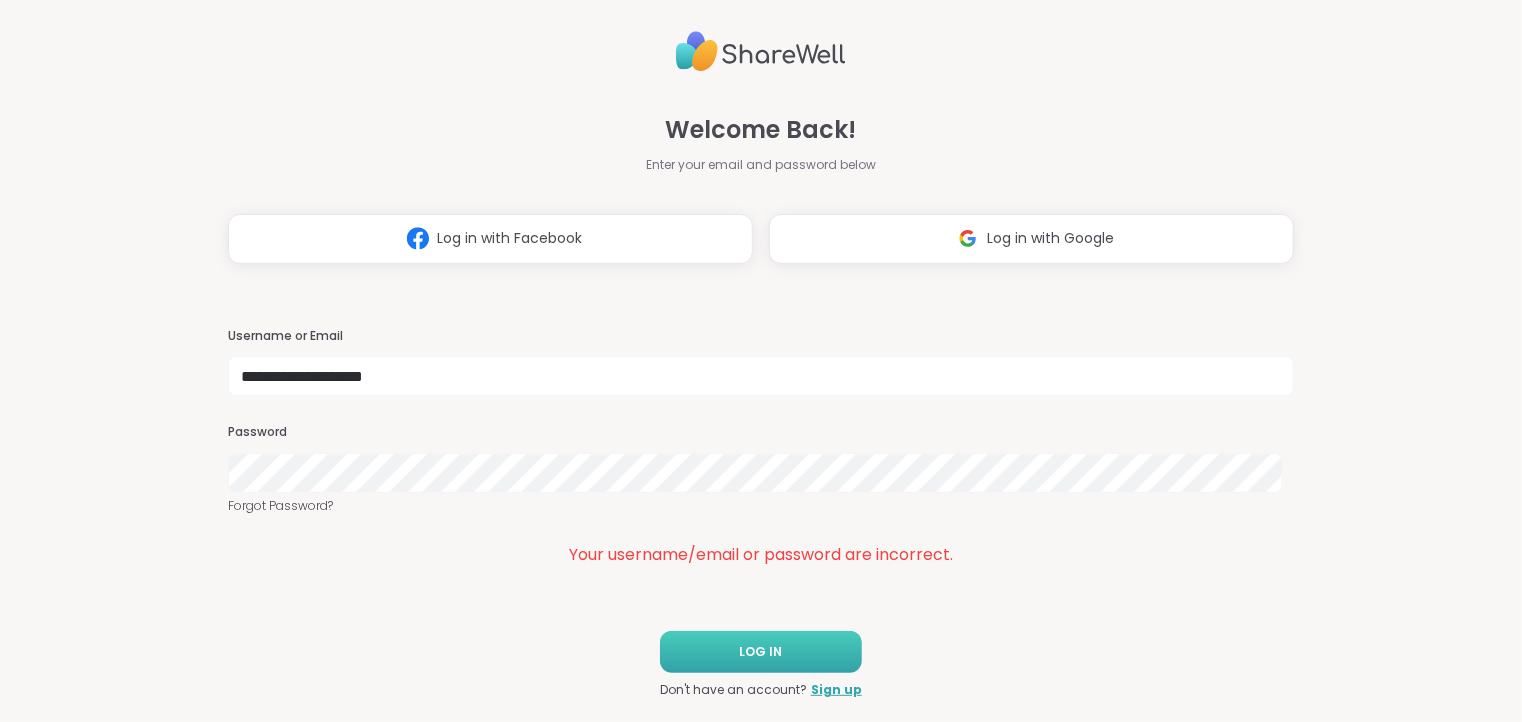click on "LOG IN" at bounding box center (761, 652) 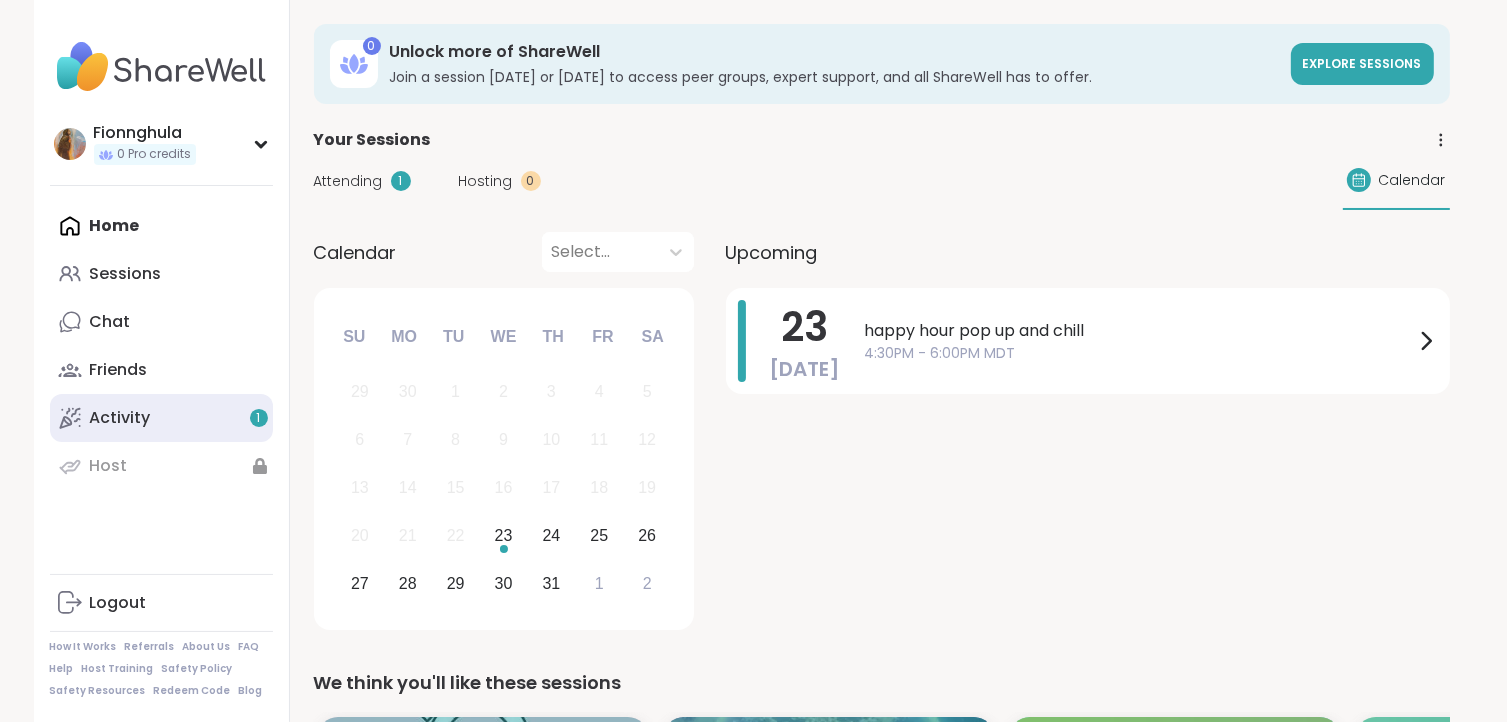 click on "Activity 1" at bounding box center [120, 418] 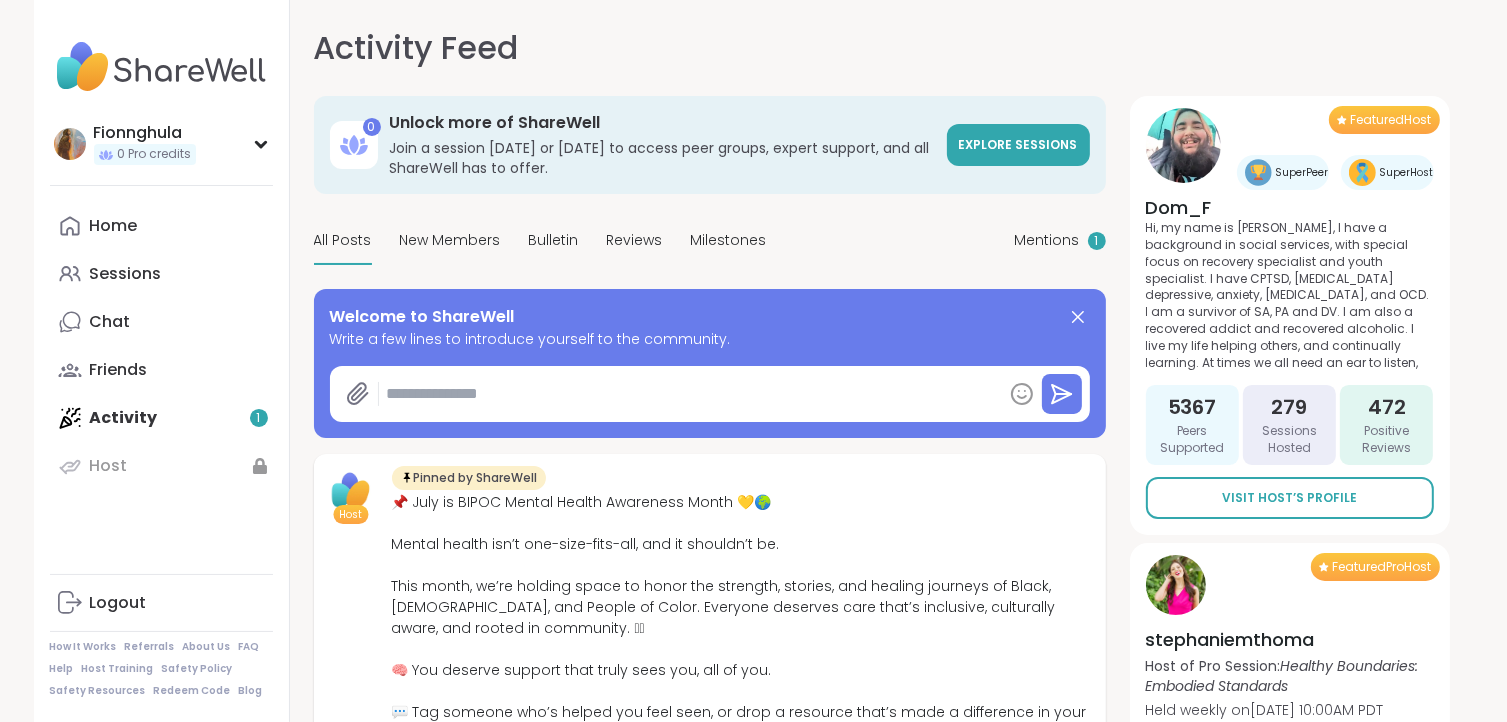 click on "Fionnghula 0 Pro credits Fionnghula 0 Pro credits Profile Membership Settings Help Home Sessions Chat Friends Activity 1 Host Logout How It Works Referrals About Us FAQ Help Host Training Safety Policy Safety Resources Redeem Code Blog Activity Feed Mentions 1 0 Unlock more of ShareWell Join a session [DATE] or [DATE] to access peer groups, expert support, and all ShareWell has to offer. Explore sessions All Posts New Members Bulletin Reviews Milestones Mentions 1 Welcome to ShareWell  Write a few lines to introduce yourself to the community. Host  Pinned by [PERSON_NAME] @ShareWell 6 hours ago 1 Reaction Love Comment 📣  @lyssa  shared their experience from " [MEDICAL_DATA]#Family/Friends " hosted by  @CharityRoss : very insightful  1 minute ago Love Comment d 📣  @dennisthemenace  shared their experience from " Body Doubling- [DATE] Afternoon Evening " hosted by  @[PERSON_NAME] : thanks to [PERSON_NAME] the body doubling was productive 15 minutes ago Love Comment 📣  @elianaahava2022" at bounding box center (753, 383) 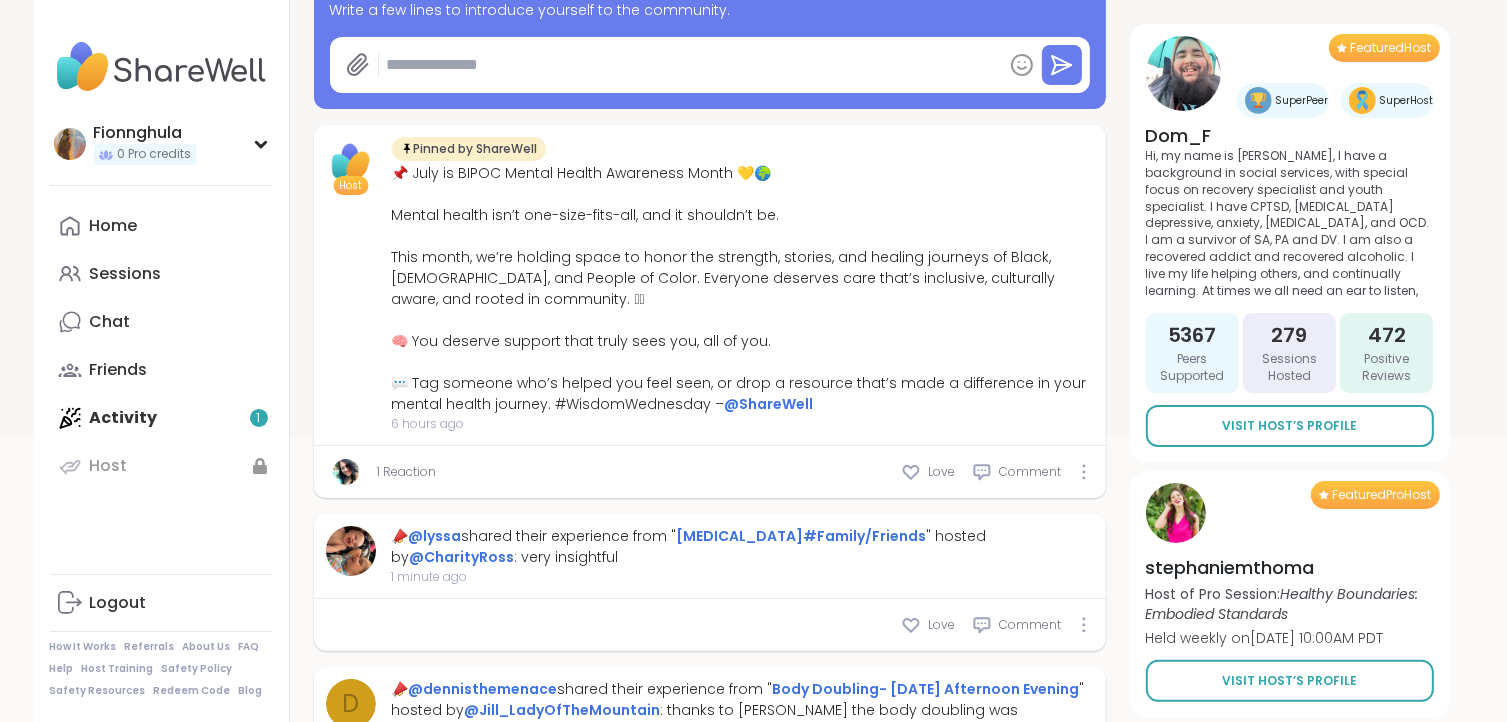 scroll, scrollTop: 353, scrollLeft: 0, axis: vertical 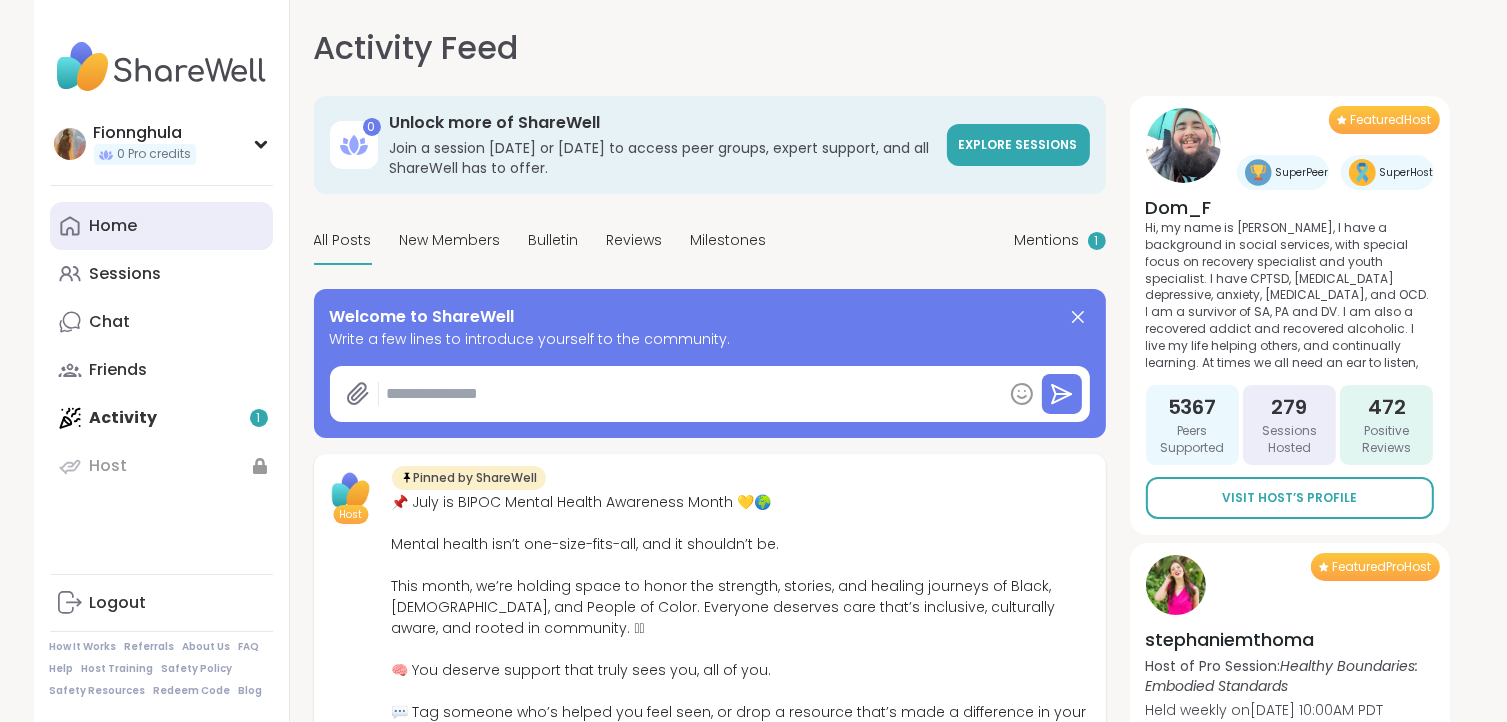 click on "Home" at bounding box center [161, 226] 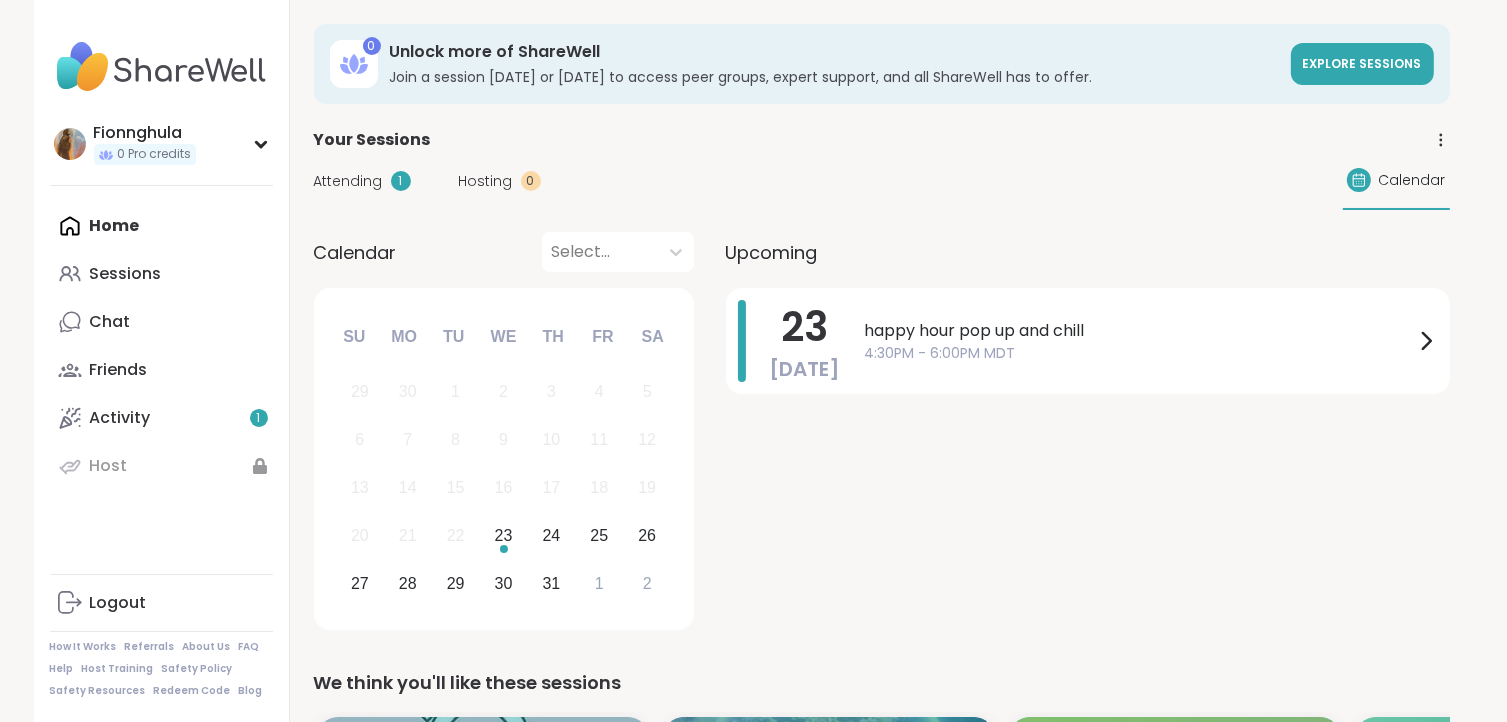 click on "Attending" at bounding box center [348, 181] 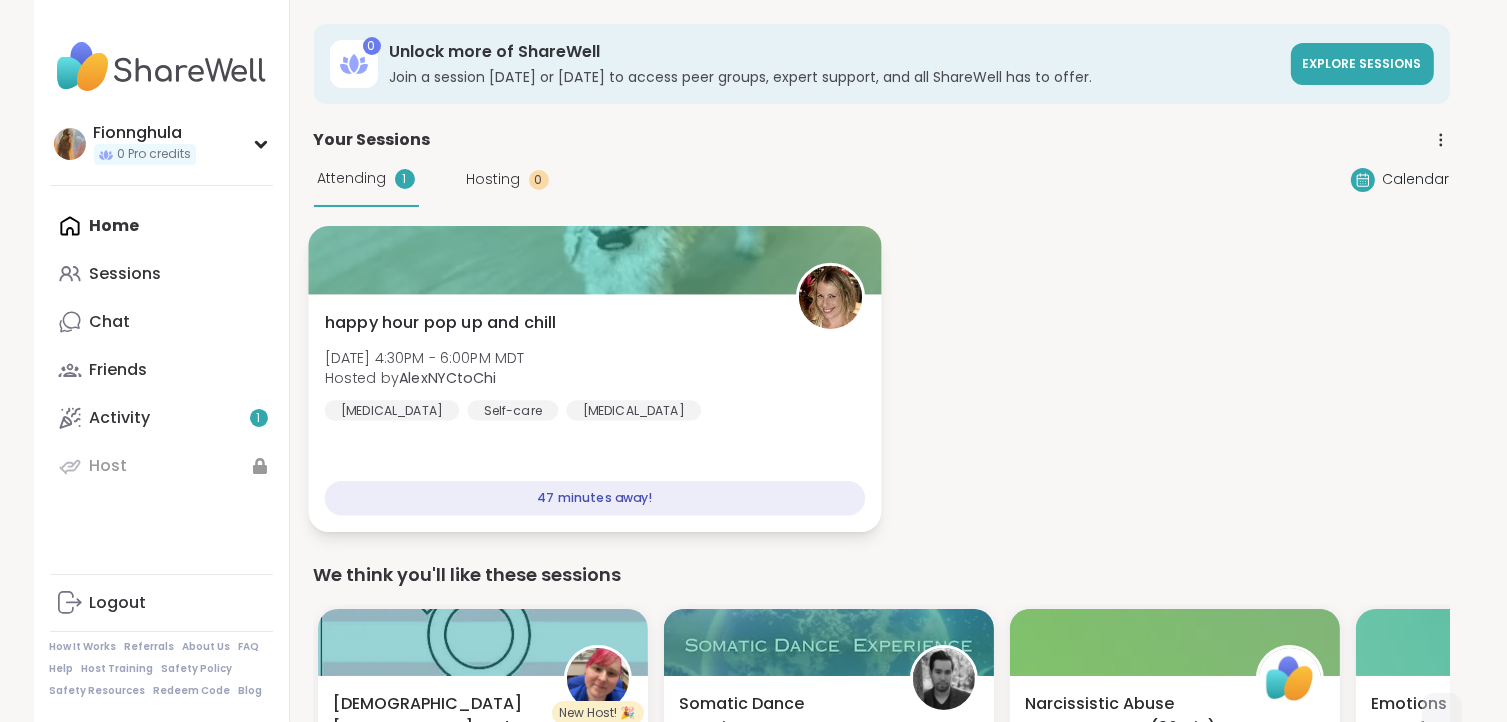 click on "47 minutes away!" at bounding box center [594, 498] 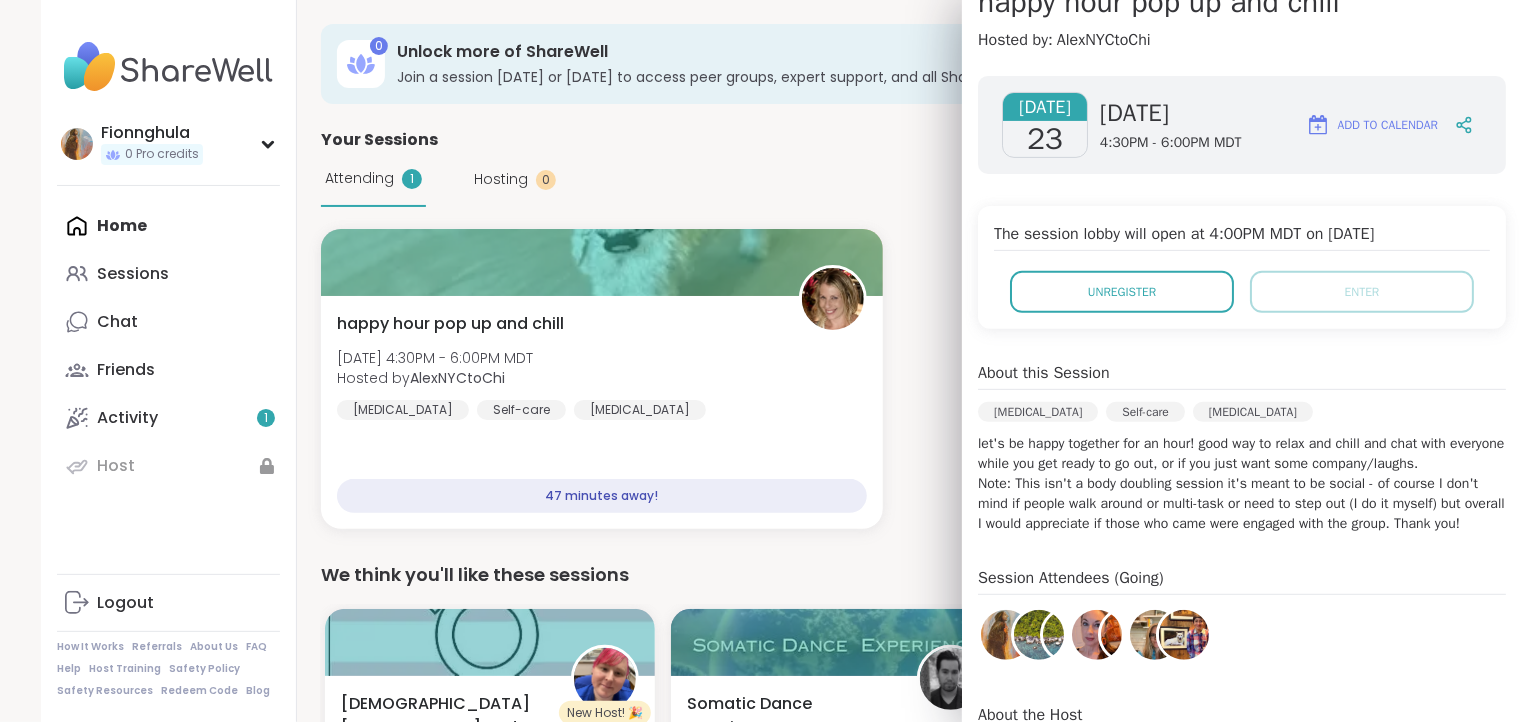 scroll, scrollTop: 222, scrollLeft: 0, axis: vertical 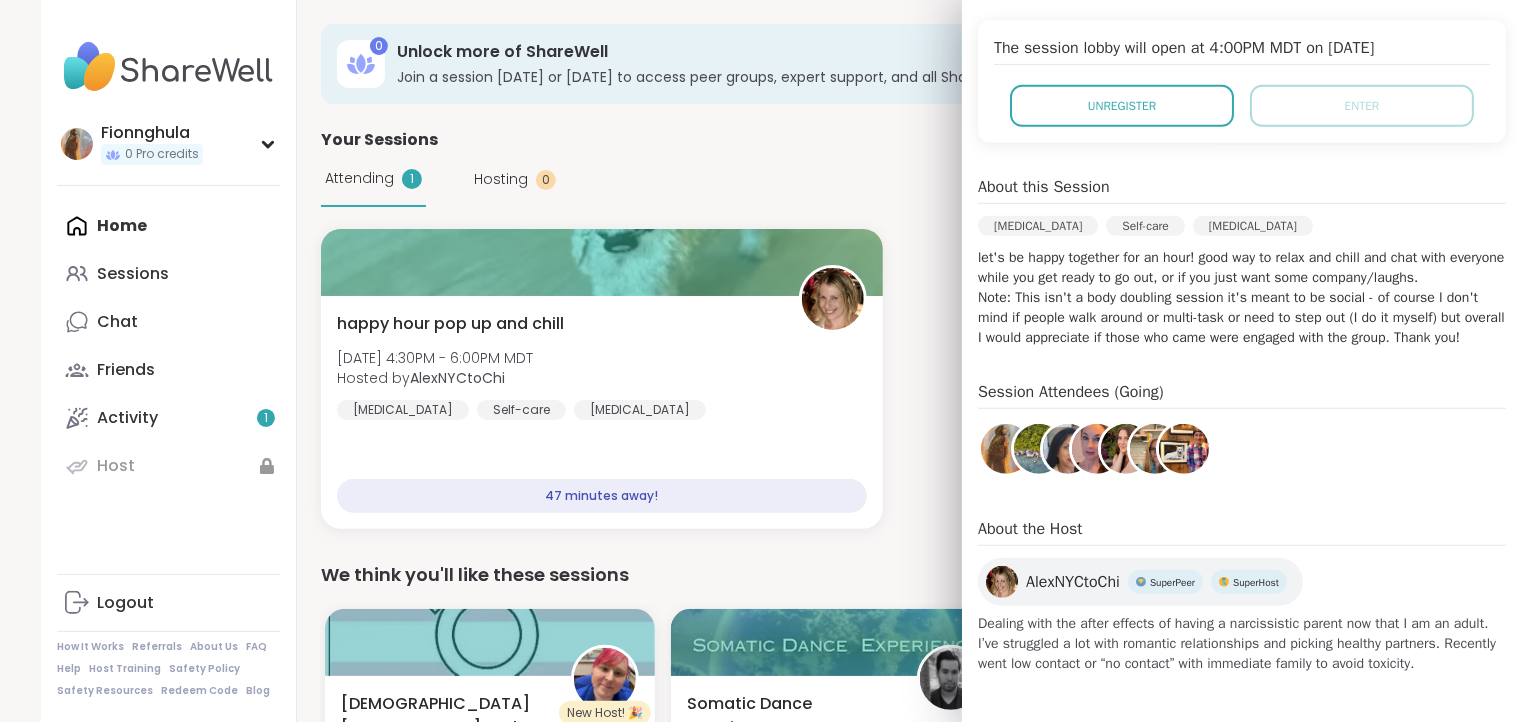 drag, startPoint x: 1372, startPoint y: 493, endPoint x: 1382, endPoint y: 470, distance: 25.079872 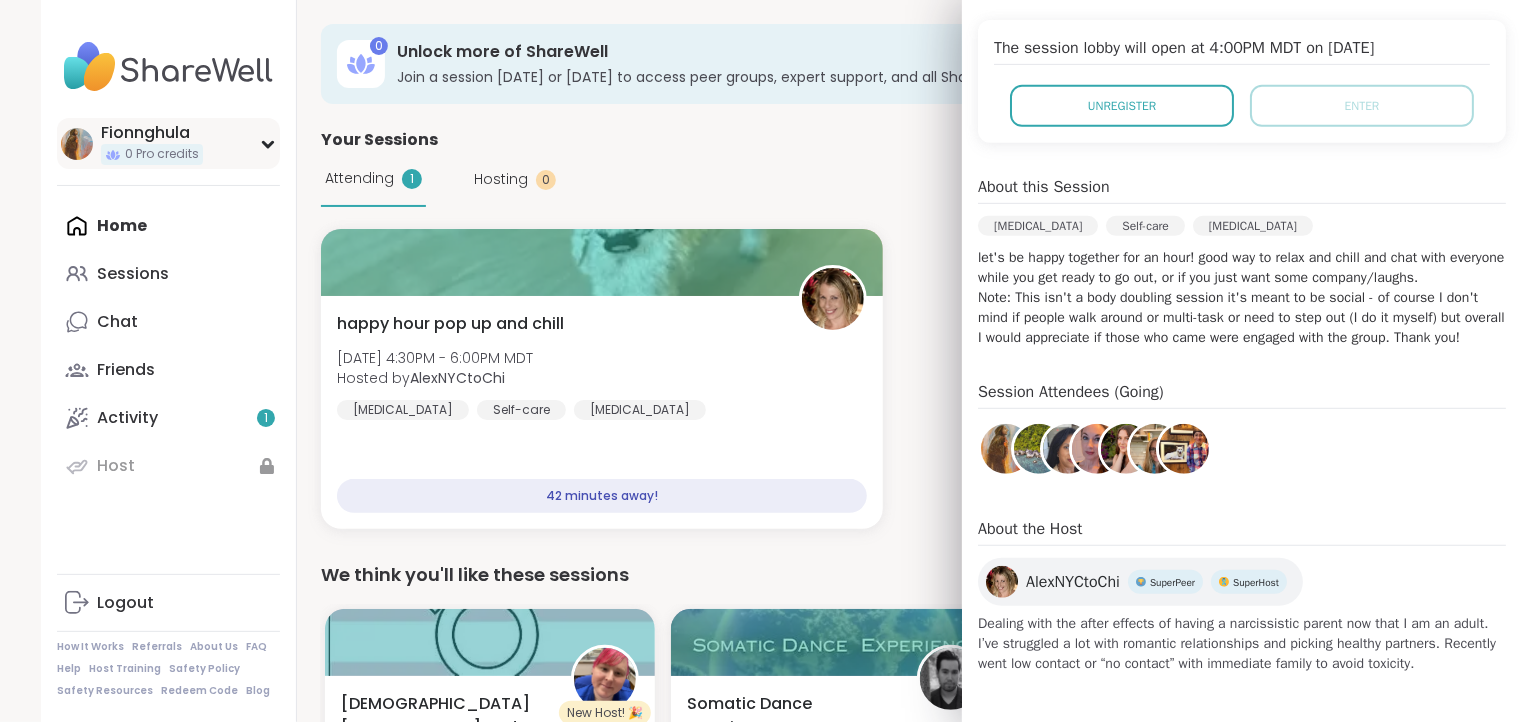 click on "Fionnghula" at bounding box center (152, 133) 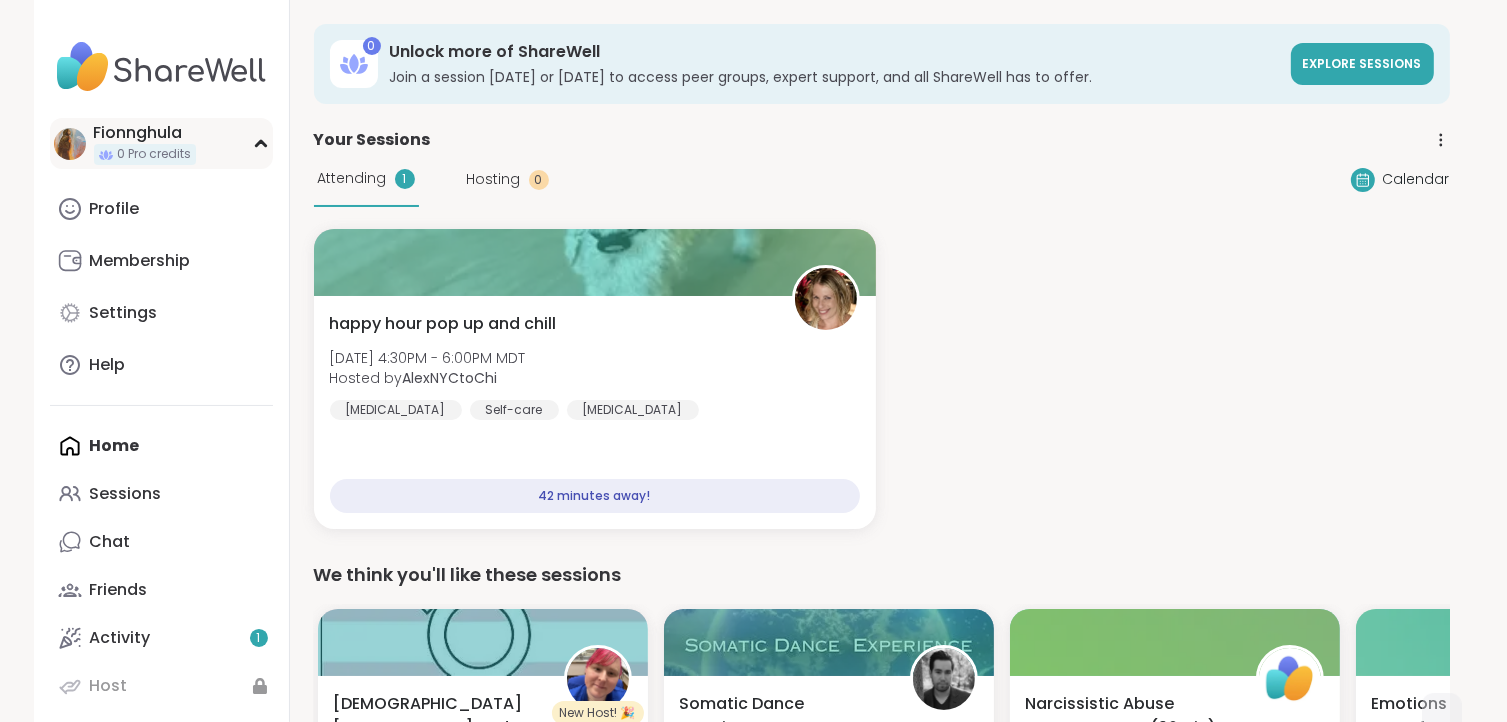 click on "Fionnghula" at bounding box center [145, 133] 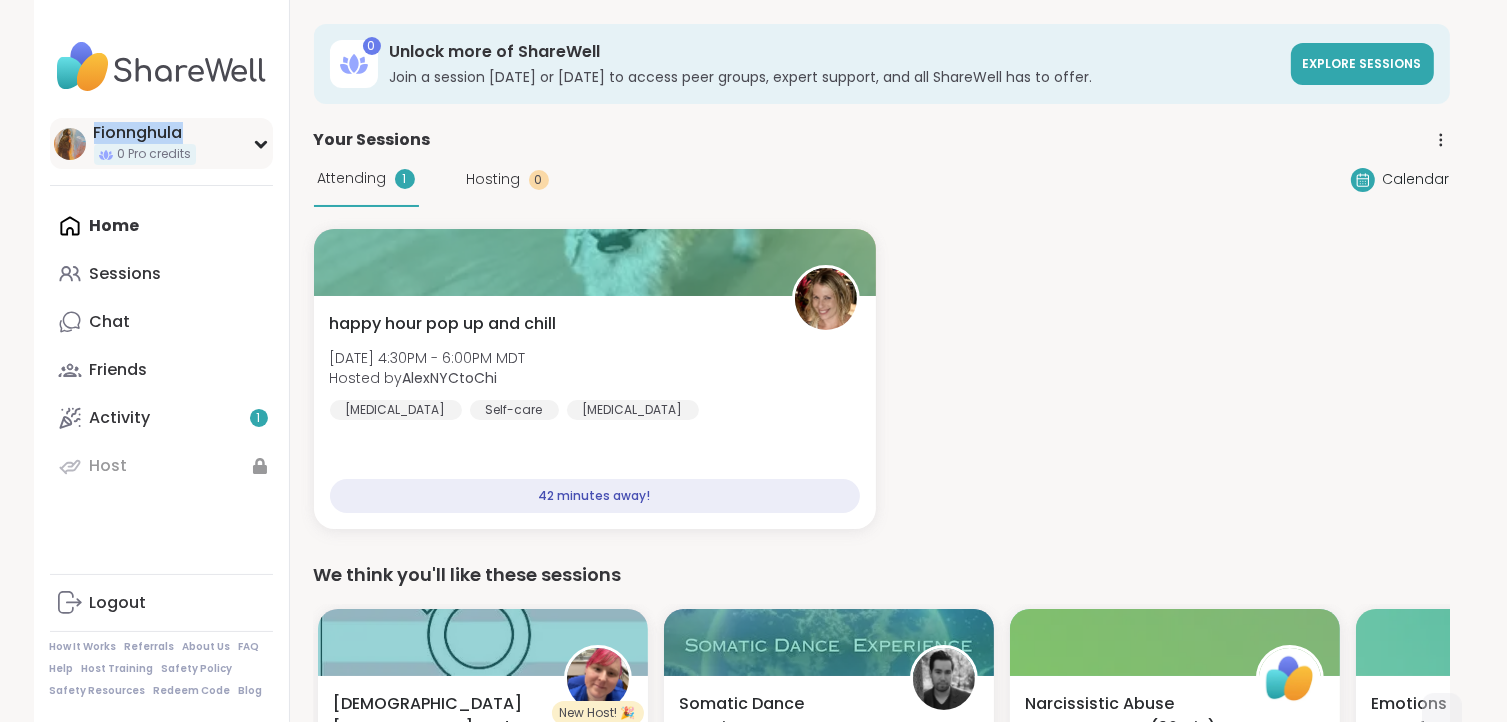 click on "Fionnghula" at bounding box center (145, 133) 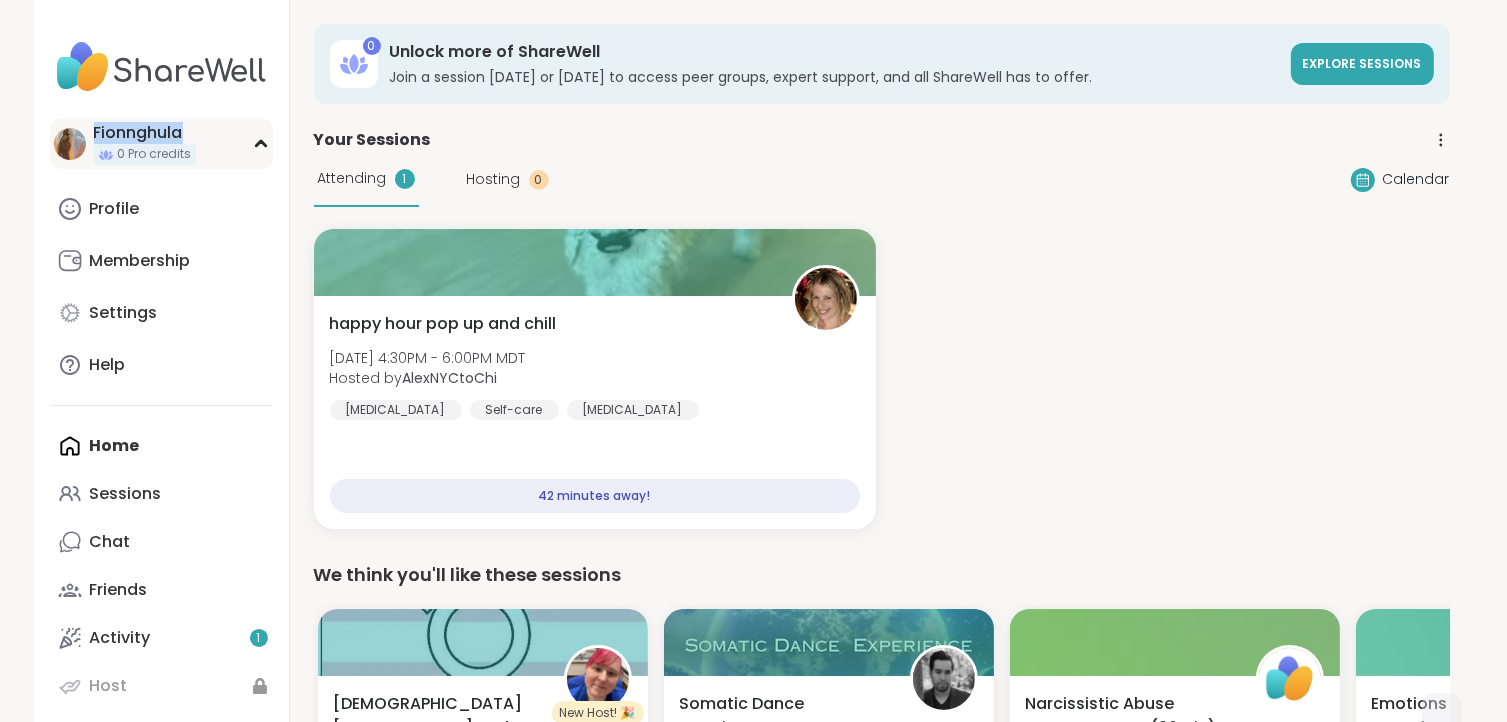 click on "Fionnghula" at bounding box center (145, 133) 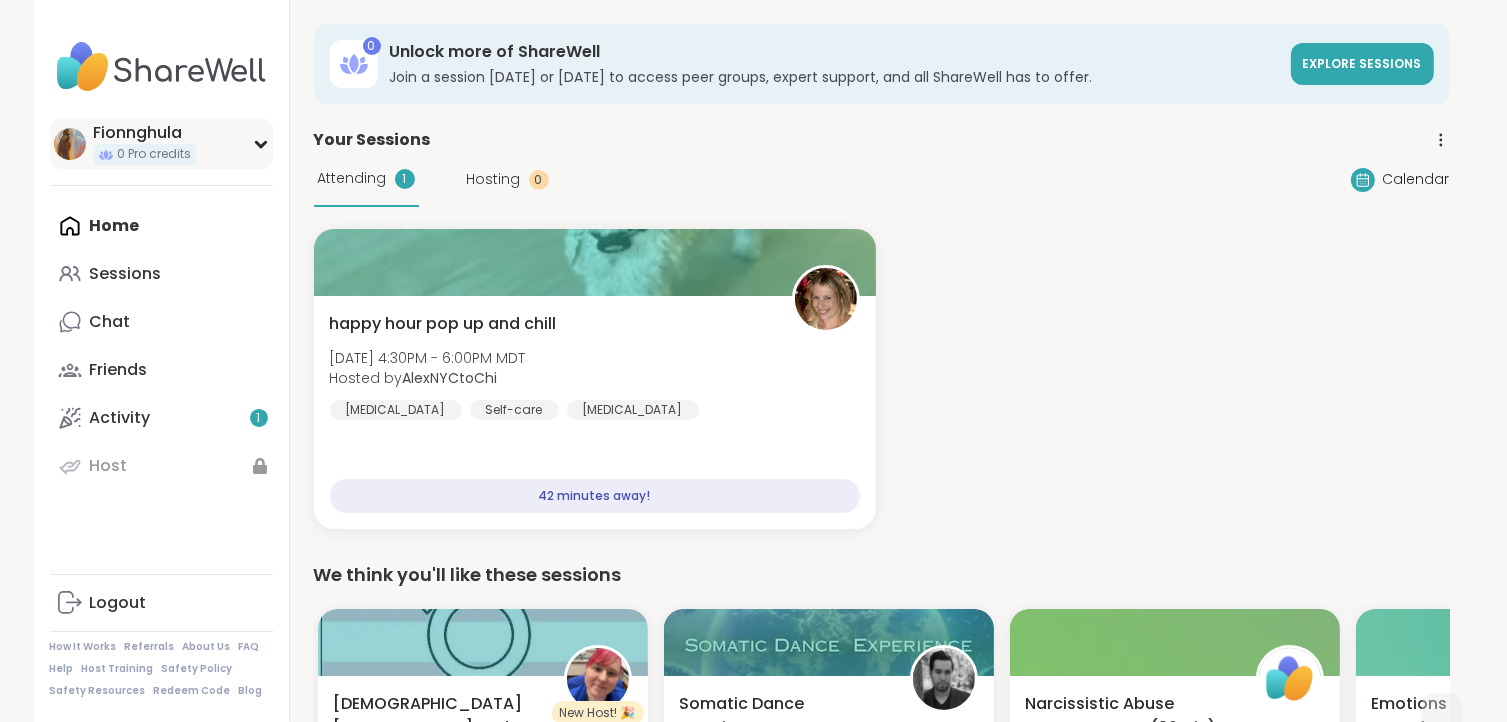 click on "Fionnghula" at bounding box center (145, 133) 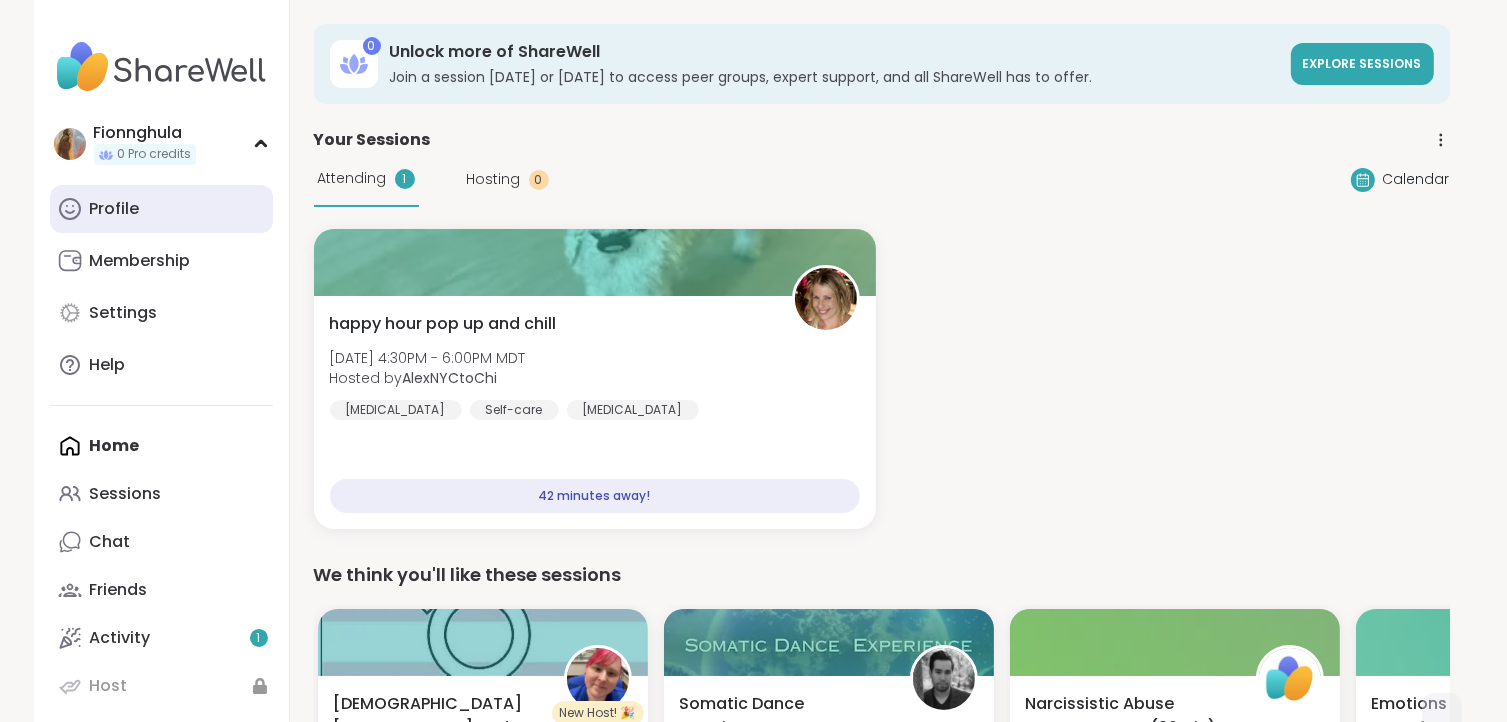 click on "Profile" at bounding box center (115, 209) 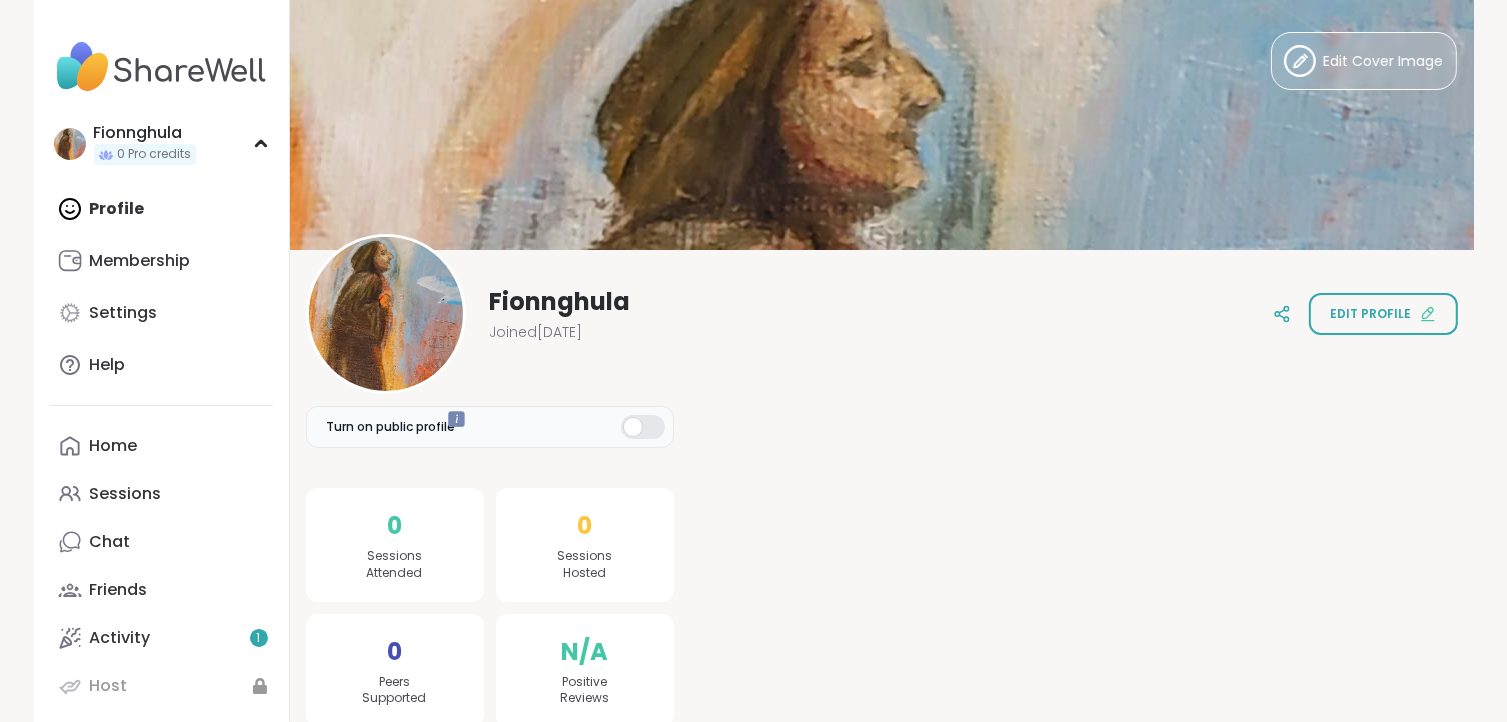 scroll, scrollTop: 0, scrollLeft: 0, axis: both 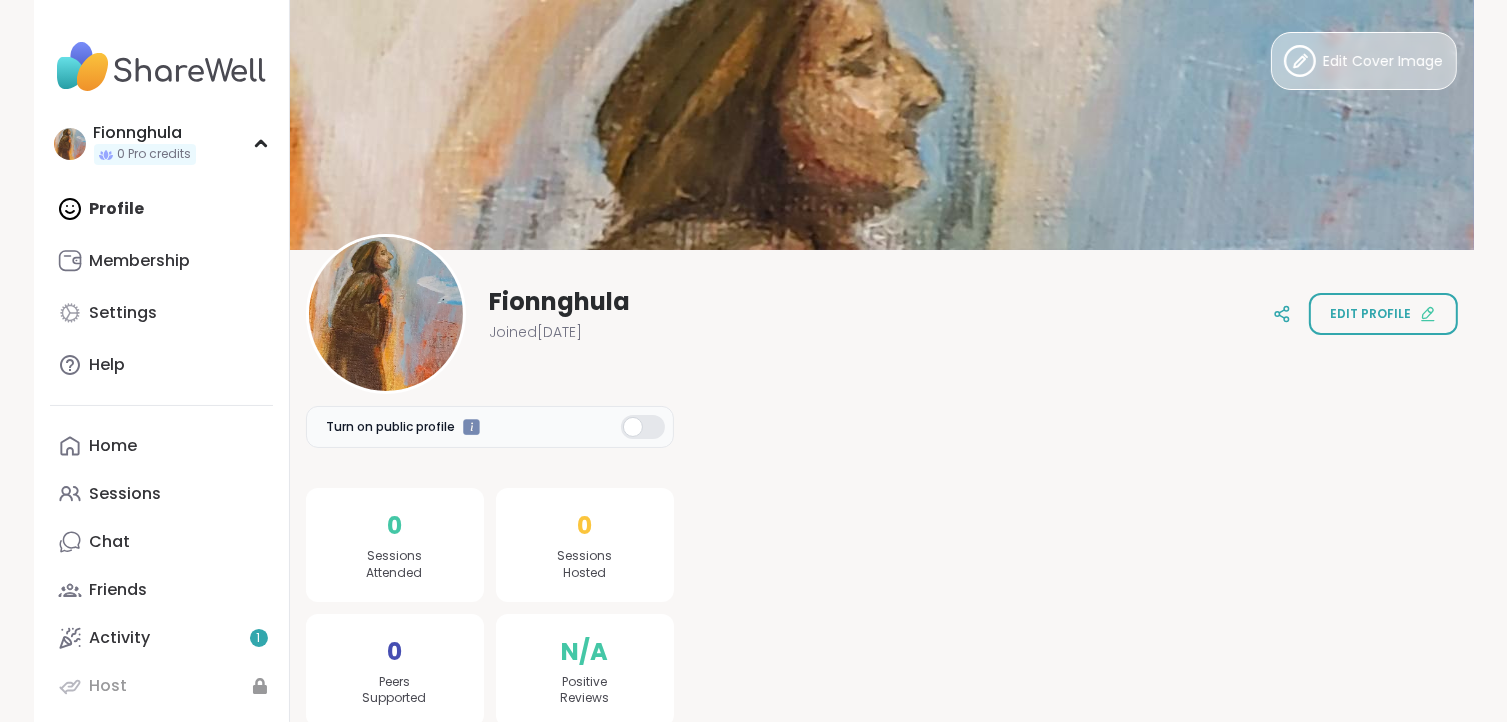 click on "Edit Cover Image" at bounding box center (1384, 61) 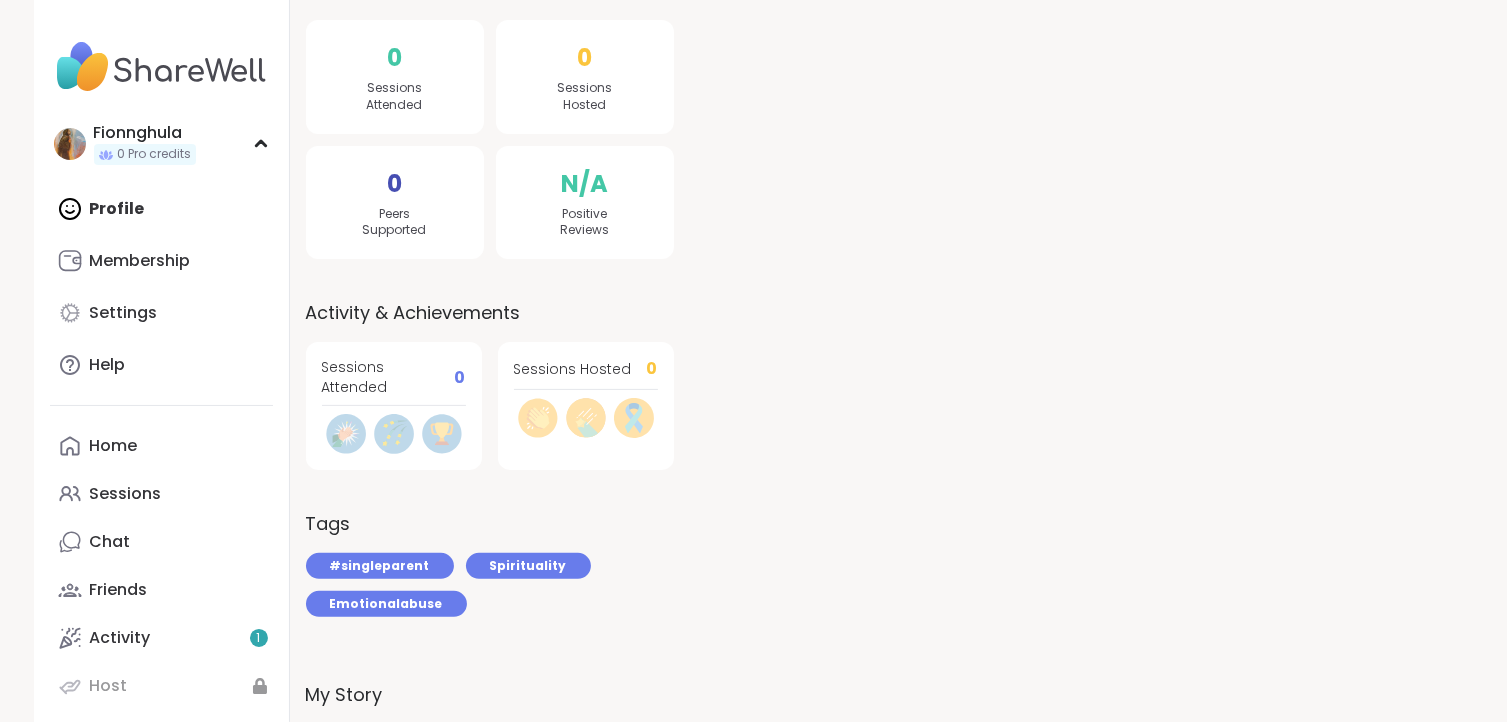 scroll, scrollTop: 0, scrollLeft: 0, axis: both 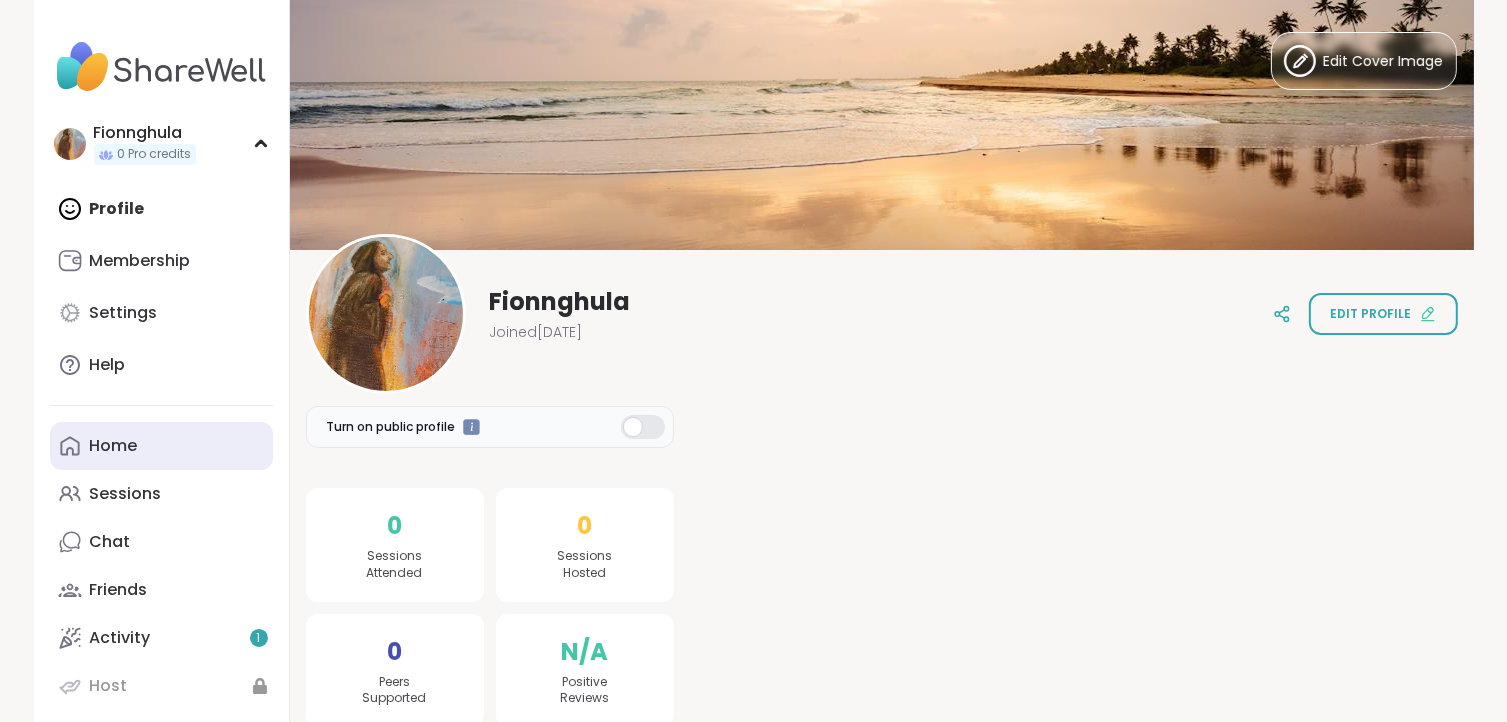 click on "Home" at bounding box center (114, 446) 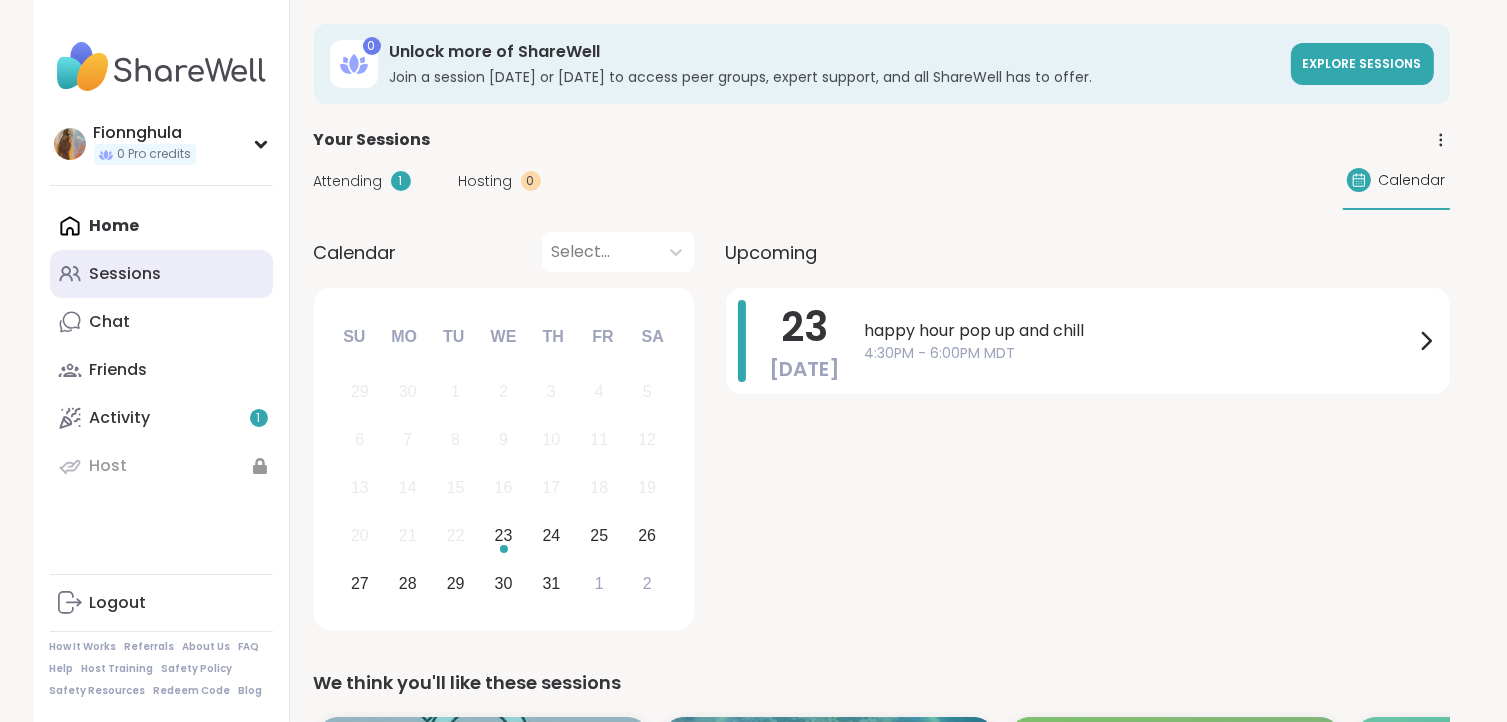 click on "Sessions" at bounding box center (161, 274) 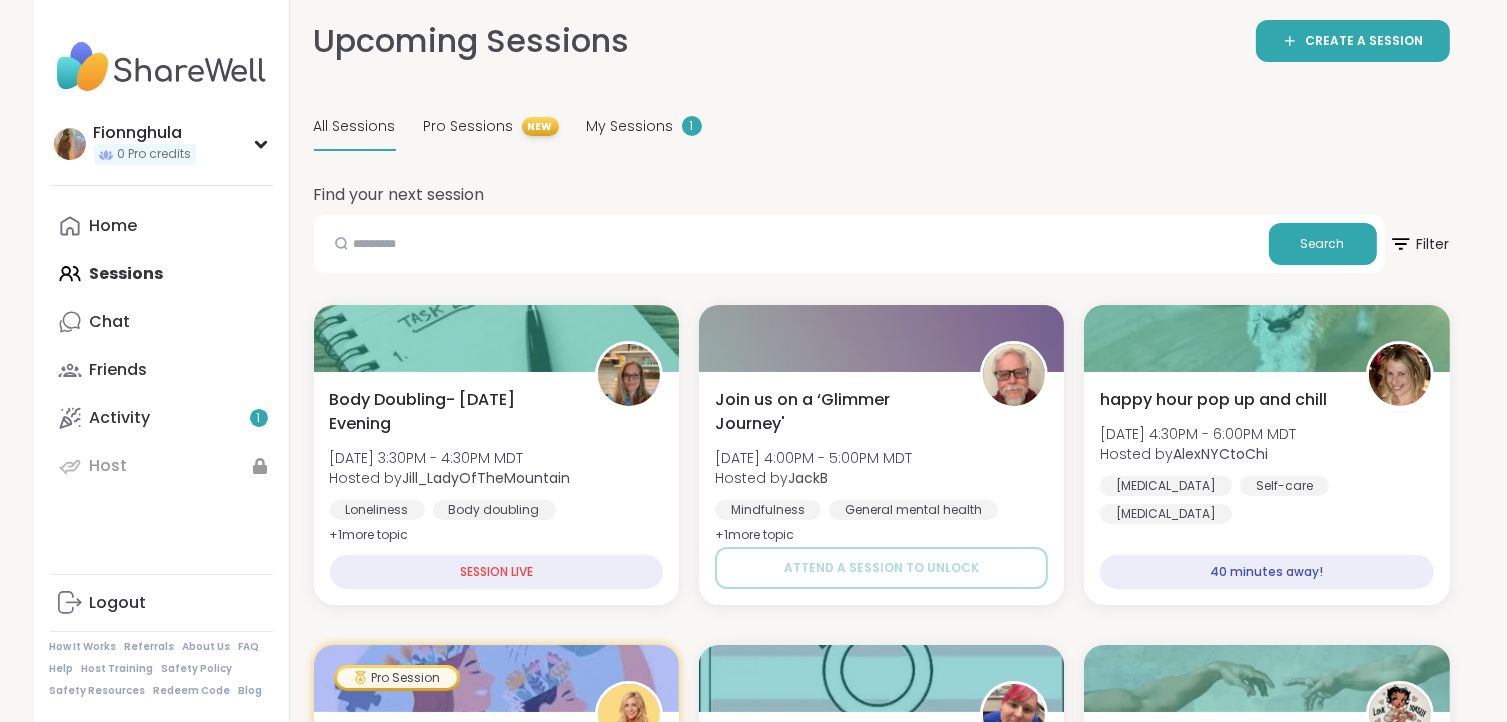 scroll, scrollTop: 136, scrollLeft: 0, axis: vertical 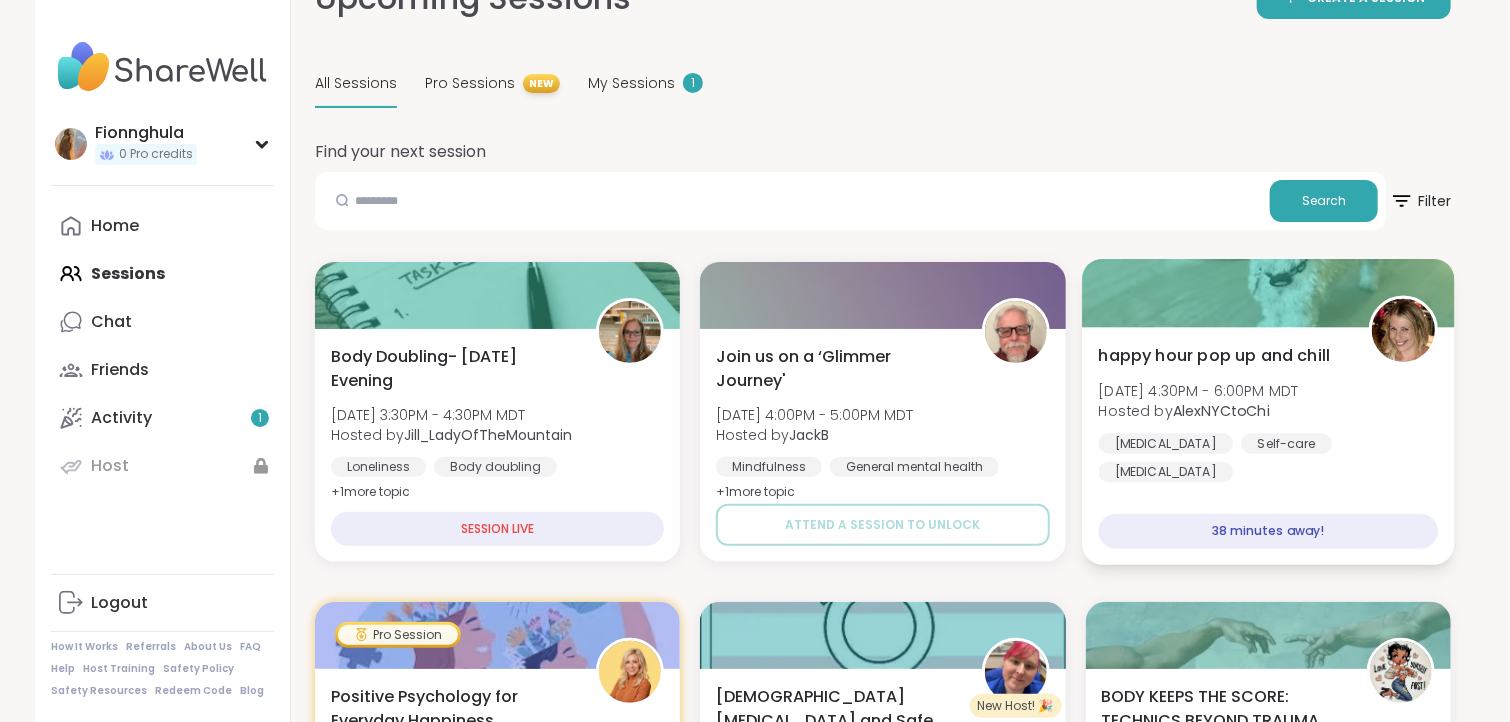 click on "38 minutes away!" at bounding box center (1268, 531) 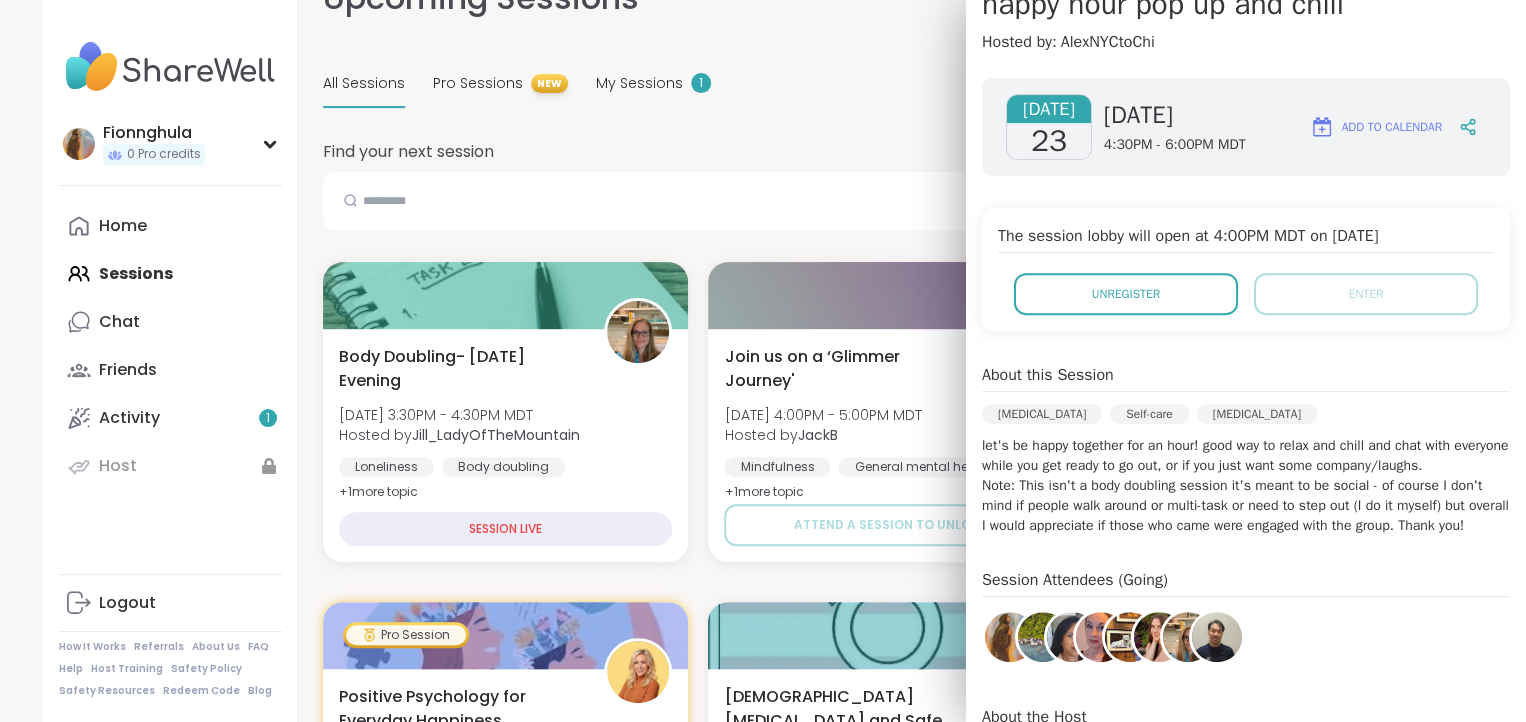 scroll, scrollTop: 0, scrollLeft: 0, axis: both 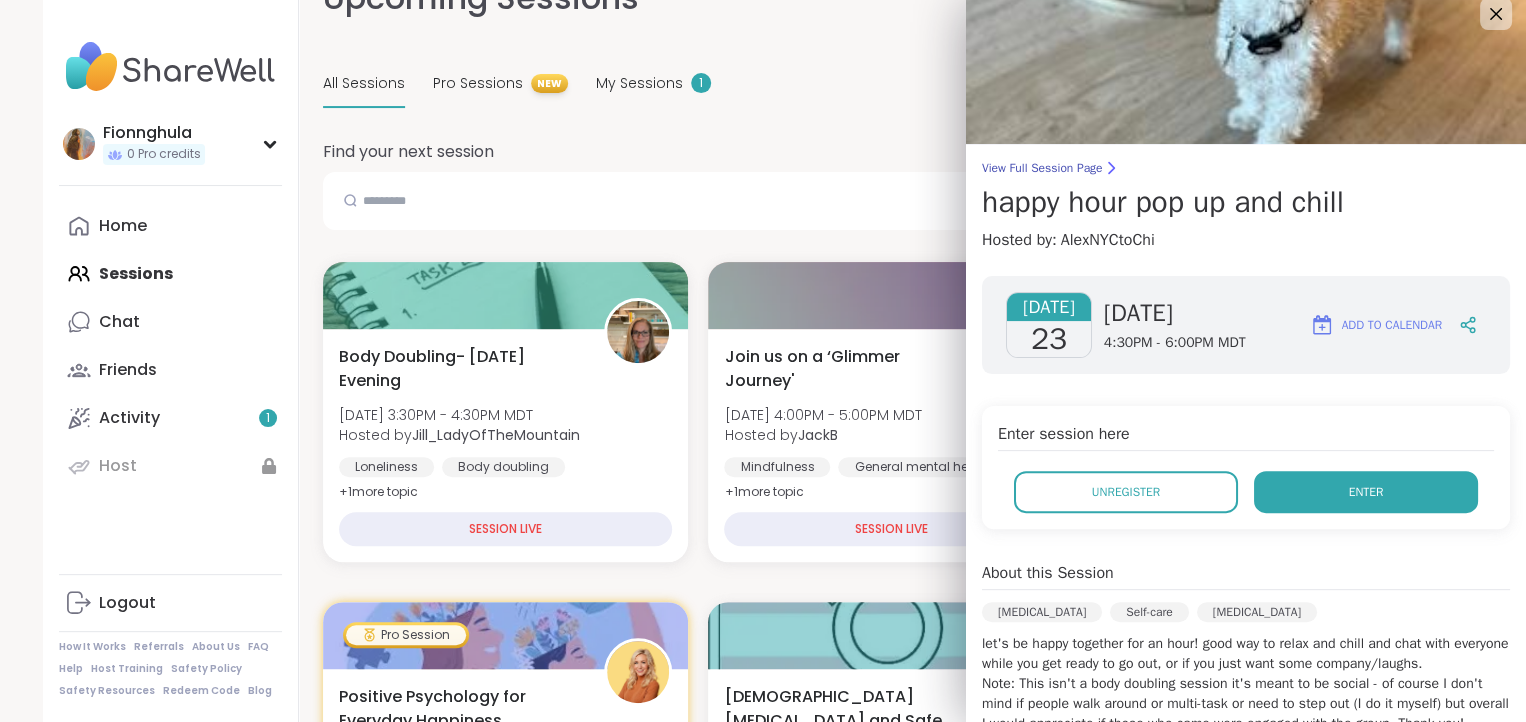 click on "Enter" at bounding box center (1366, 492) 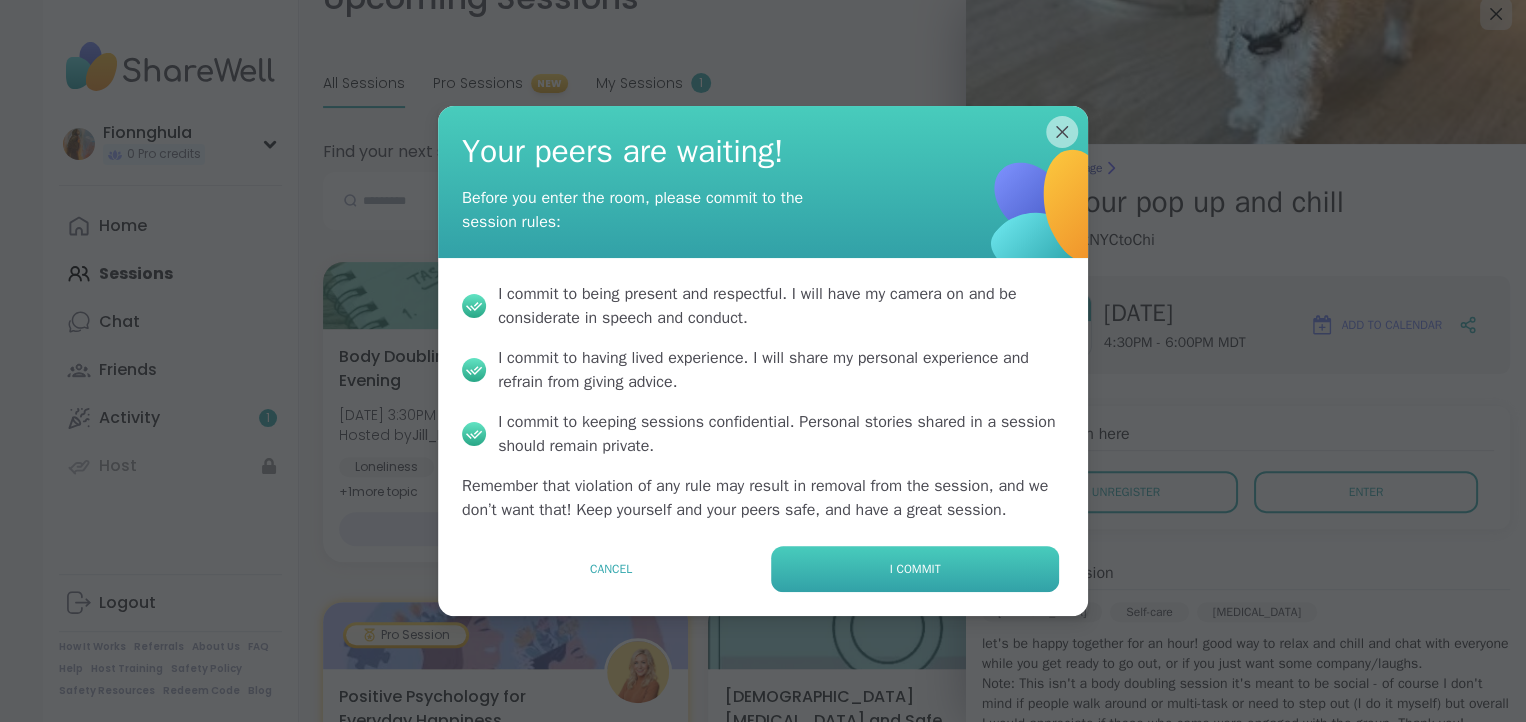 click on "I commit" at bounding box center [915, 569] 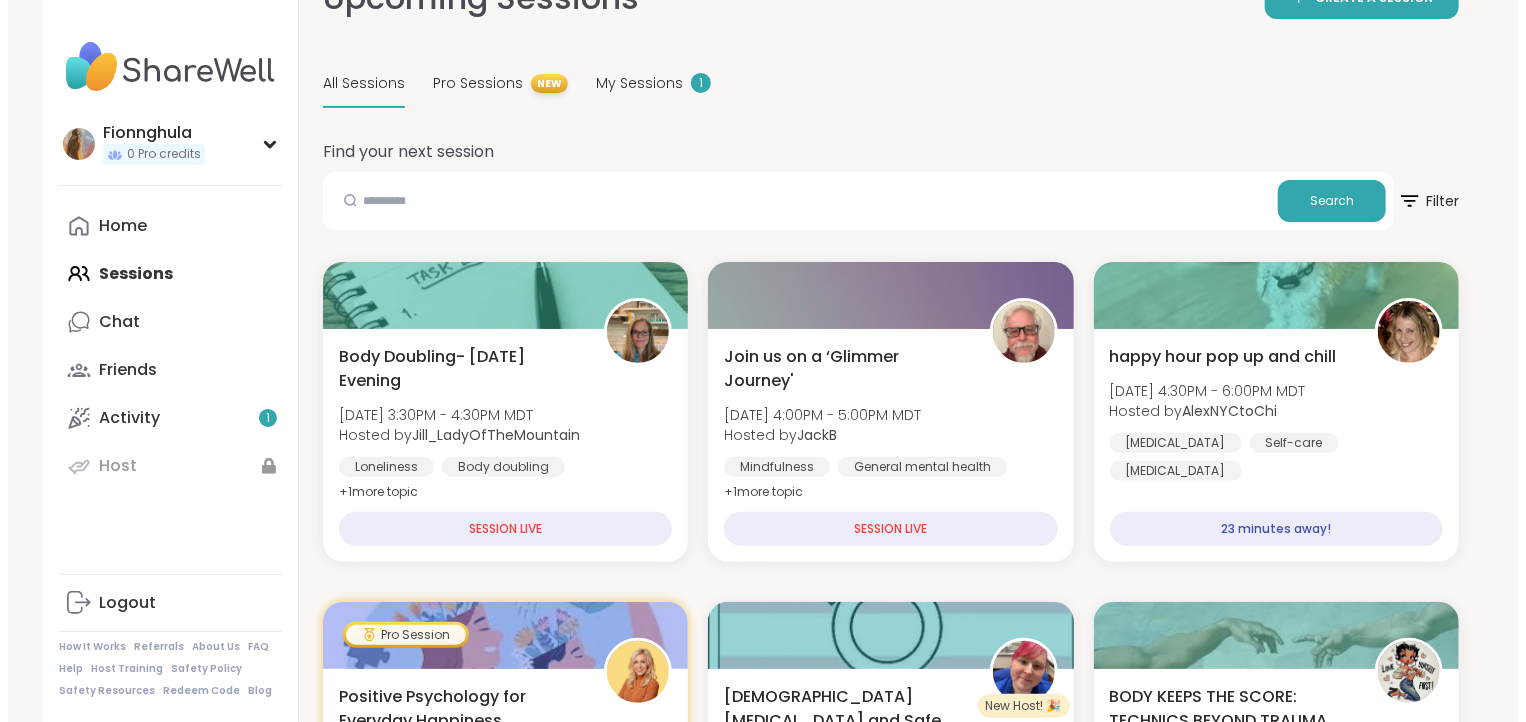 scroll, scrollTop: 0, scrollLeft: 0, axis: both 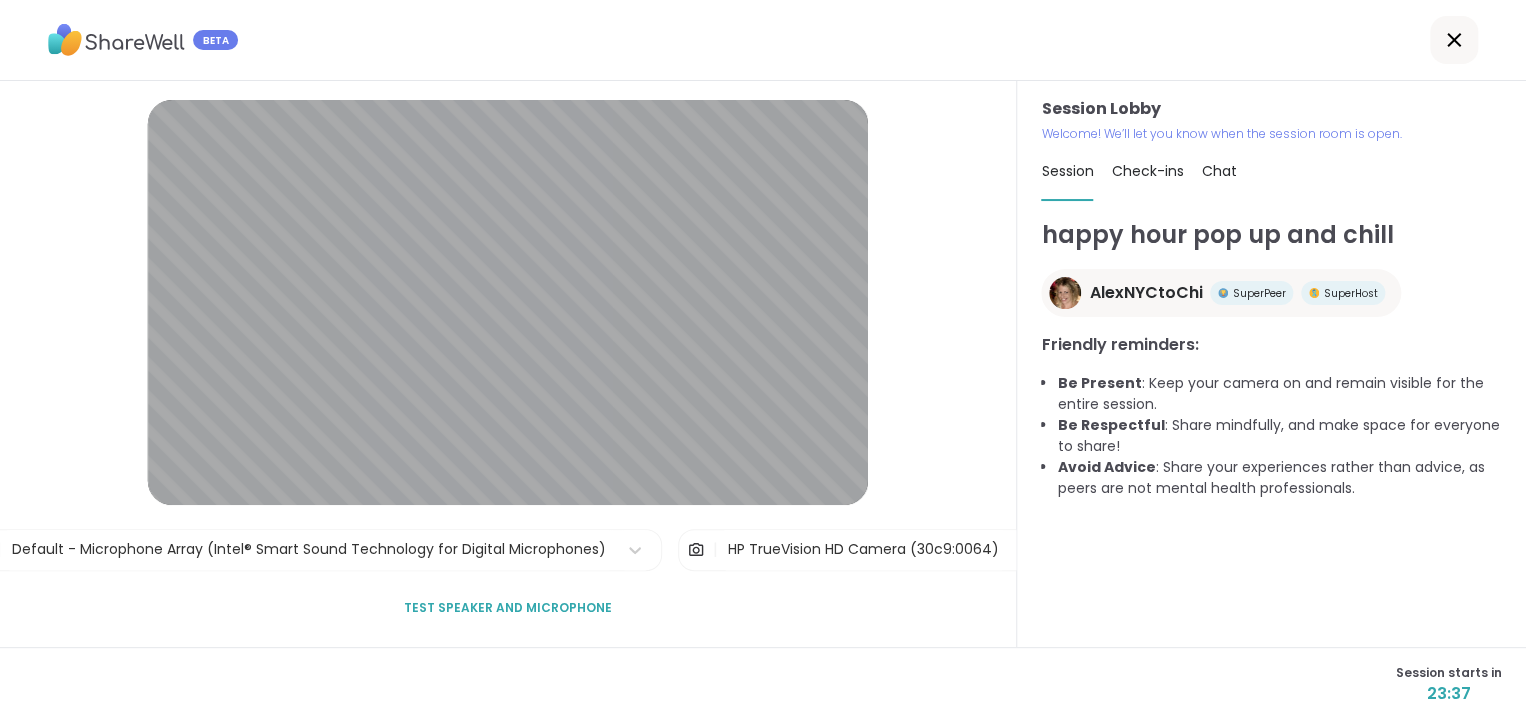 click on "Test speaker and microphone" at bounding box center (508, 608) 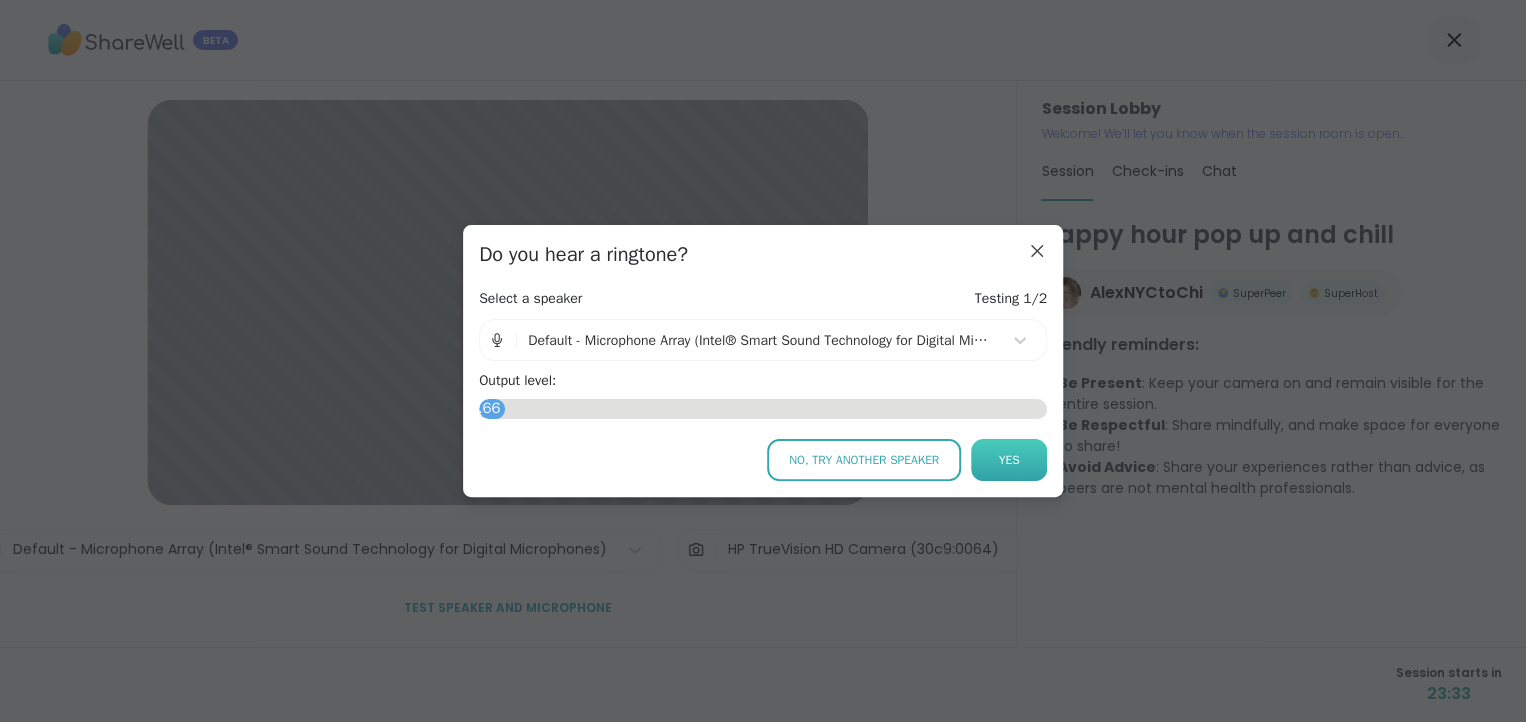 click on "Yes" at bounding box center (1009, 460) 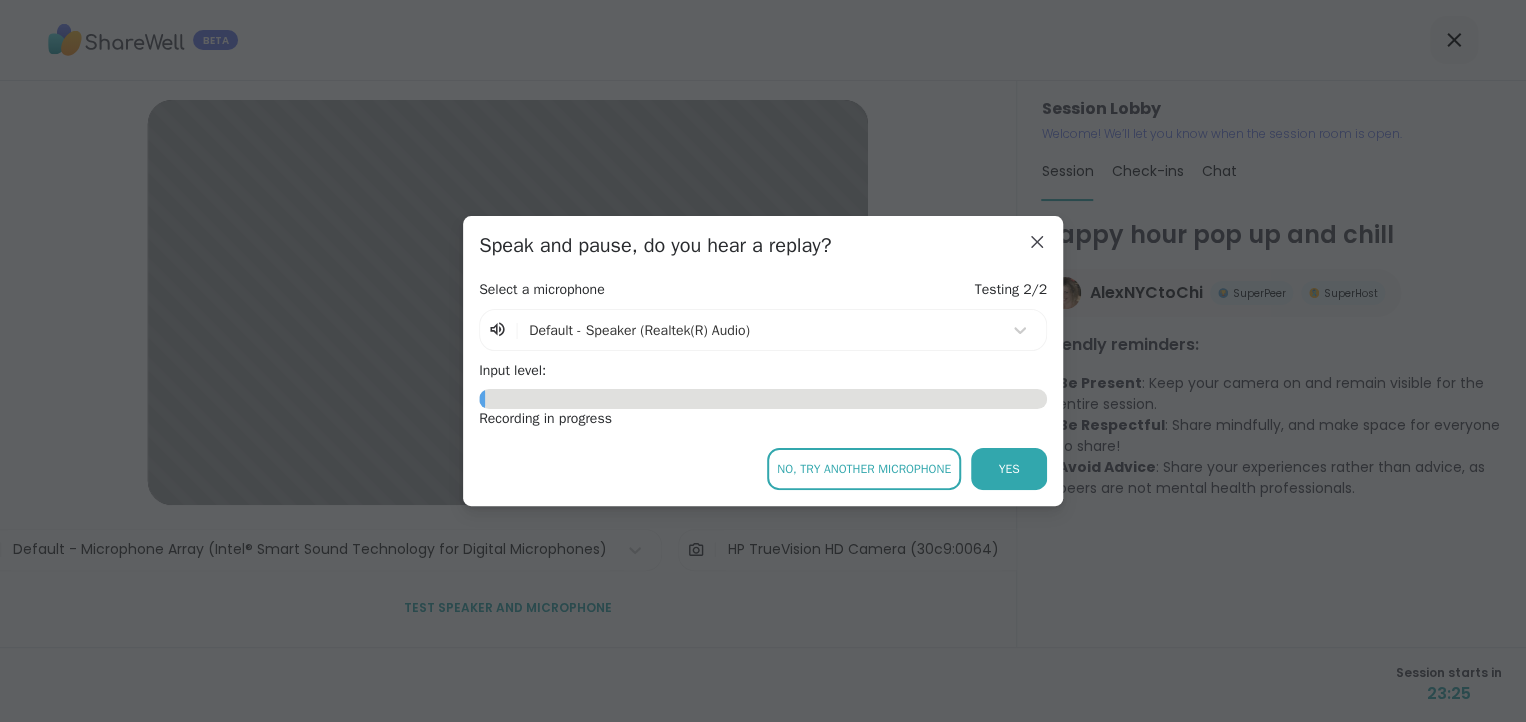 click on "No, try another microphone" at bounding box center [864, 469] 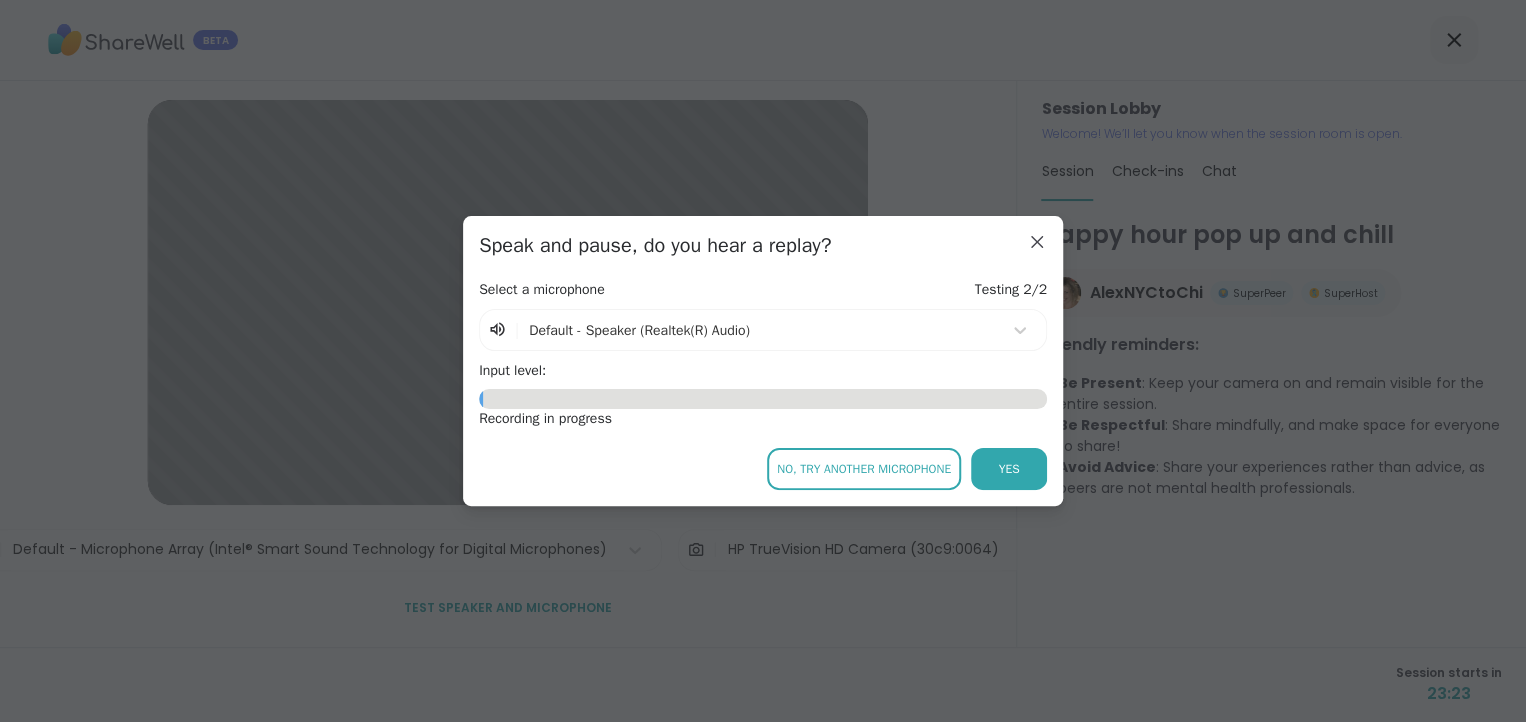 click on "No, try another microphone" at bounding box center (864, 469) 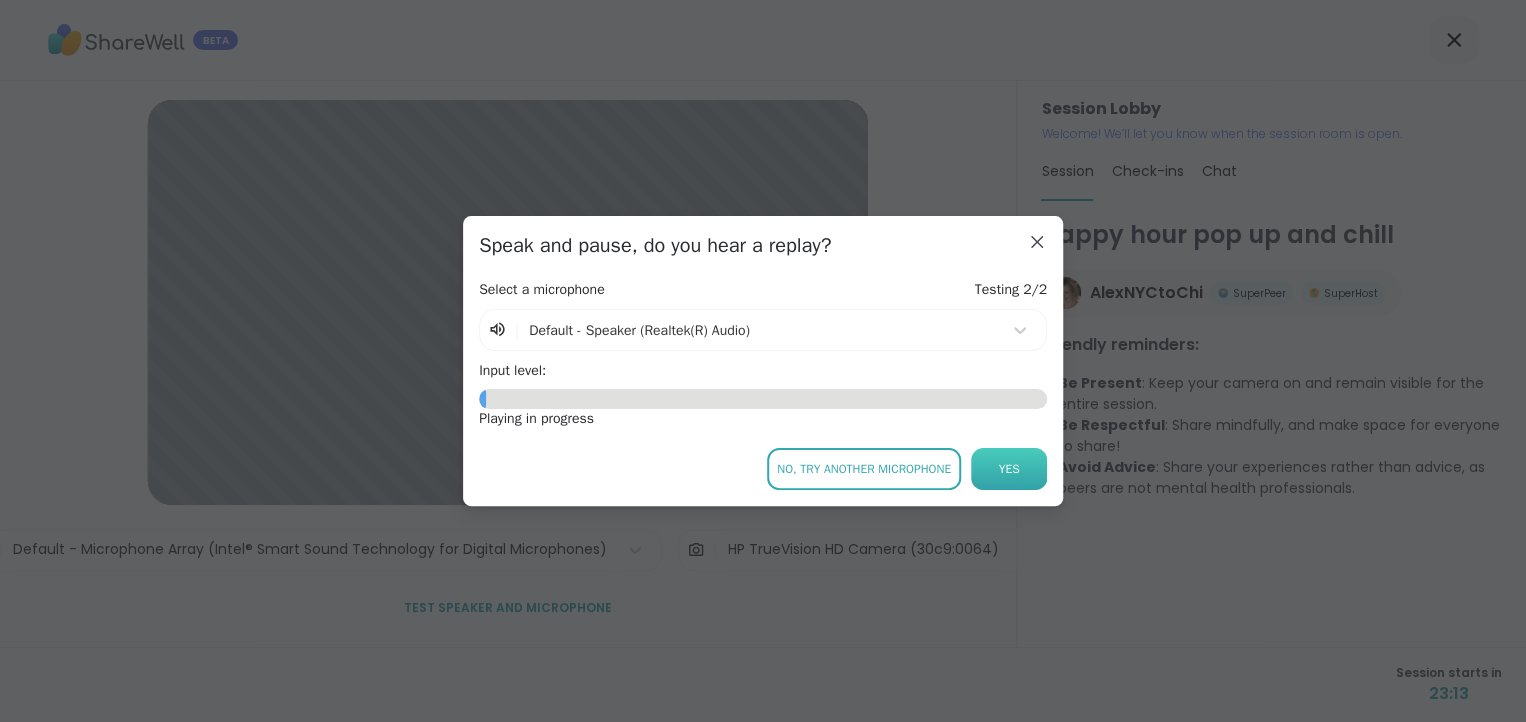 click on "Yes" at bounding box center (1009, 469) 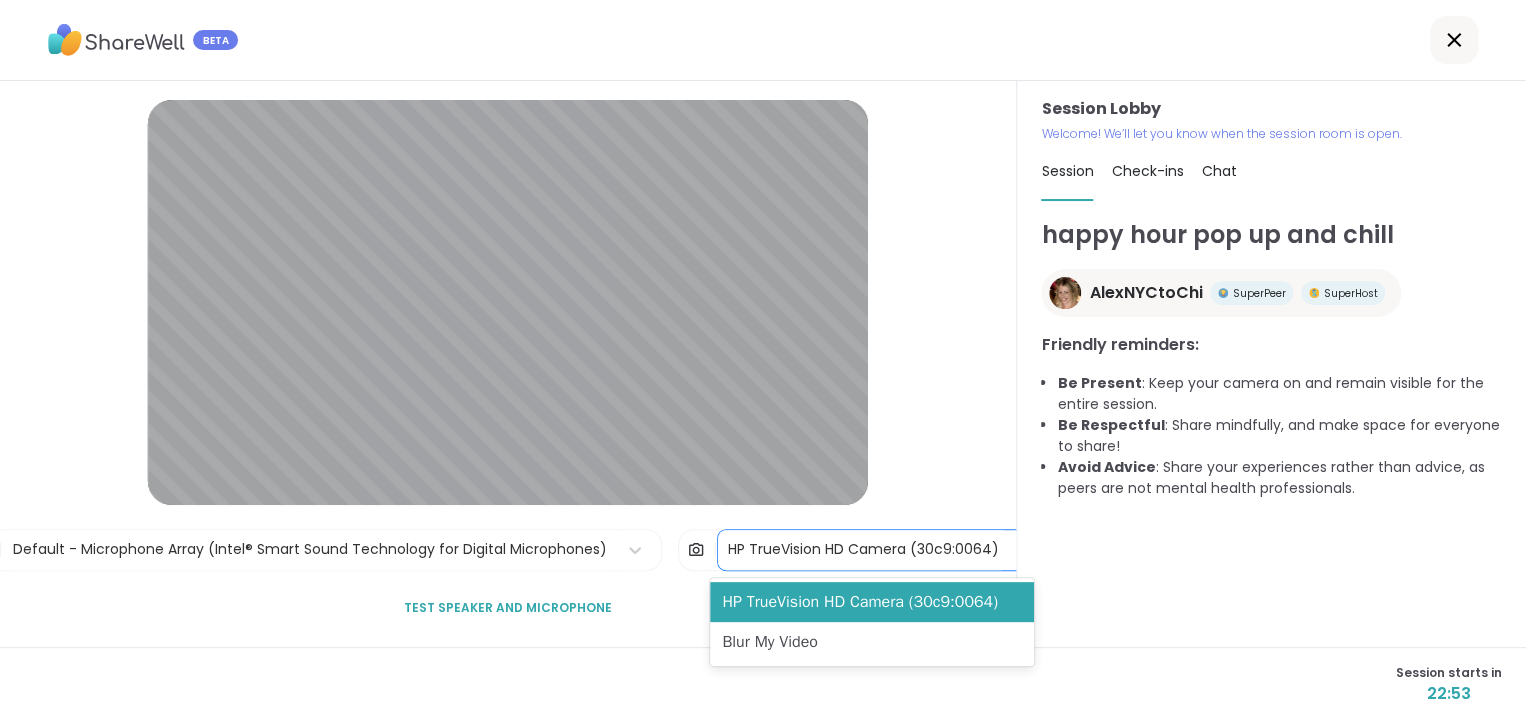 click on "HP TrueVision HD Camera (30c9:0064)" at bounding box center [863, 549] 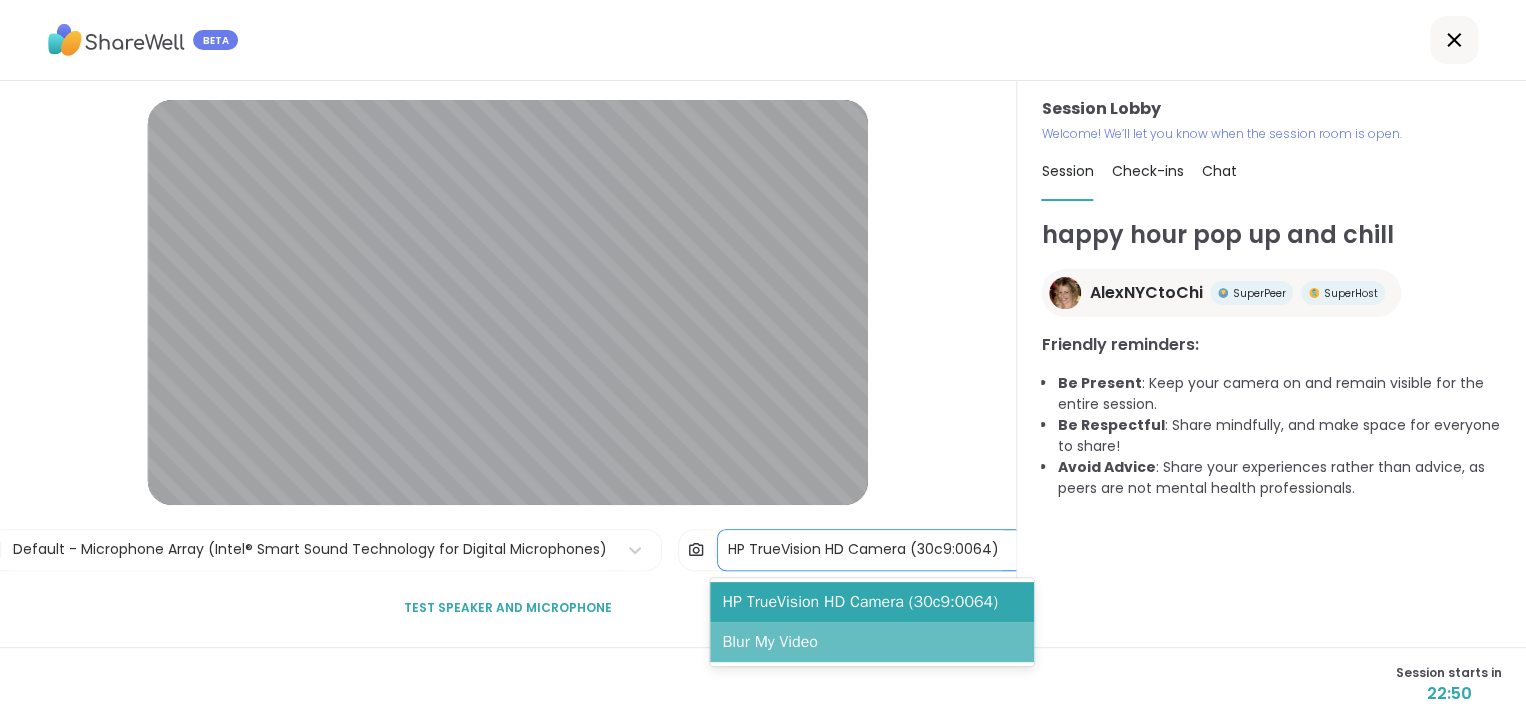 click on "Blur My Video" at bounding box center [872, 642] 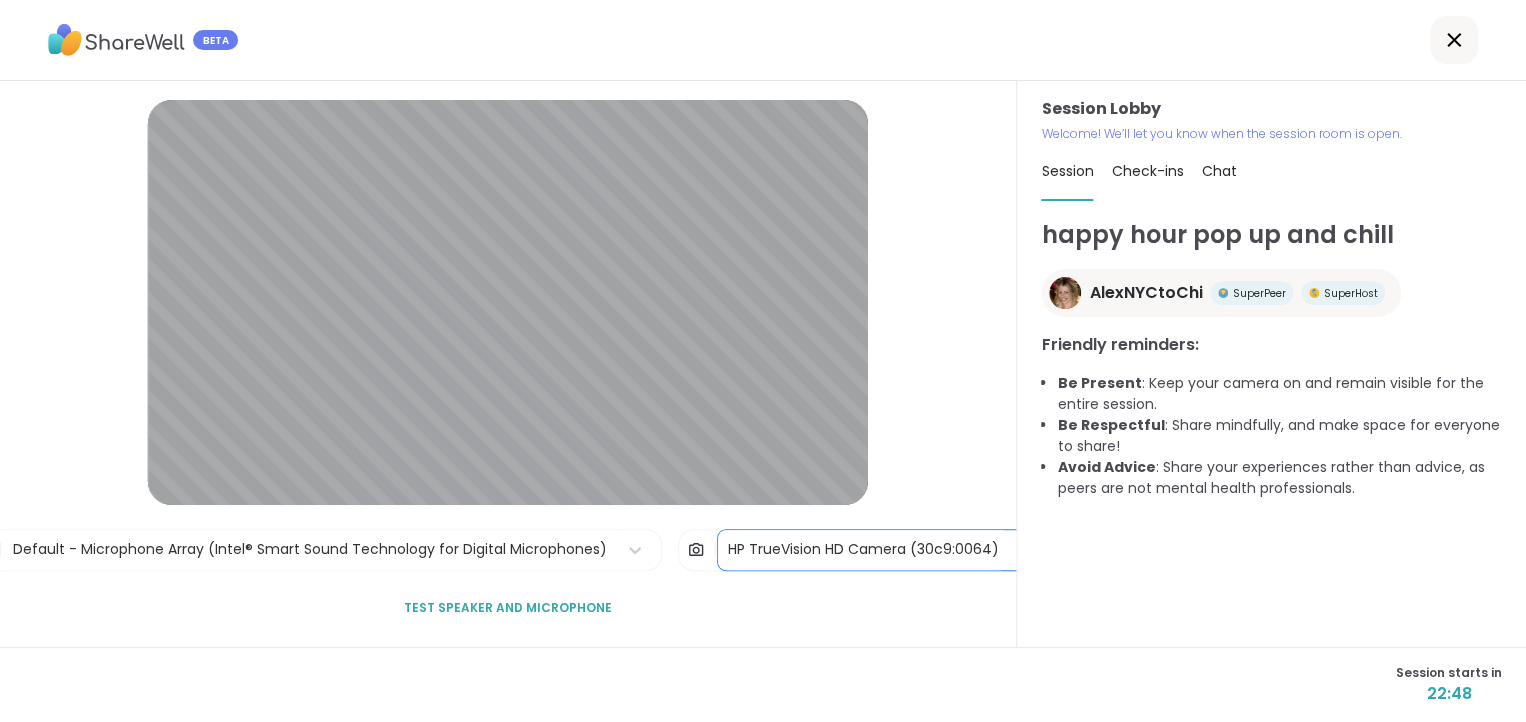 click on "HP TrueVision HD Camera (30c9:0064)" at bounding box center [863, 549] 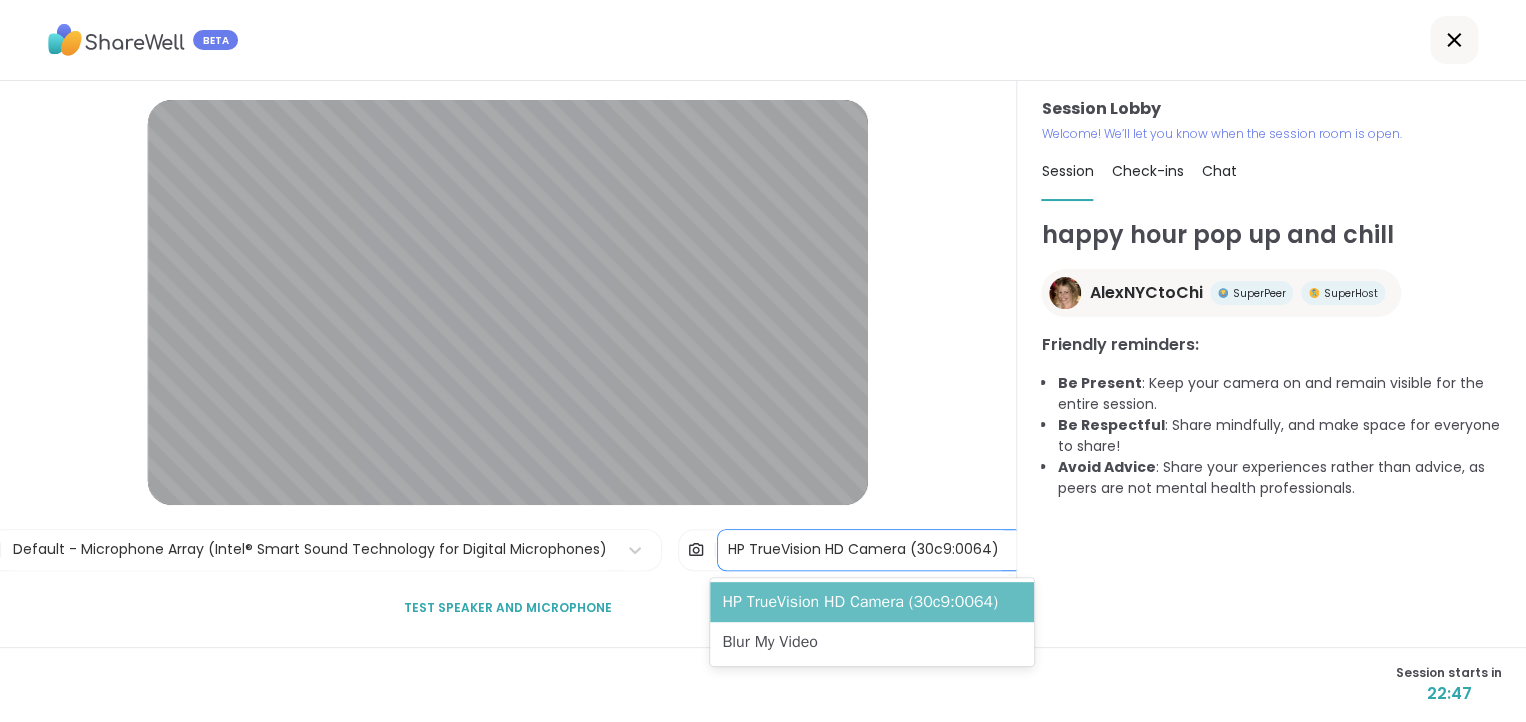 click on "HP TrueVision HD Camera (30c9:0064)" at bounding box center (872, 602) 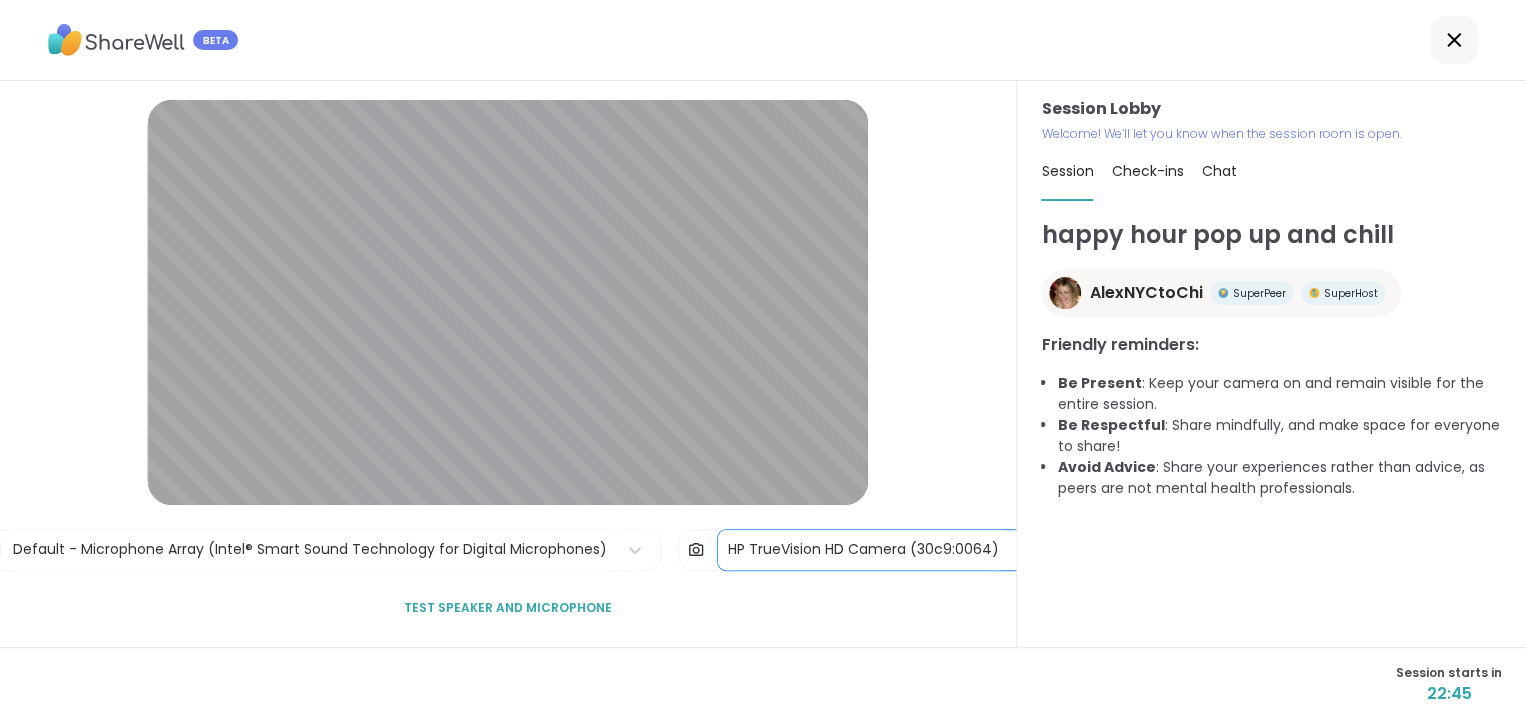click on "HP TrueVision HD Camera (30c9:0064)" at bounding box center (863, 549) 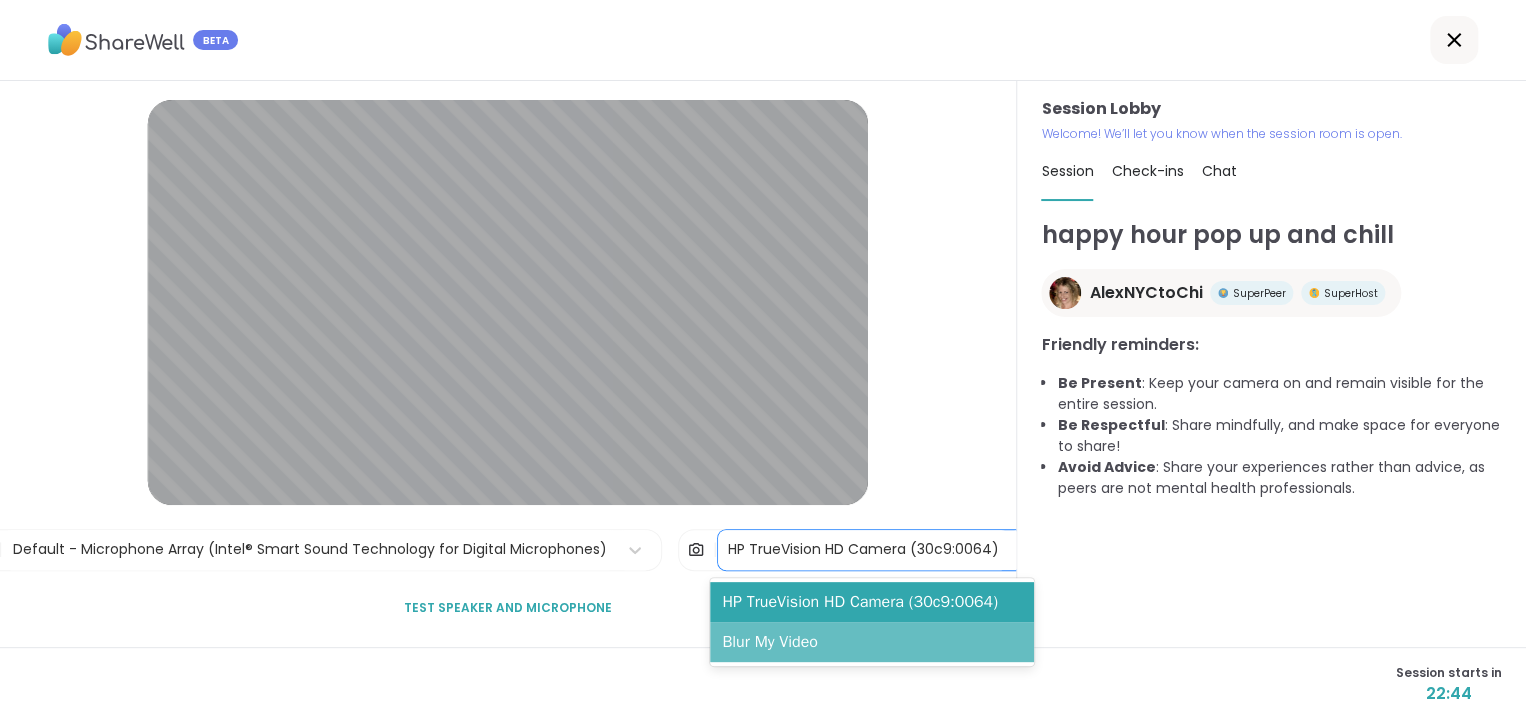 click on "Blur My Video" at bounding box center [872, 642] 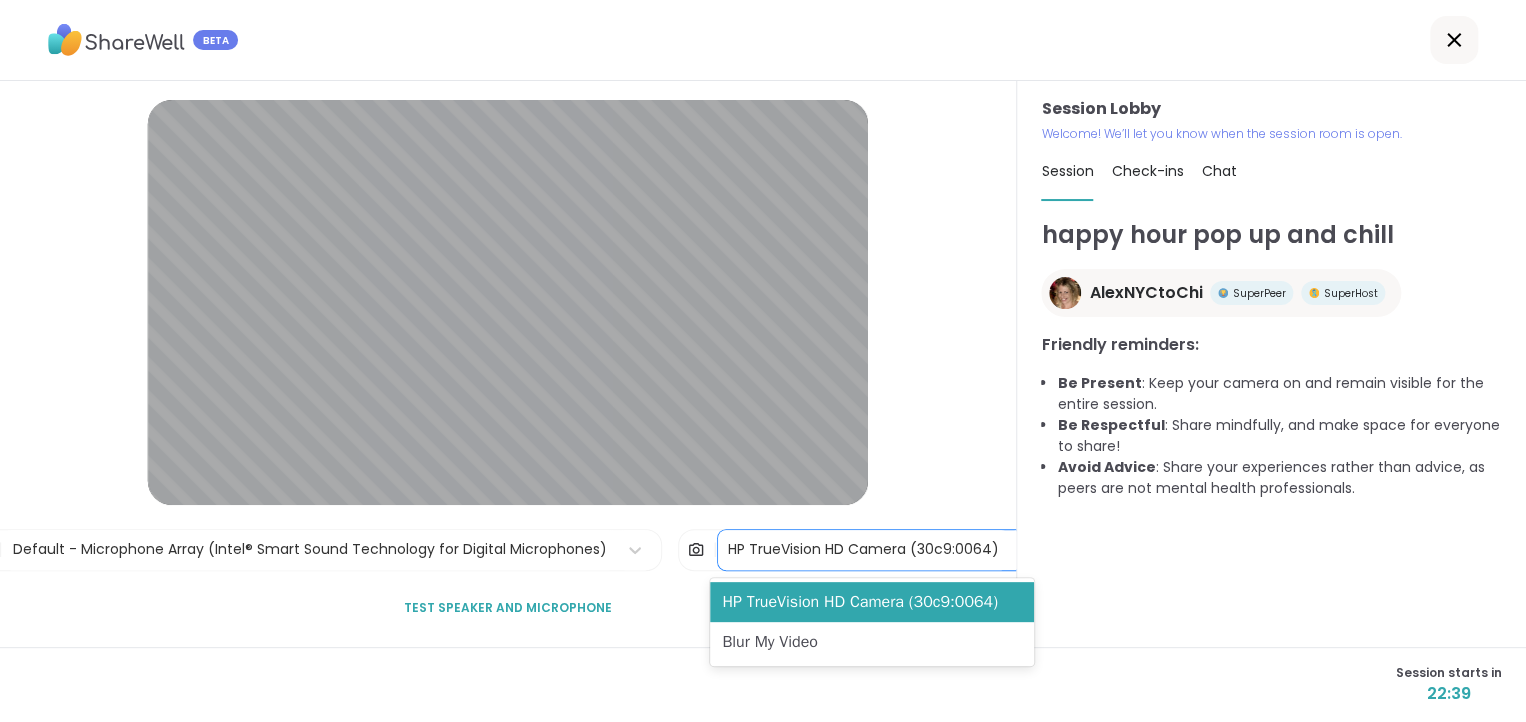 click on "HP TrueVision HD Camera (30c9:0064)" at bounding box center [863, 549] 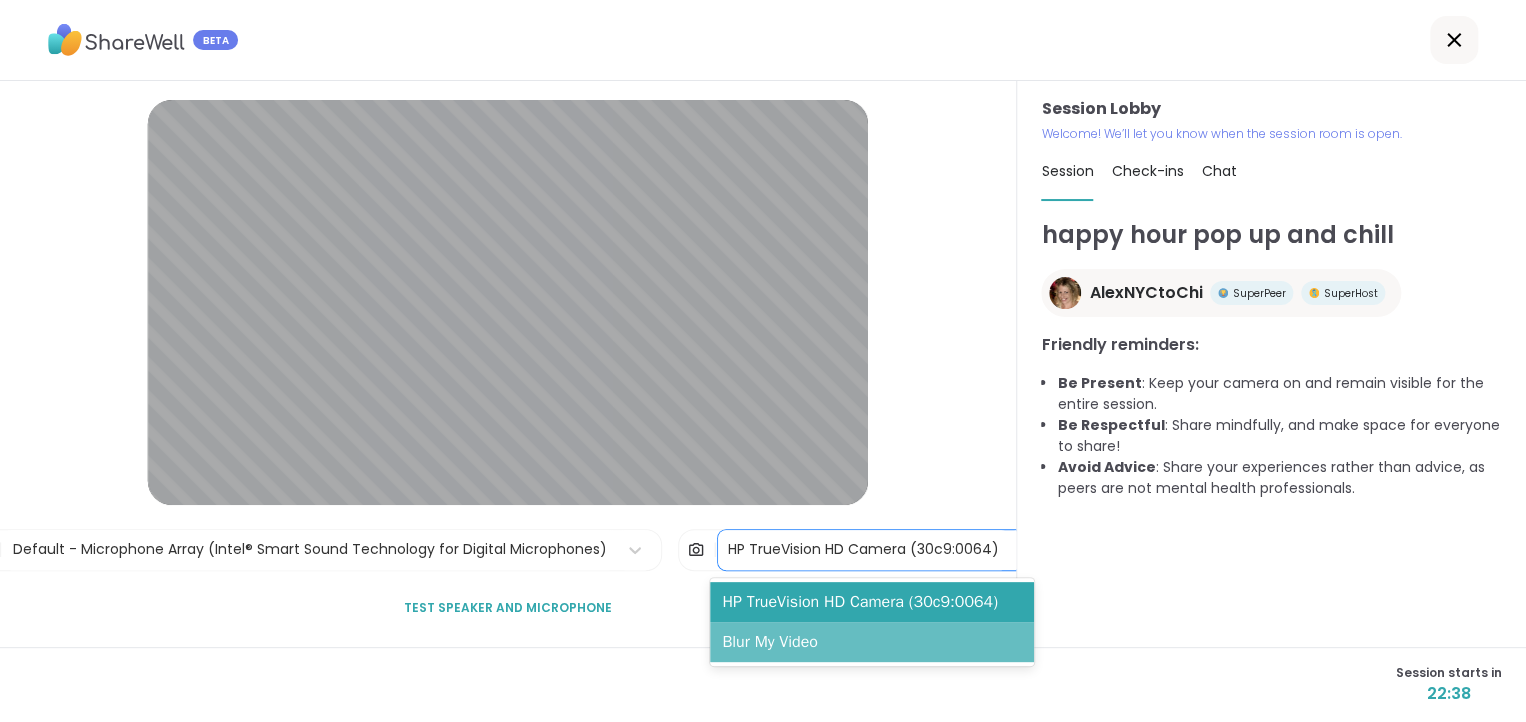 click on "Blur My Video" at bounding box center [872, 642] 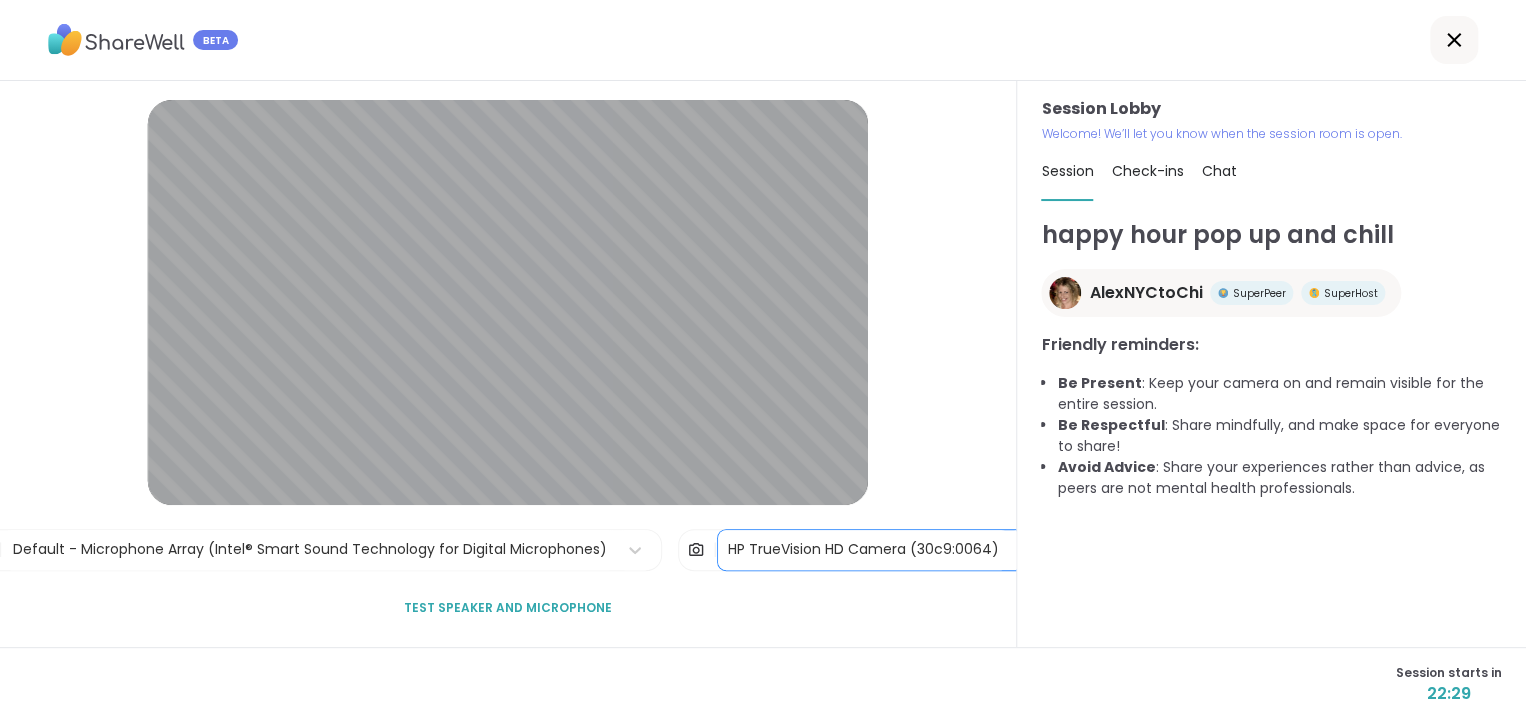 click on "Check-ins" at bounding box center [1147, 171] 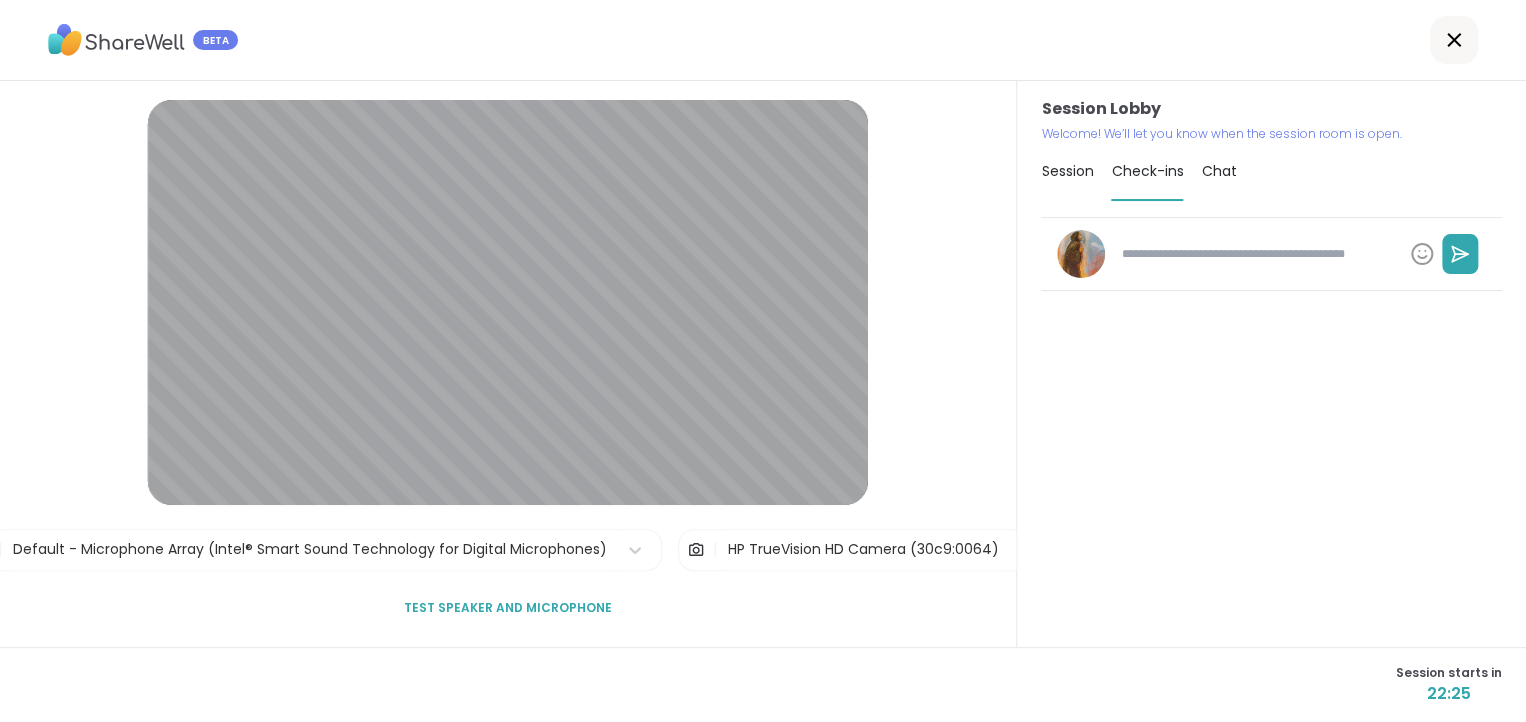 click on "Chat" at bounding box center [1218, 171] 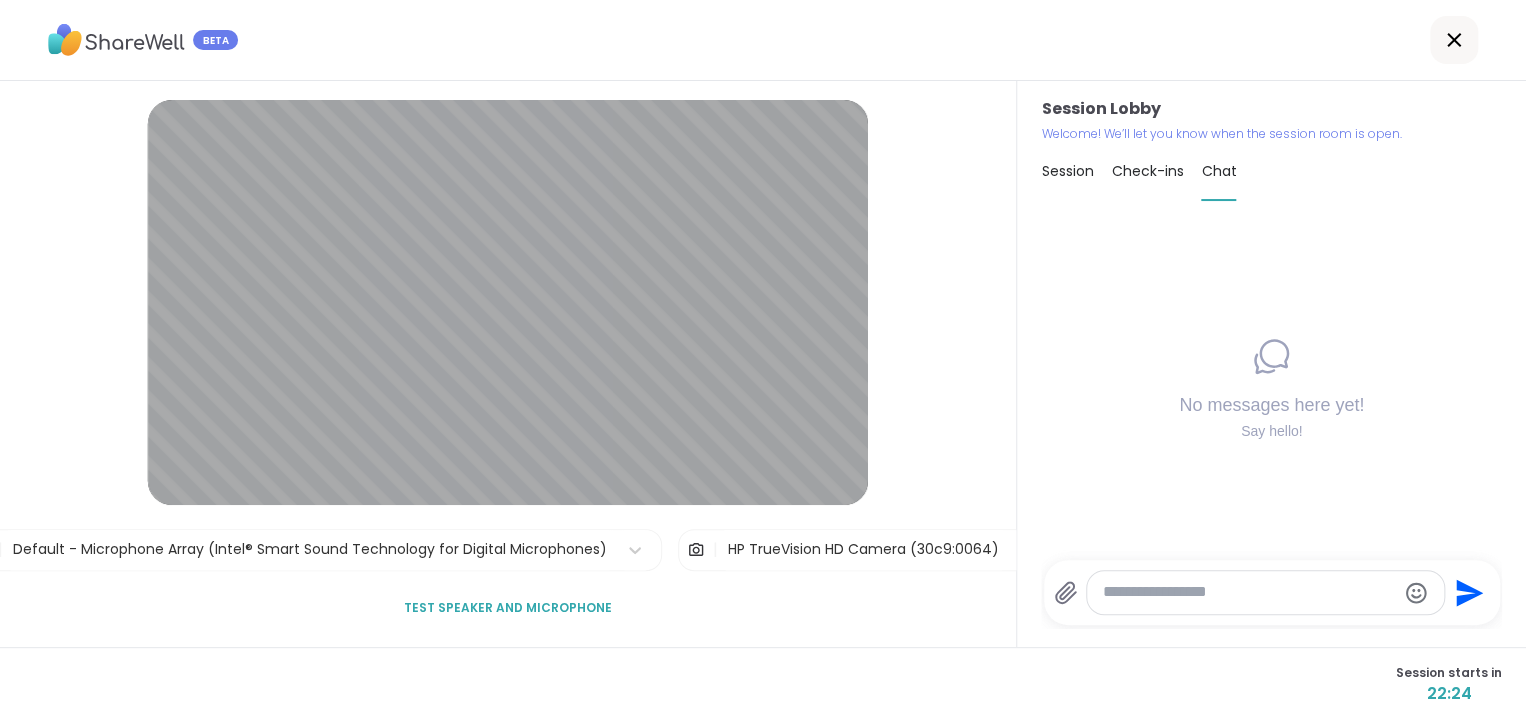 click on "Session" at bounding box center (1067, 171) 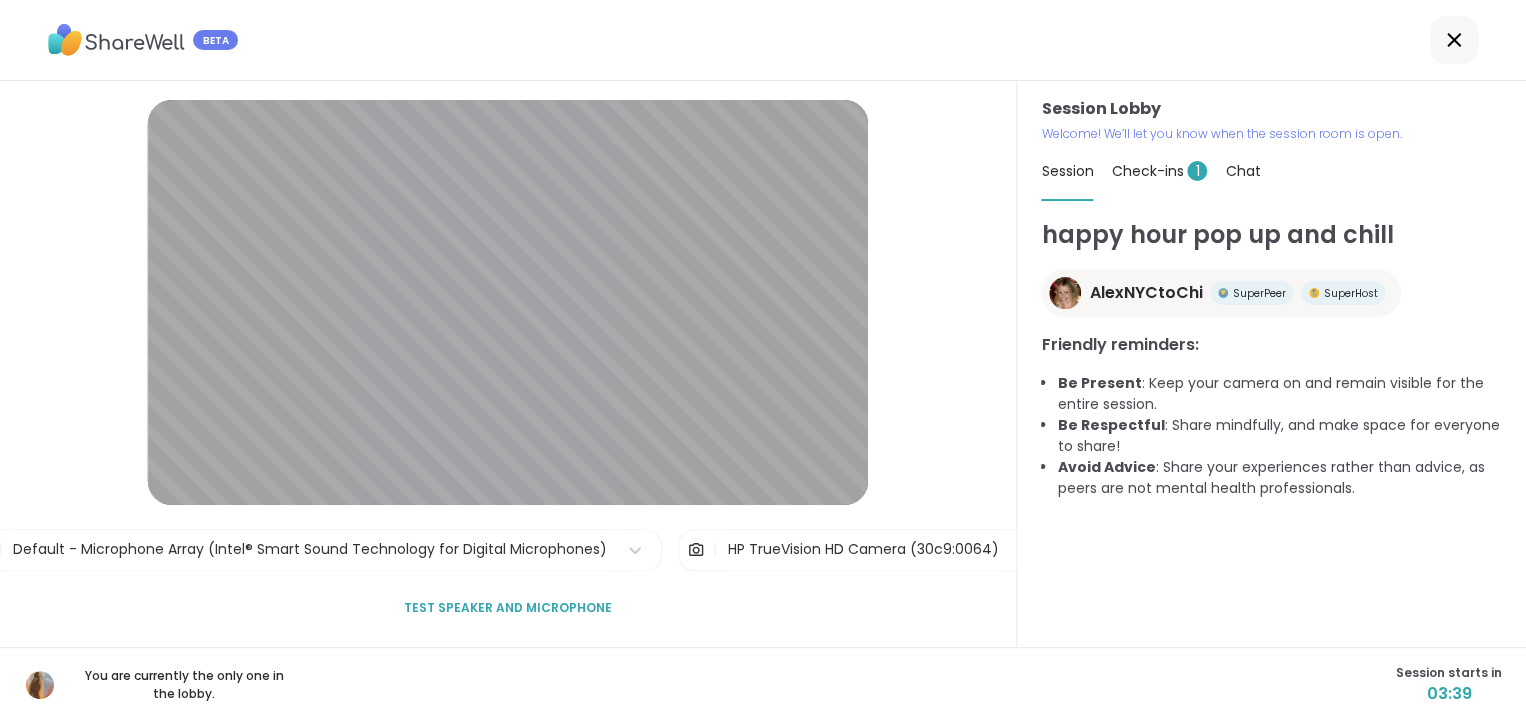 click on "Check-ins 1" at bounding box center (1159, 171) 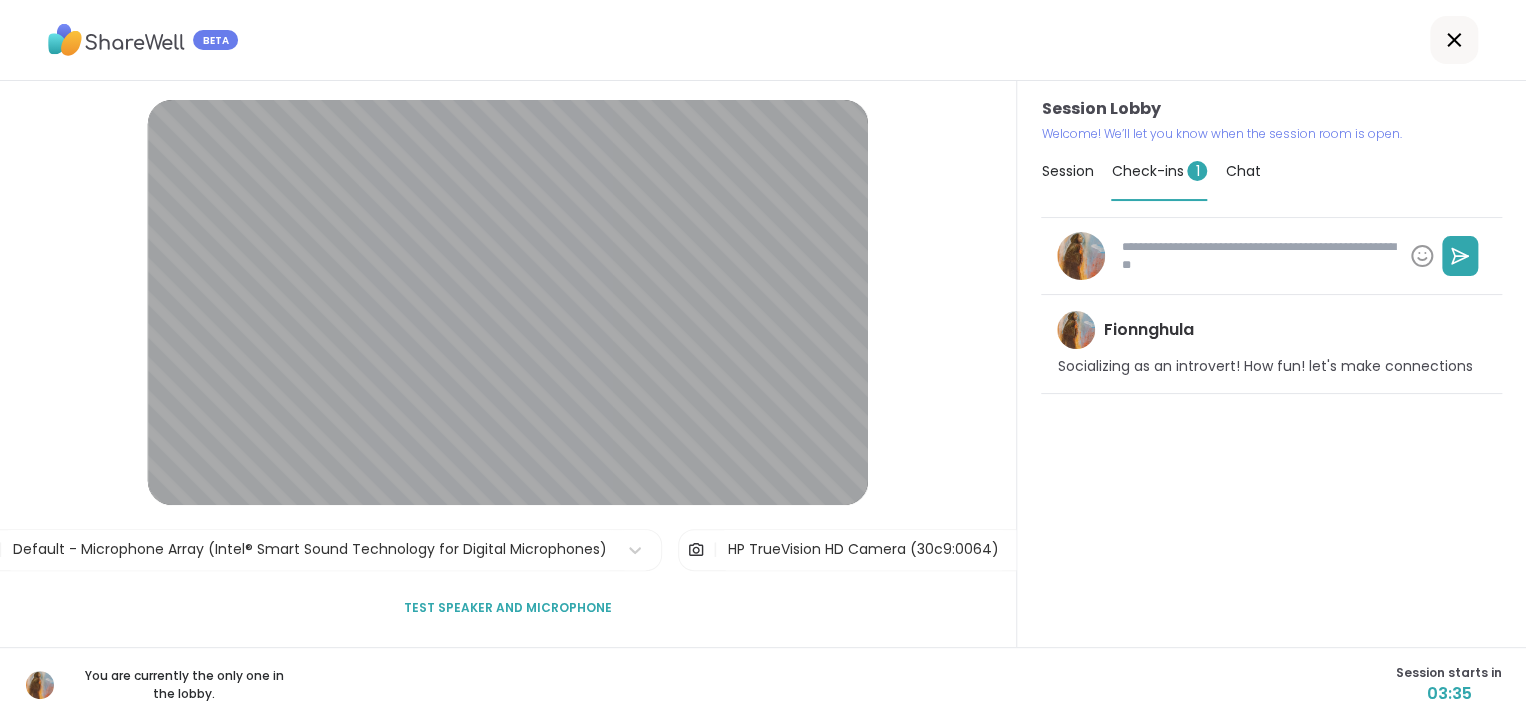click on "Check-ins 1" at bounding box center [1159, 171] 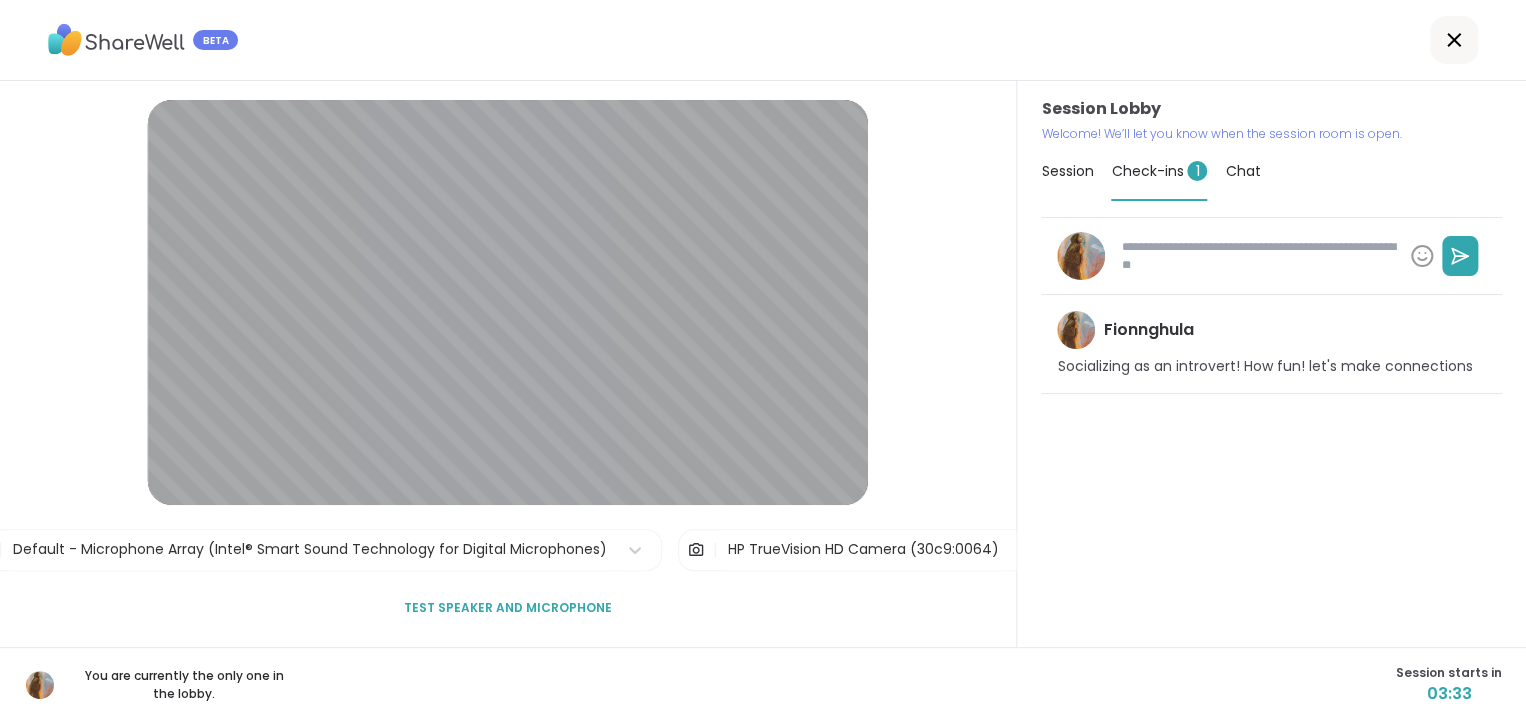 click on "1" at bounding box center [1197, 171] 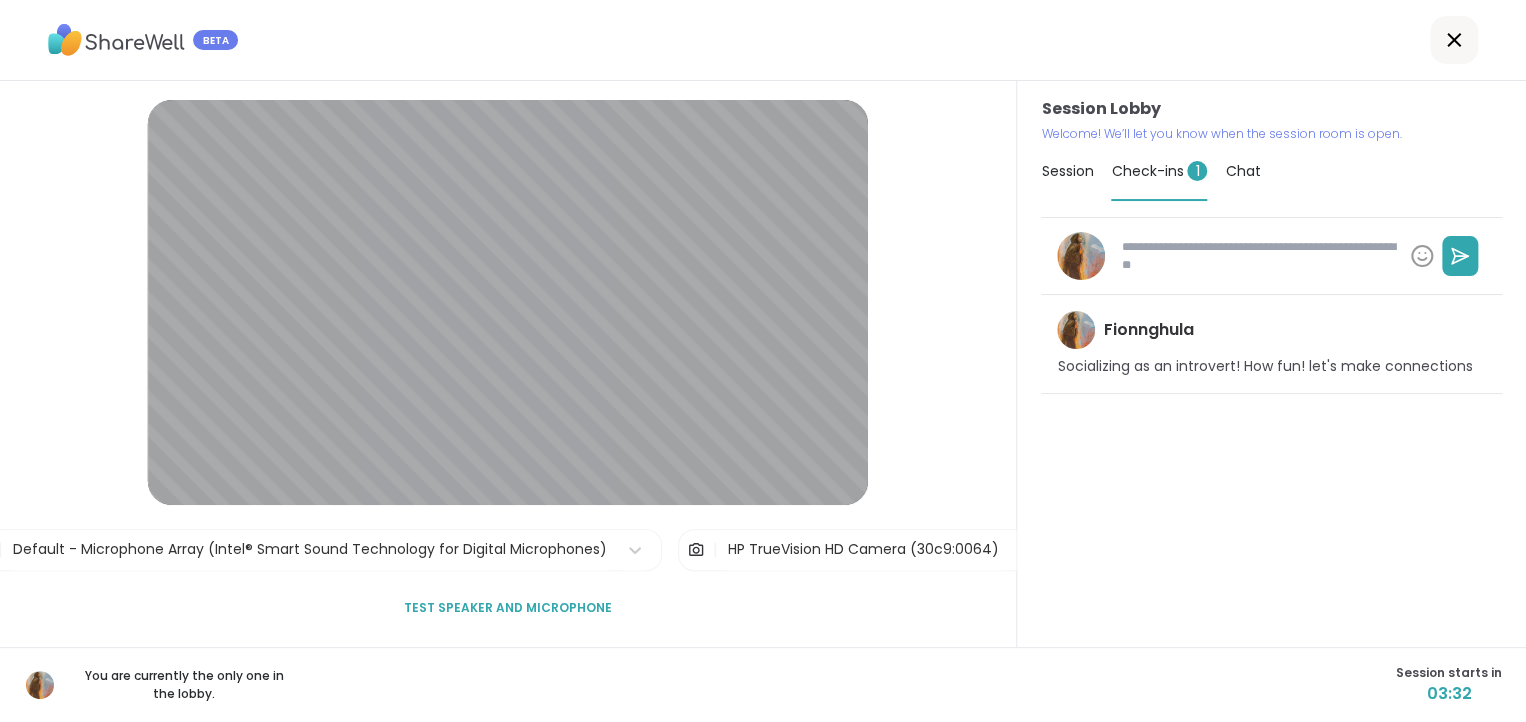 type on "*" 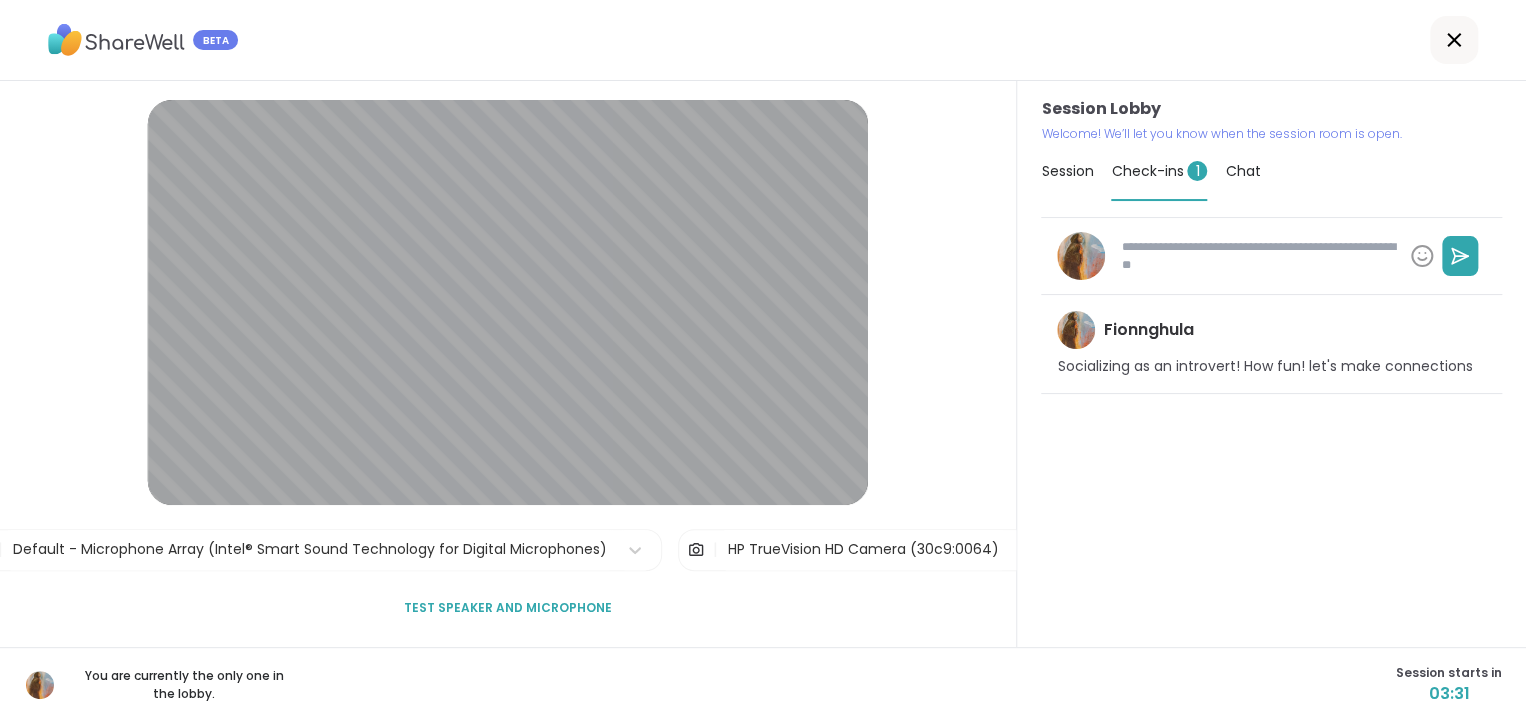 click on "Session" at bounding box center (1067, 171) 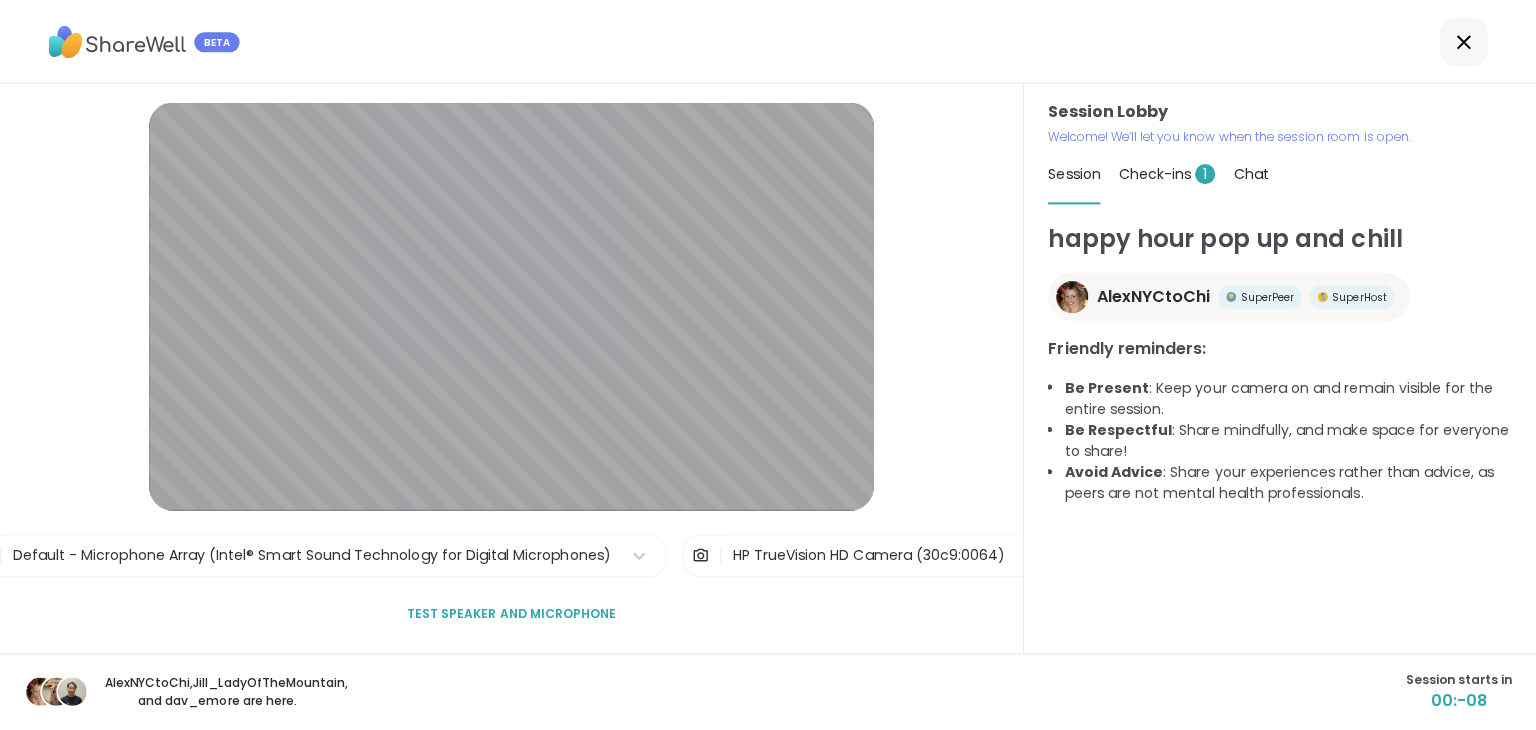 scroll, scrollTop: 5, scrollLeft: 0, axis: vertical 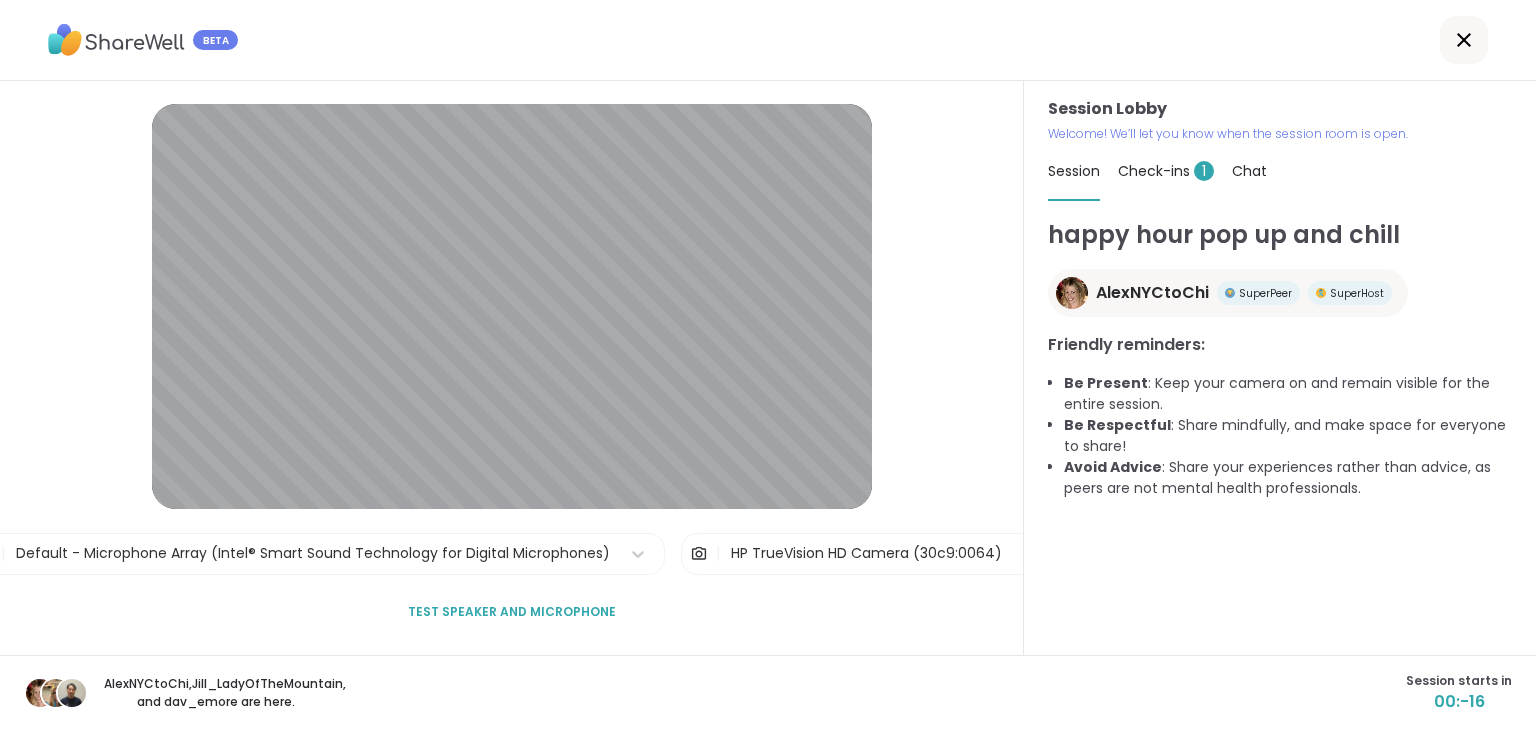 click on "happy hour pop up and chill AlexNYCtoChi SuperPeer SuperHost Friendly reminders: Be Present : Keep your camera on and remain visible for the entire session. Be Respectful : Share mindfully, and make space for everyone to share! Avoid Advice : Share your experiences rather than advice, as peers are not mental health professionals." at bounding box center (1280, 427) 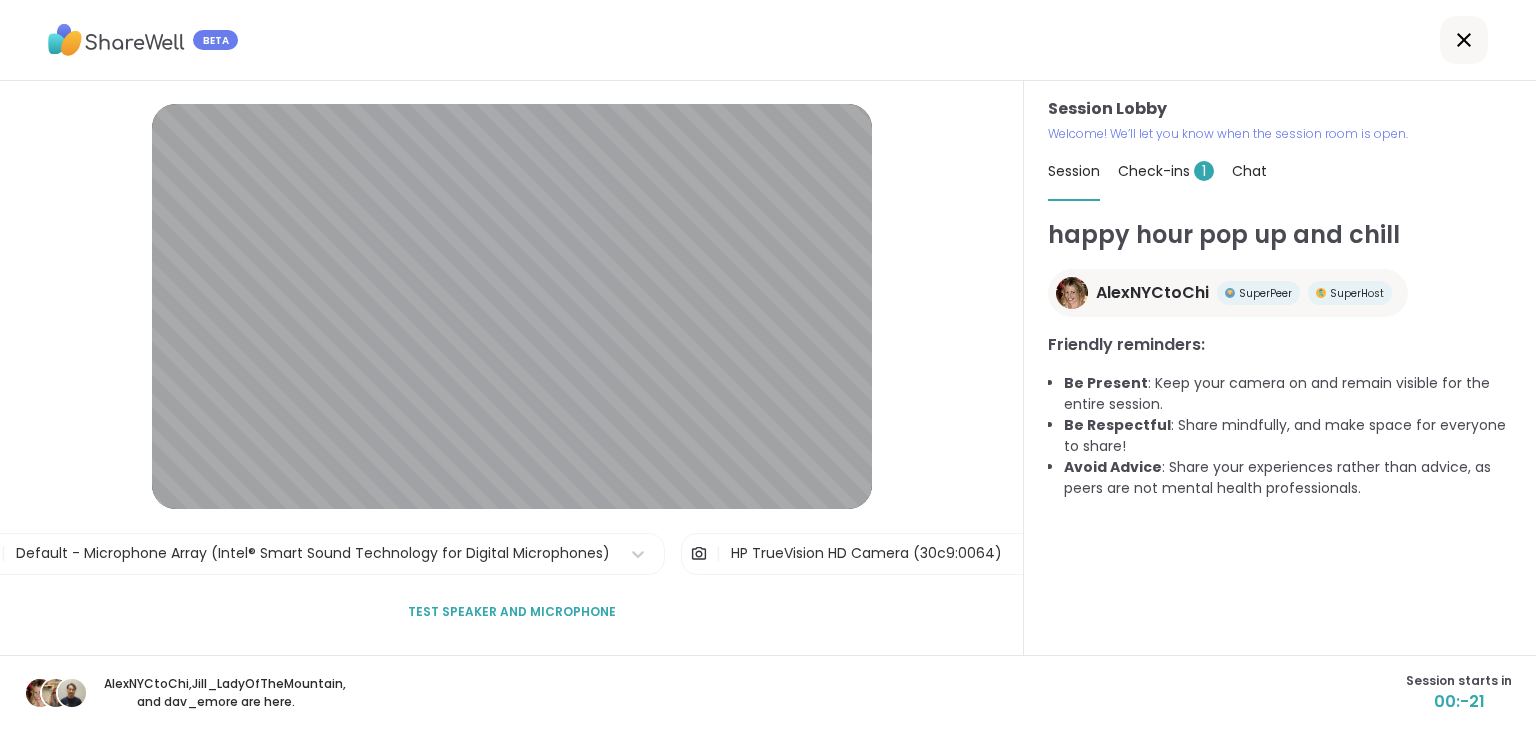click on "00:-21" at bounding box center [1459, 702] 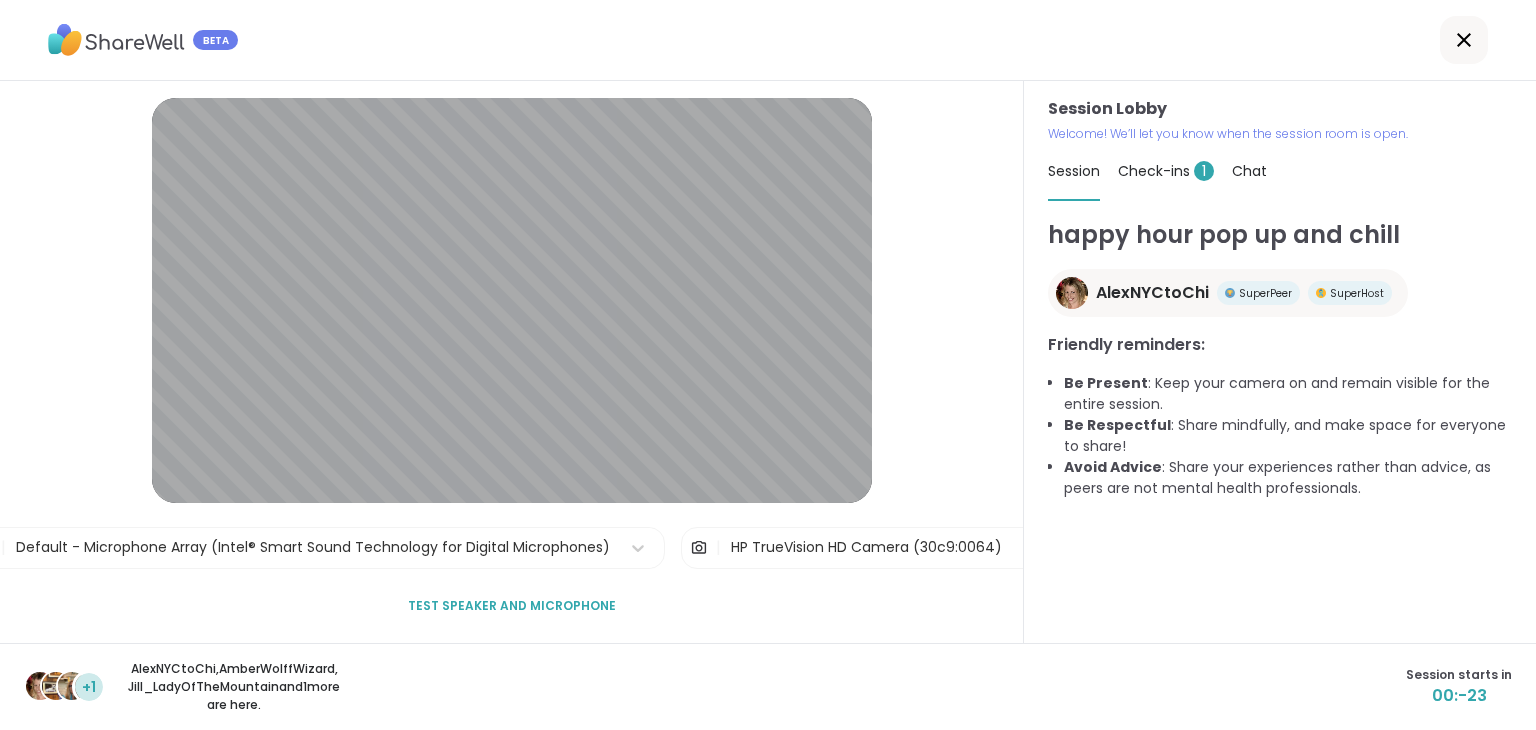 click on "Chat" at bounding box center [1249, 171] 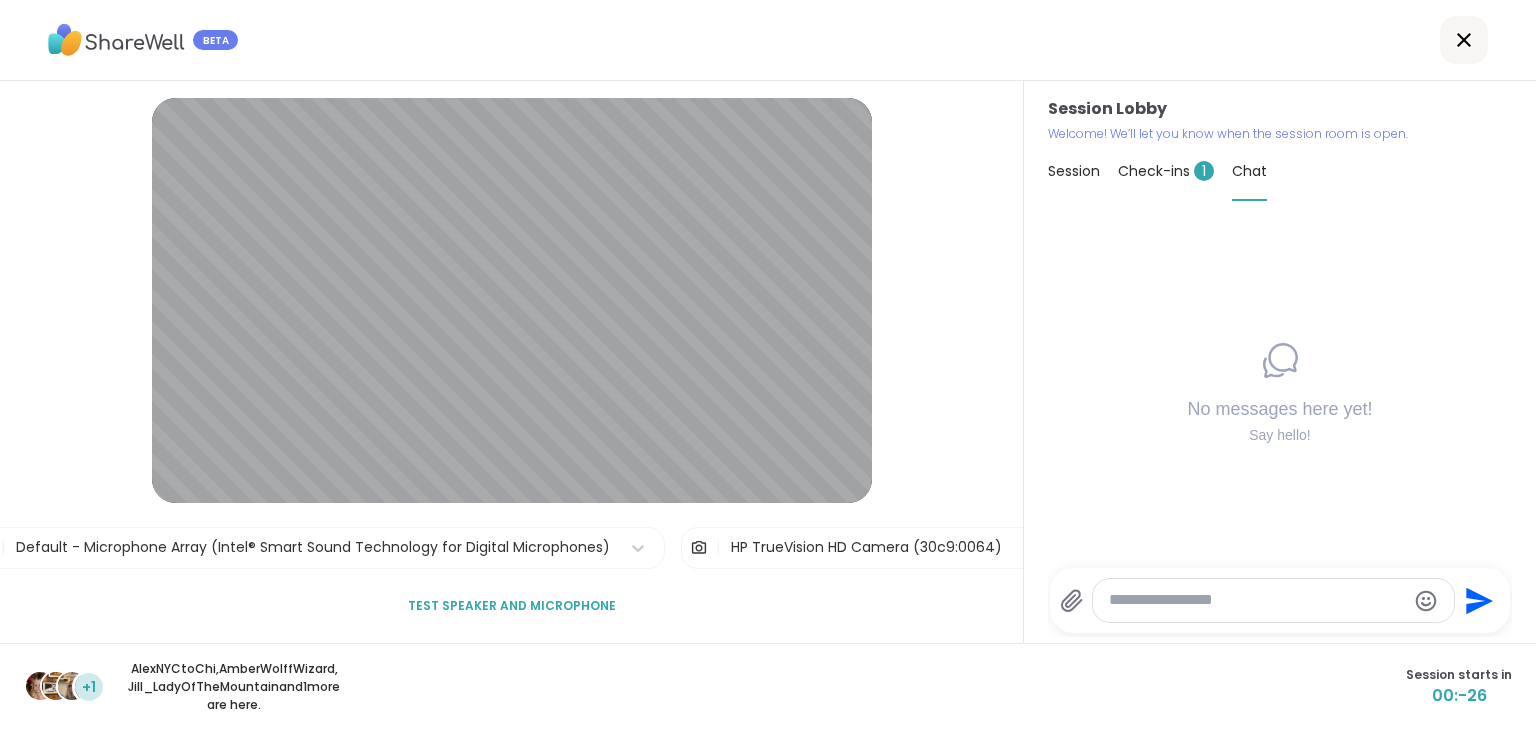 click at bounding box center (1257, 600) 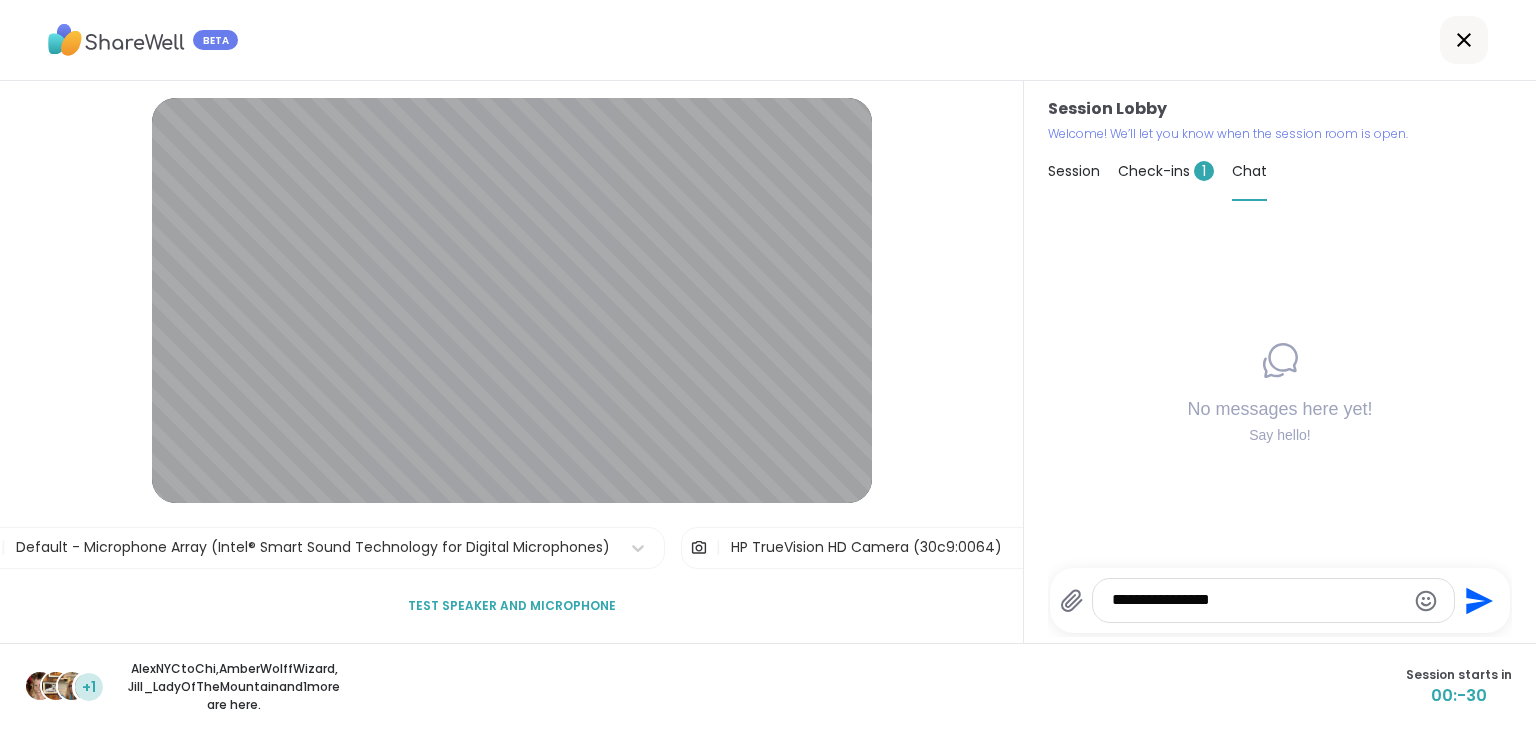 type on "**********" 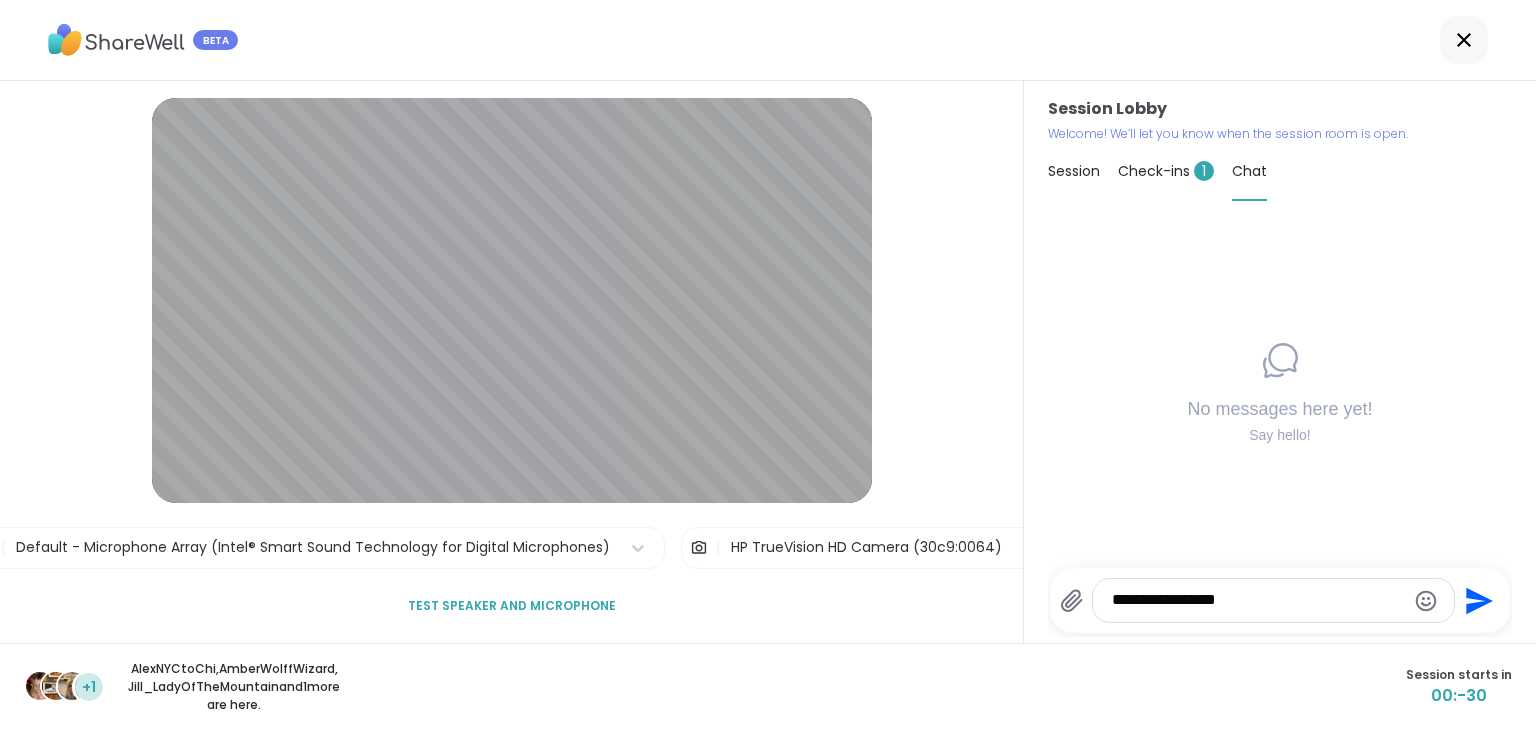 type 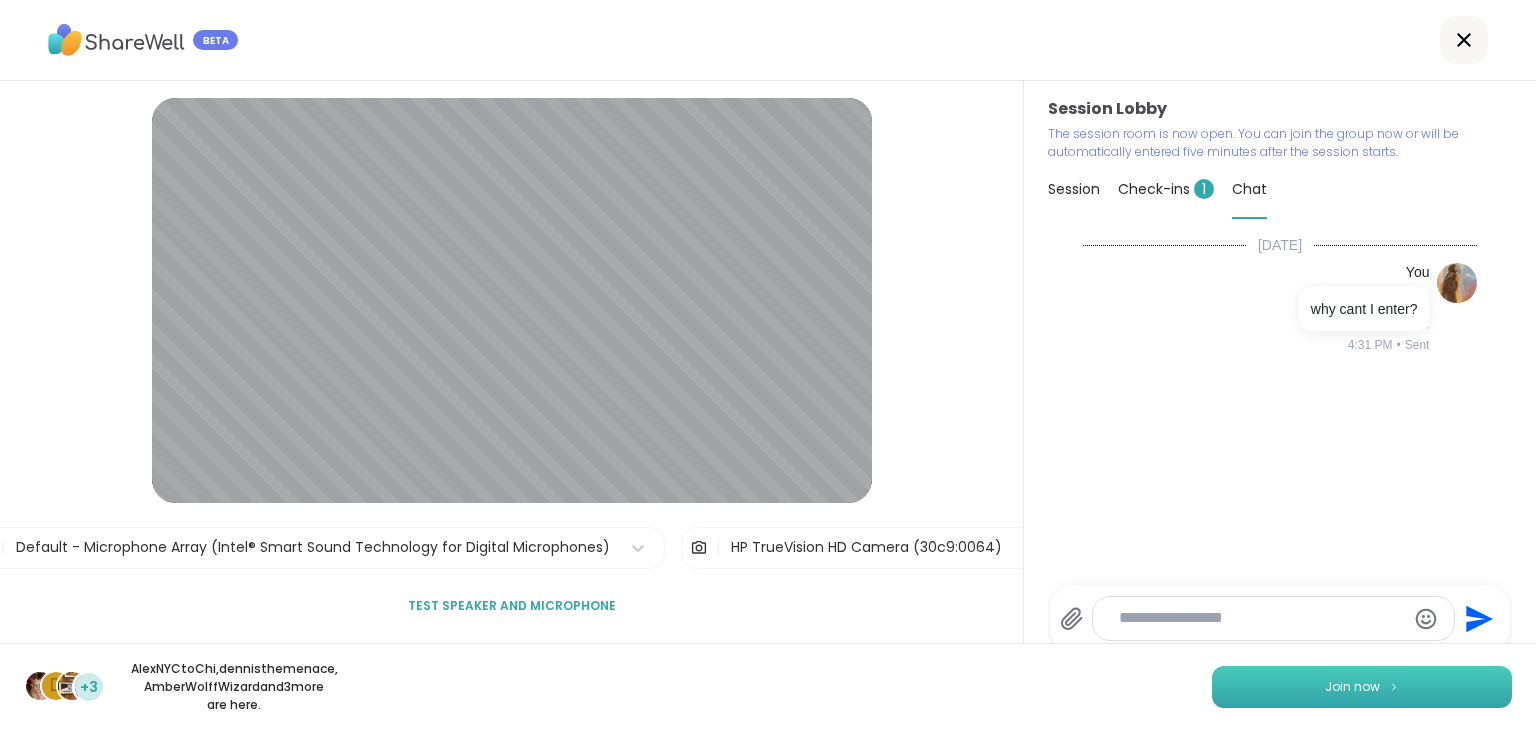 click on "Join now" at bounding box center (1362, 687) 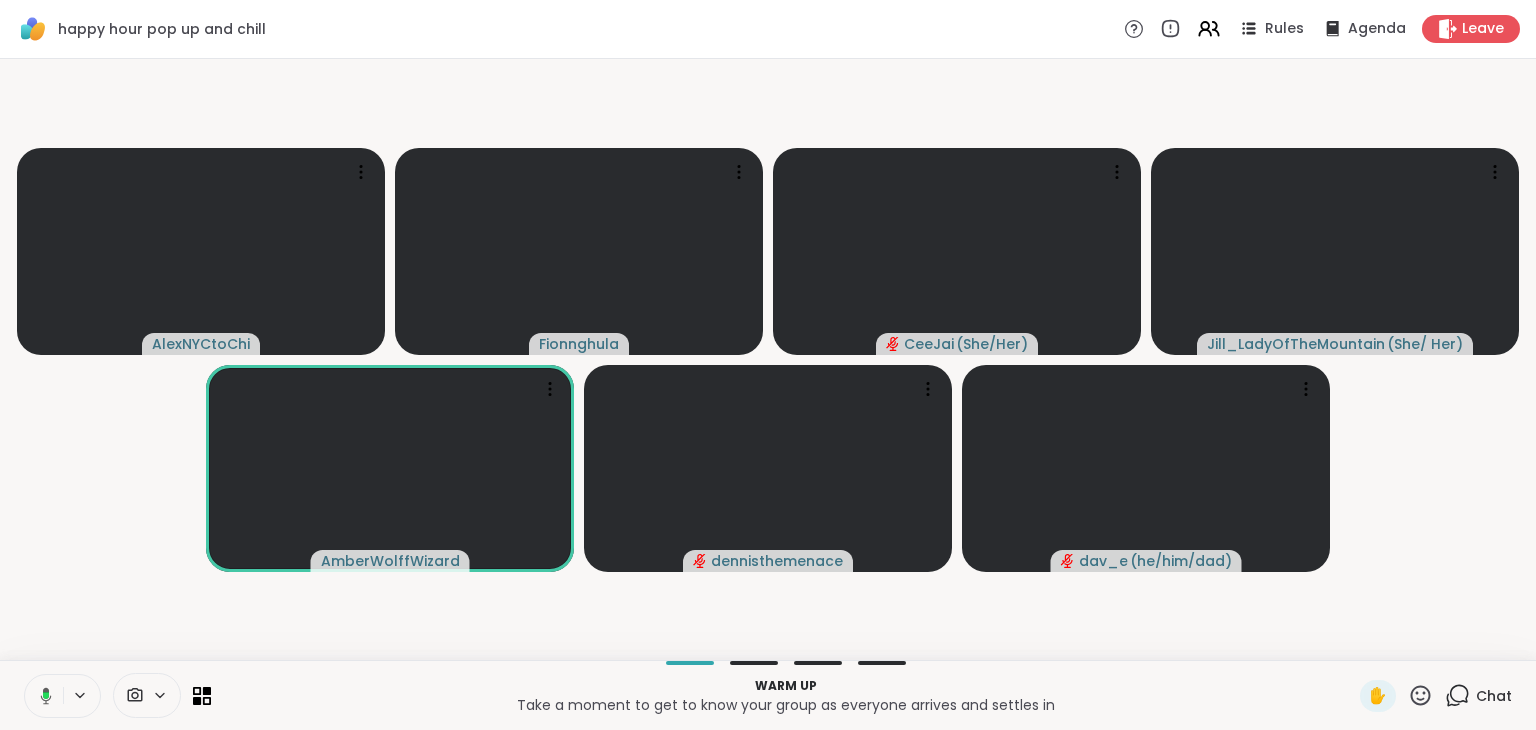 click 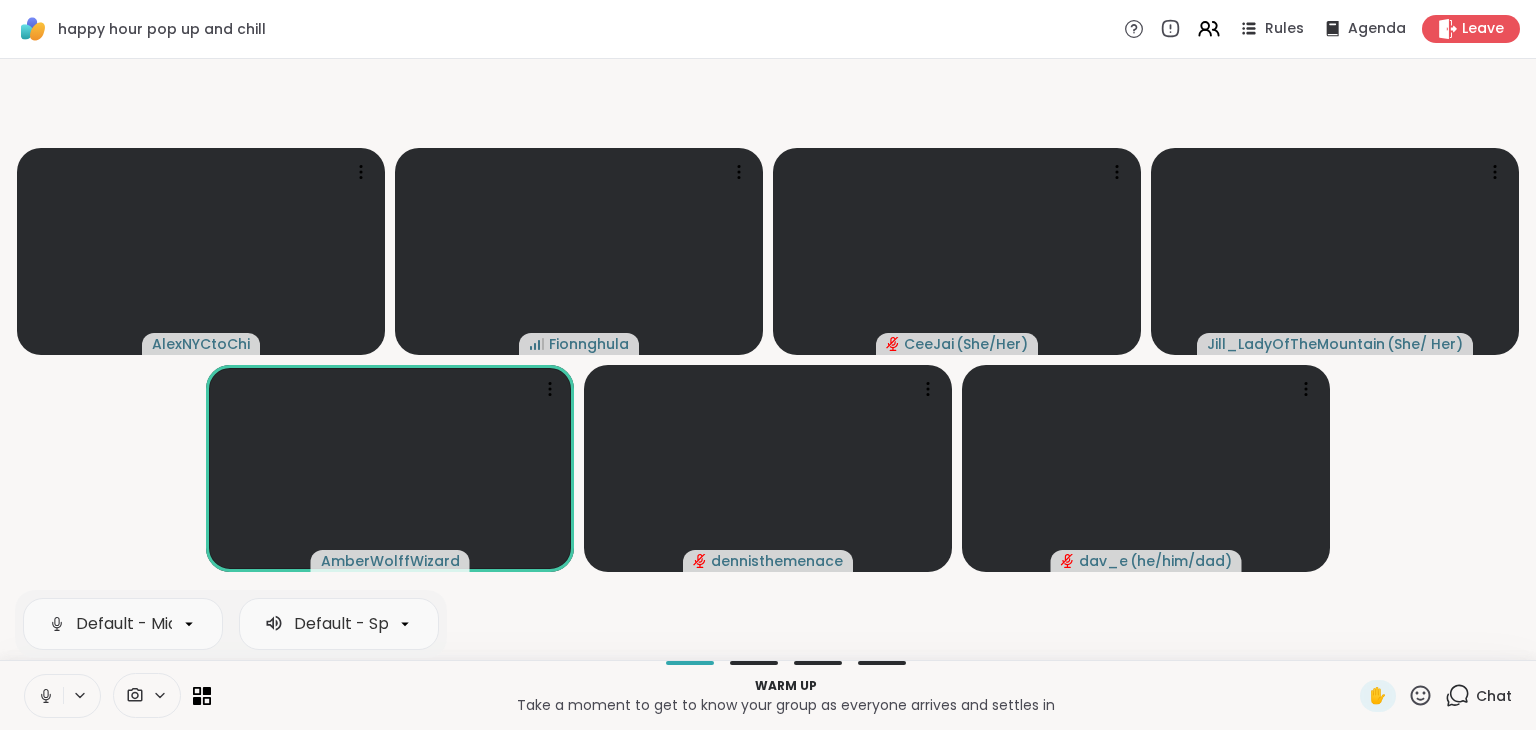 click 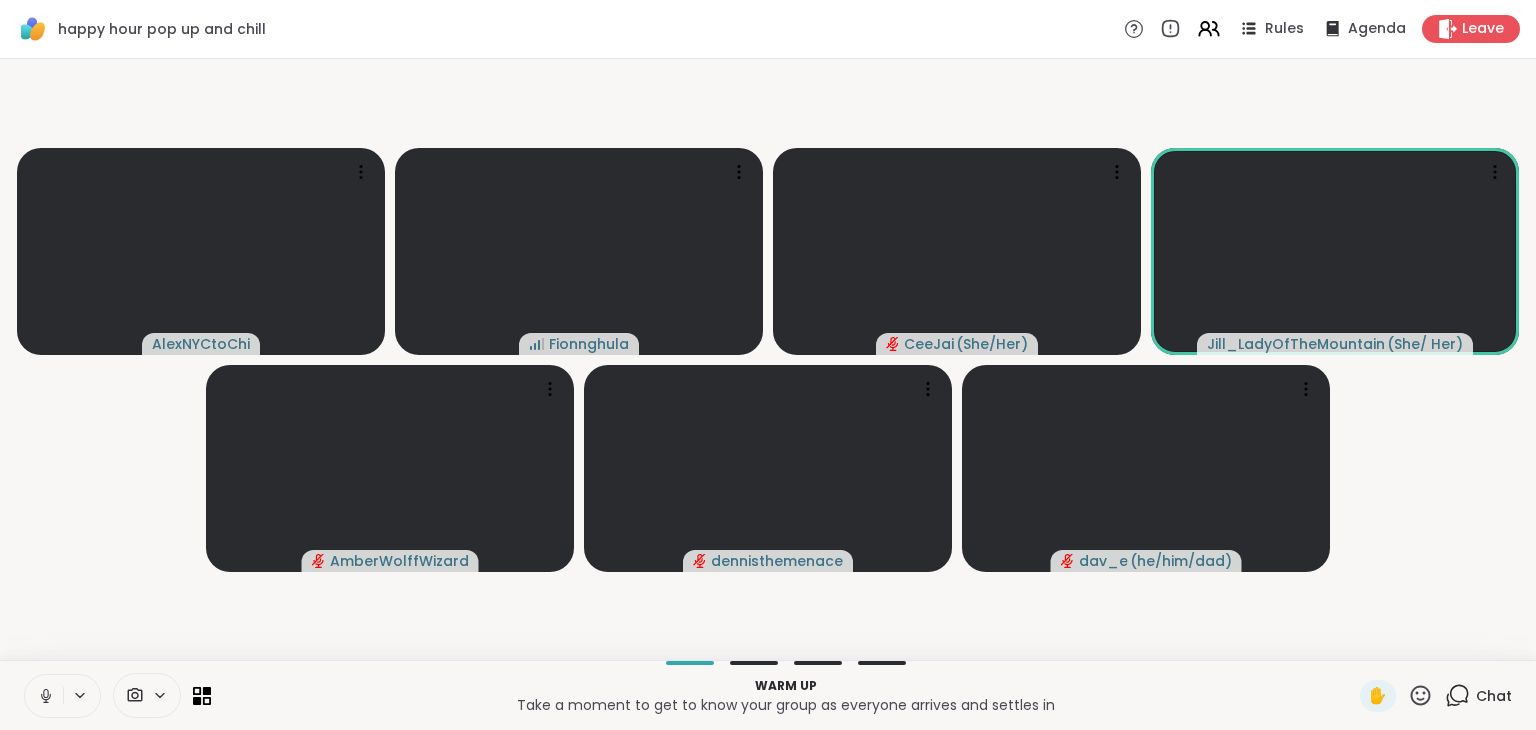 click 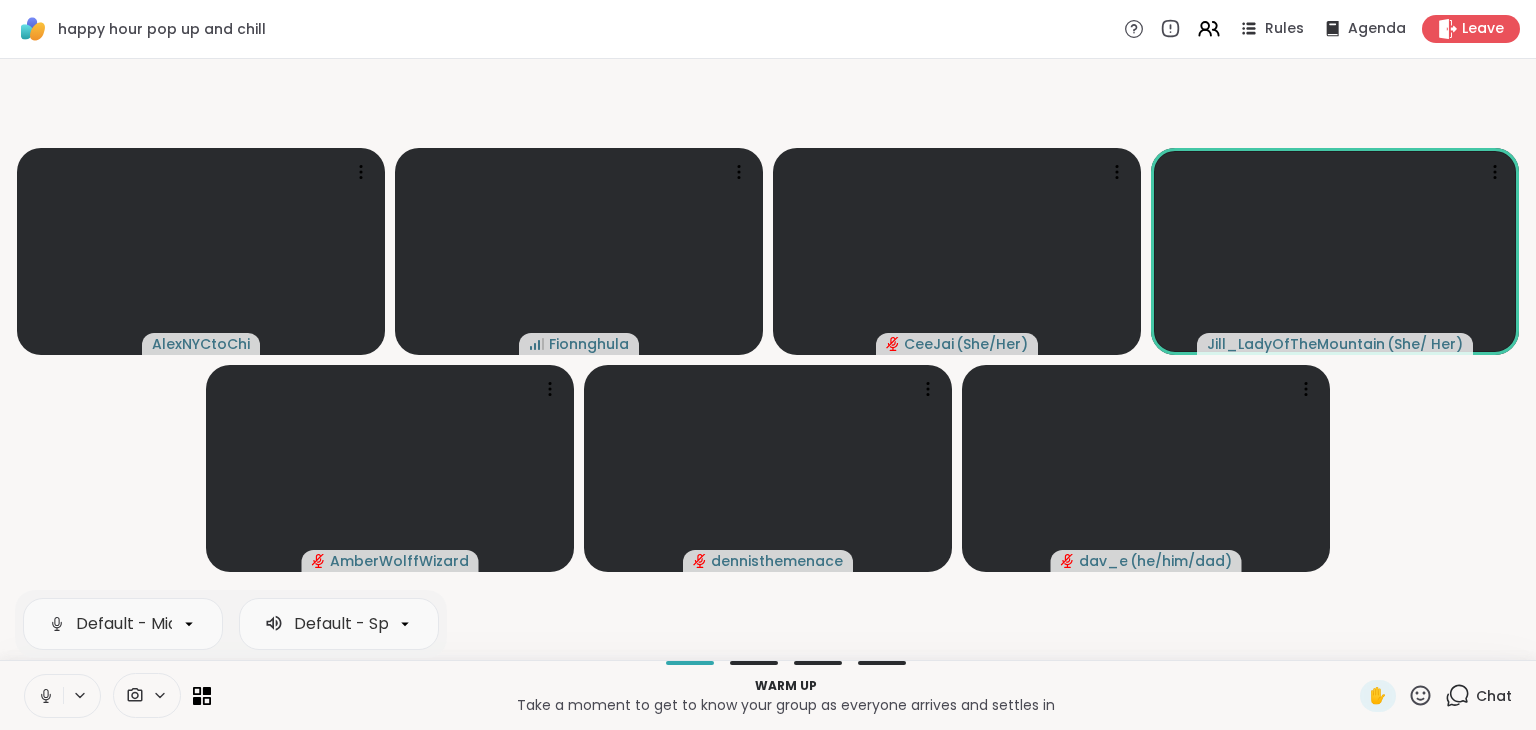 click 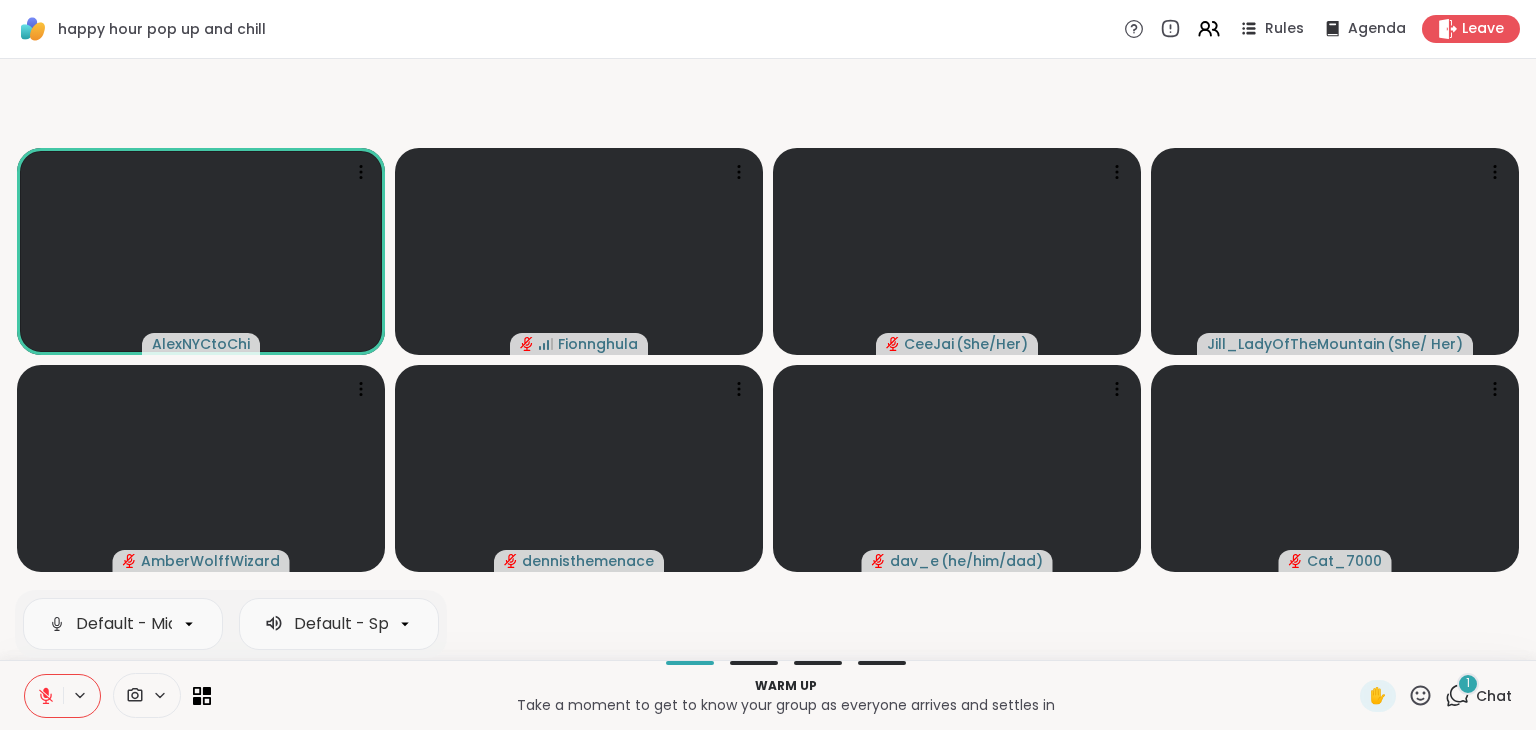 click 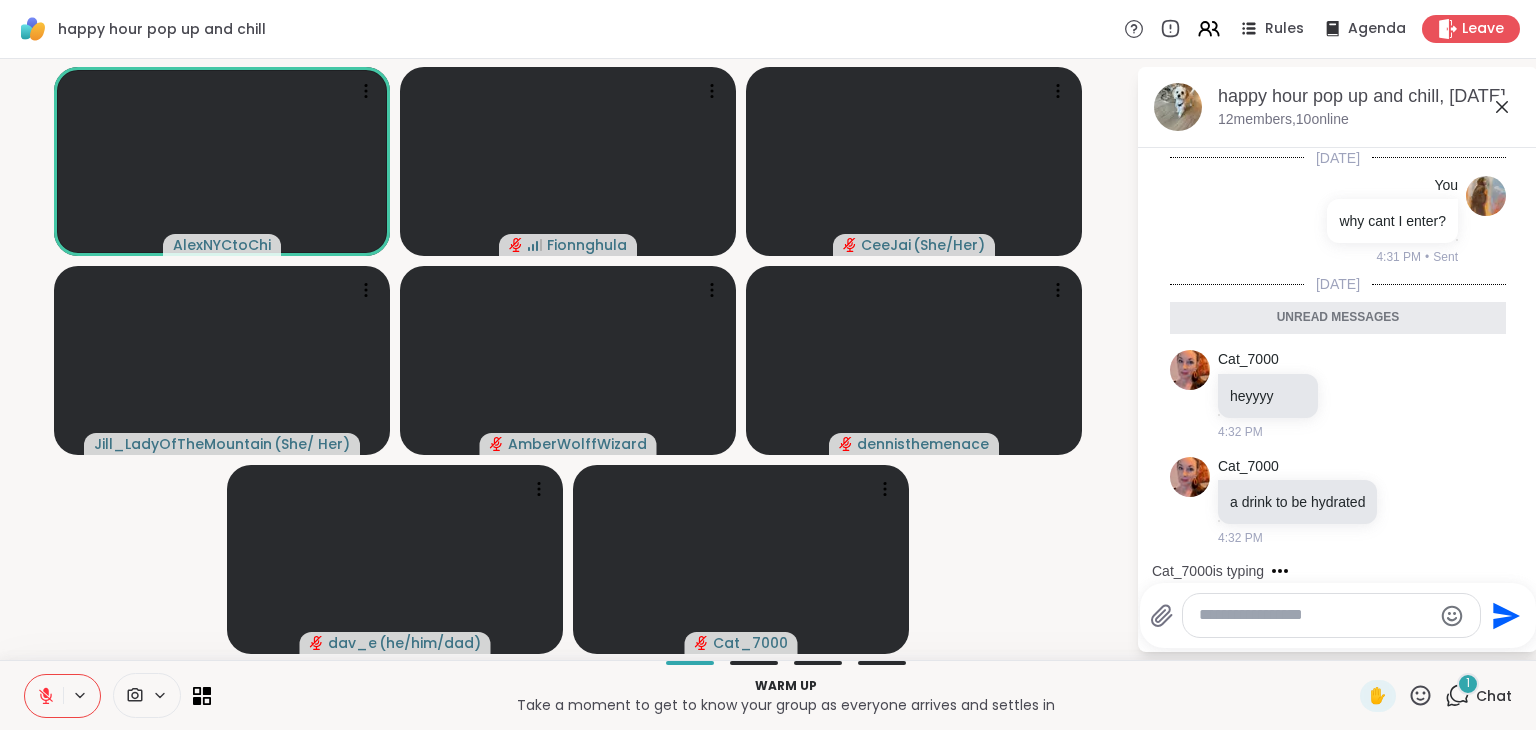 click at bounding box center (1315, 615) 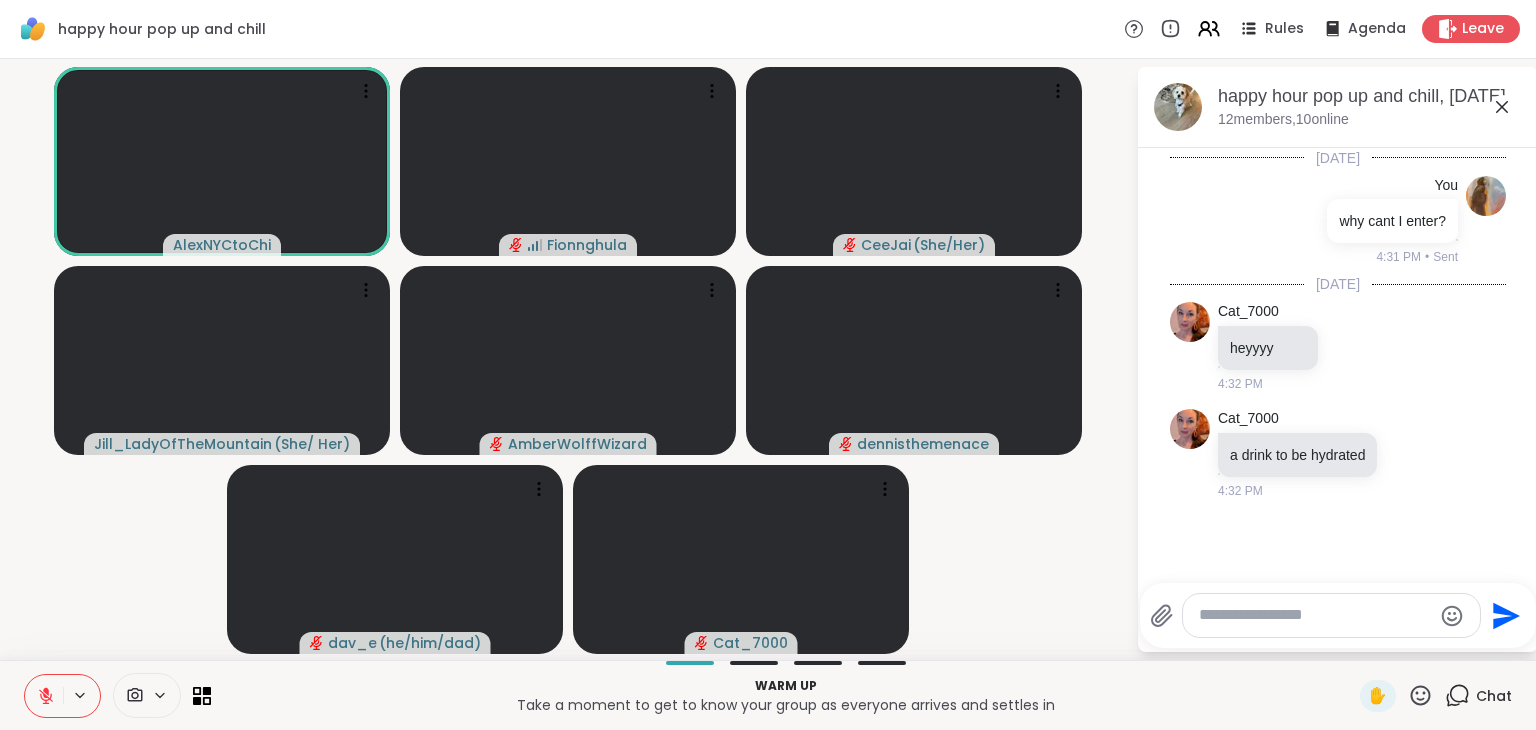 click at bounding box center (1315, 615) 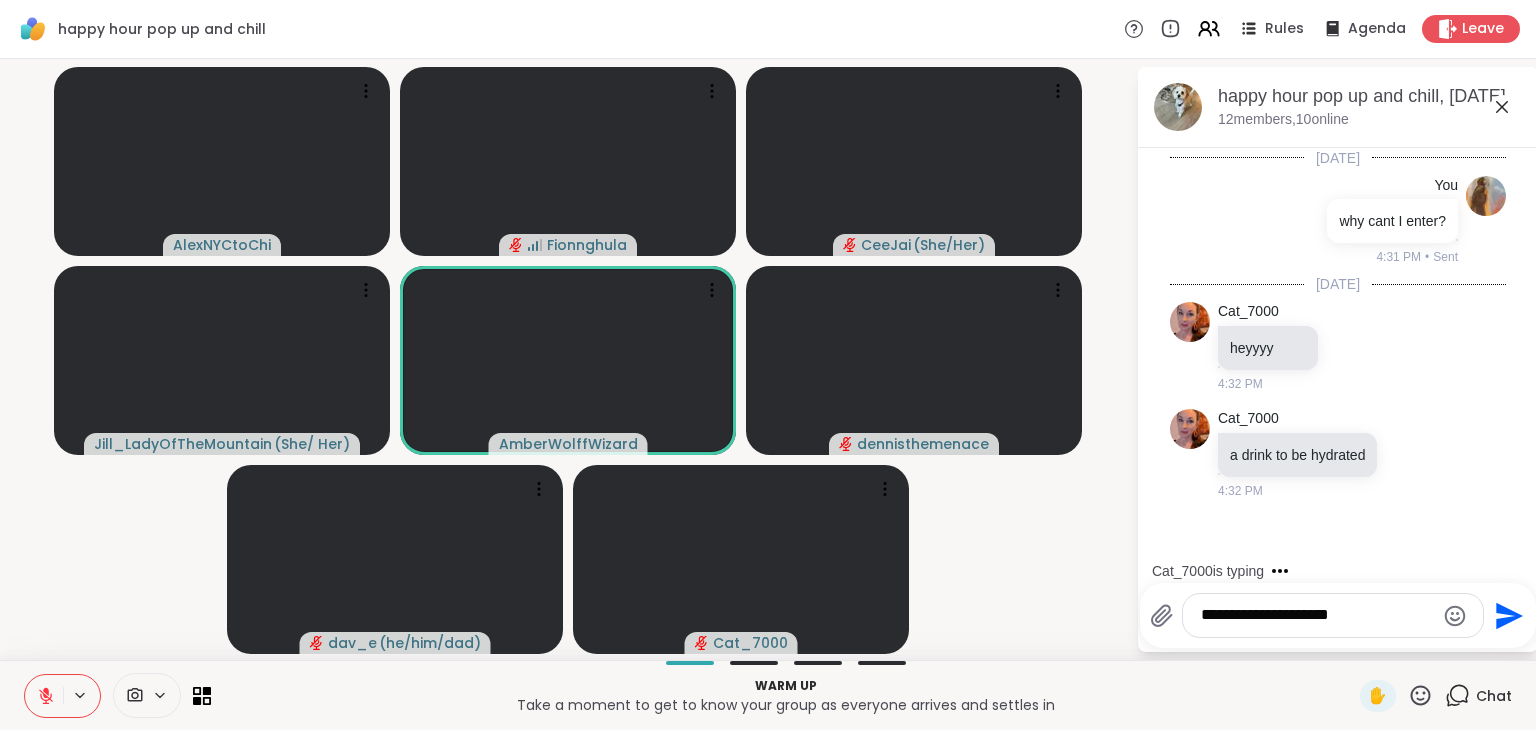 scroll, scrollTop: 80, scrollLeft: 0, axis: vertical 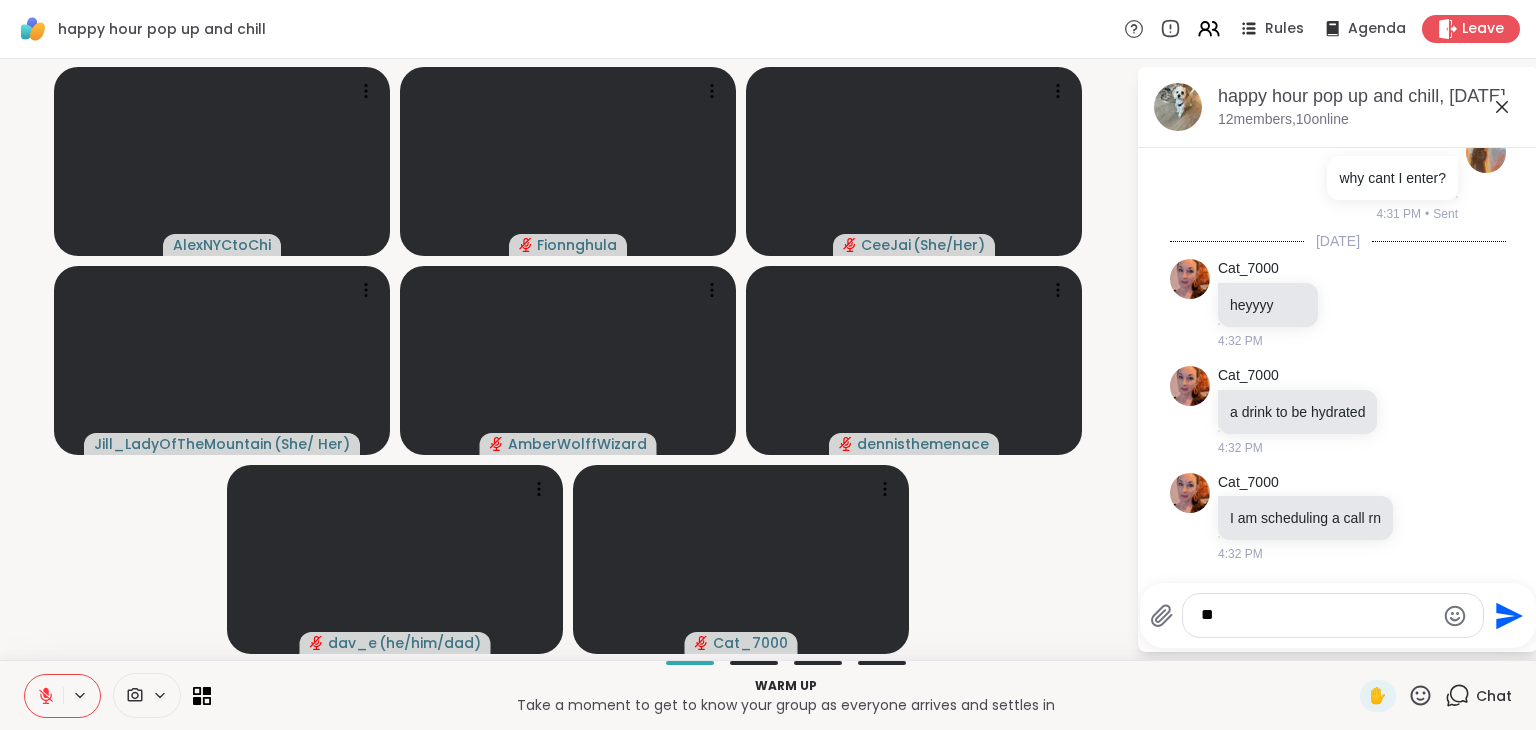 type on "*" 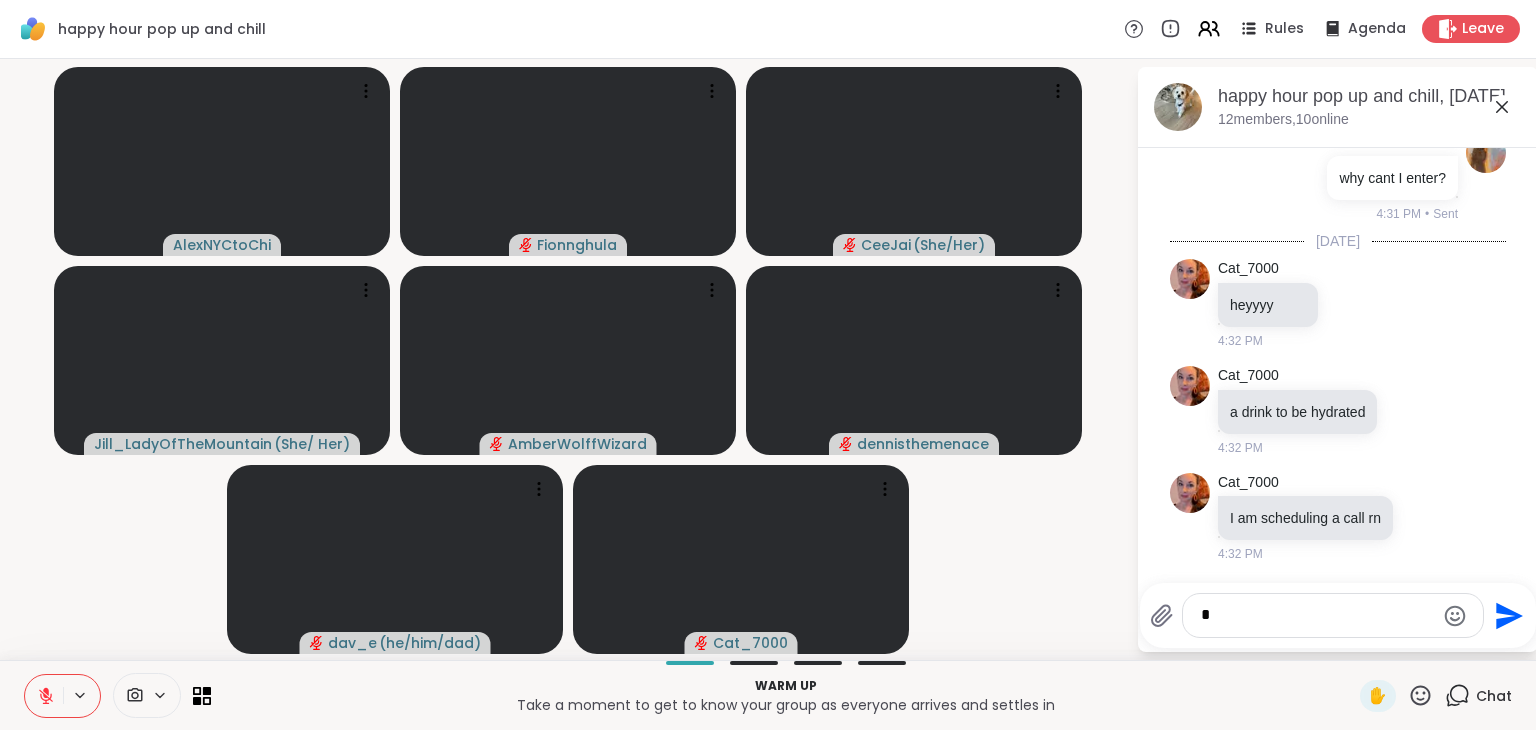 type 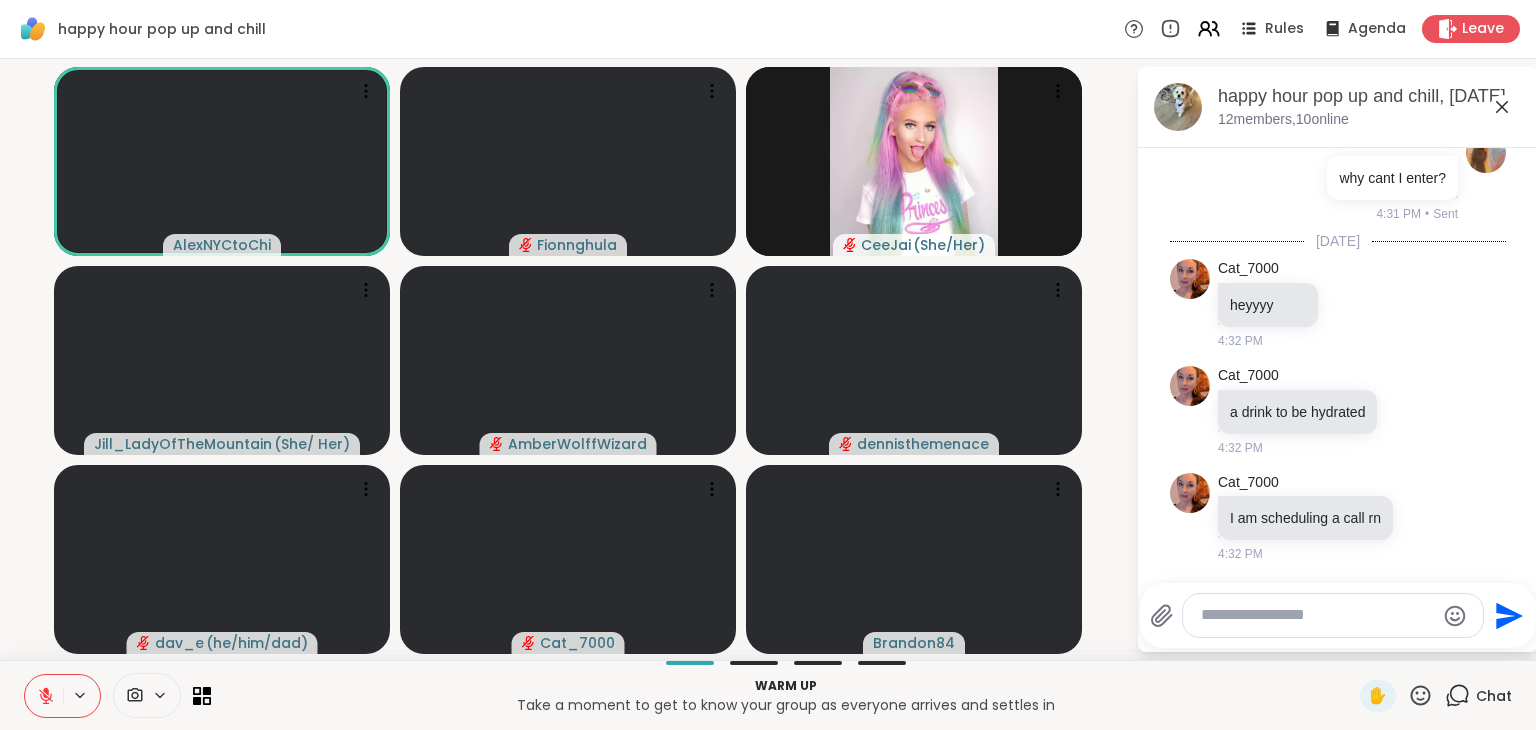 click at bounding box center [1317, 615] 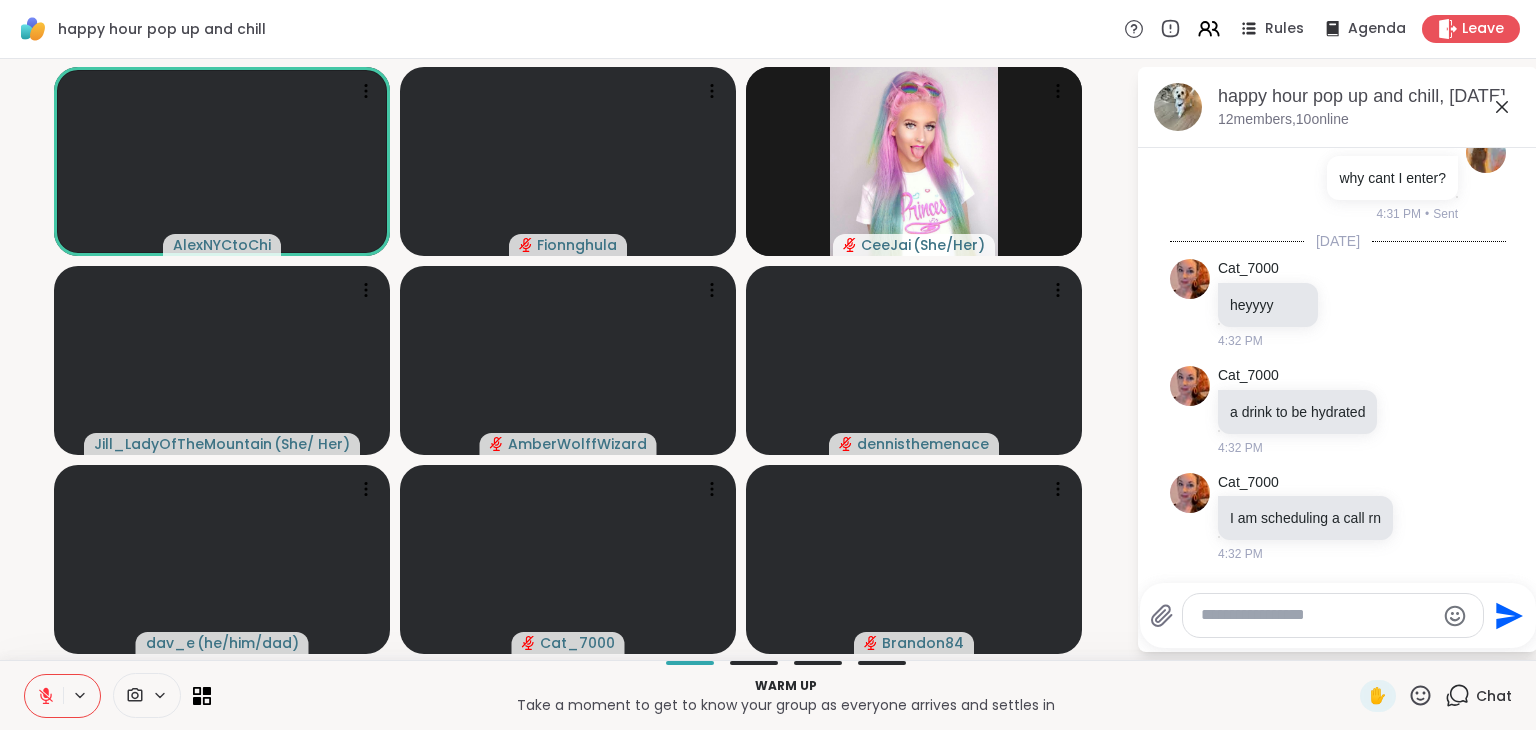click 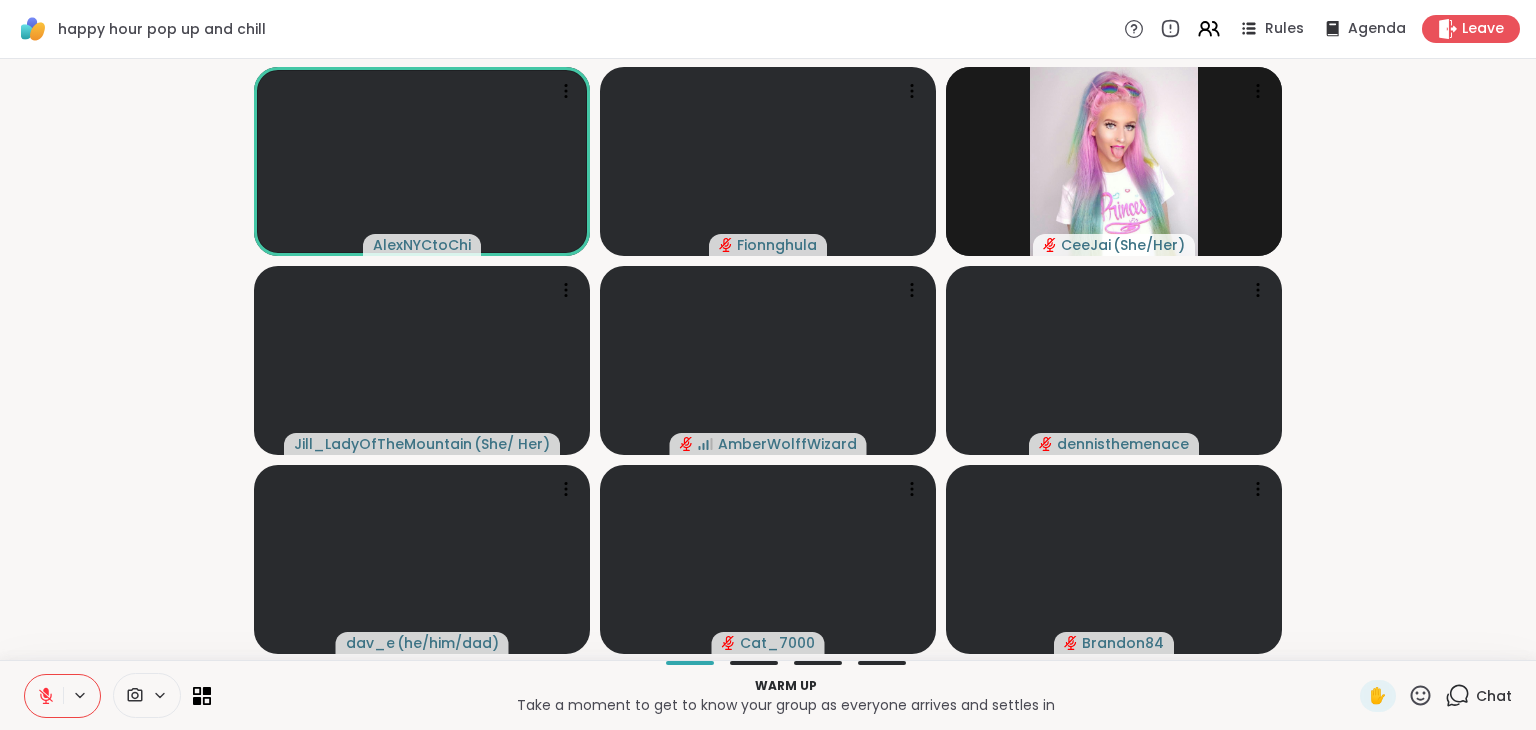 click 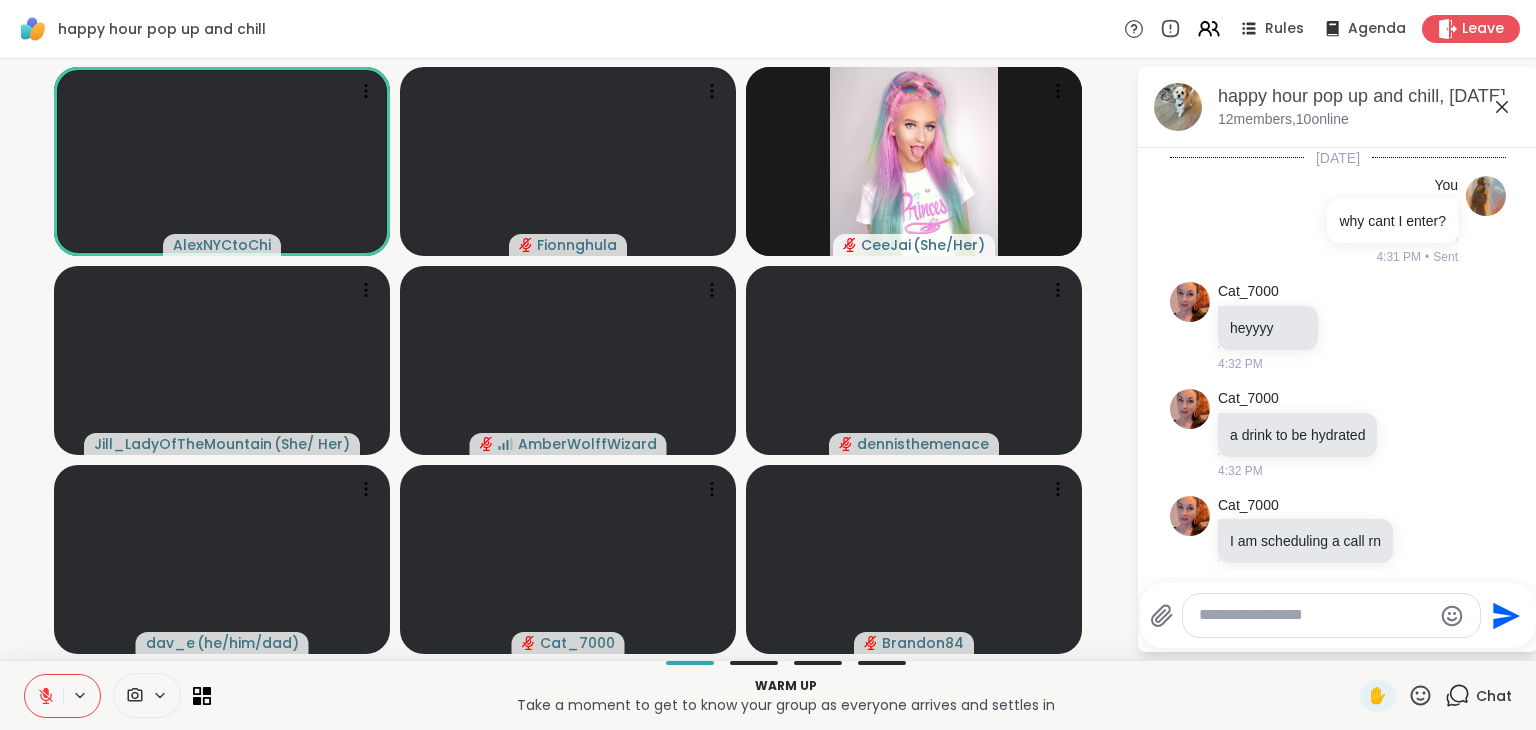 scroll, scrollTop: 60, scrollLeft: 0, axis: vertical 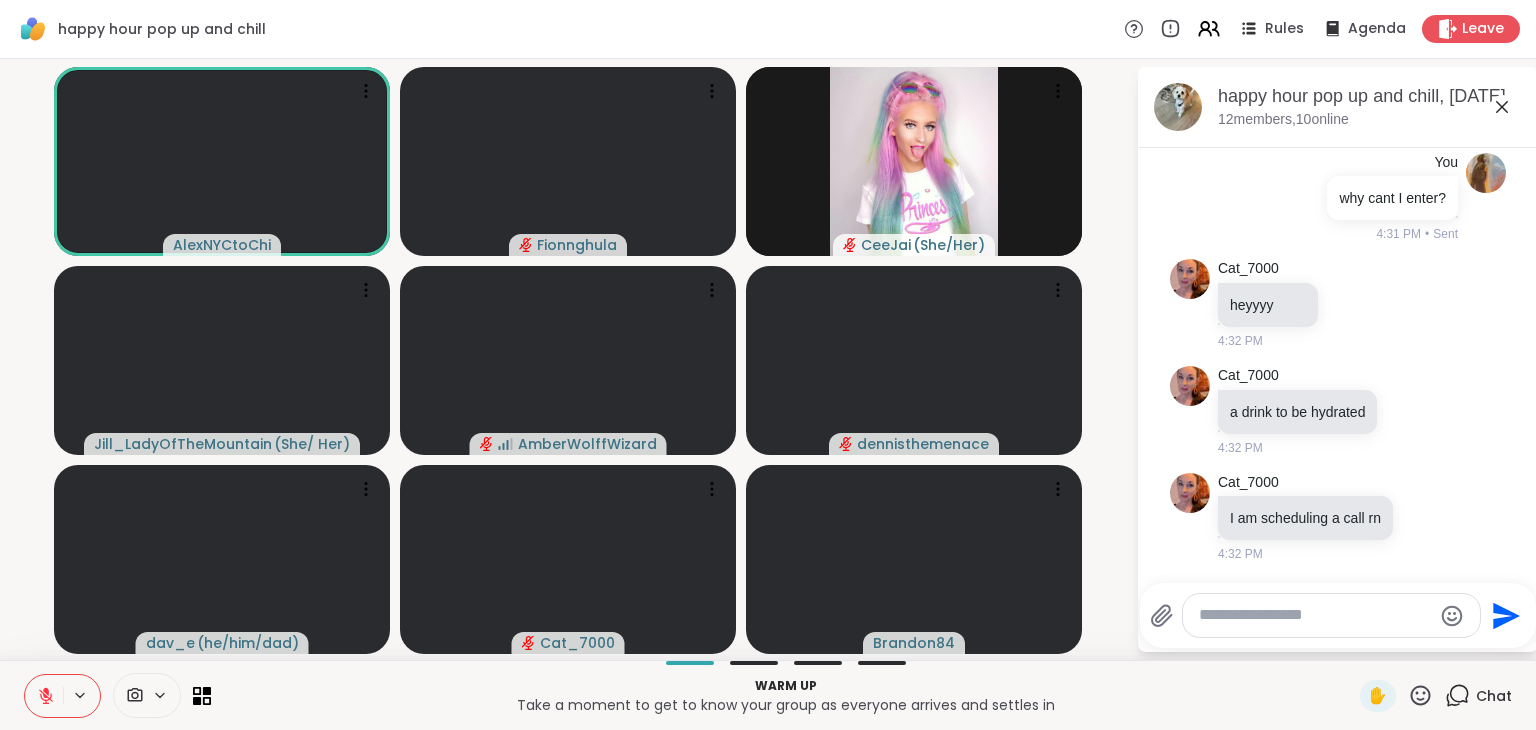click 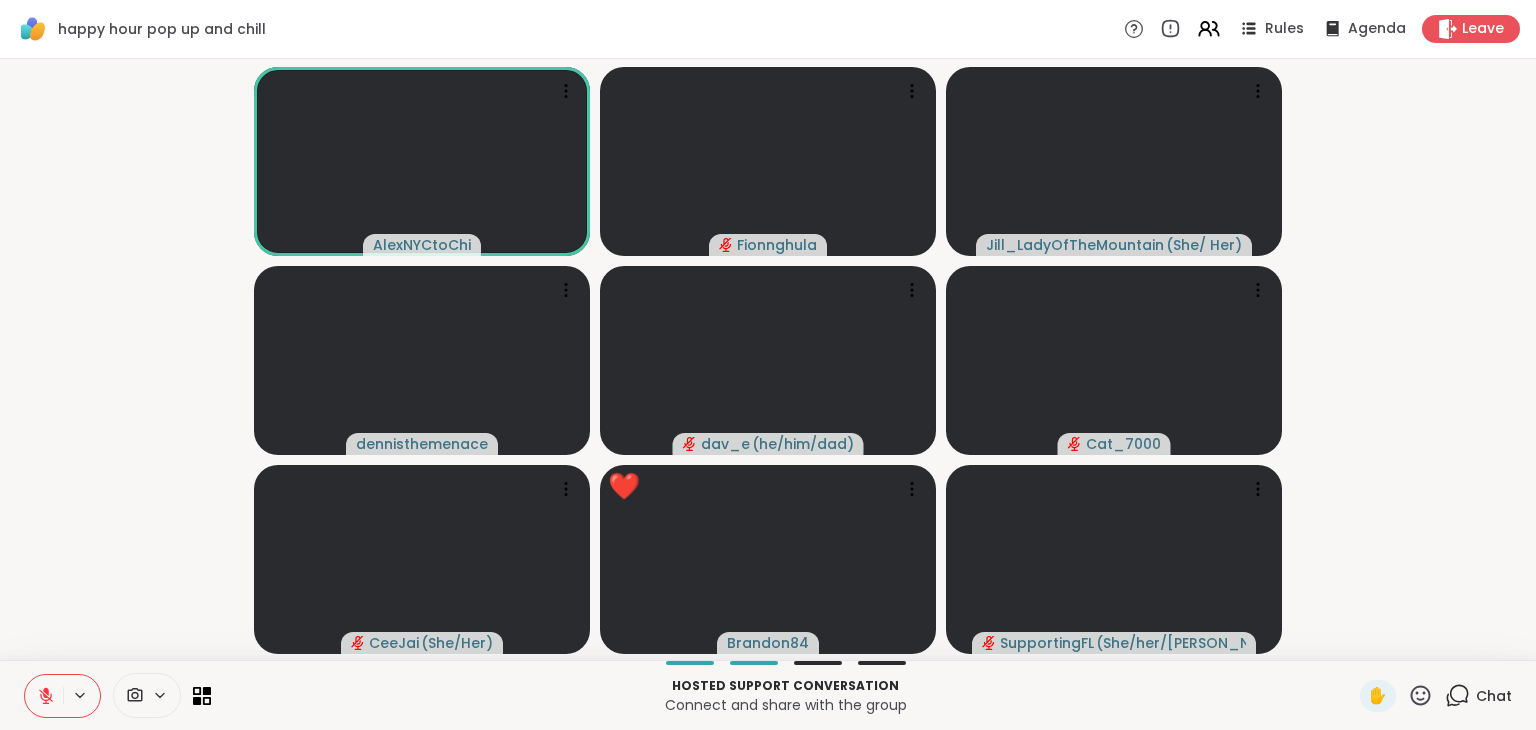 click 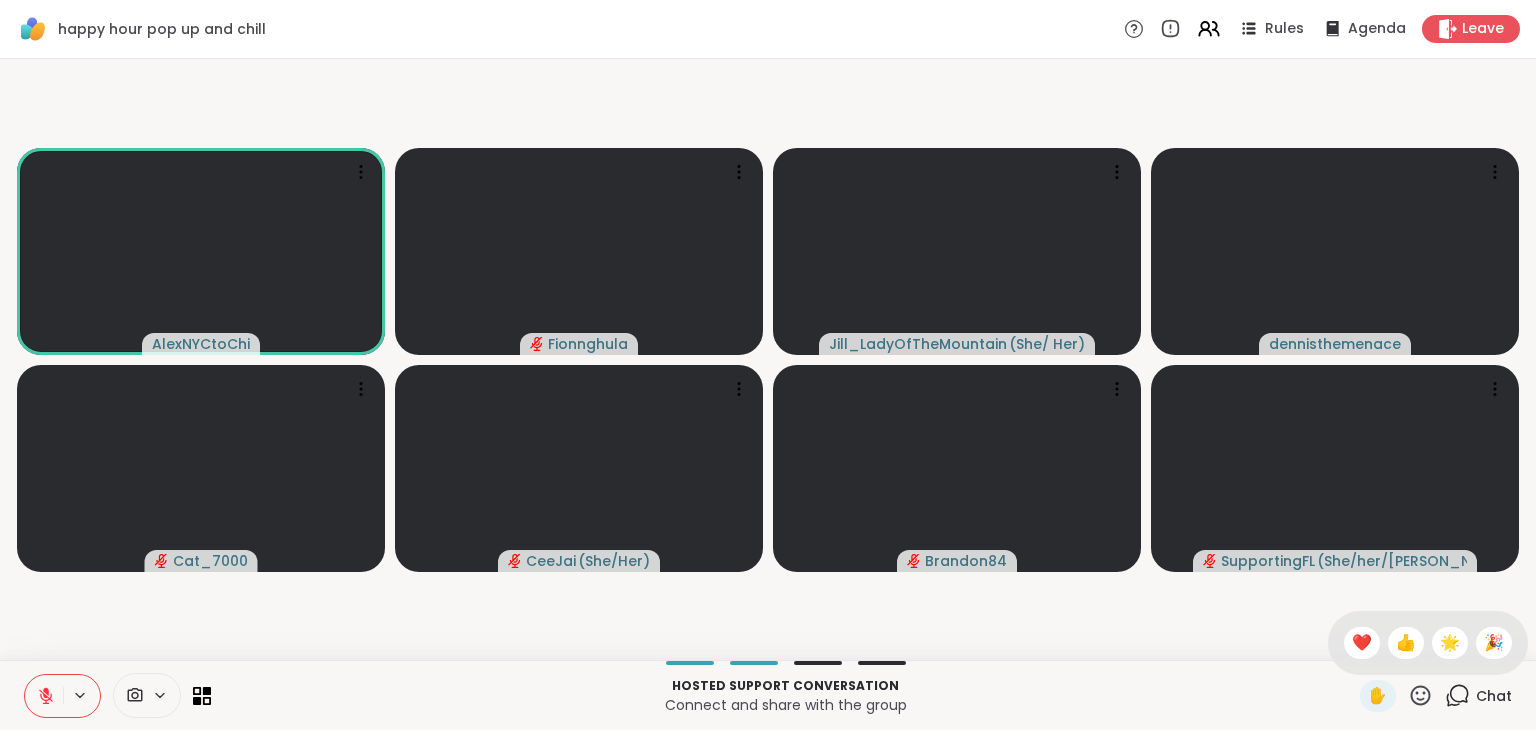 click on "✋ ❤️ 👍 🌟 🎉" at bounding box center [1428, 643] 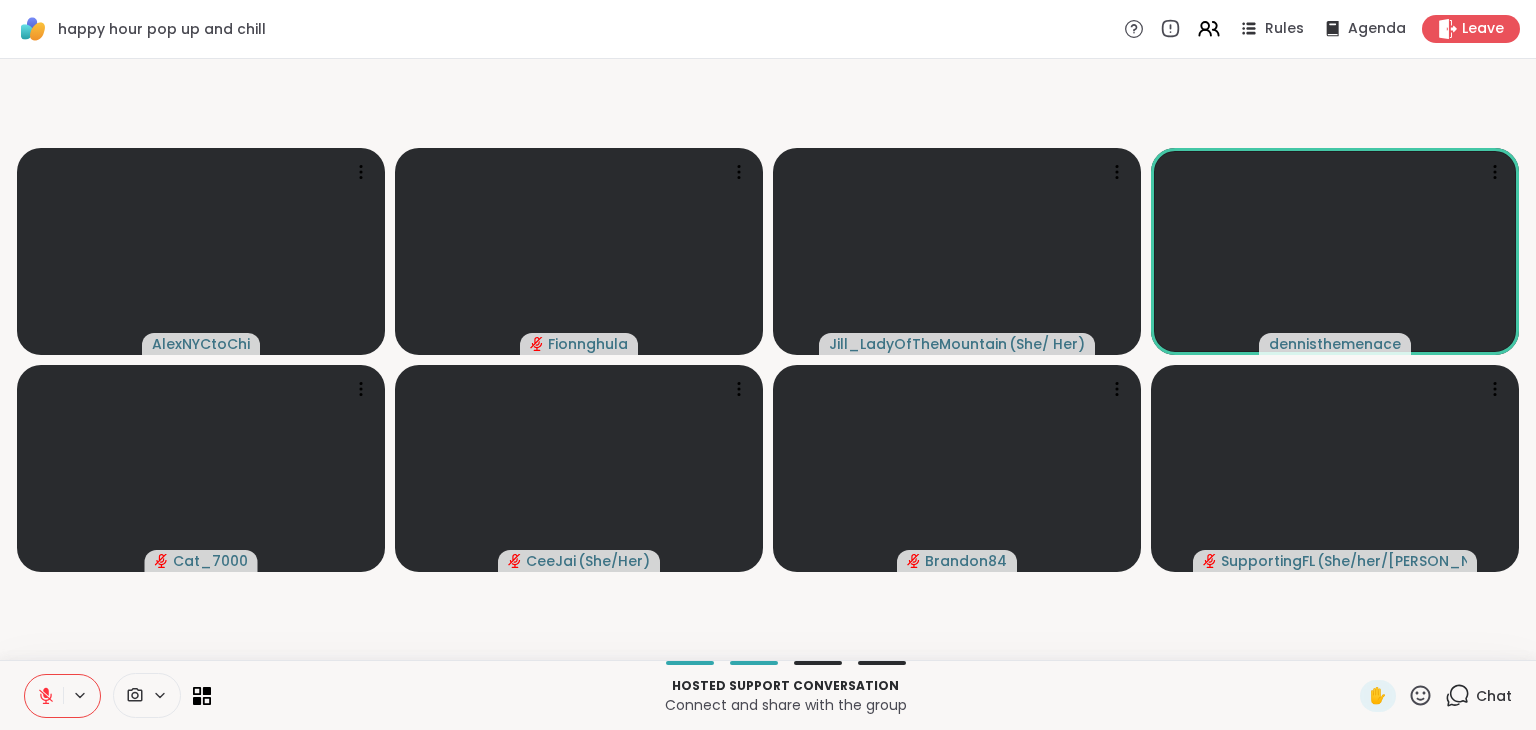 click on "AlexNYCtoChi Fionnghula Jill_LadyOfTheMountain ( She/ Her ) dennisthemenace Cat_7000 CeeJai ( She/Her ) Brandon84 SupportingFL ( She/her/[PERSON_NAME]  )" at bounding box center [768, 359] 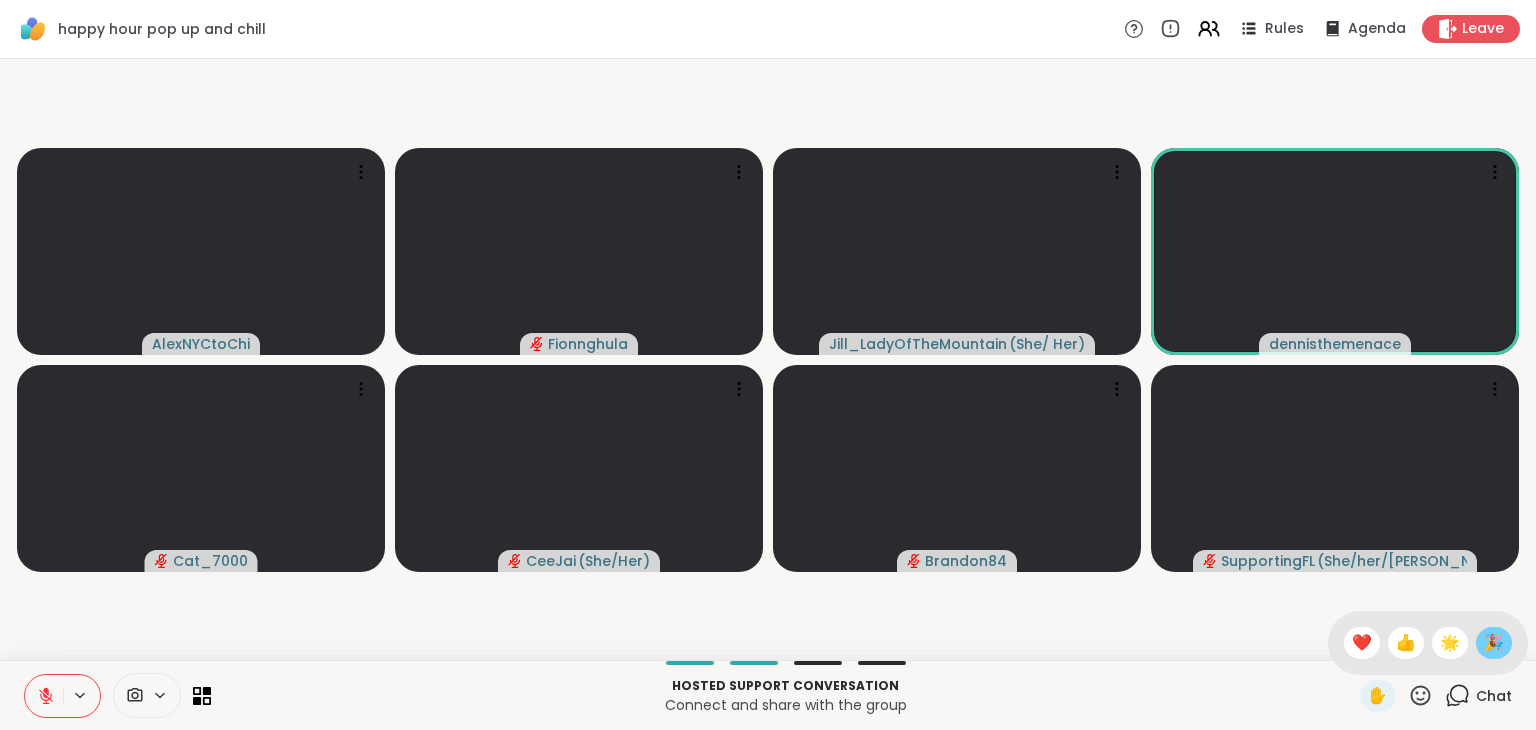 click on "🎉" at bounding box center [1494, 643] 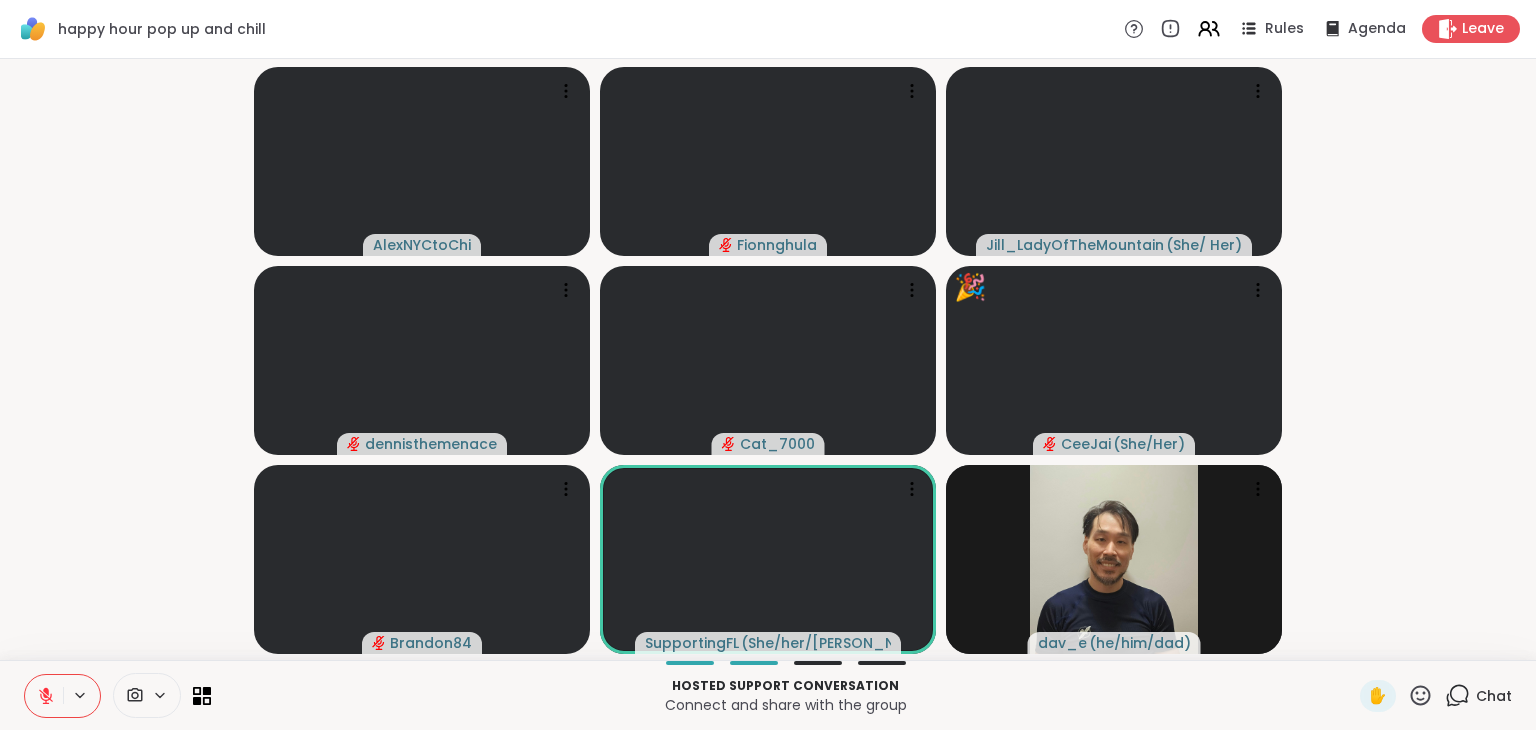 click 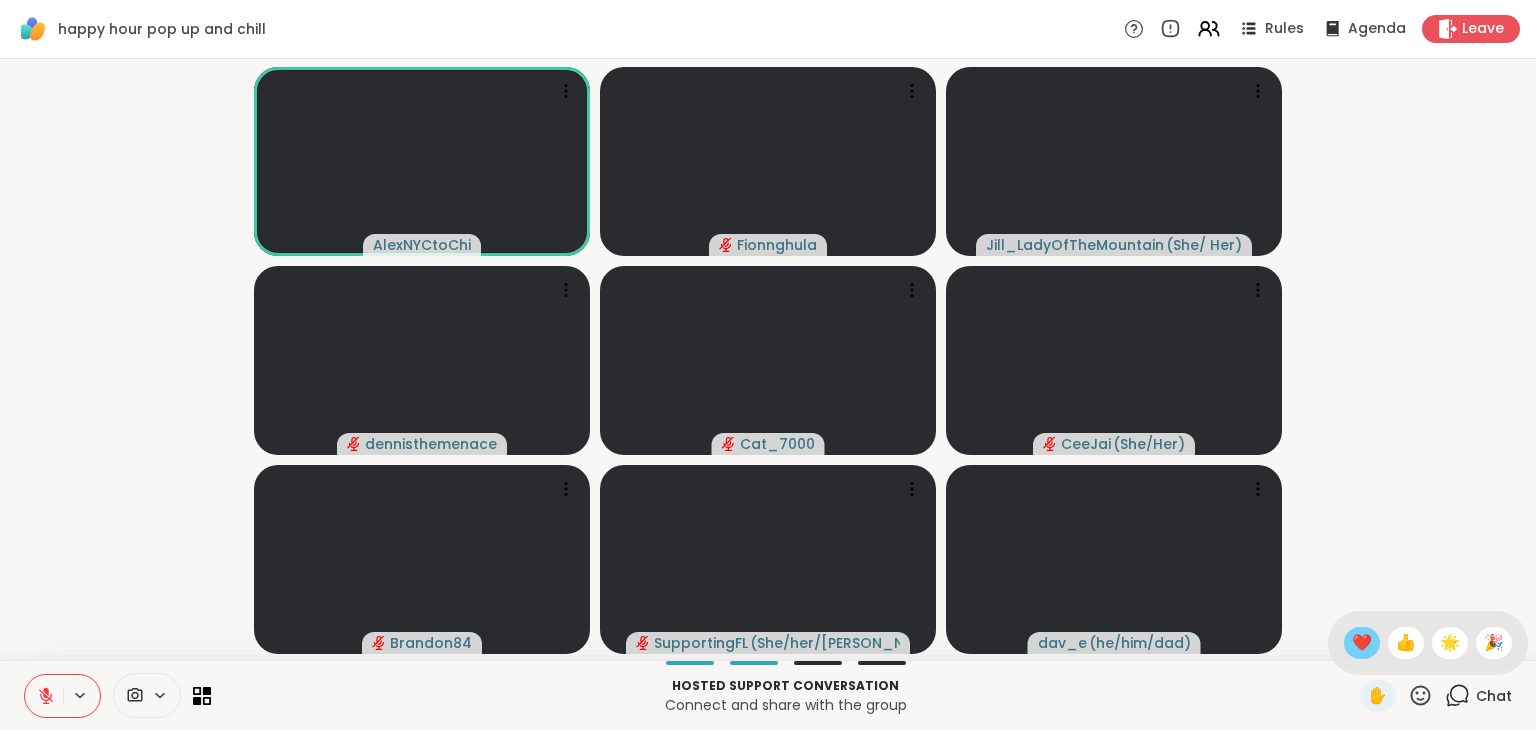 click on "❤️" at bounding box center (1362, 643) 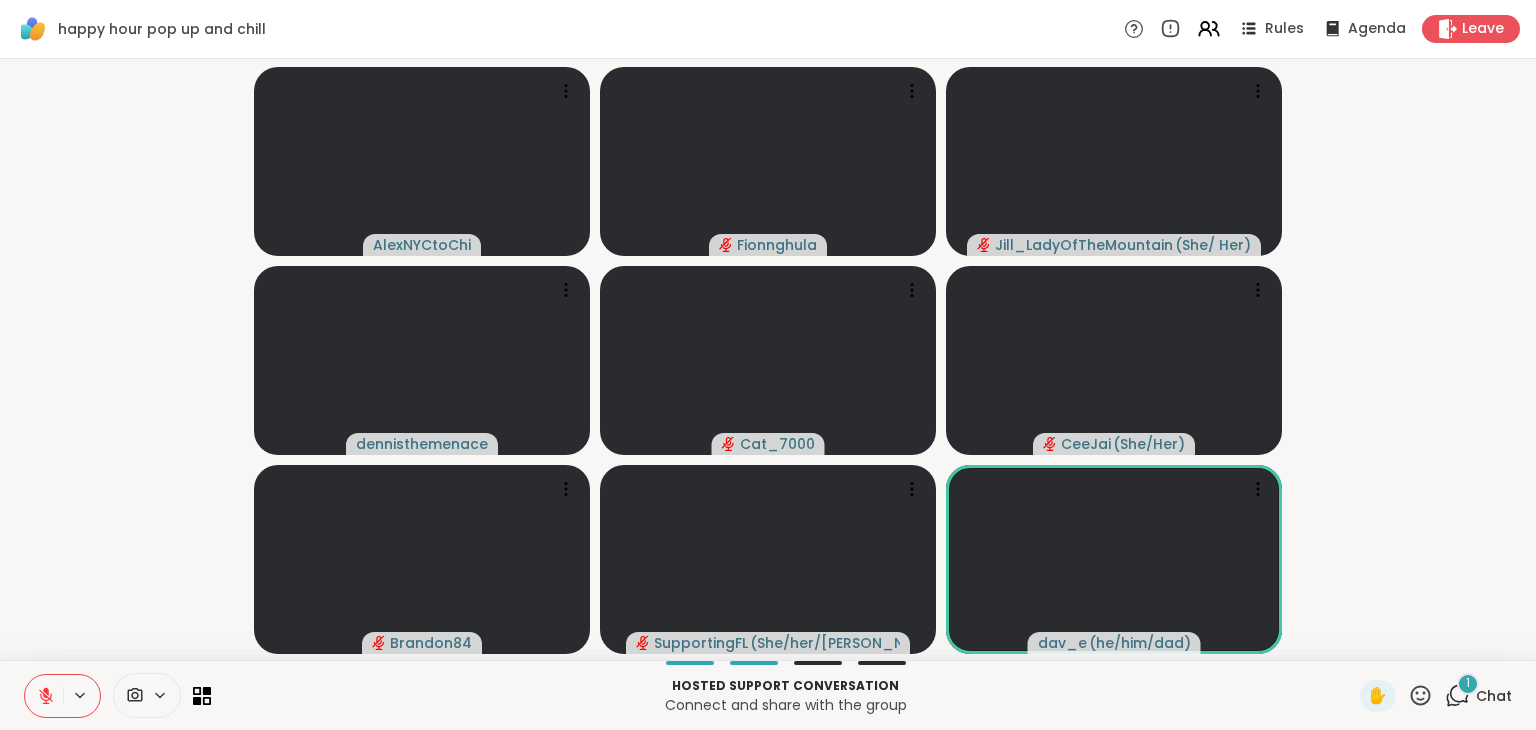 click on "AlexNYCtoChi Fionnghula Jill_LadyOfTheMountain ( She/ Her ) dennisthemenace Cat_7000 CeeJai ( She/Her ) Brandon84 SupportingFL ( She/her/[PERSON_NAME]  ) dav_e ( he/him/dad )" at bounding box center [768, 359] 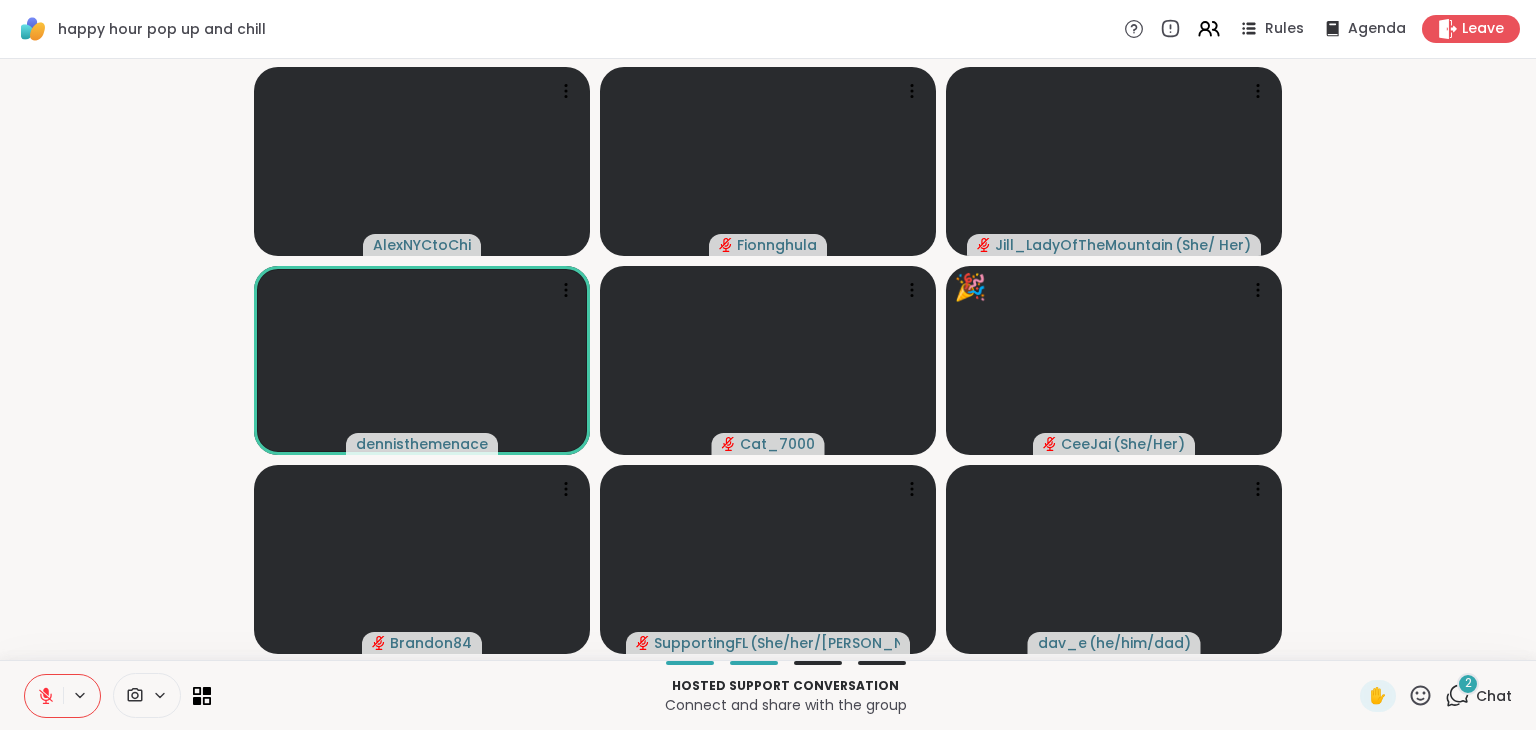 click 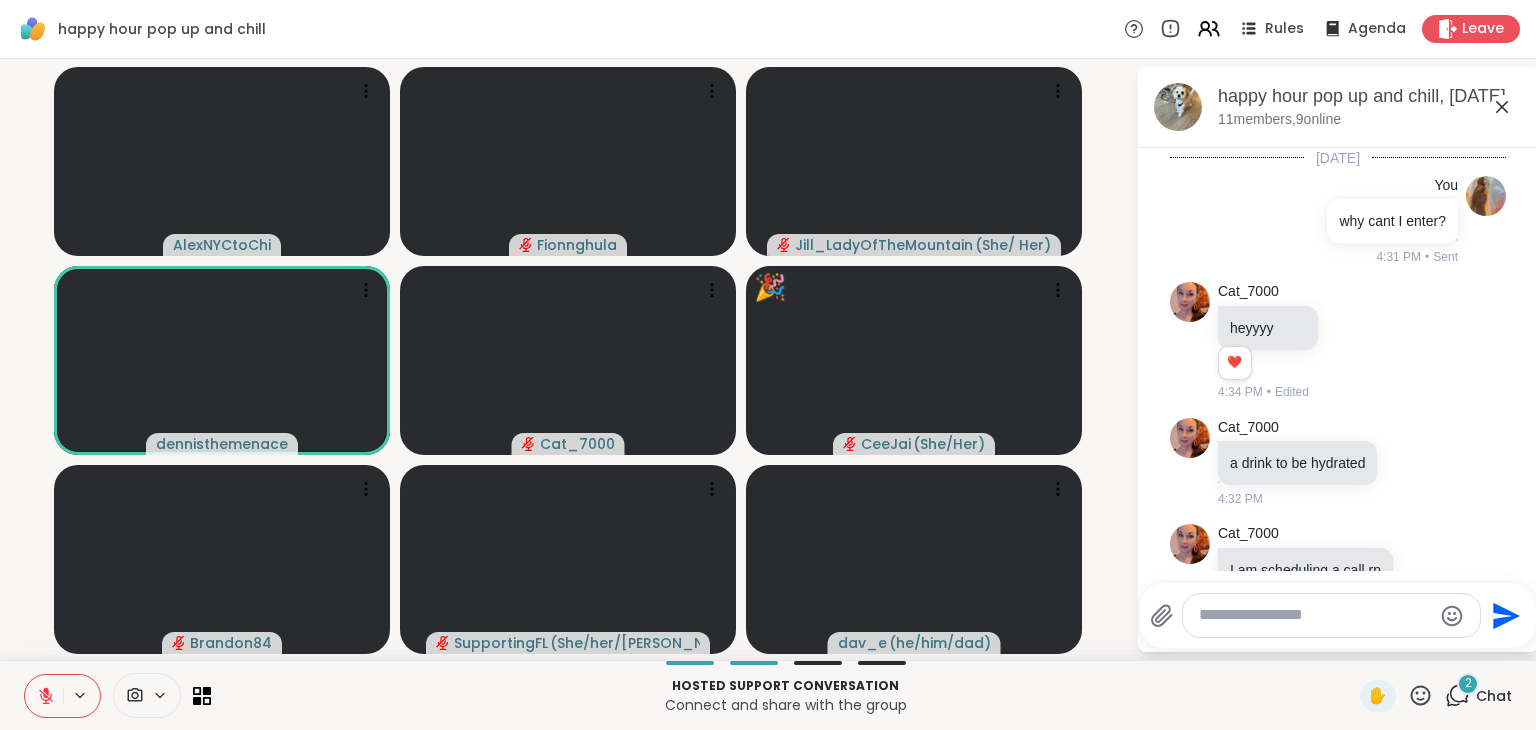 scroll, scrollTop: 458, scrollLeft: 0, axis: vertical 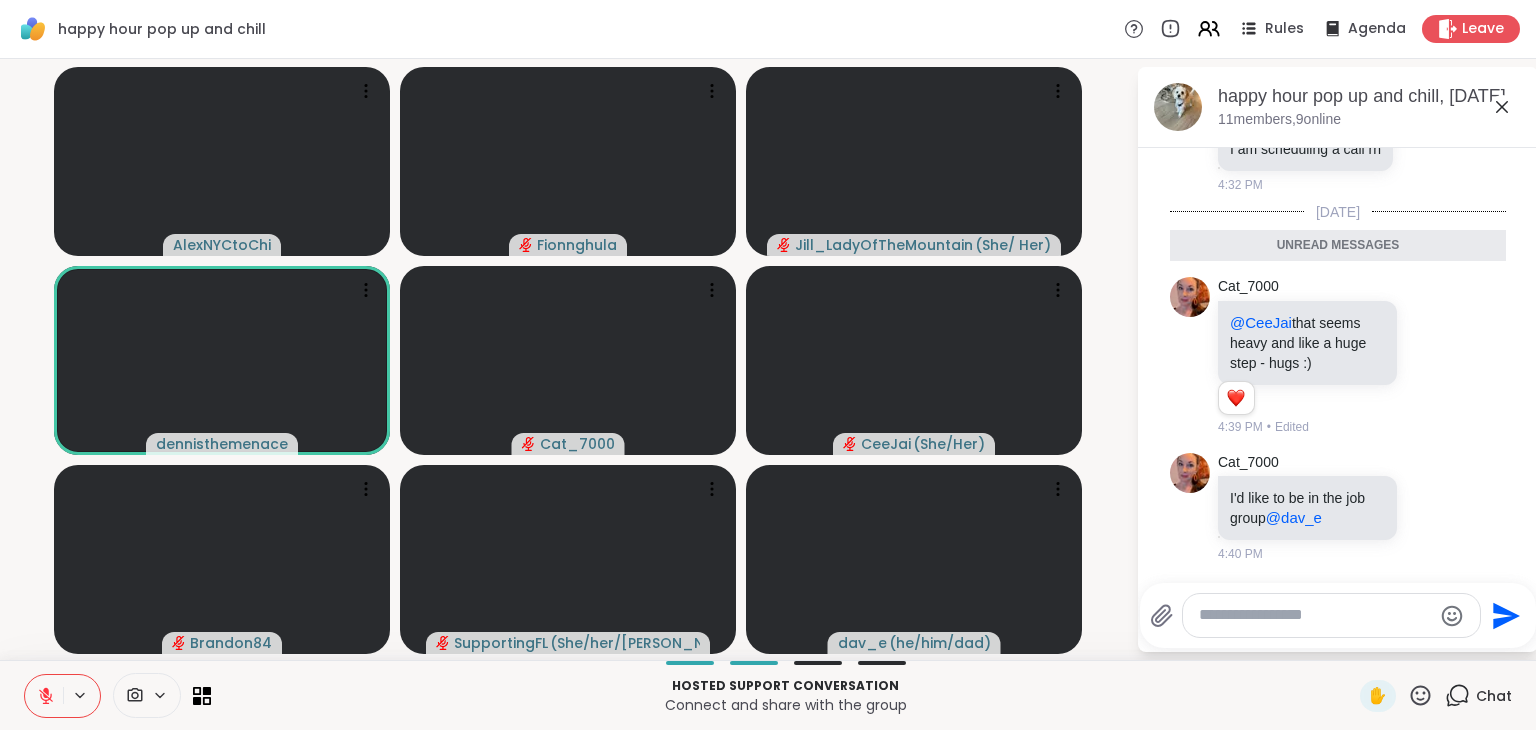 click at bounding box center [1315, 615] 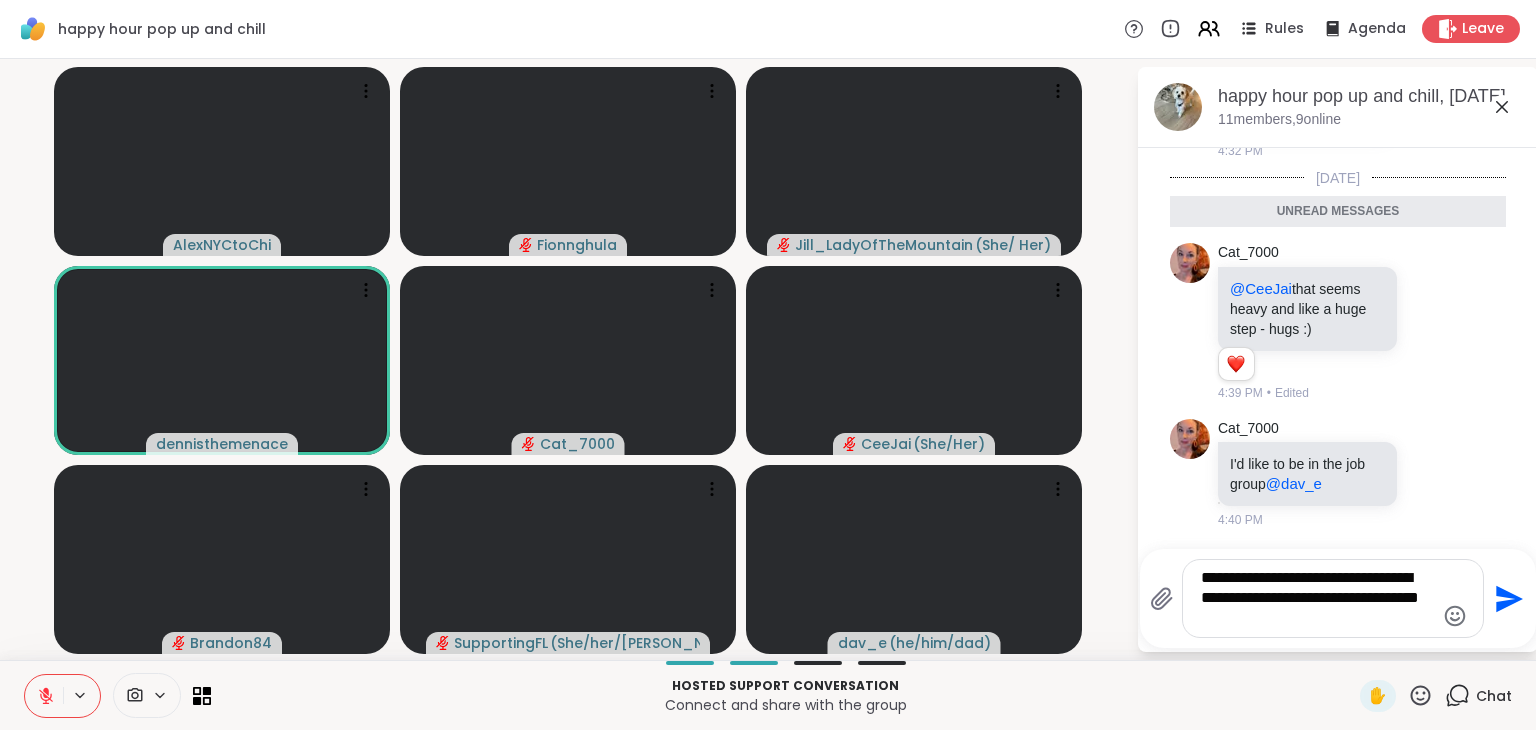 click 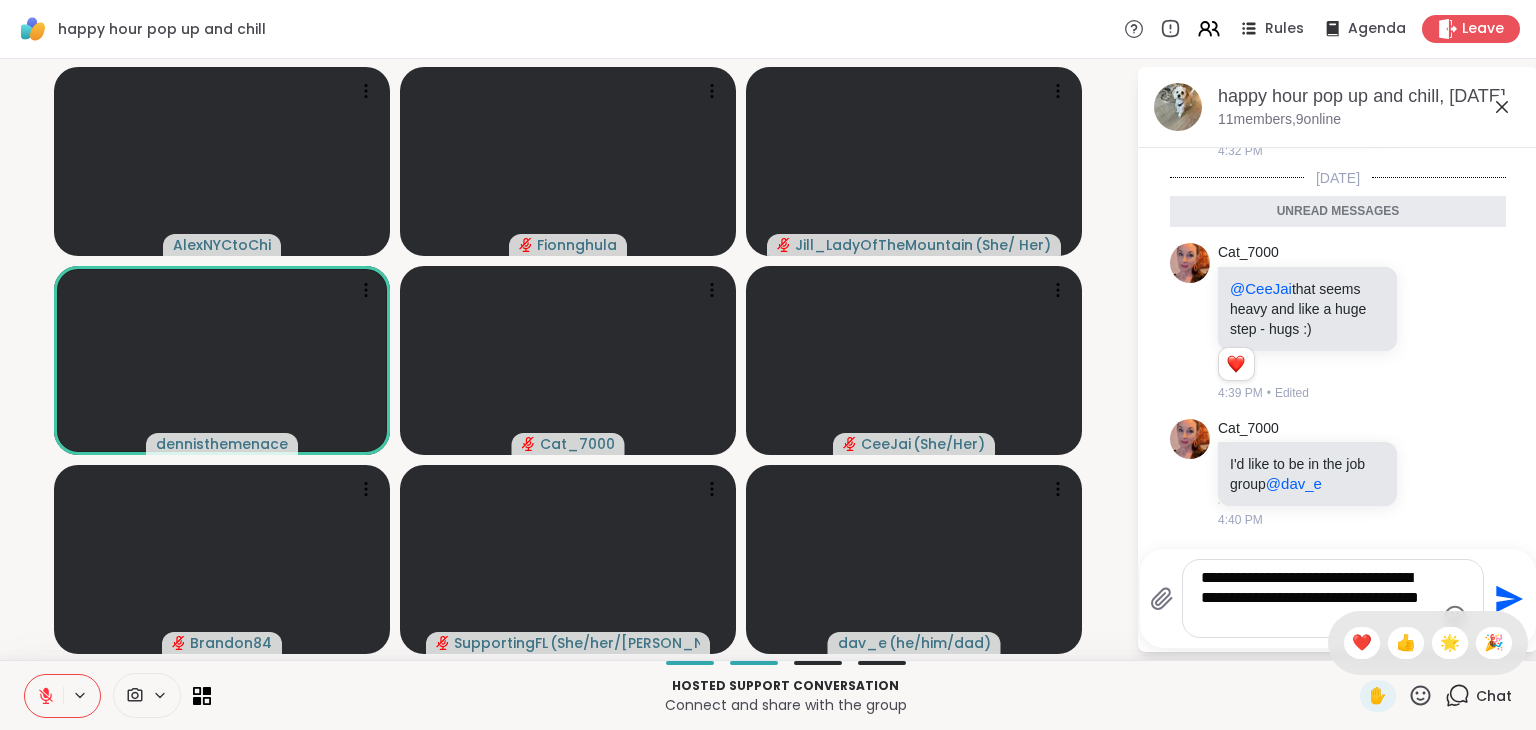 click on "**********" at bounding box center (1333, 598) 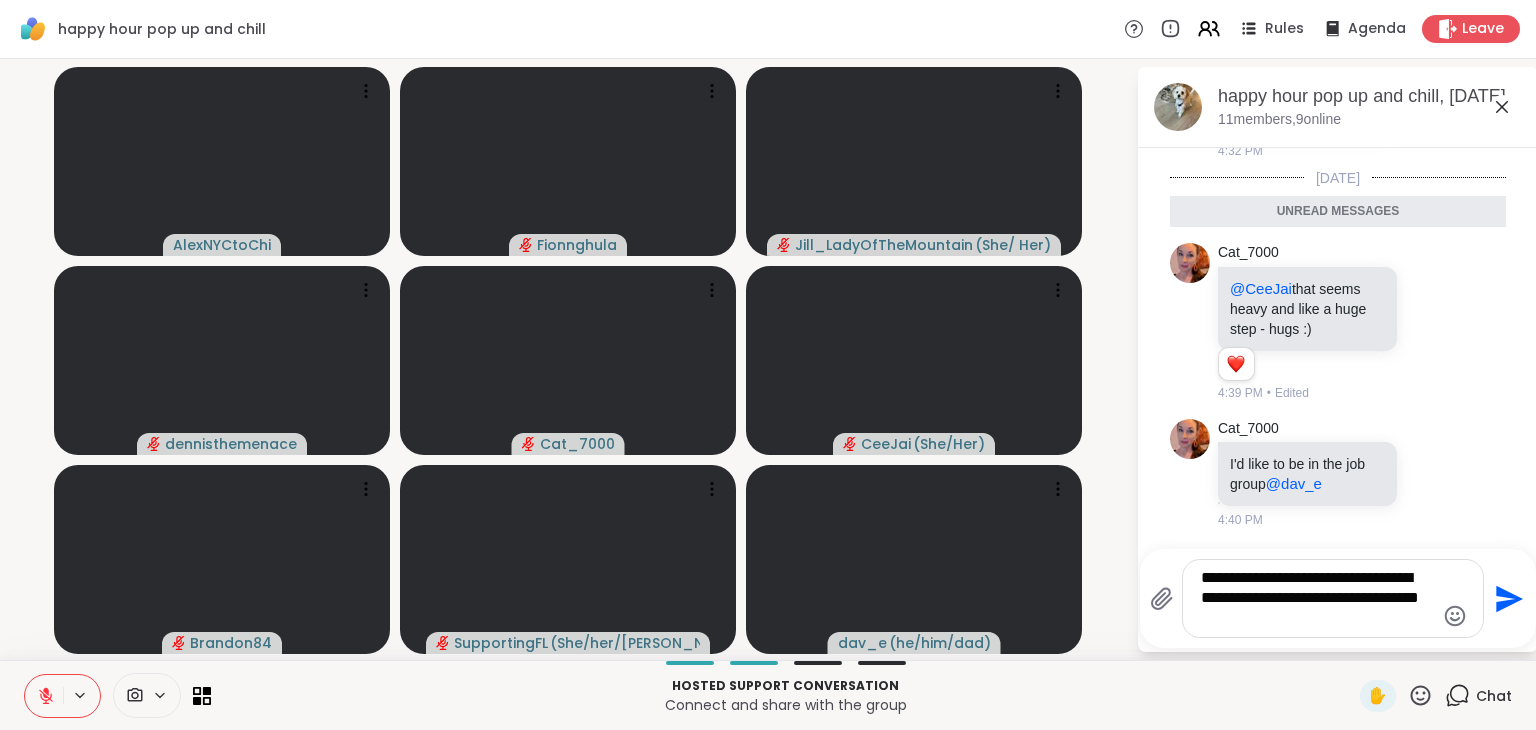 click 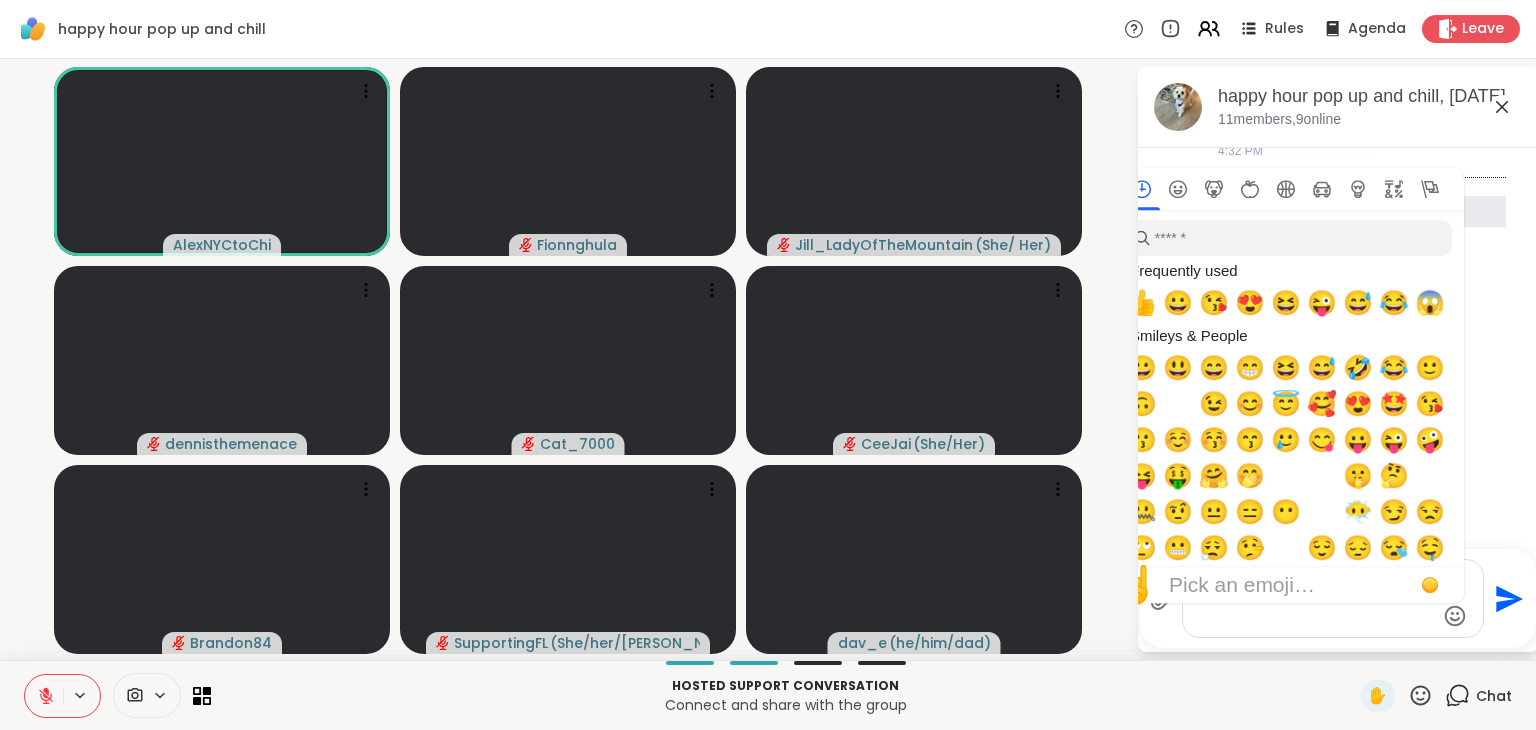 click 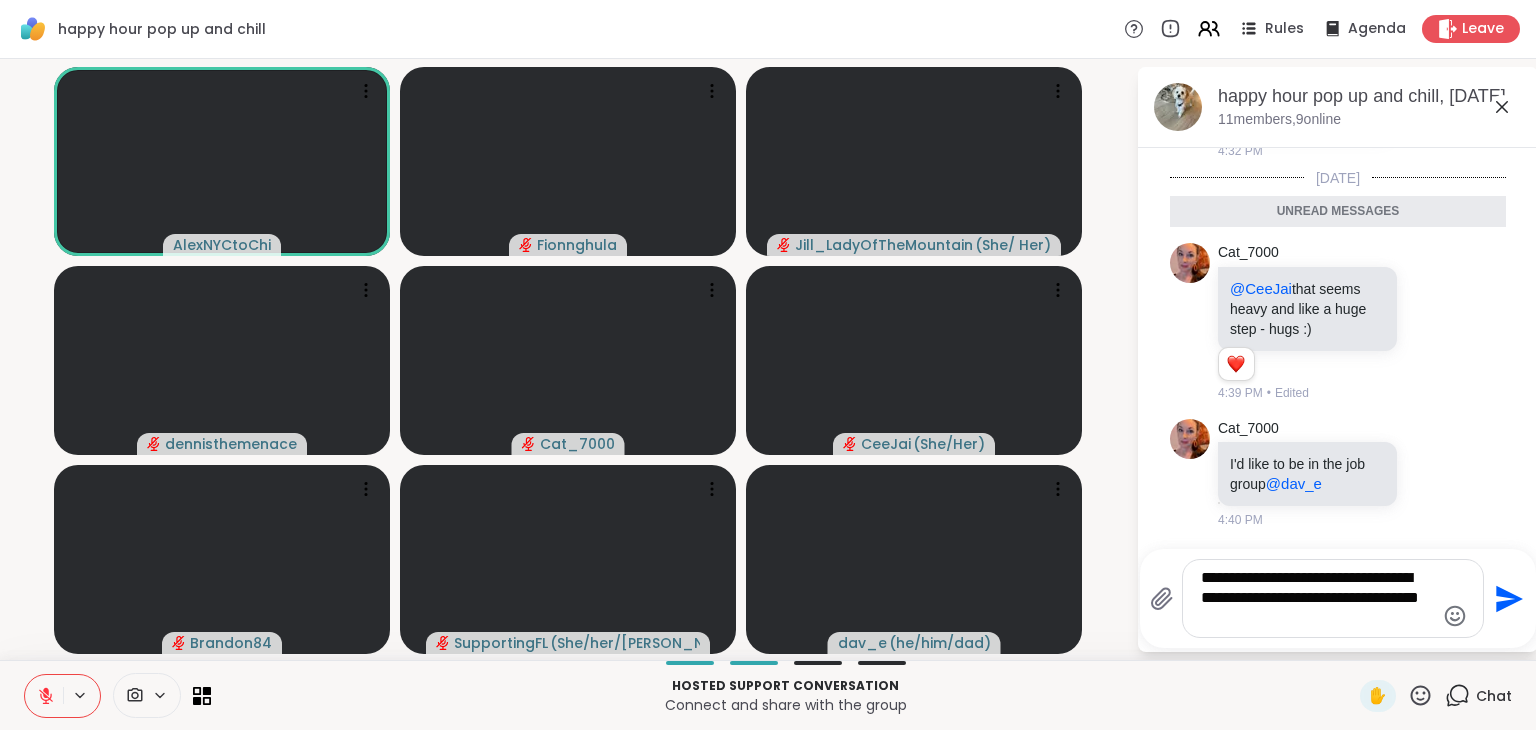 click 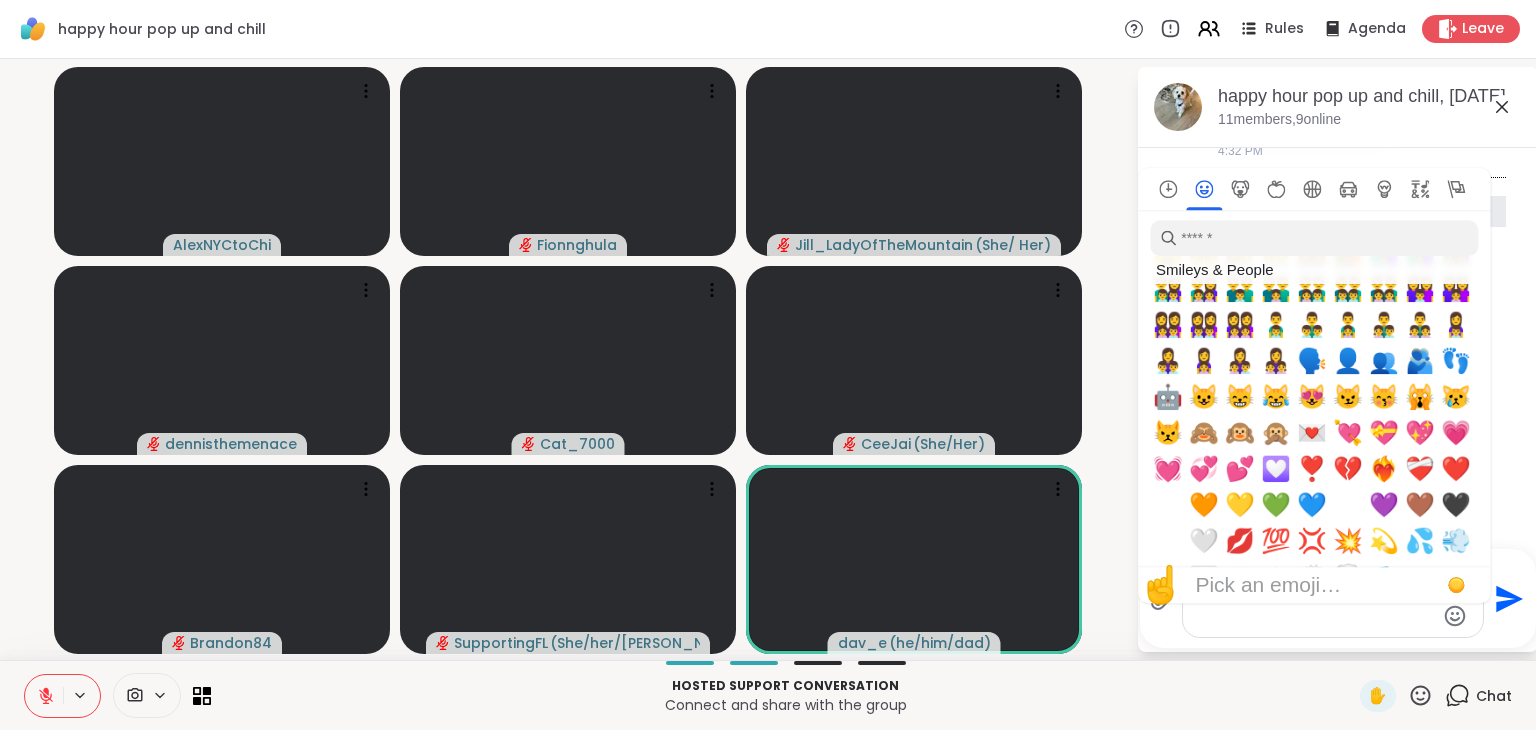 scroll, scrollTop: 1904, scrollLeft: 0, axis: vertical 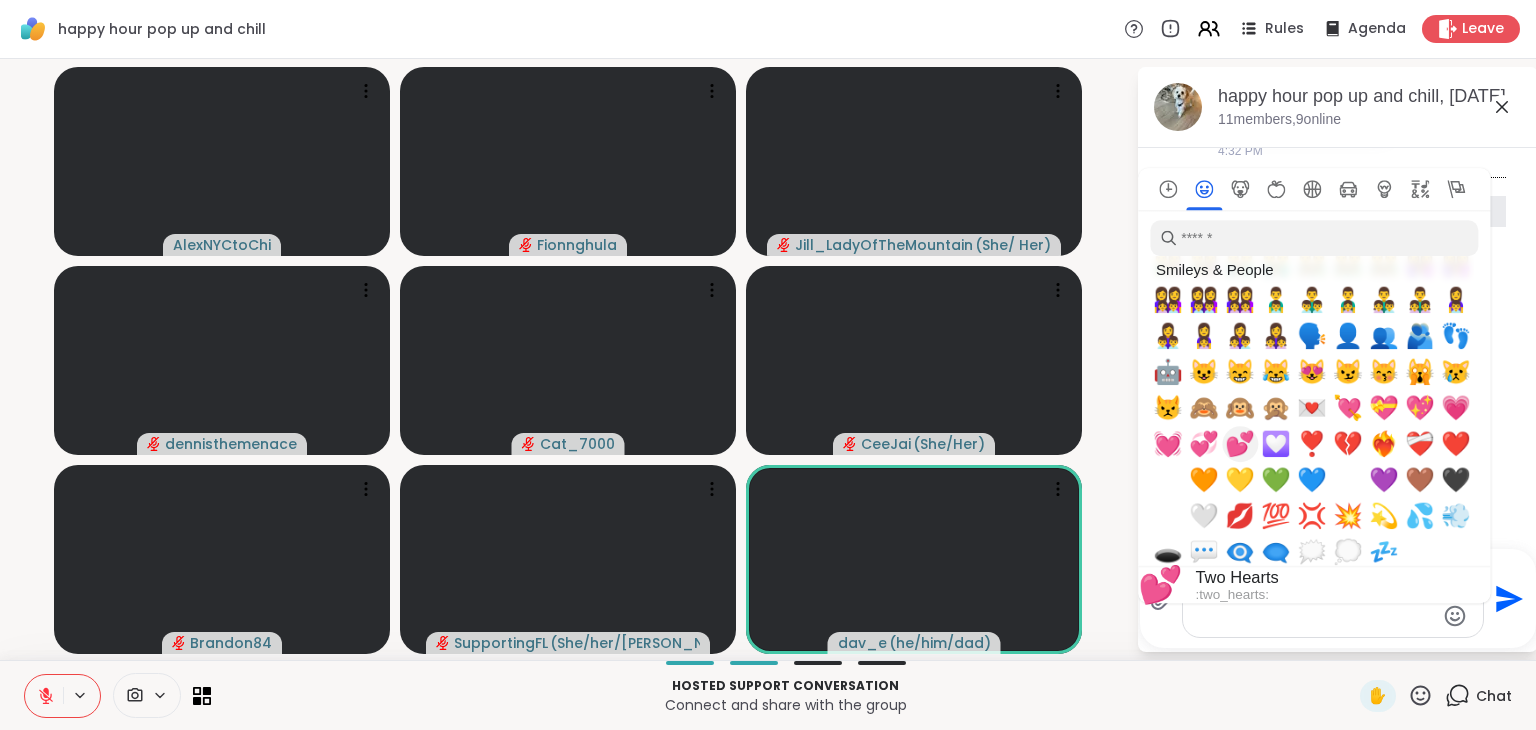 click on "💕" at bounding box center (1240, 444) 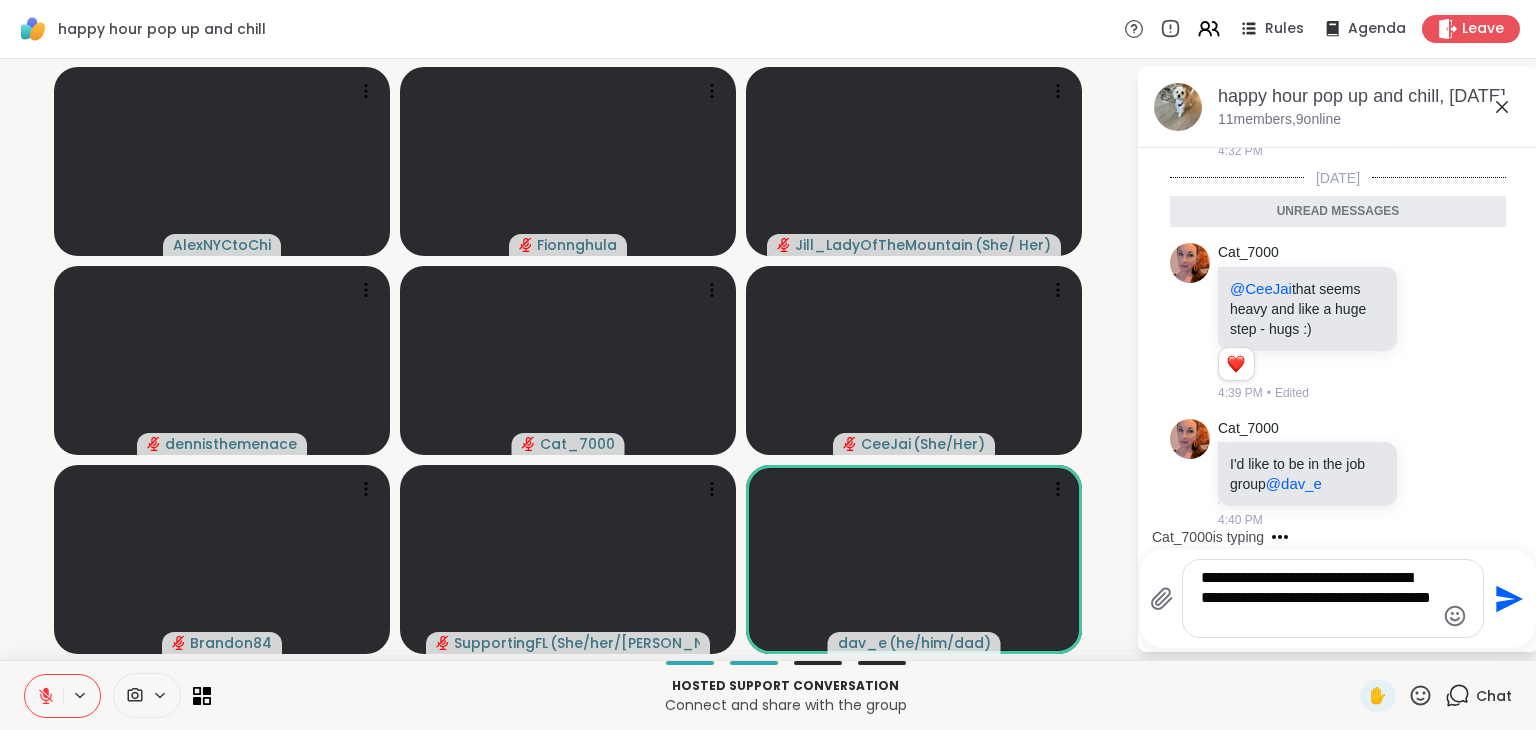 click on "**********" at bounding box center [1333, 598] 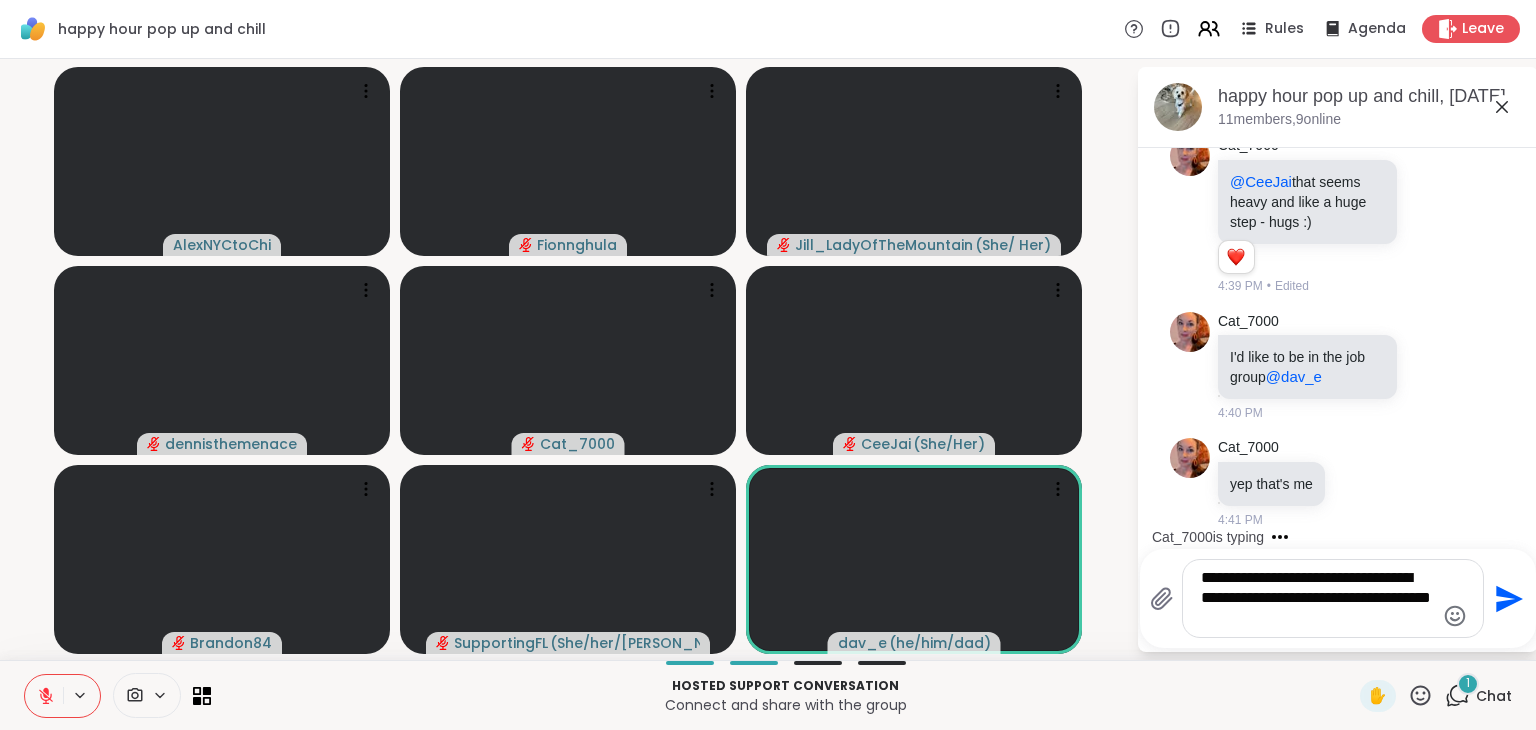 scroll, scrollTop: 550, scrollLeft: 0, axis: vertical 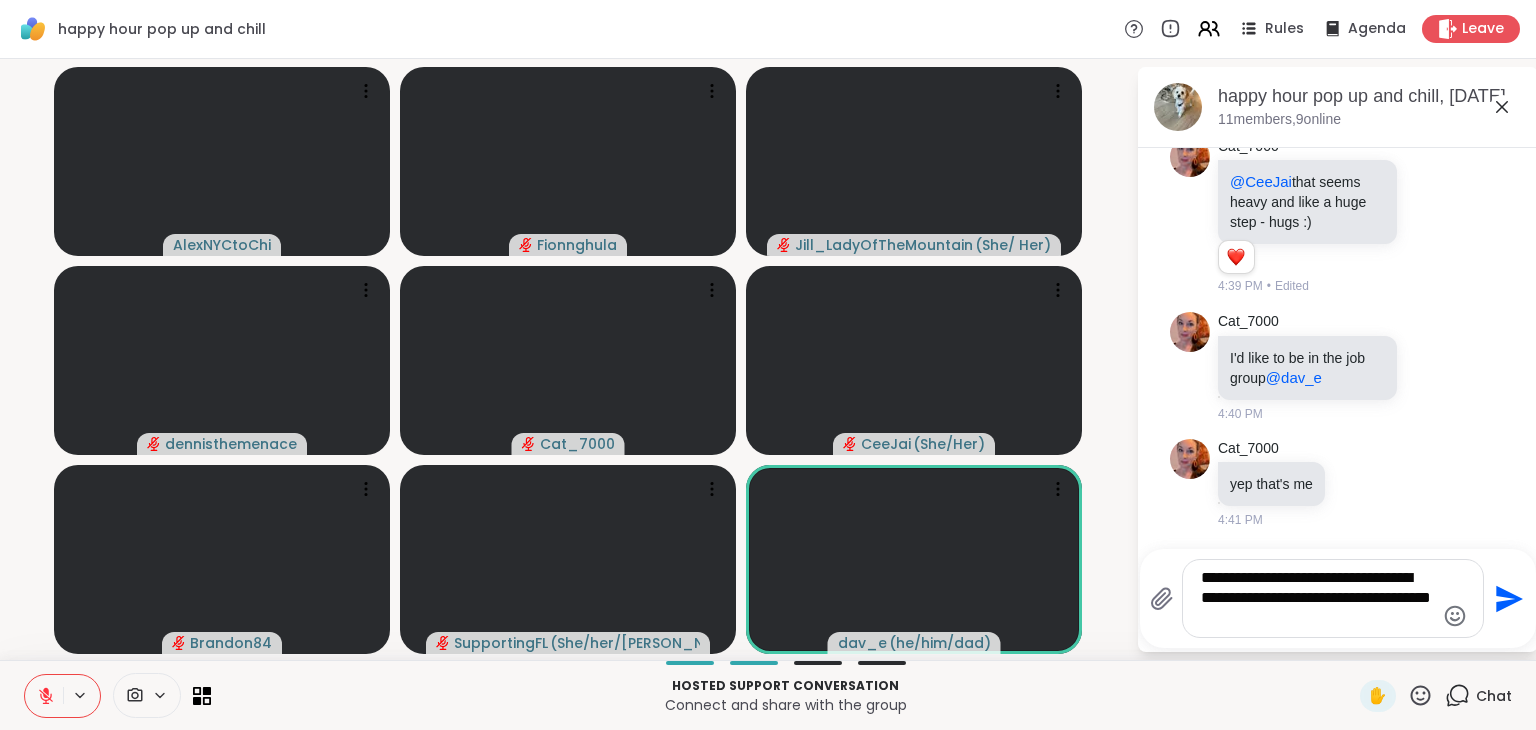 click on "**********" at bounding box center (1317, 598) 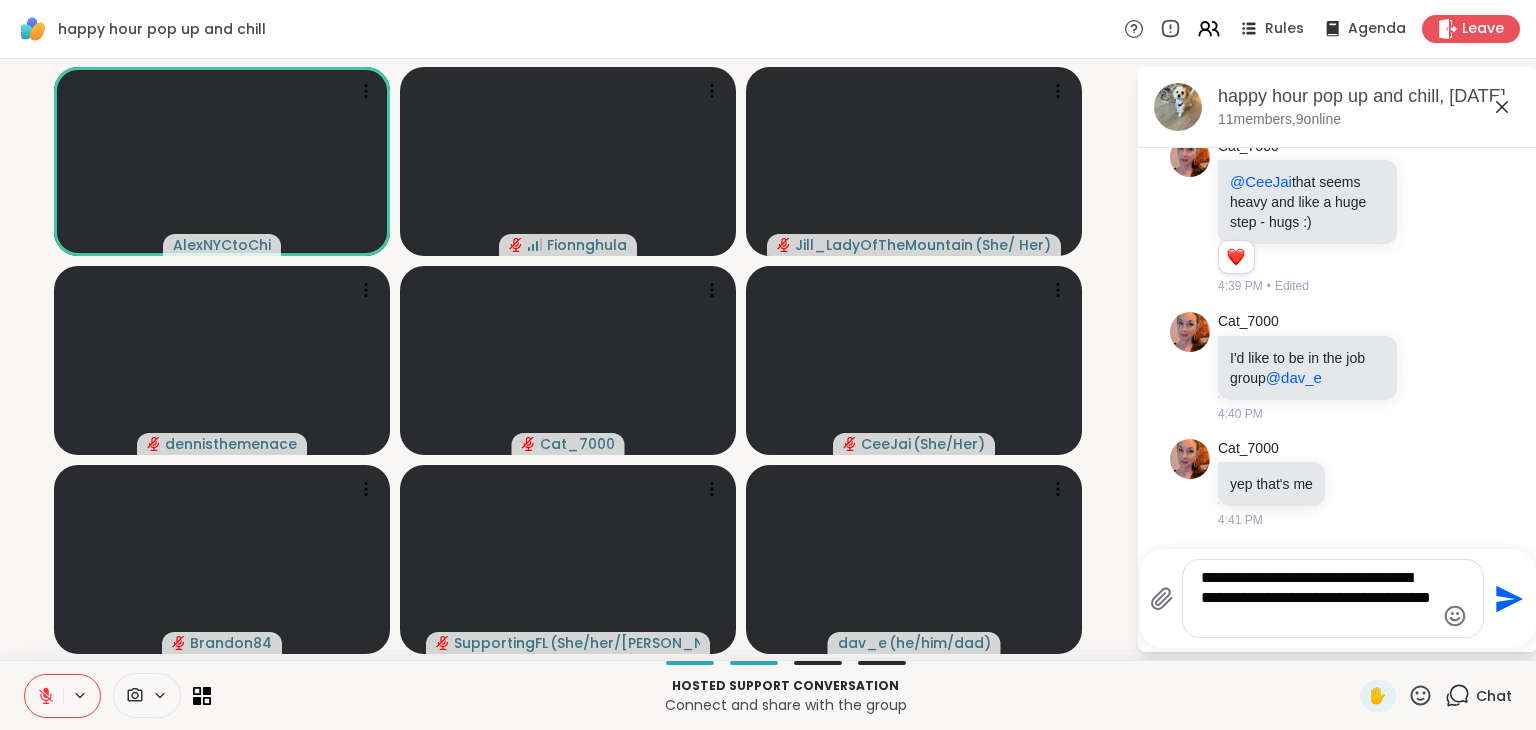 type on "**********" 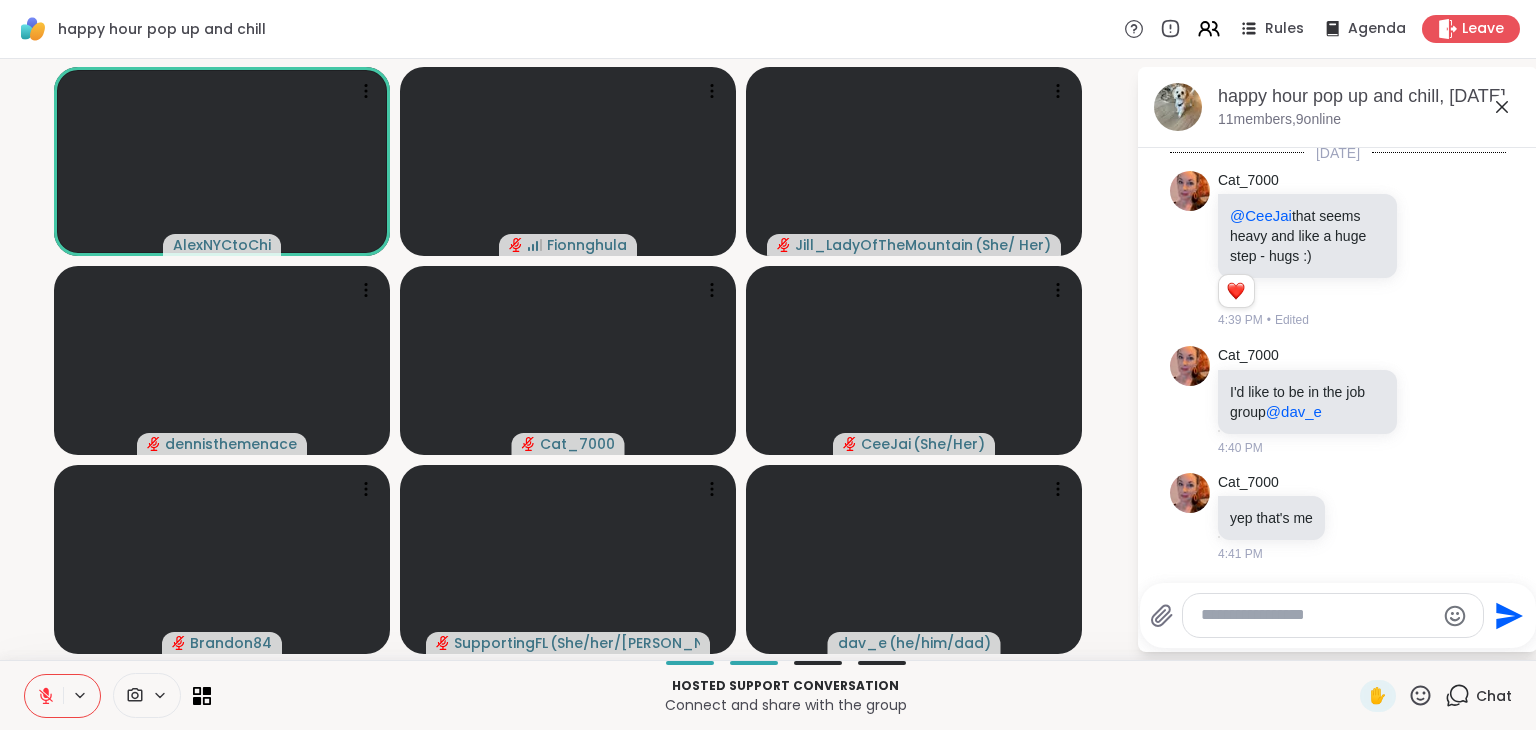 scroll, scrollTop: 683, scrollLeft: 0, axis: vertical 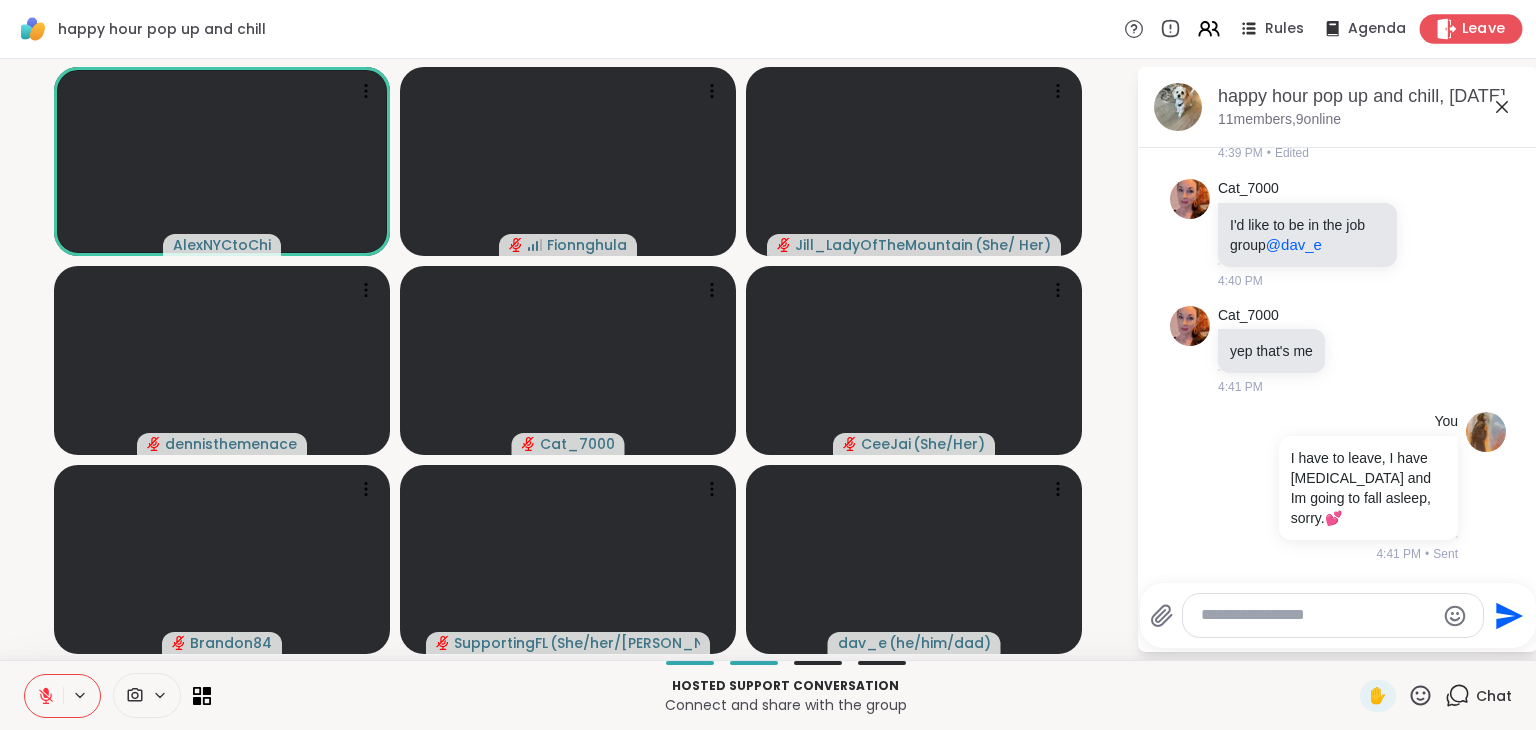 click on "Leave" at bounding box center [1484, 29] 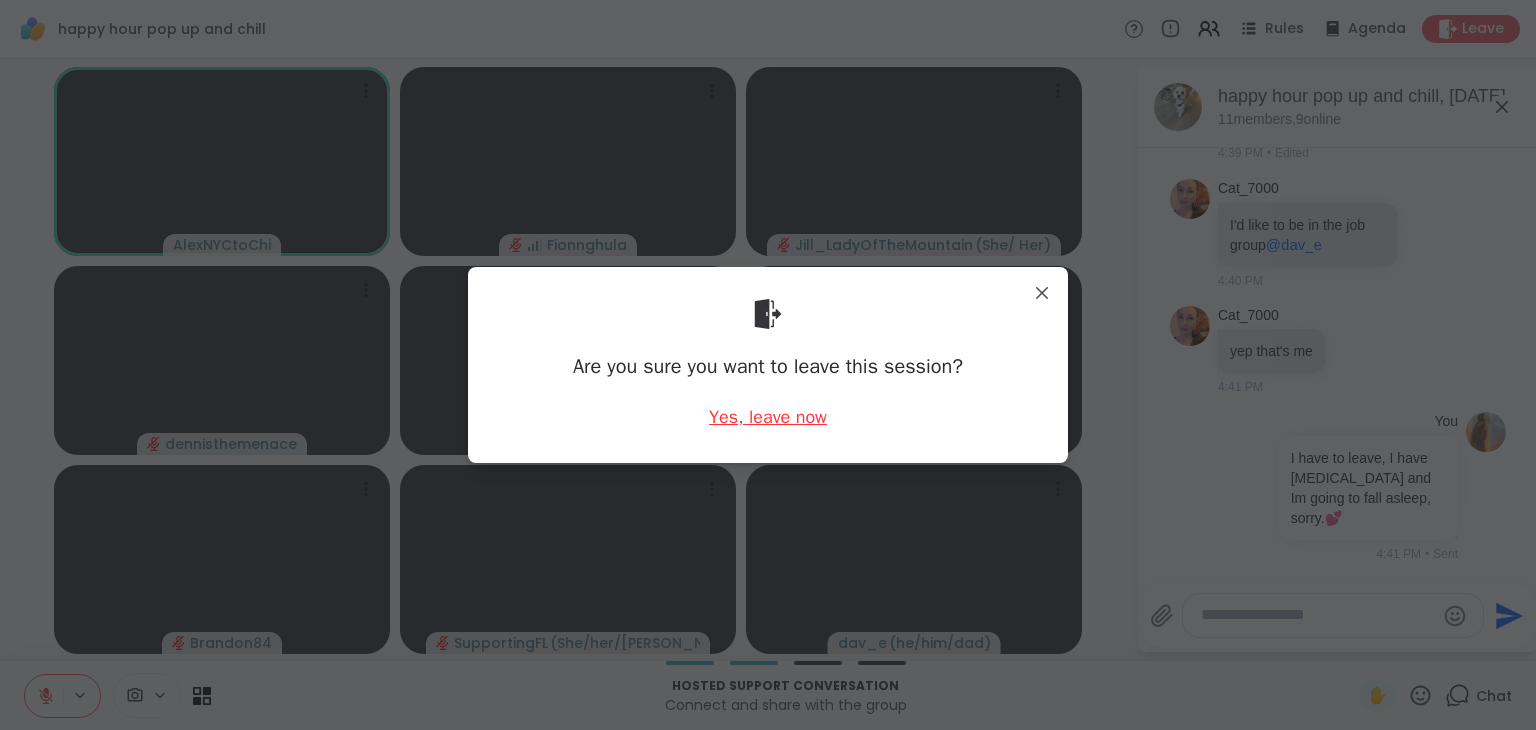 click on "Yes, leave now" at bounding box center [768, 417] 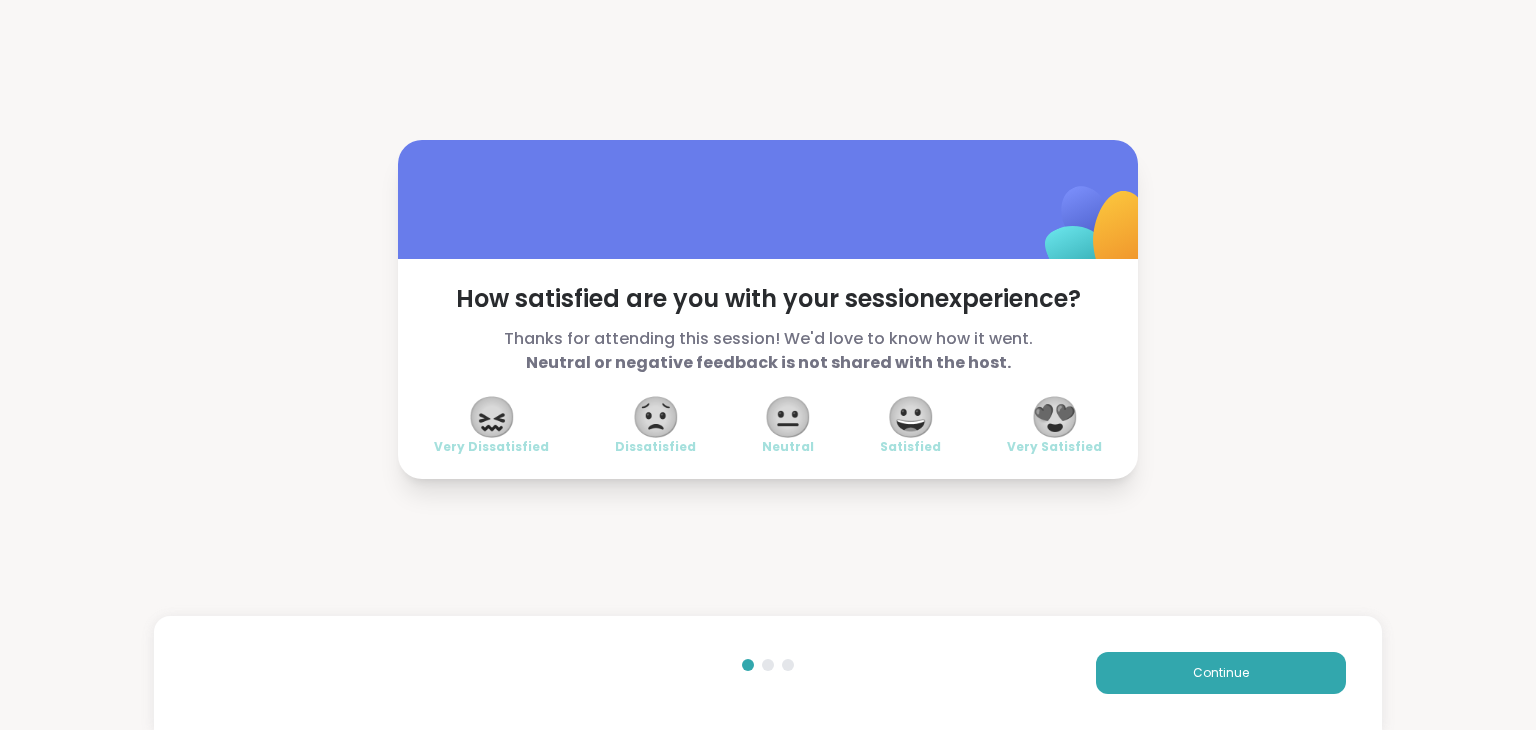 click on "😐" at bounding box center [788, 417] 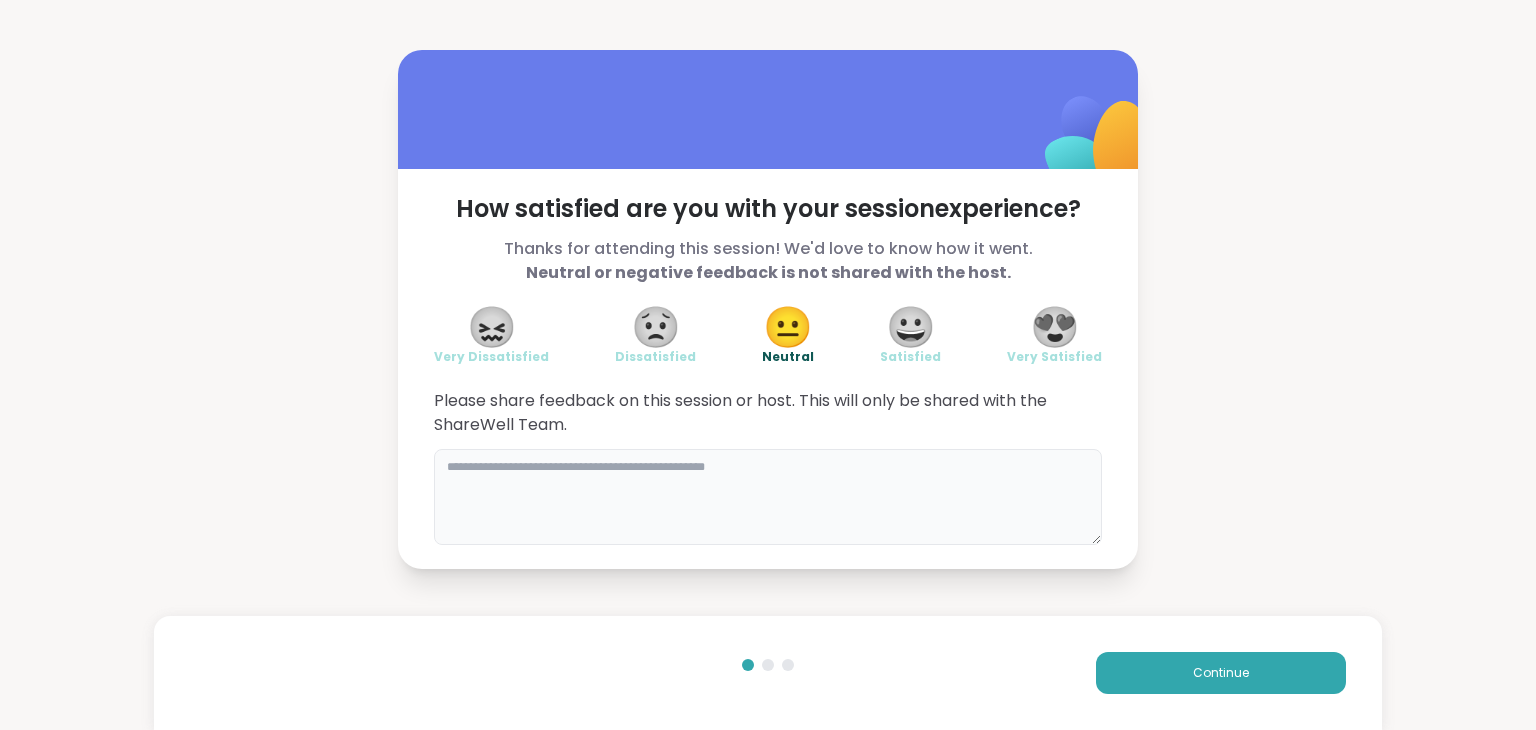 click at bounding box center [768, 497] 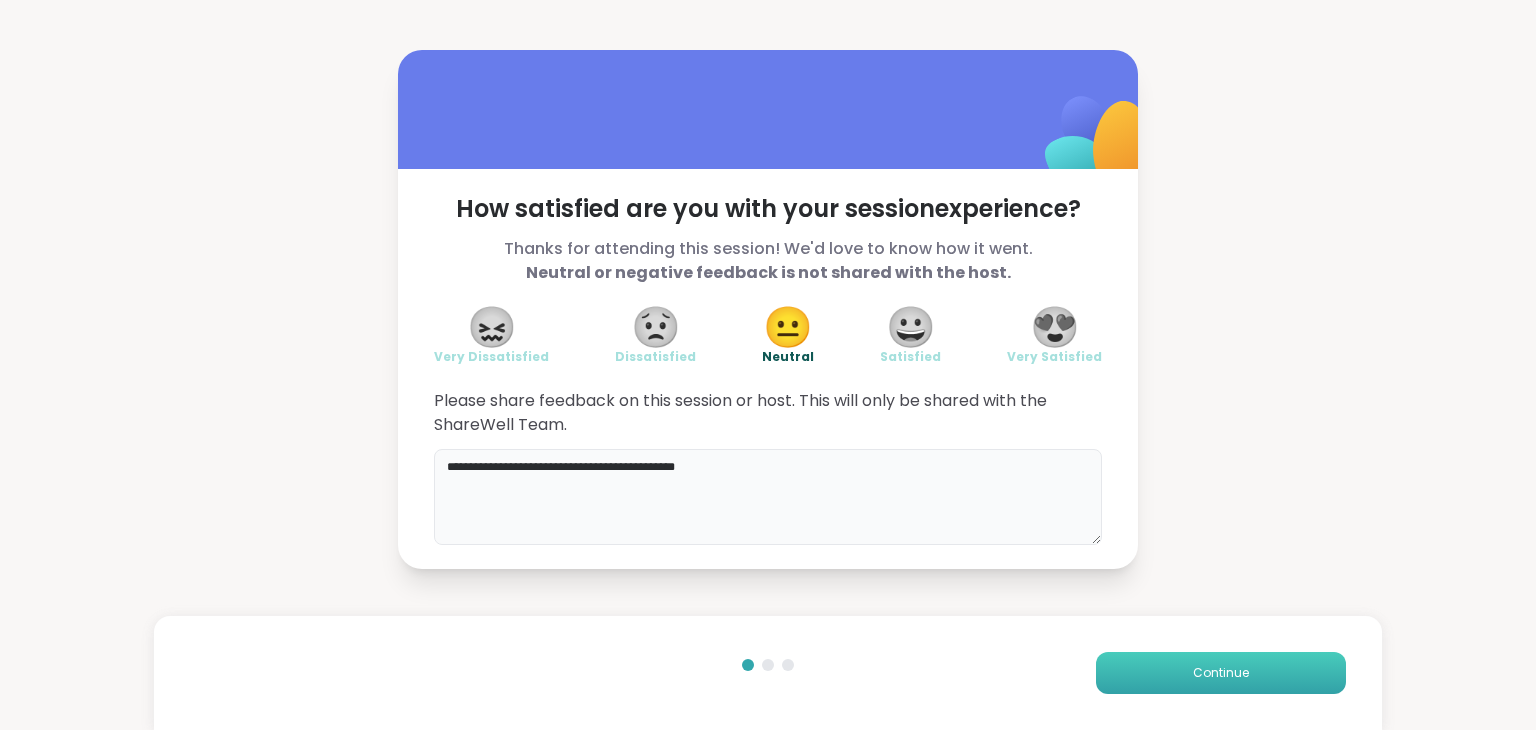 type on "**********" 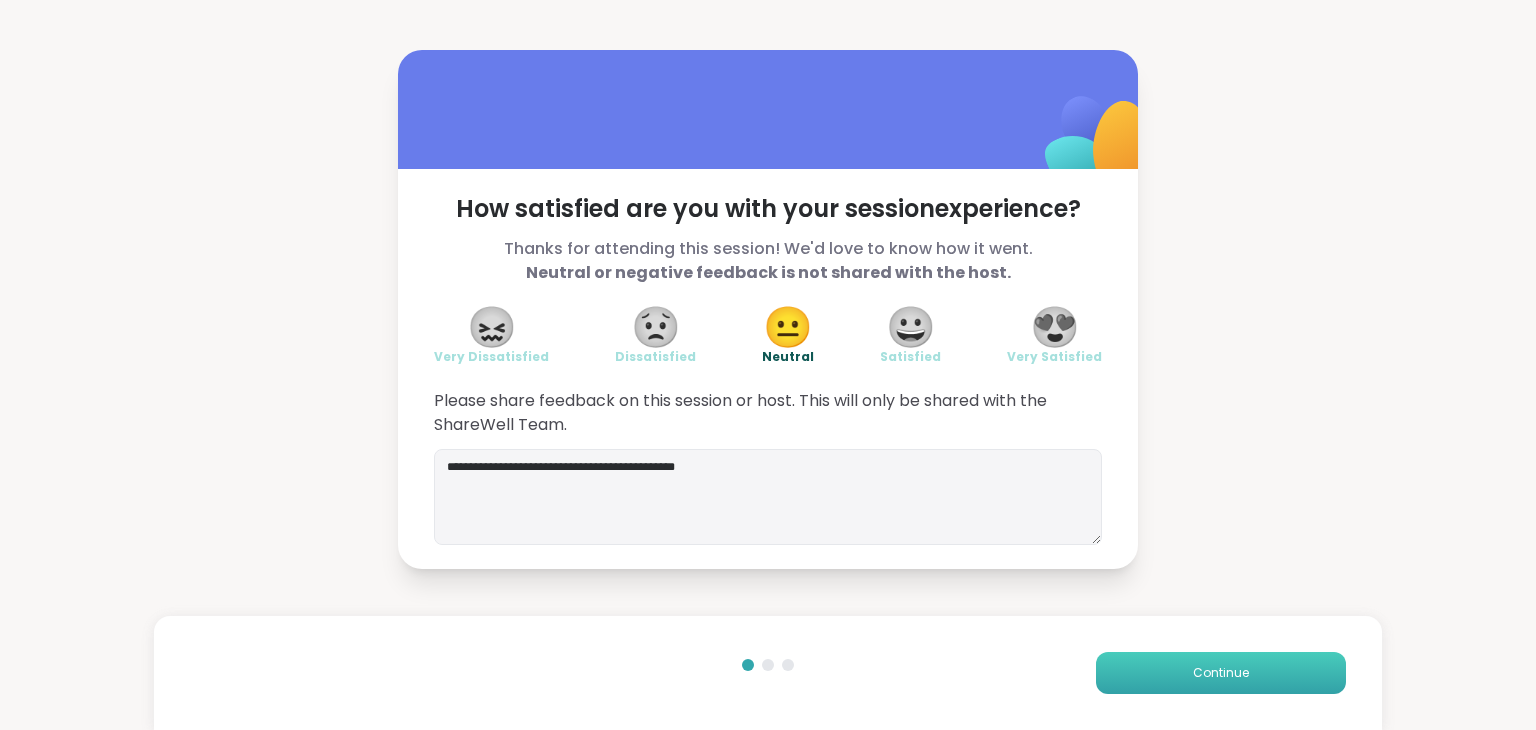 click on "Continue" at bounding box center (1221, 673) 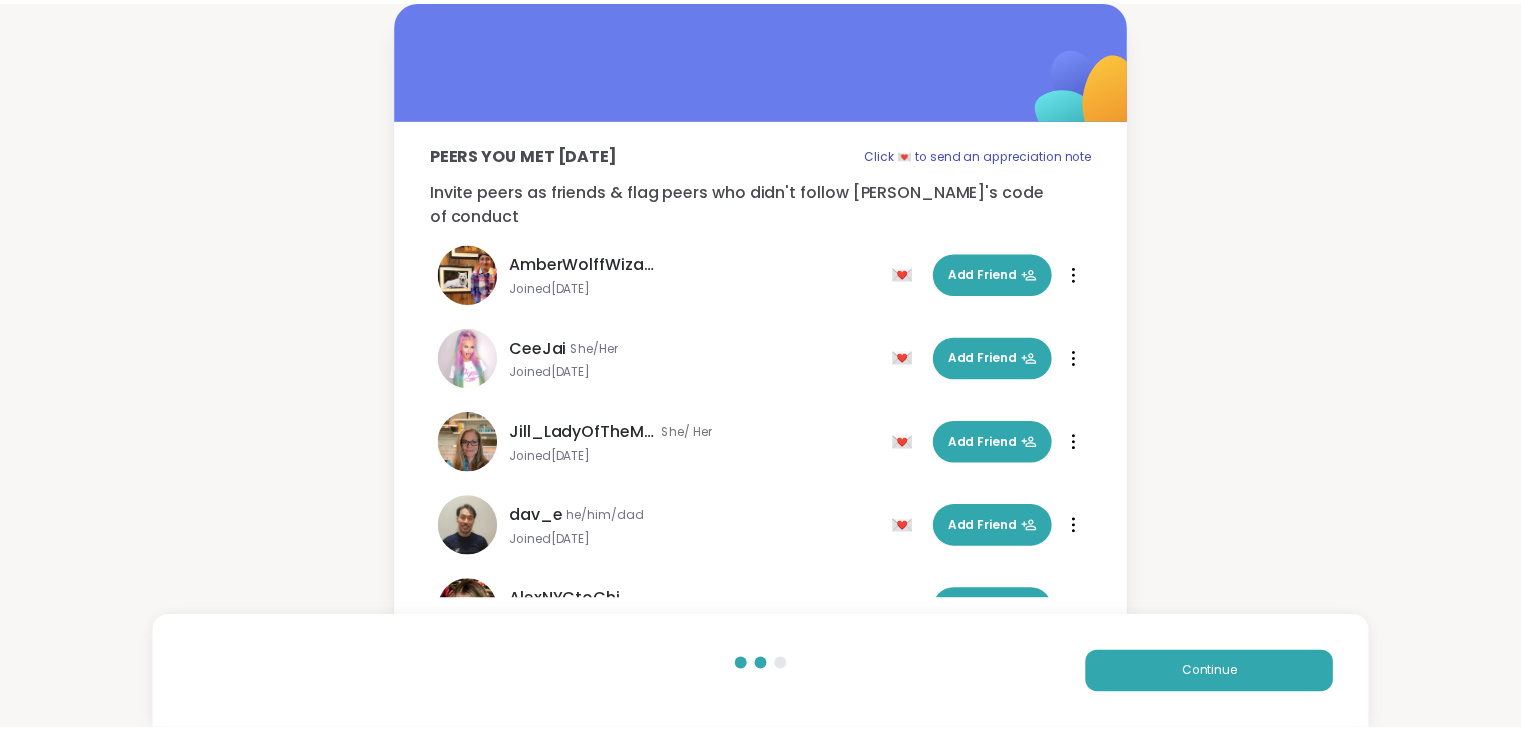 scroll, scrollTop: 396, scrollLeft: 0, axis: vertical 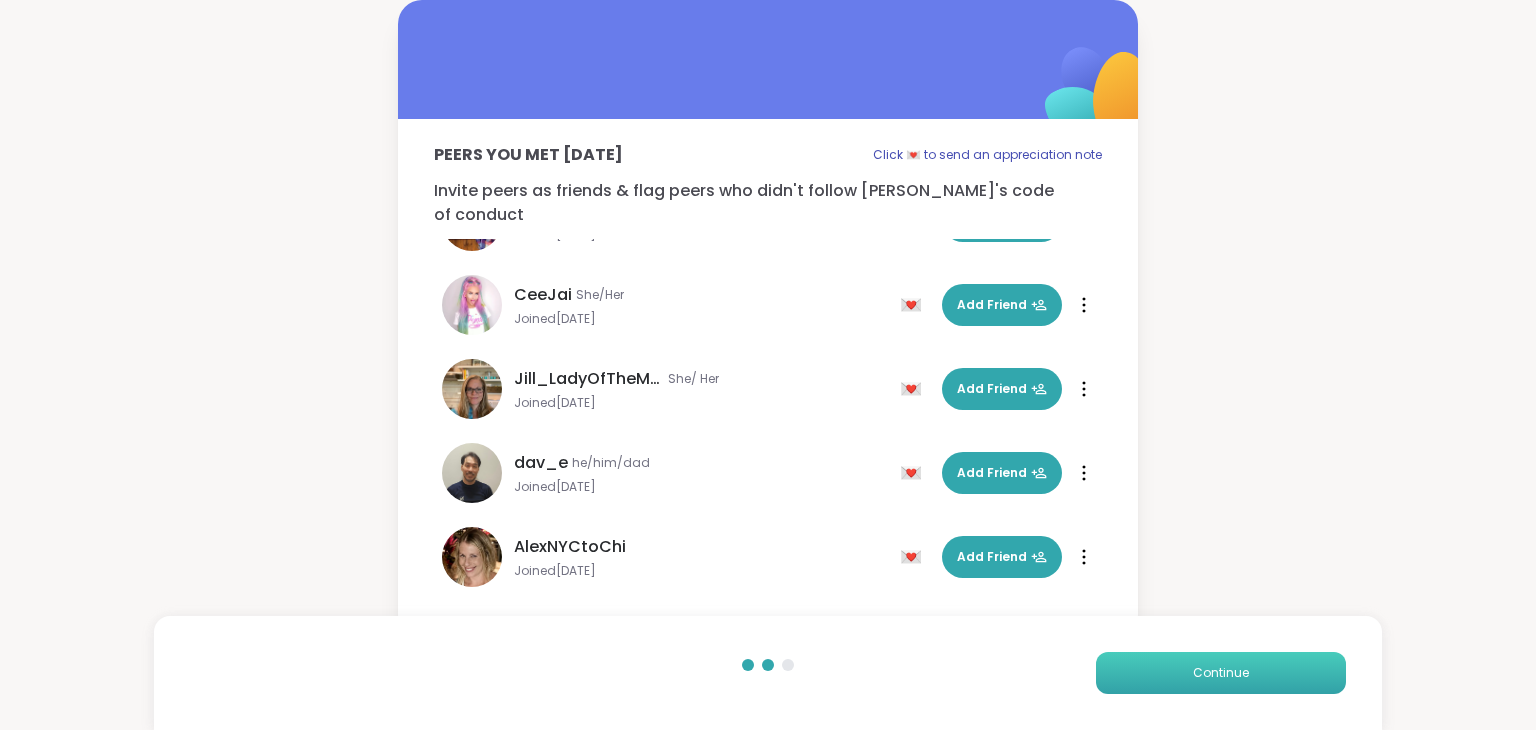 click on "Continue" at bounding box center (1221, 673) 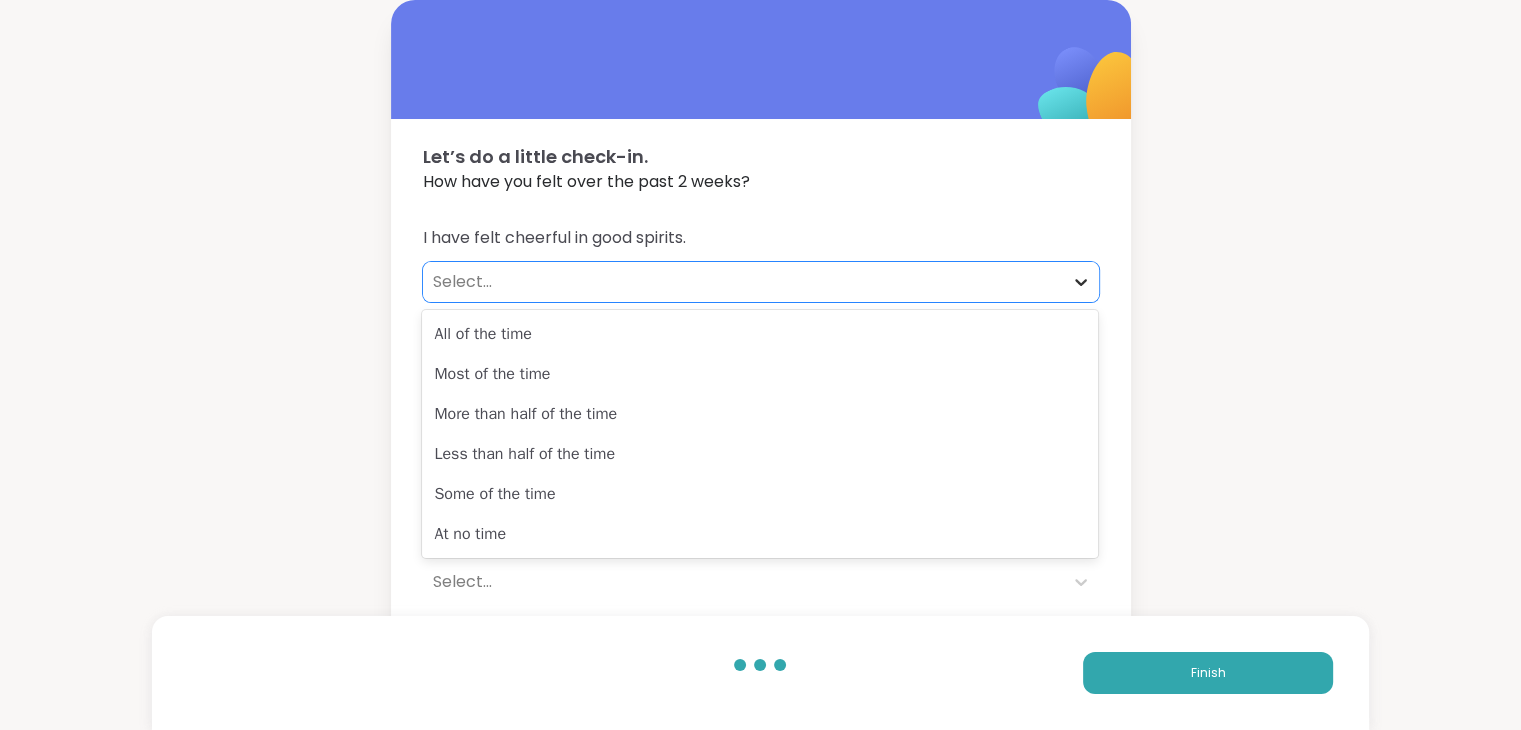 click 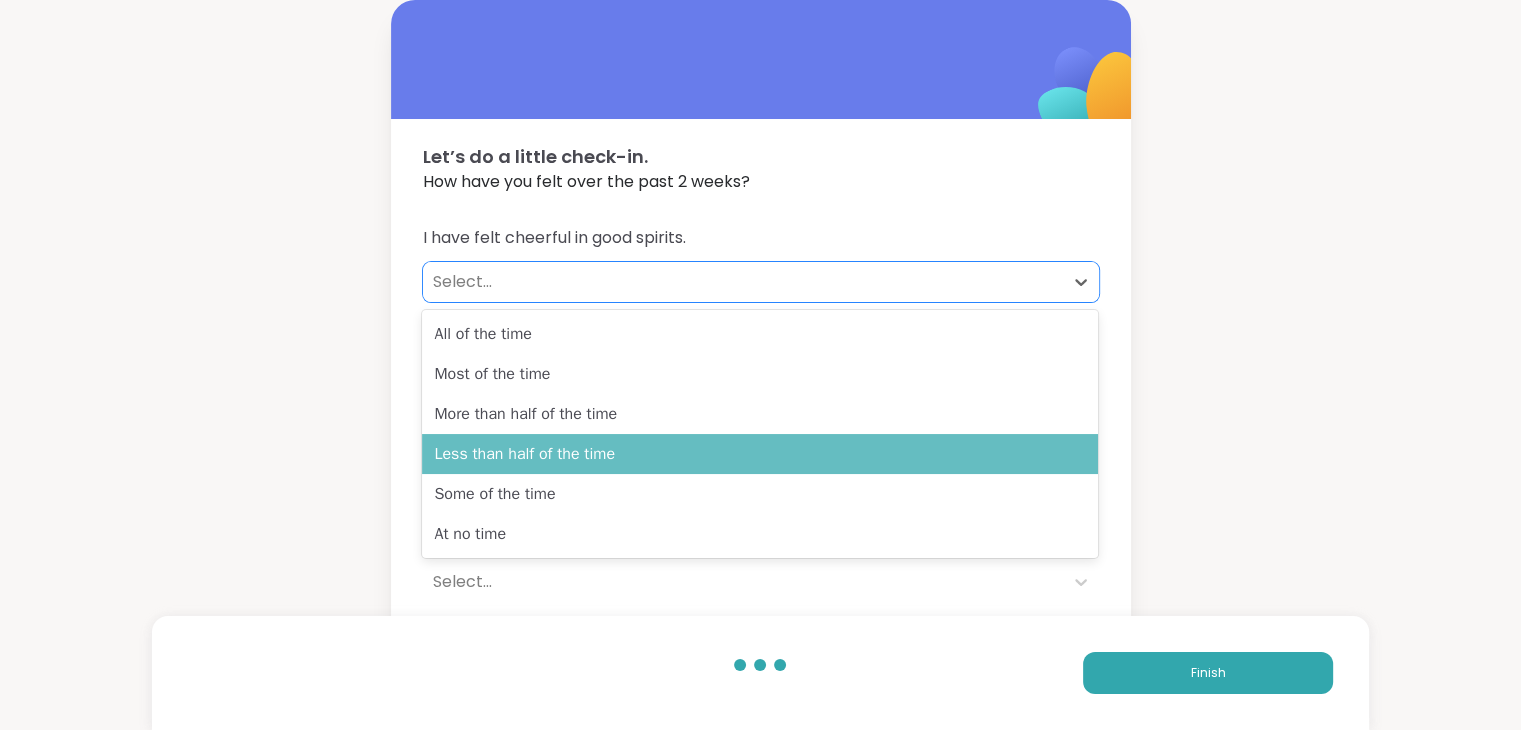 click on "Less than half of the time" at bounding box center (760, 454) 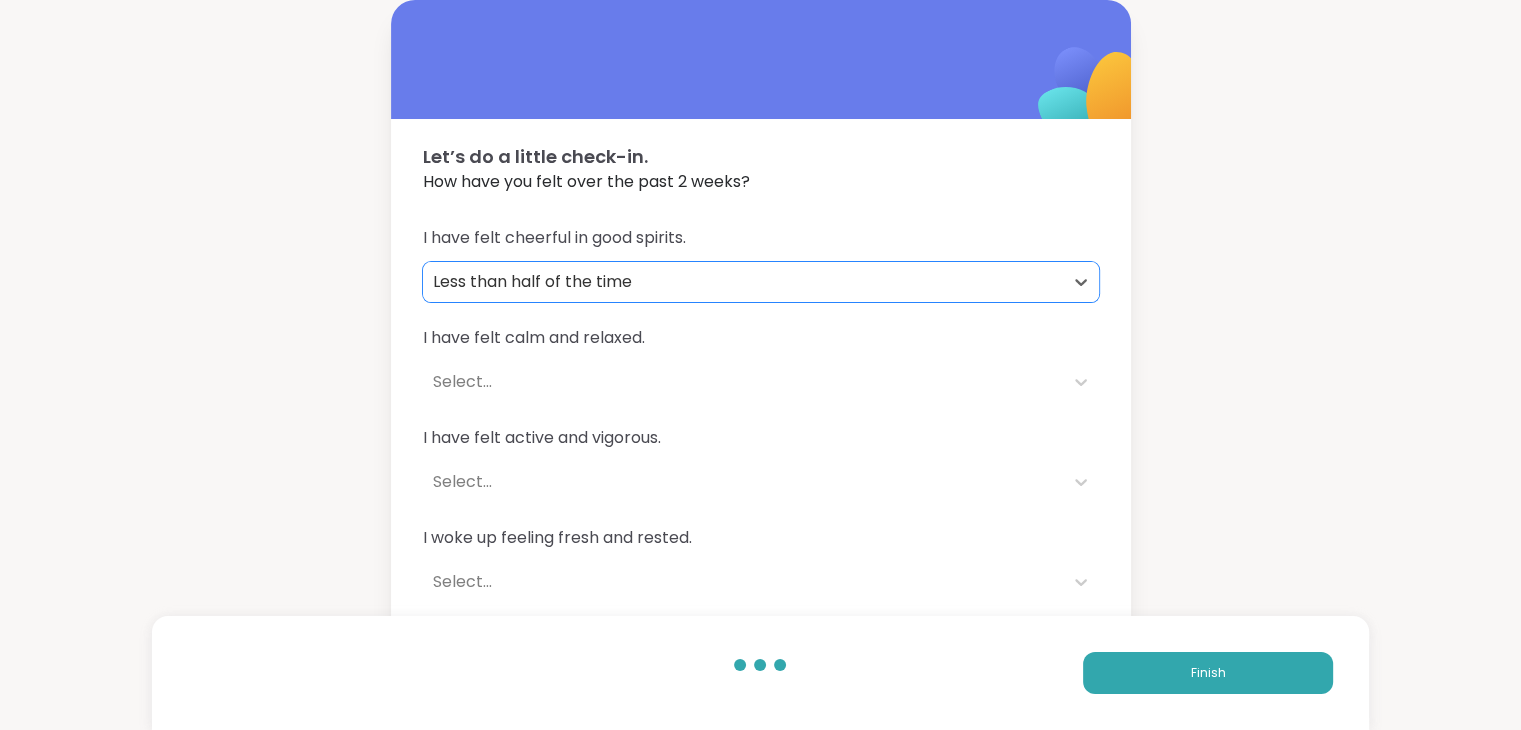 click on "I have felt calm and relaxed." at bounding box center (761, 338) 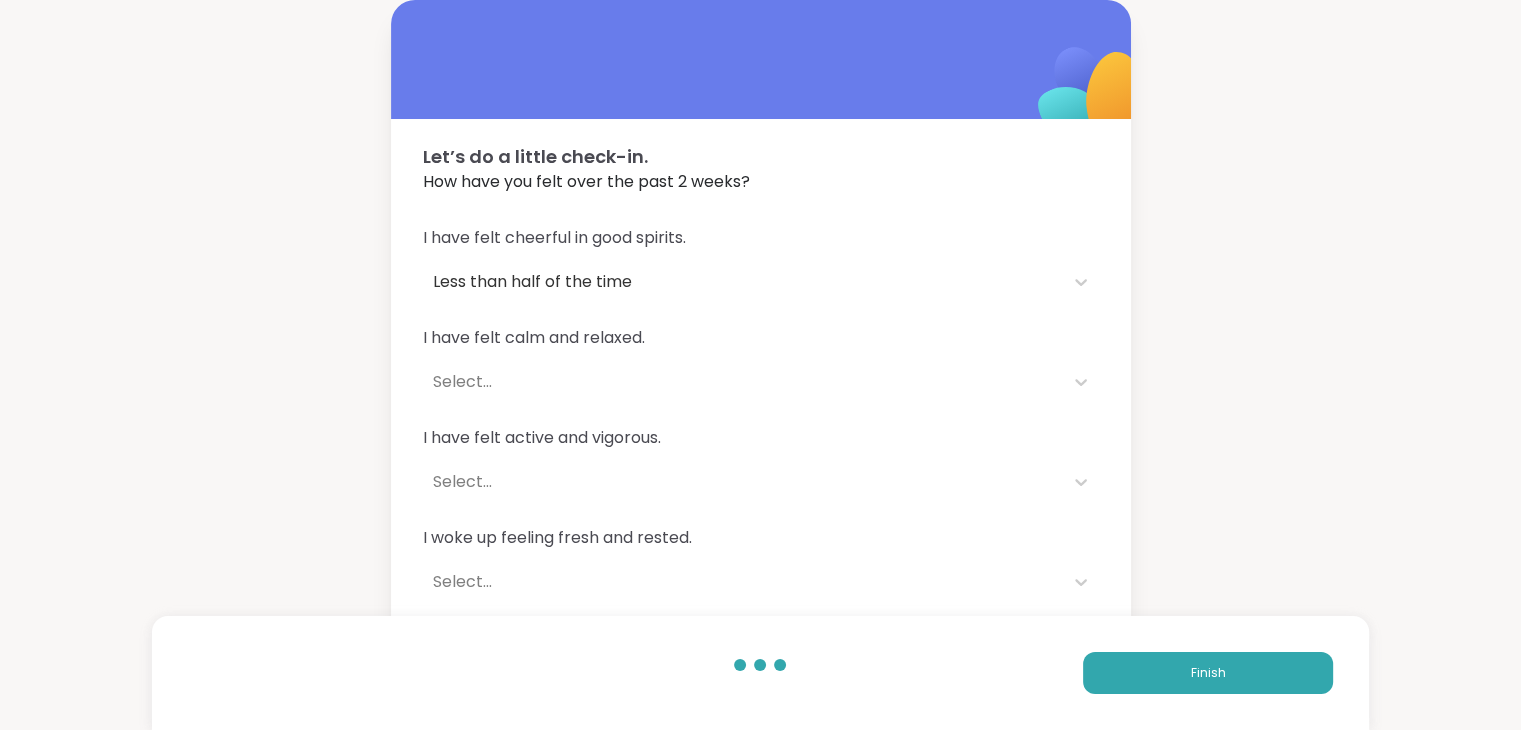 click on "I have felt calm and relaxed." at bounding box center (761, 338) 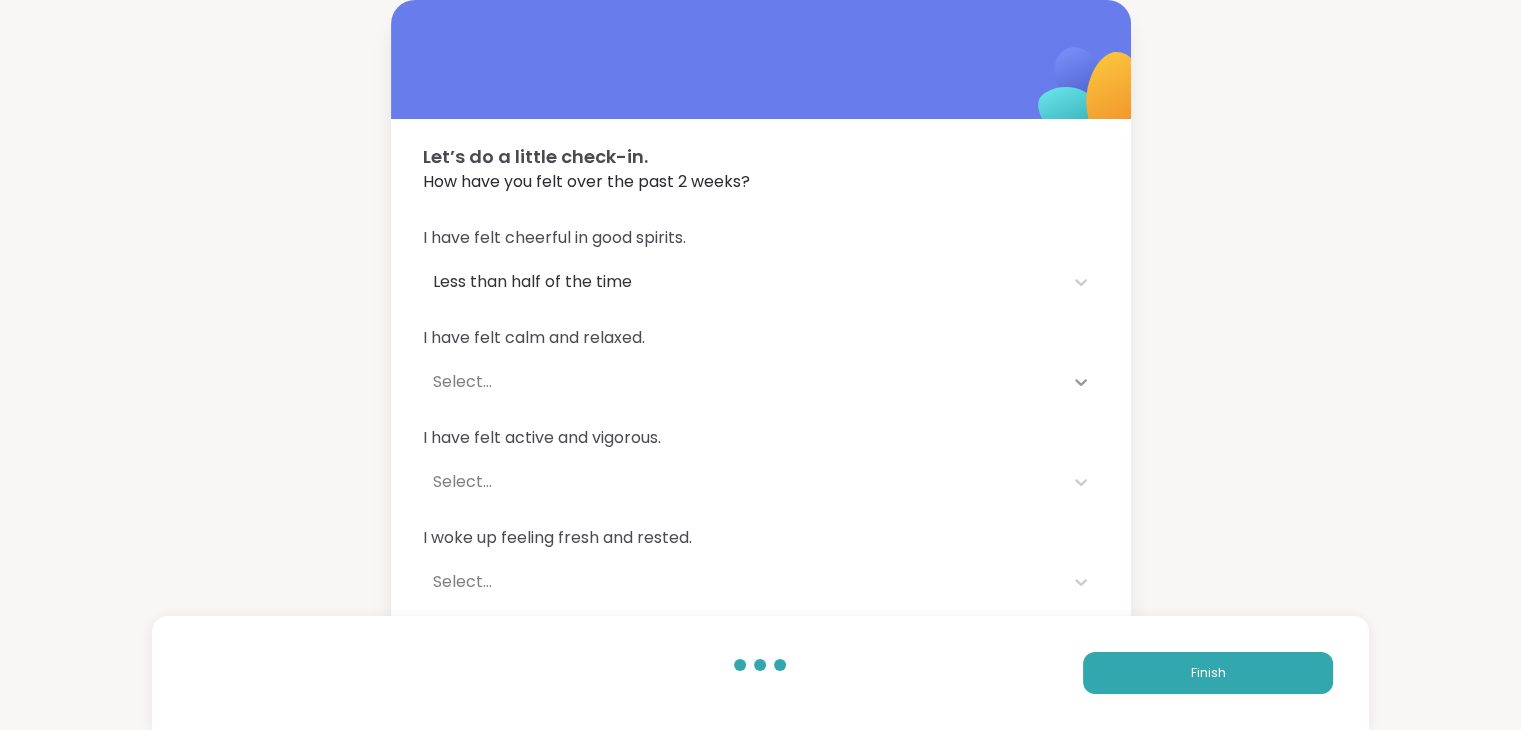 click 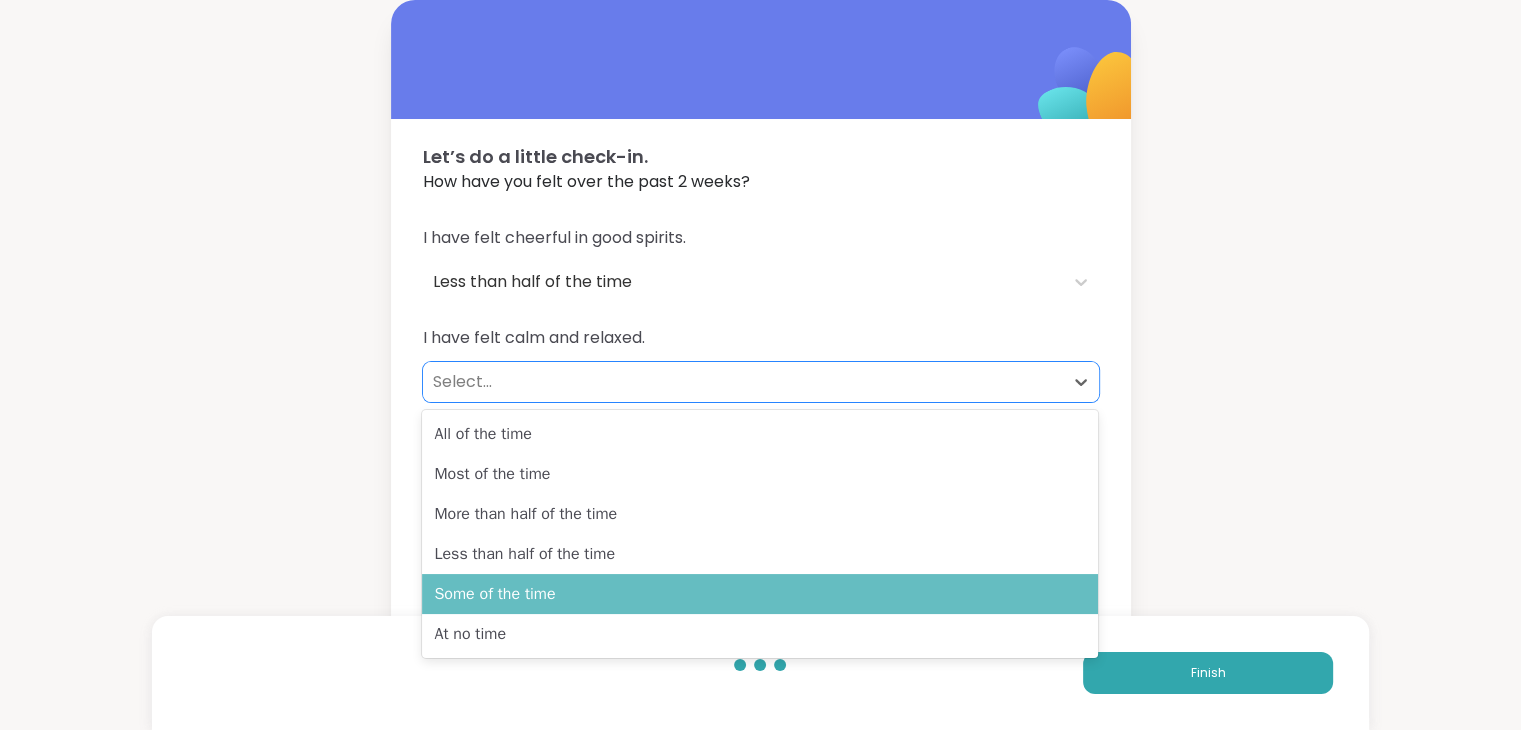 click on "Some of the time" at bounding box center (760, 594) 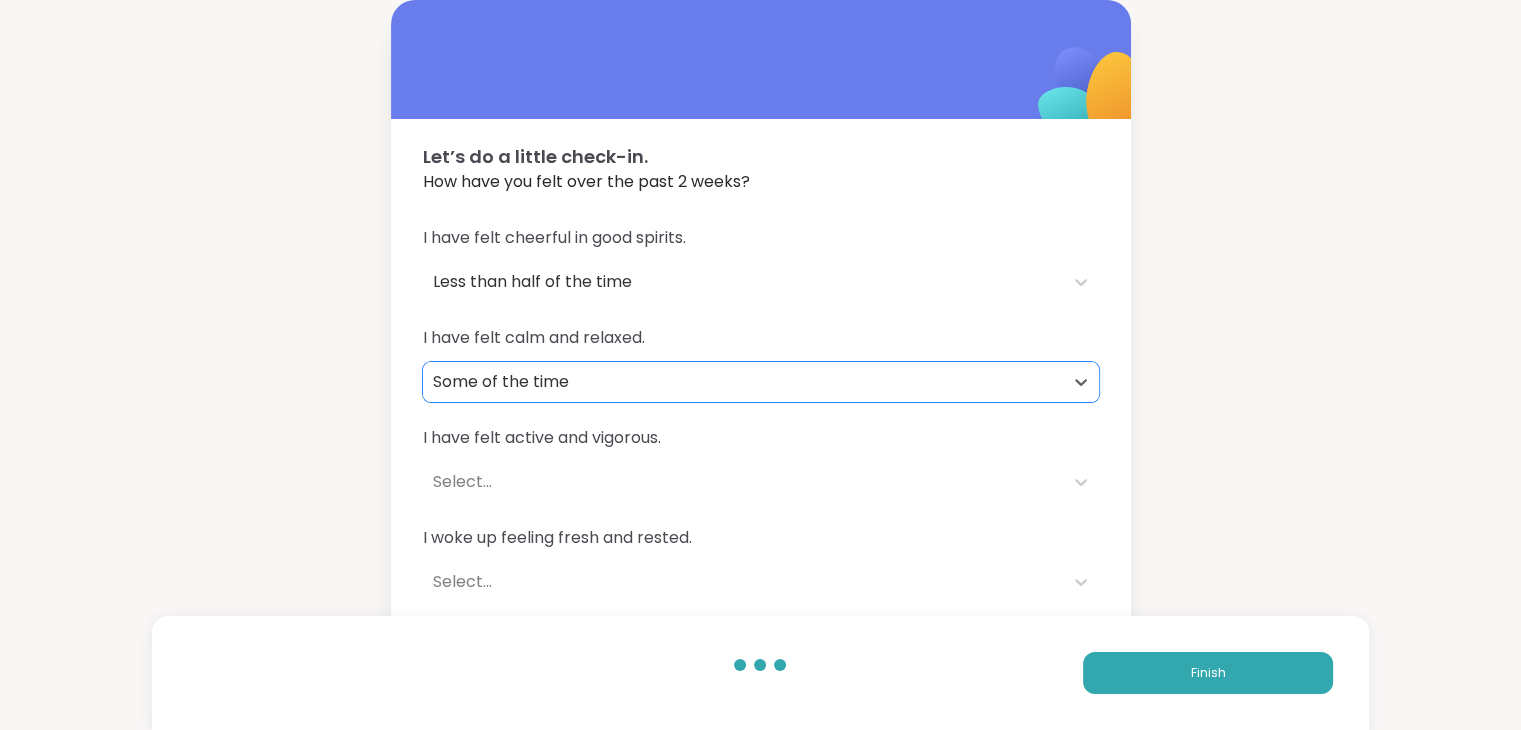 click on "I have felt active and vigorous. Select..." at bounding box center [761, 464] 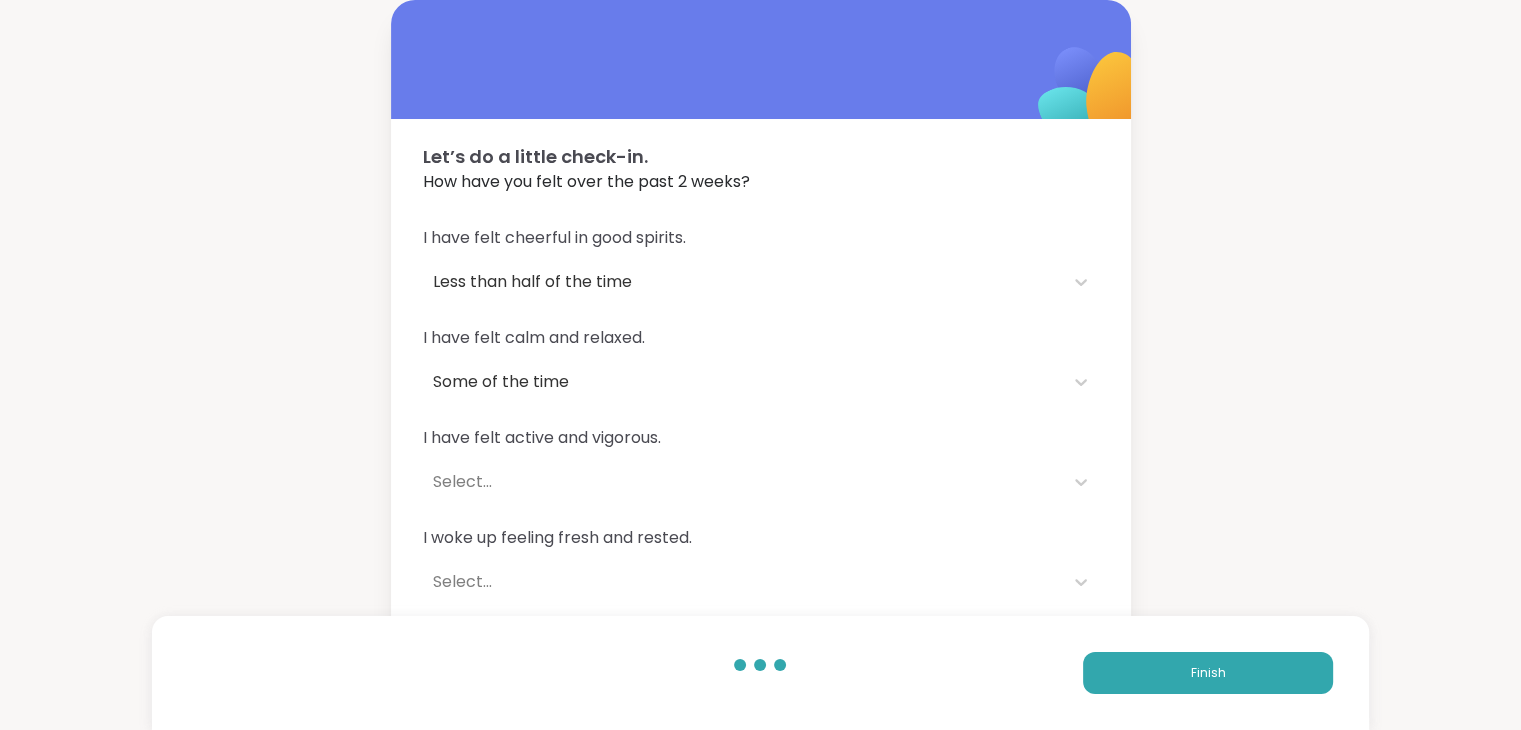 click on "I have felt active and vigorous." at bounding box center [761, 438] 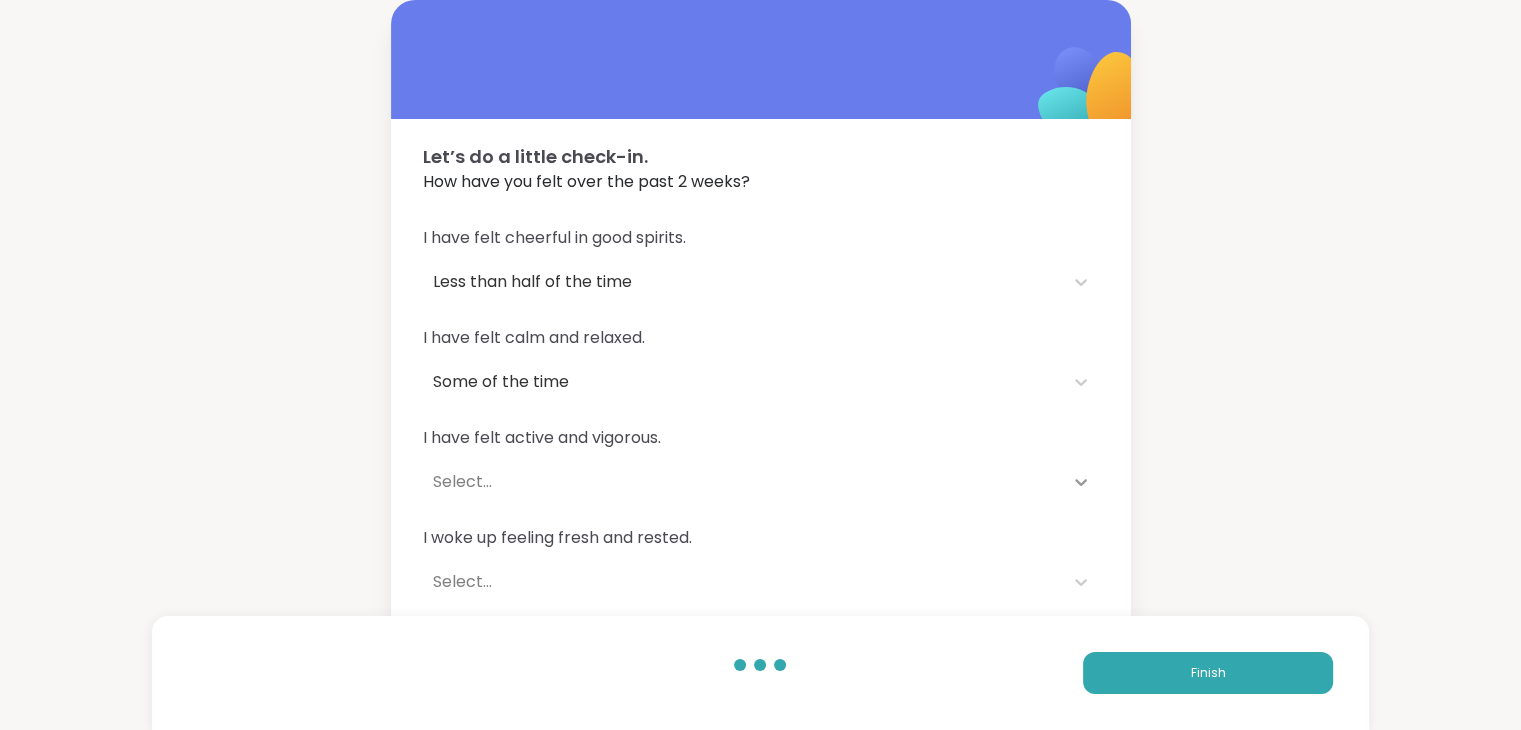 click at bounding box center [1081, 482] 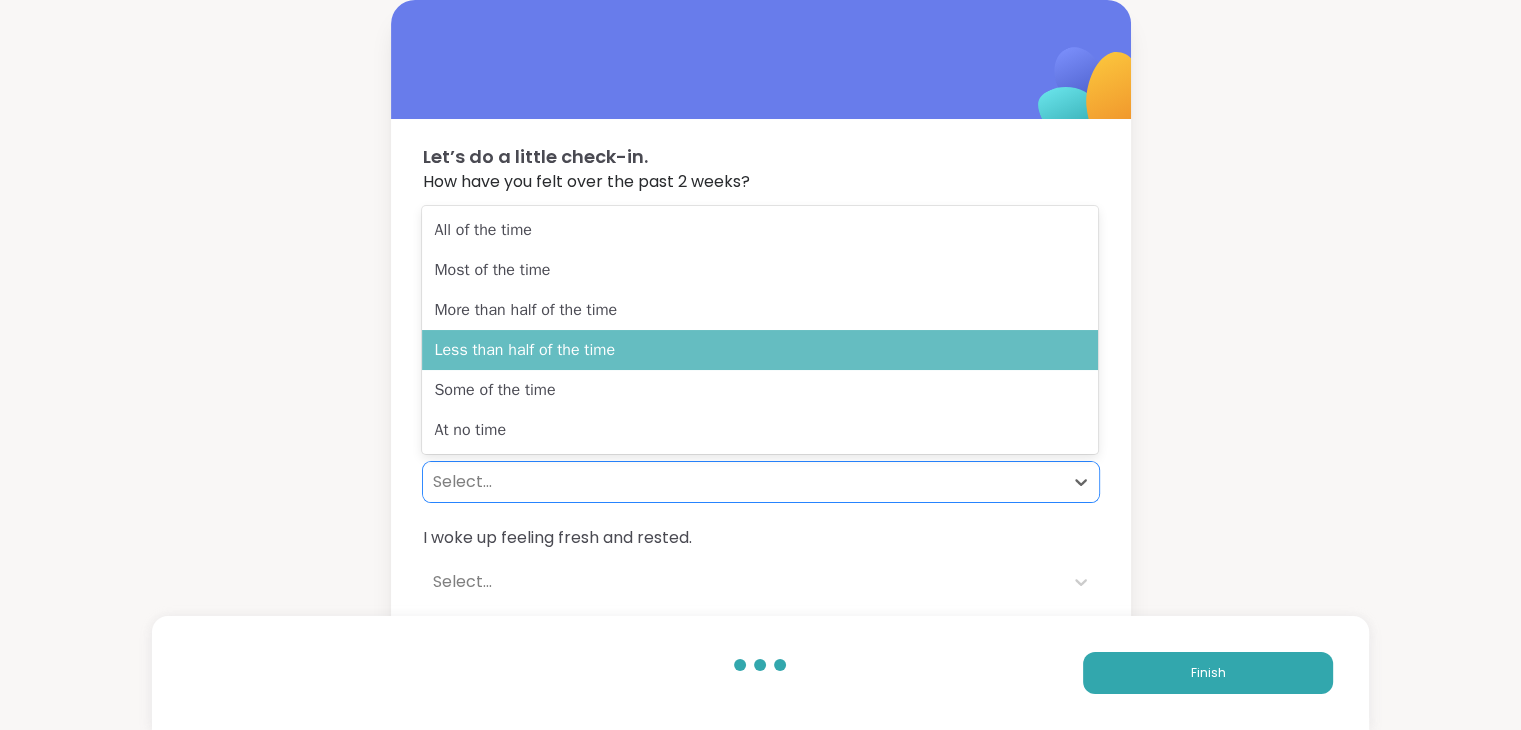 click on "Less than half of the time" at bounding box center (760, 350) 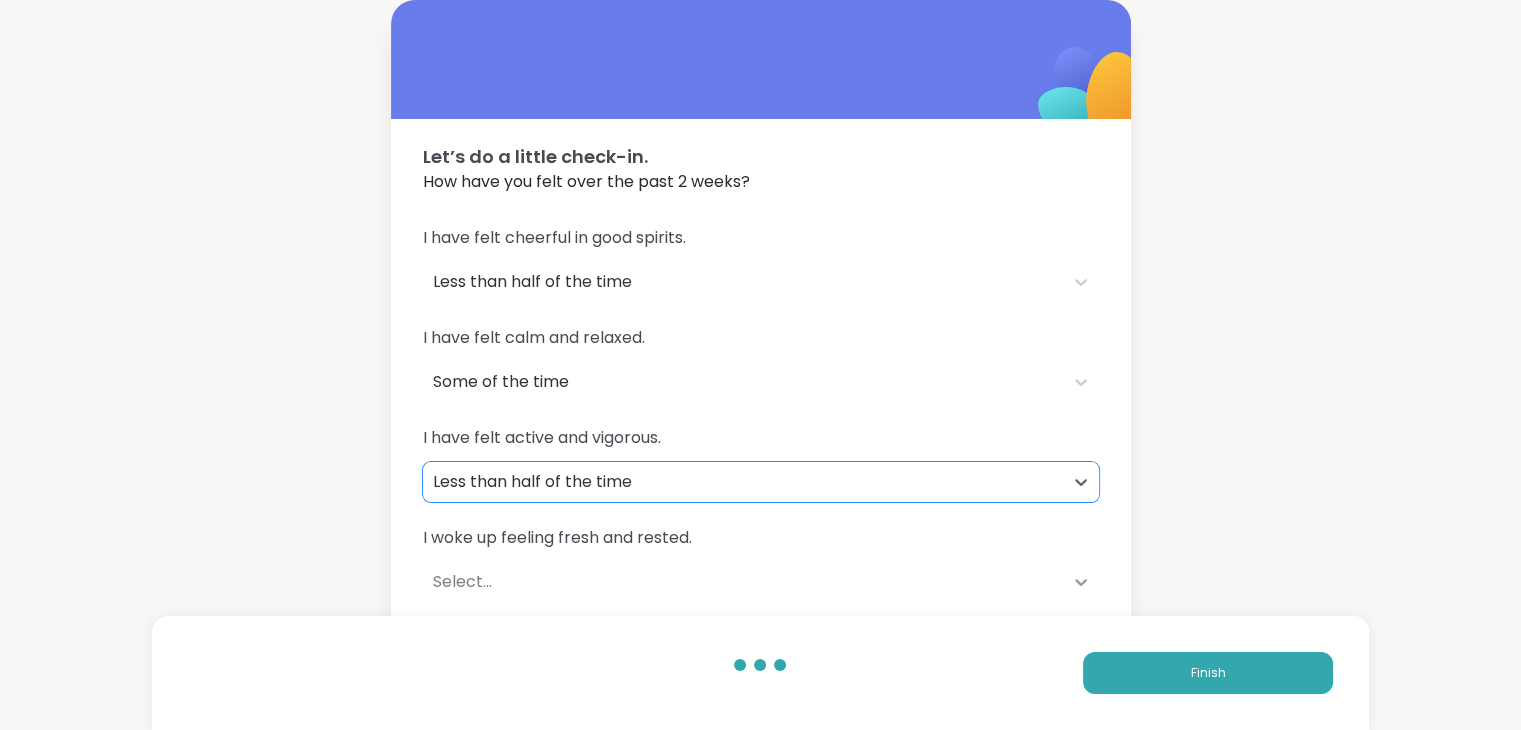 click 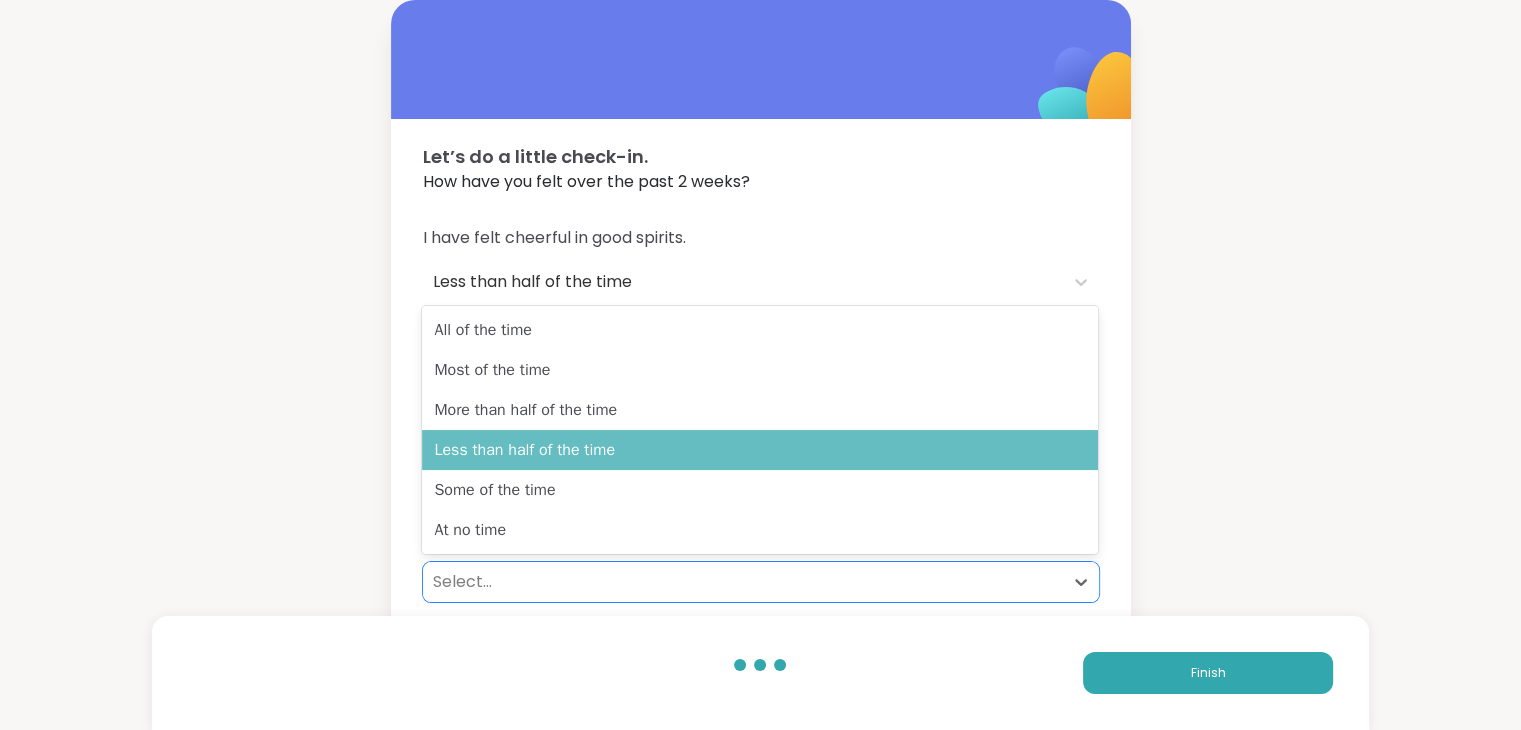 click on "Less than half of the time" at bounding box center (760, 450) 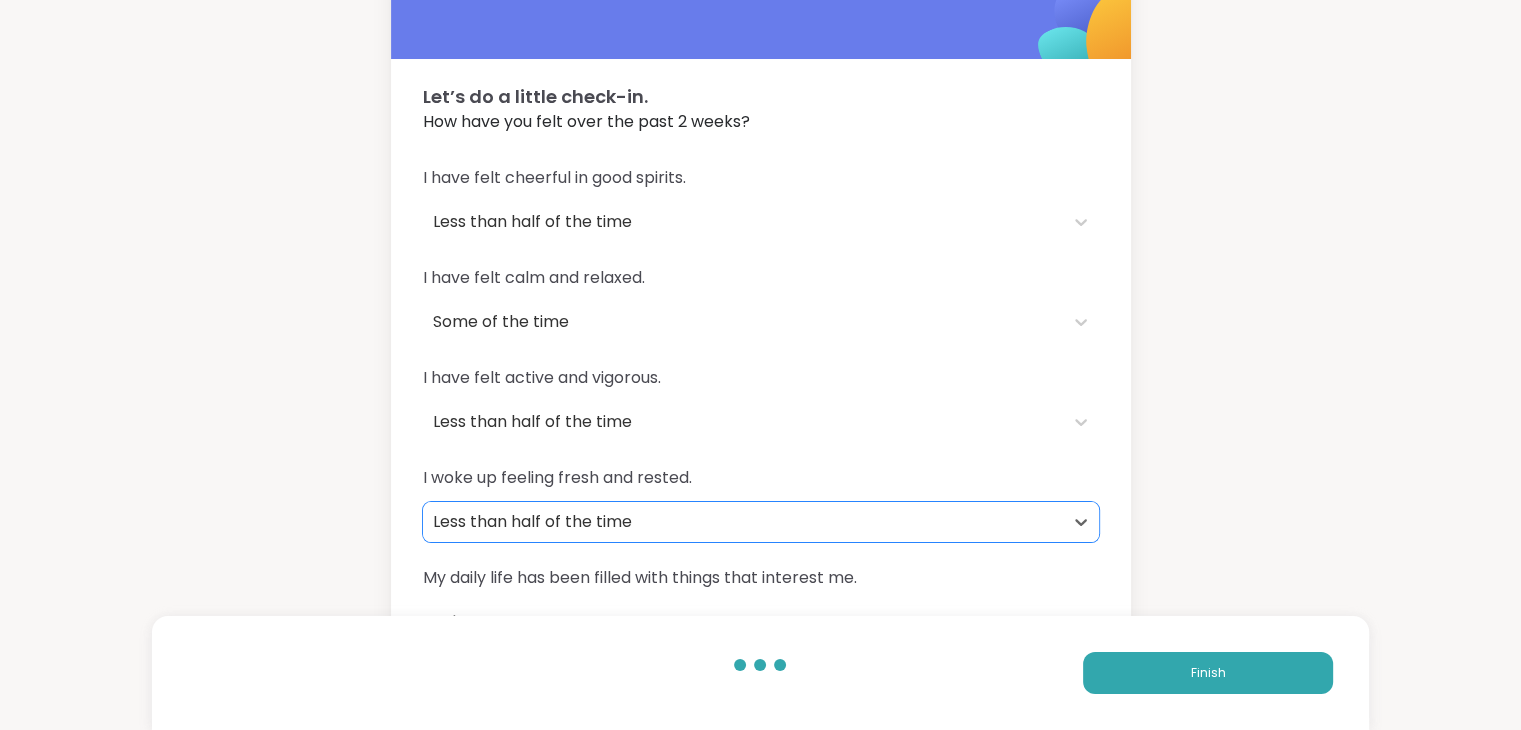 scroll, scrollTop: 108, scrollLeft: 0, axis: vertical 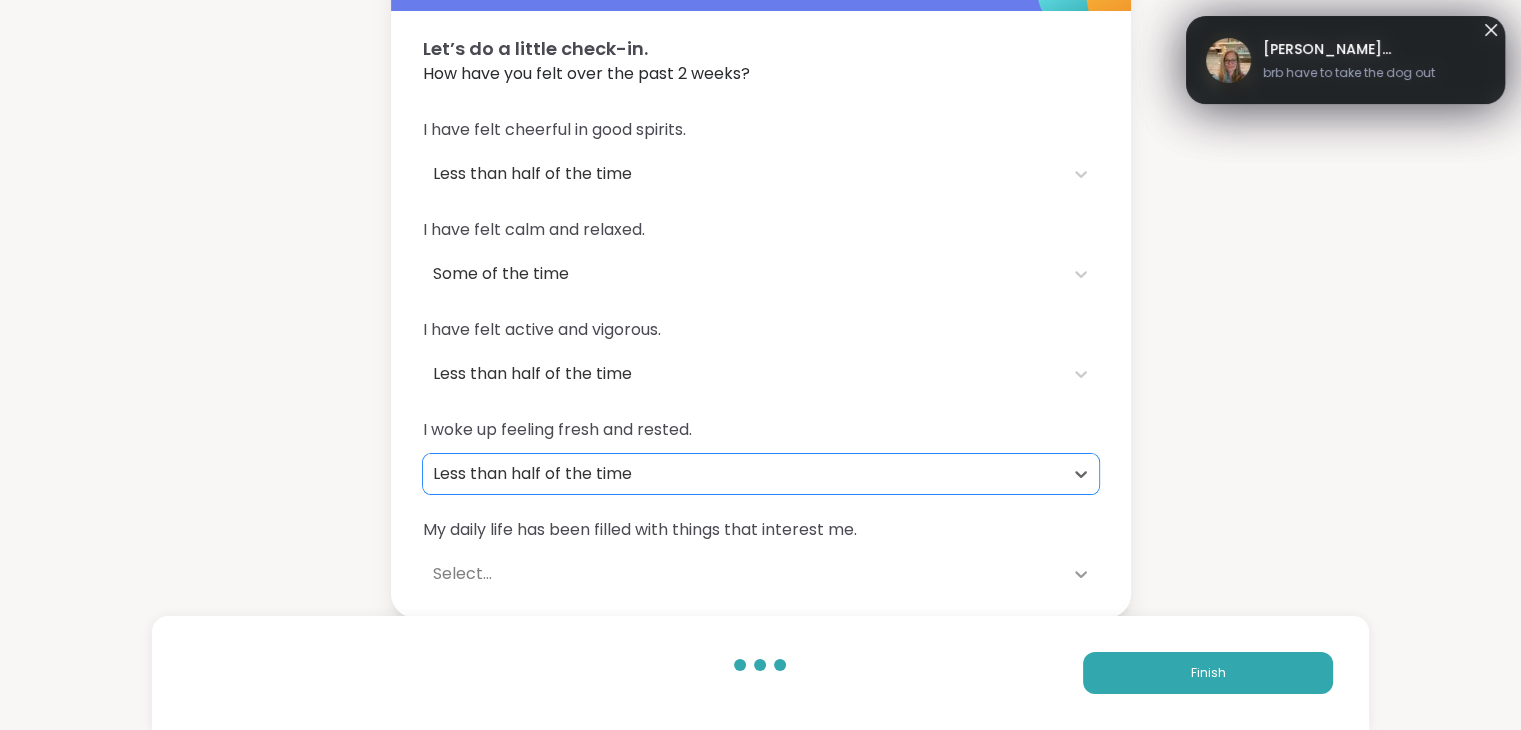 click 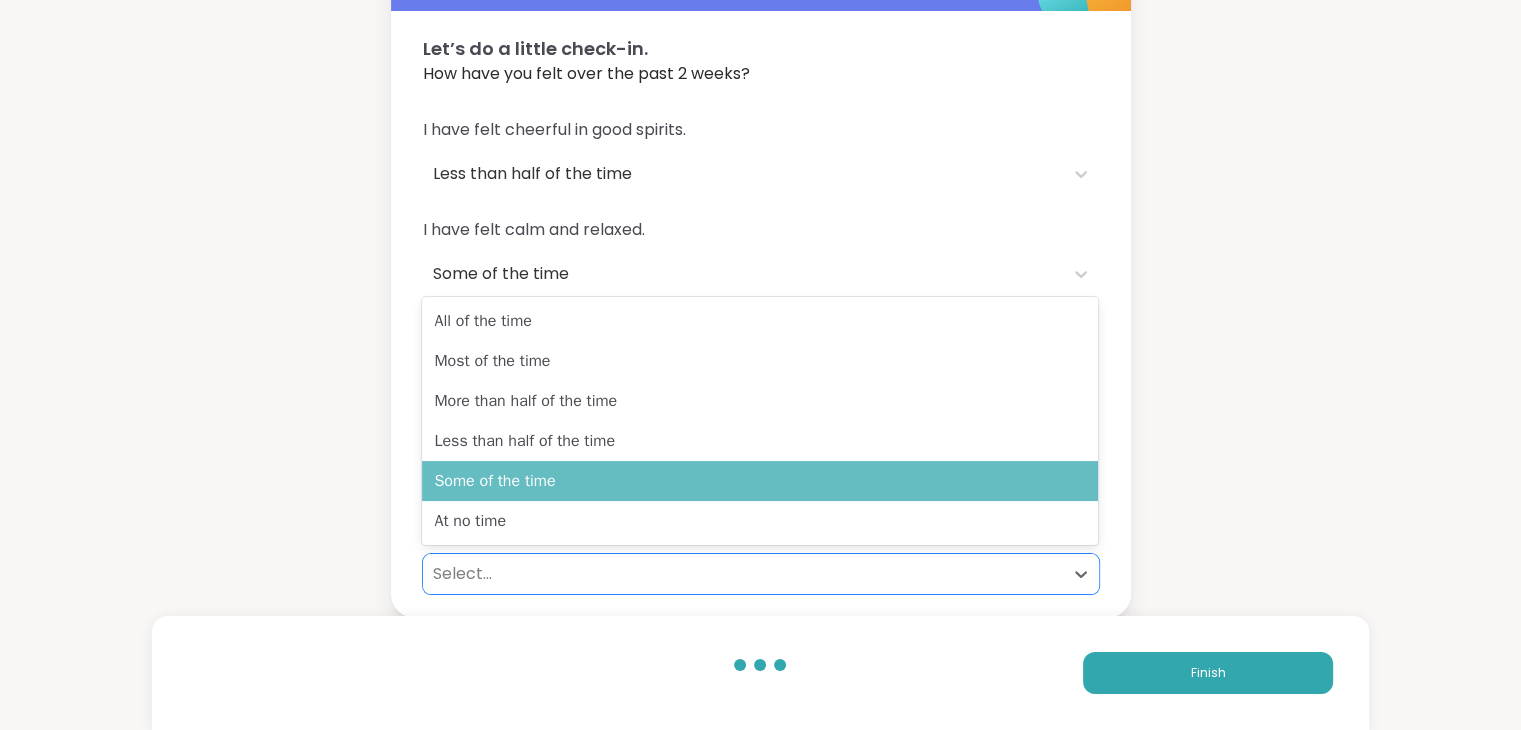 click on "Some of the time" at bounding box center (760, 481) 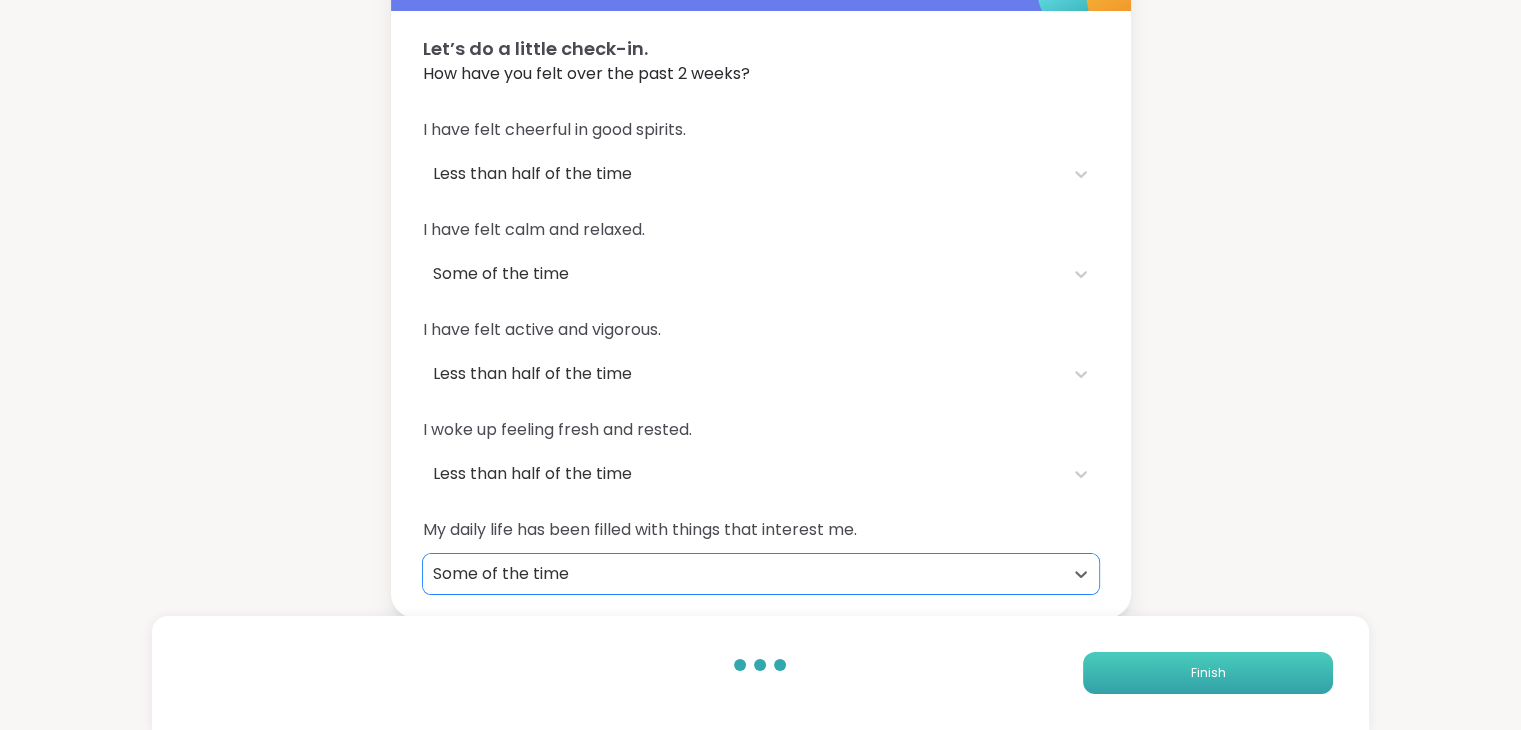 click on "Finish" at bounding box center [1208, 673] 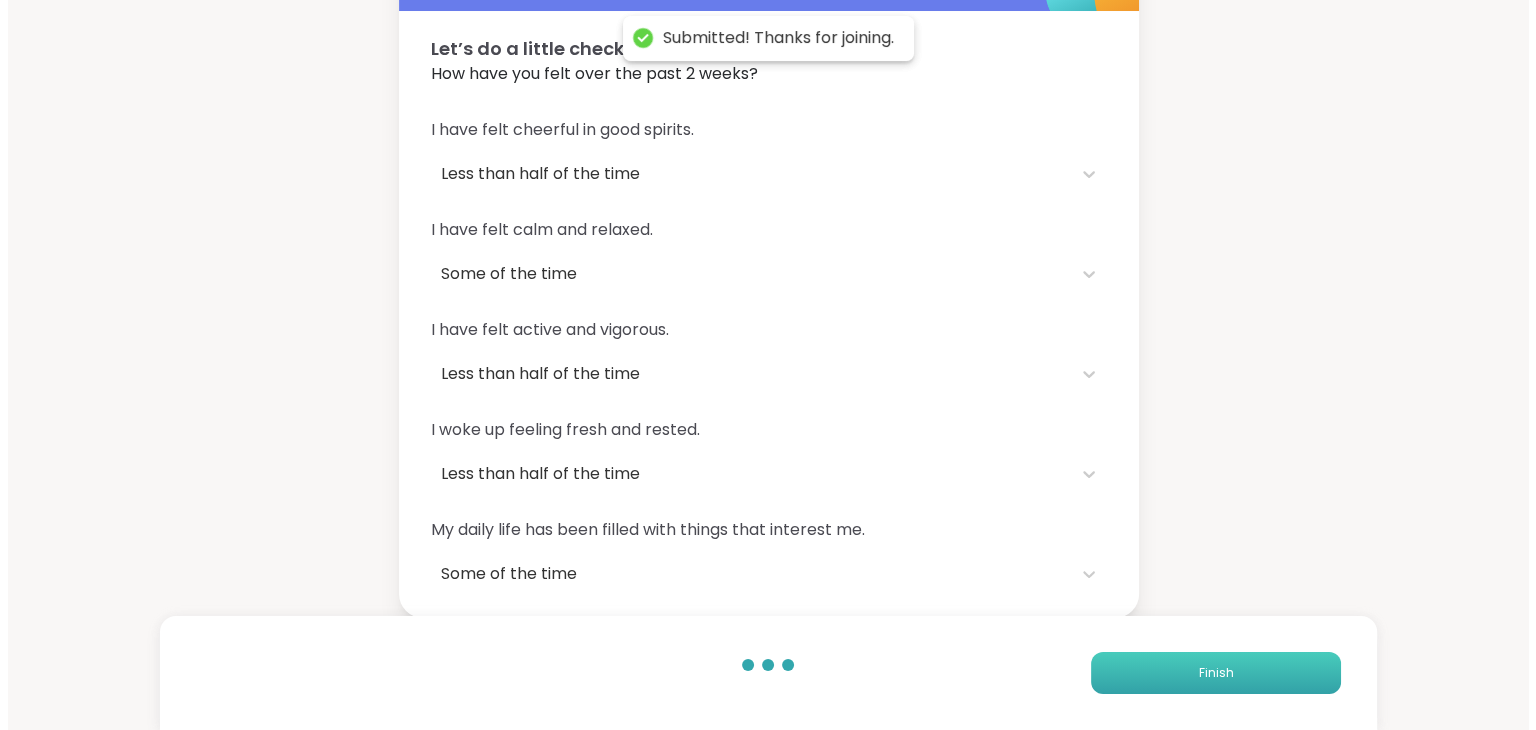 scroll, scrollTop: 0, scrollLeft: 0, axis: both 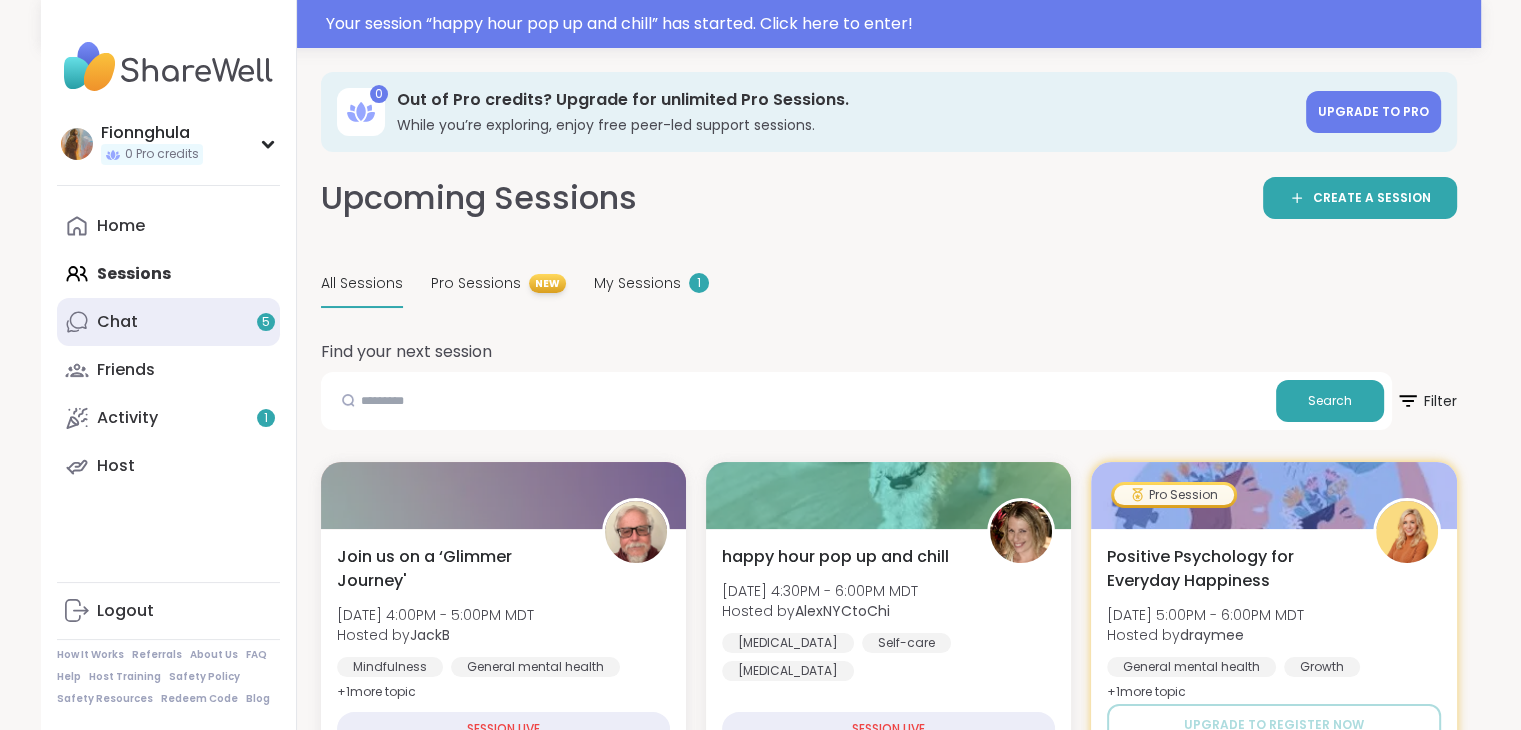 click on "Chat 5" at bounding box center [168, 322] 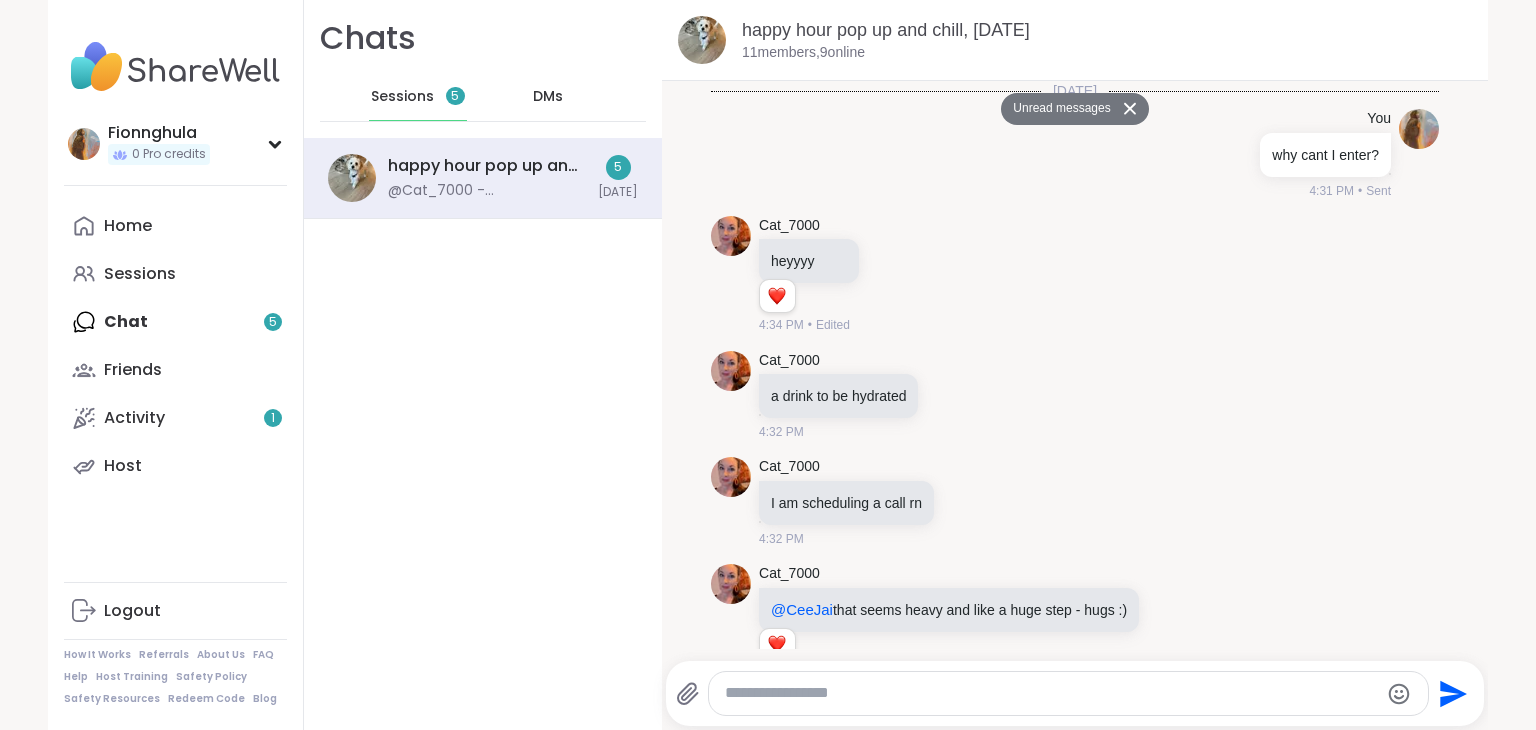 scroll, scrollTop: 1194, scrollLeft: 0, axis: vertical 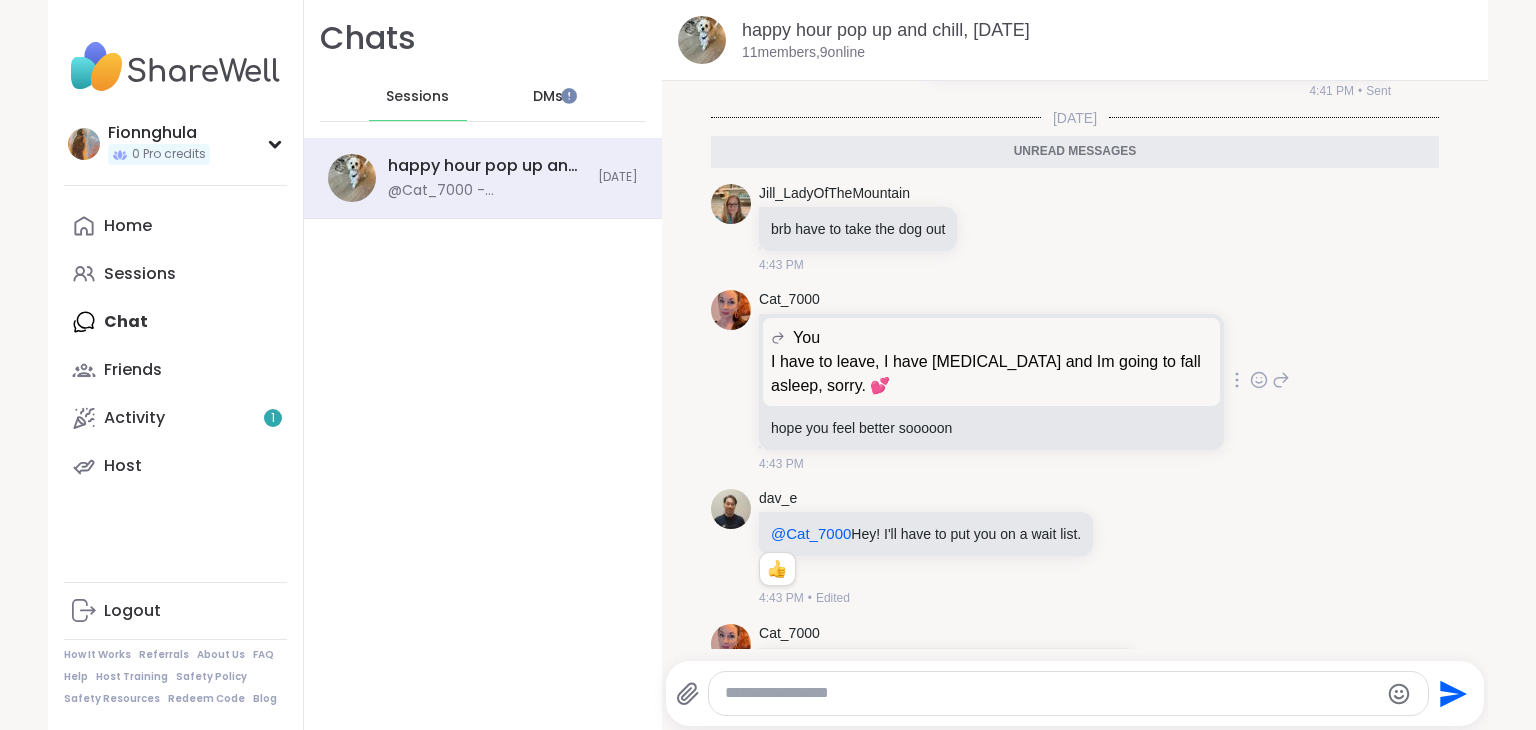 click 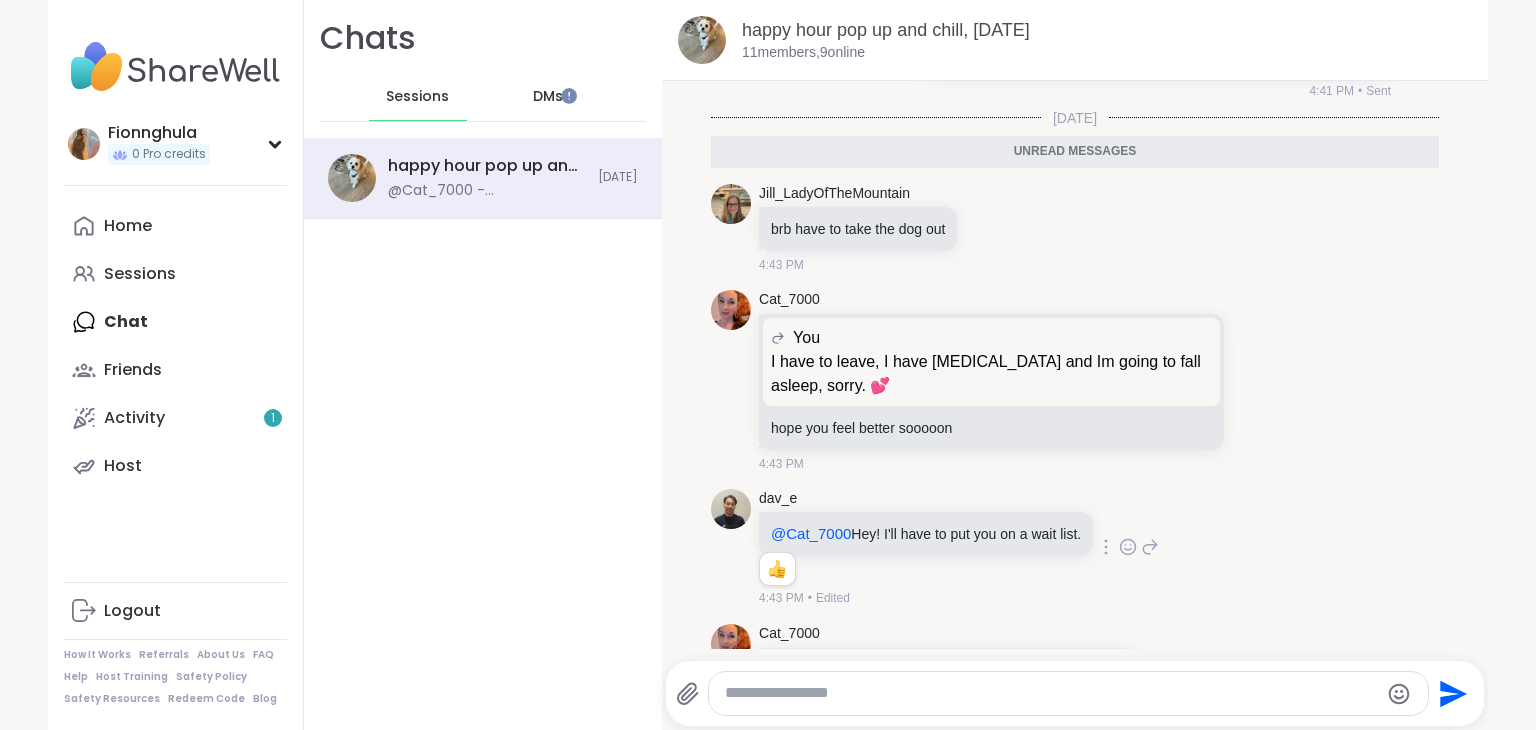 click on "dav_e @Cat_7000  Hey! I'll have to put you on a wait list.   1 1 4:43 PM • Edited" at bounding box center [1075, 548] 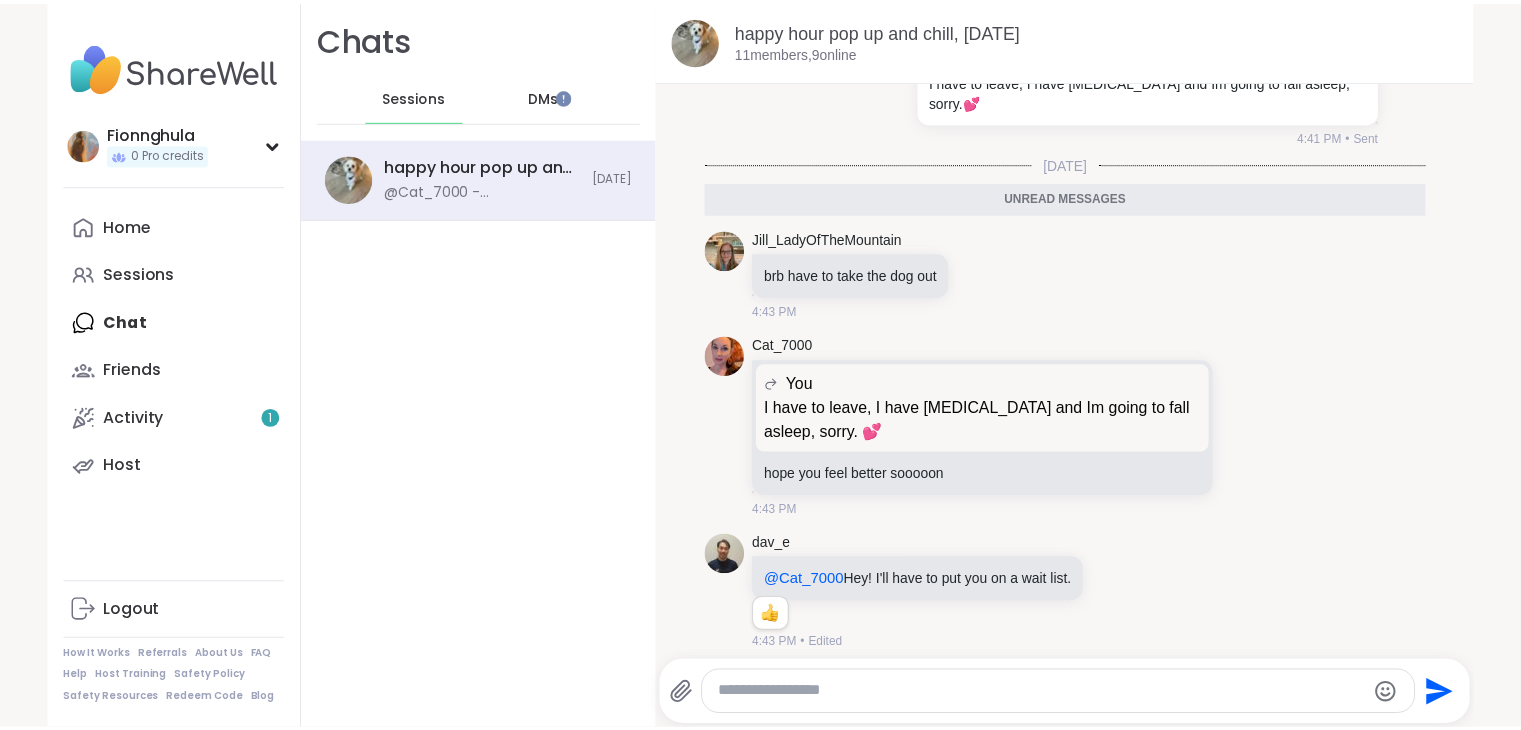 scroll, scrollTop: 936, scrollLeft: 0, axis: vertical 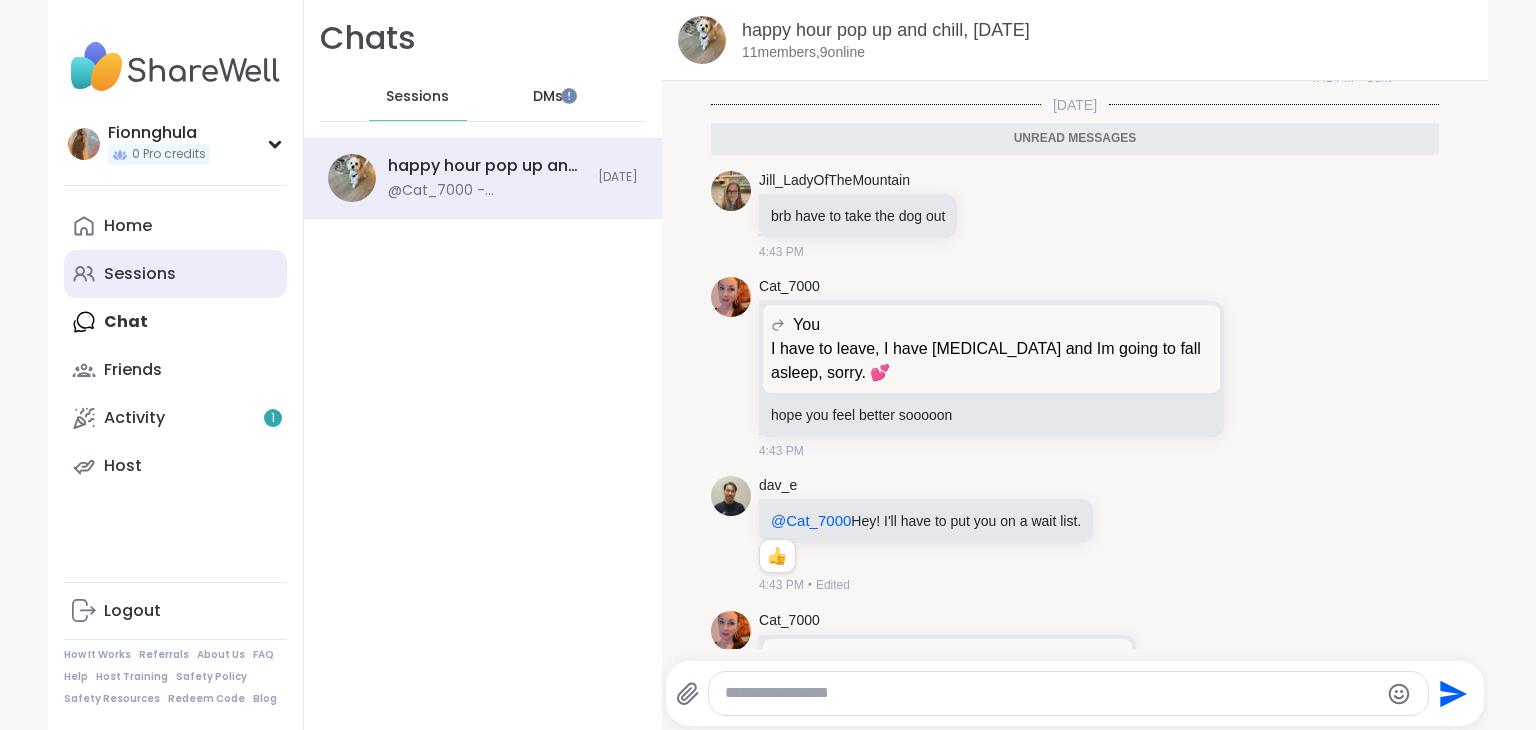 click on "Sessions" at bounding box center (140, 274) 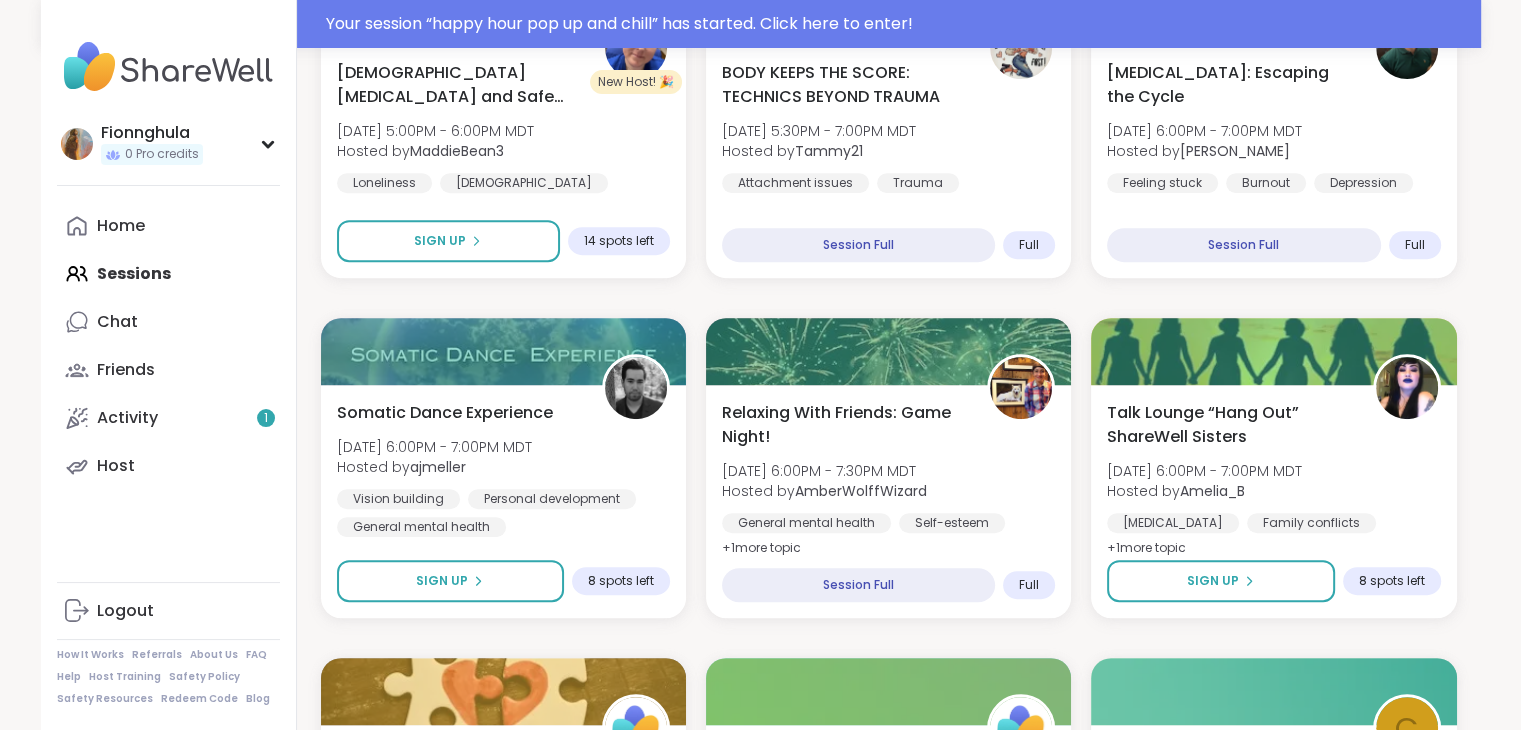 scroll, scrollTop: 851, scrollLeft: 0, axis: vertical 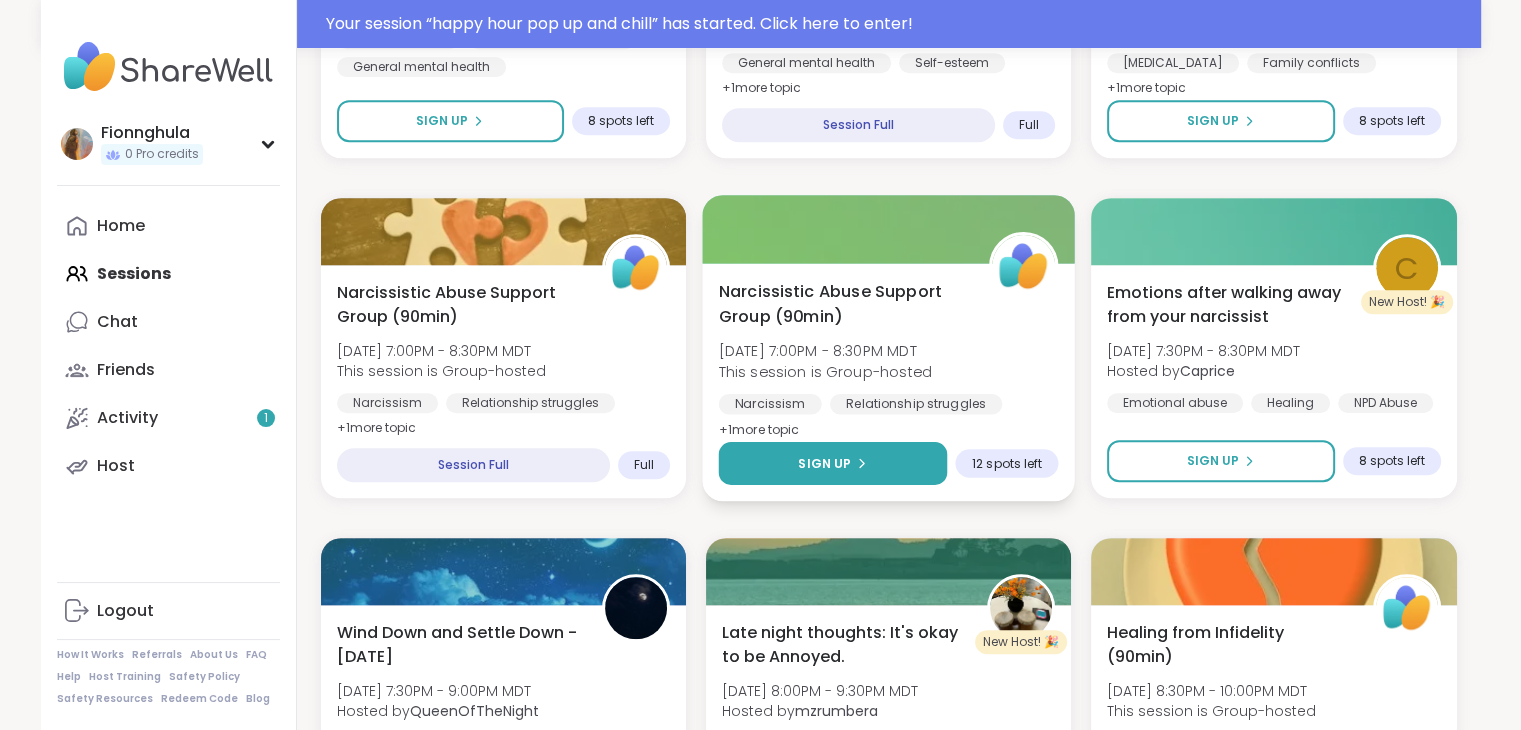 click on "Sign Up" at bounding box center (824, 463) 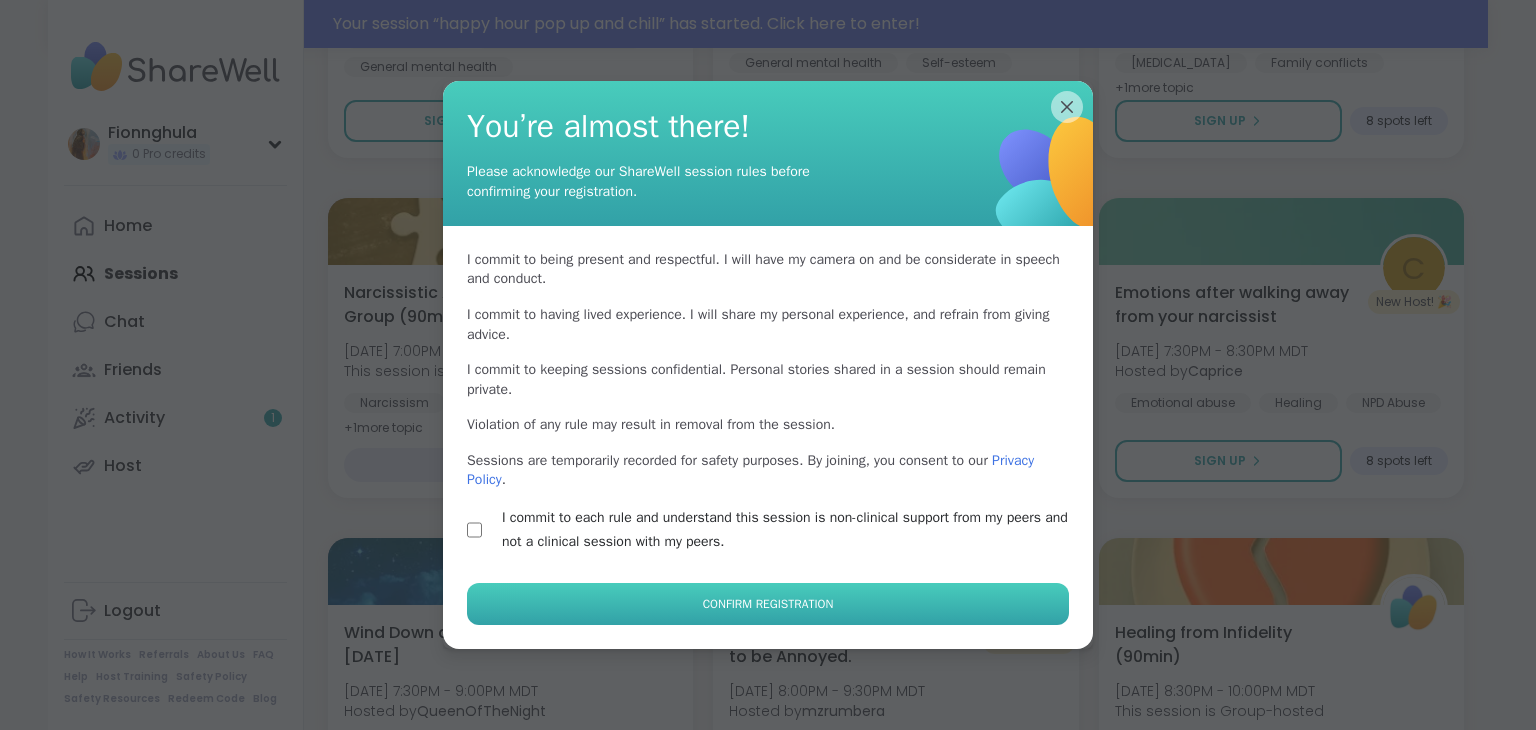 click on "Confirm Registration" at bounding box center (768, 604) 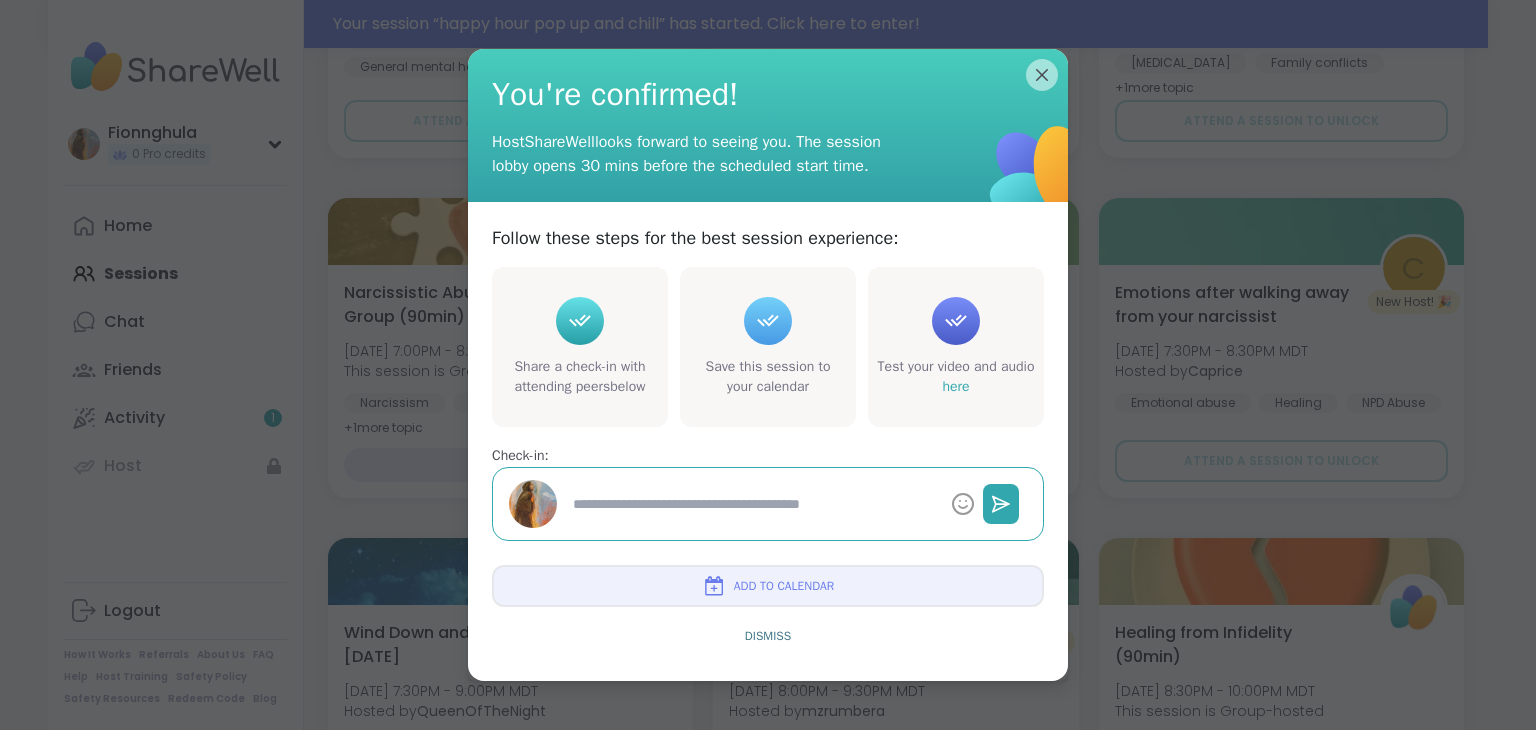 click at bounding box center [754, 504] 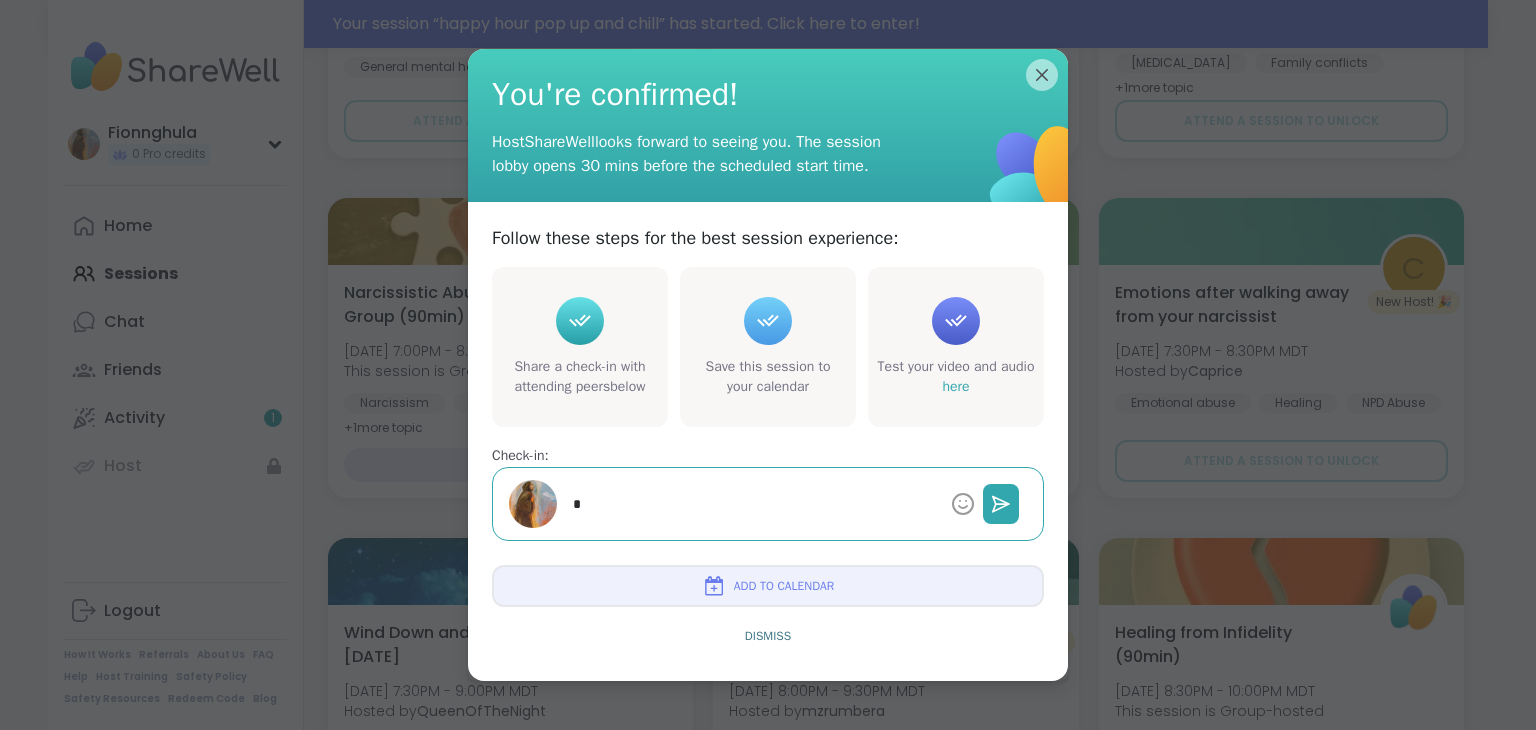 click on "*" at bounding box center [754, 504] 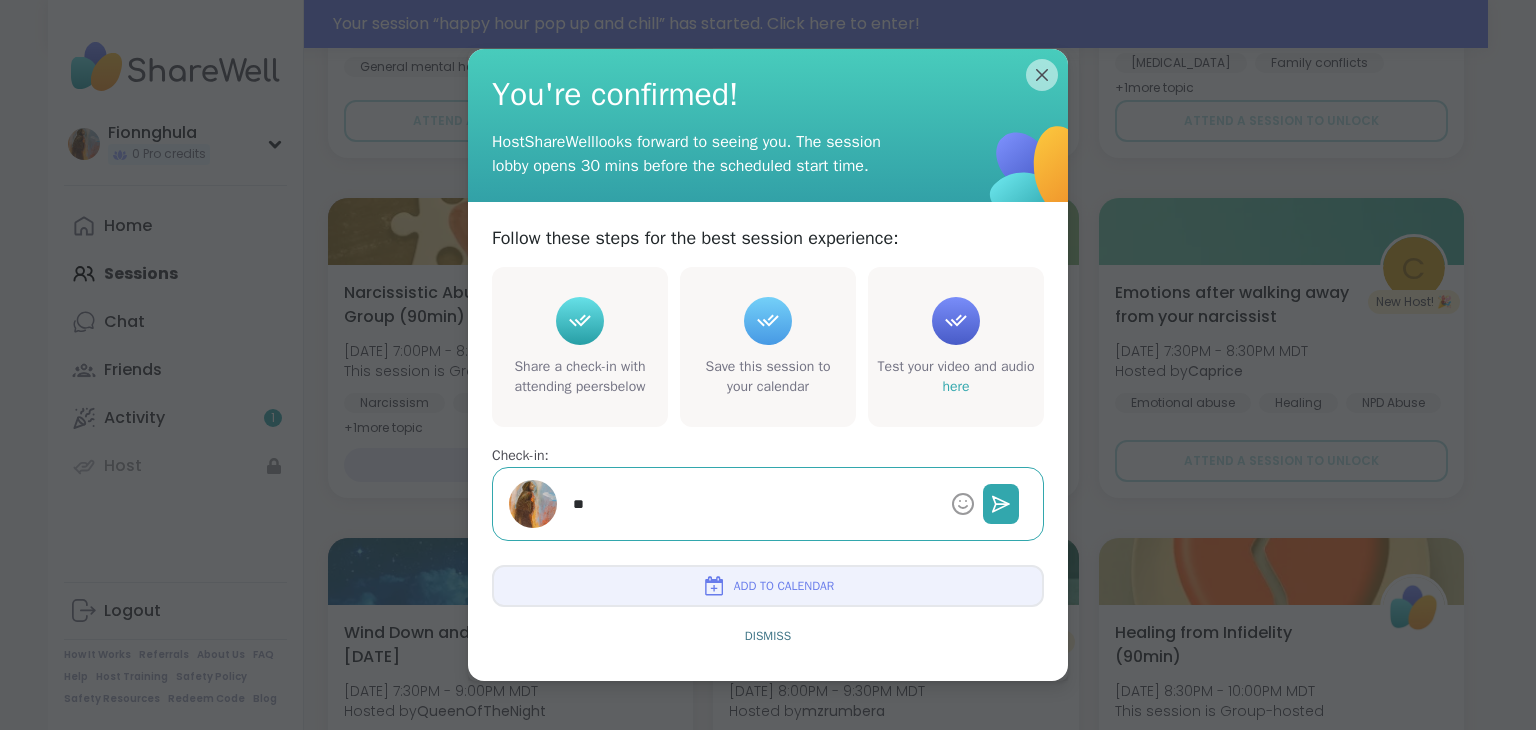 type on "*" 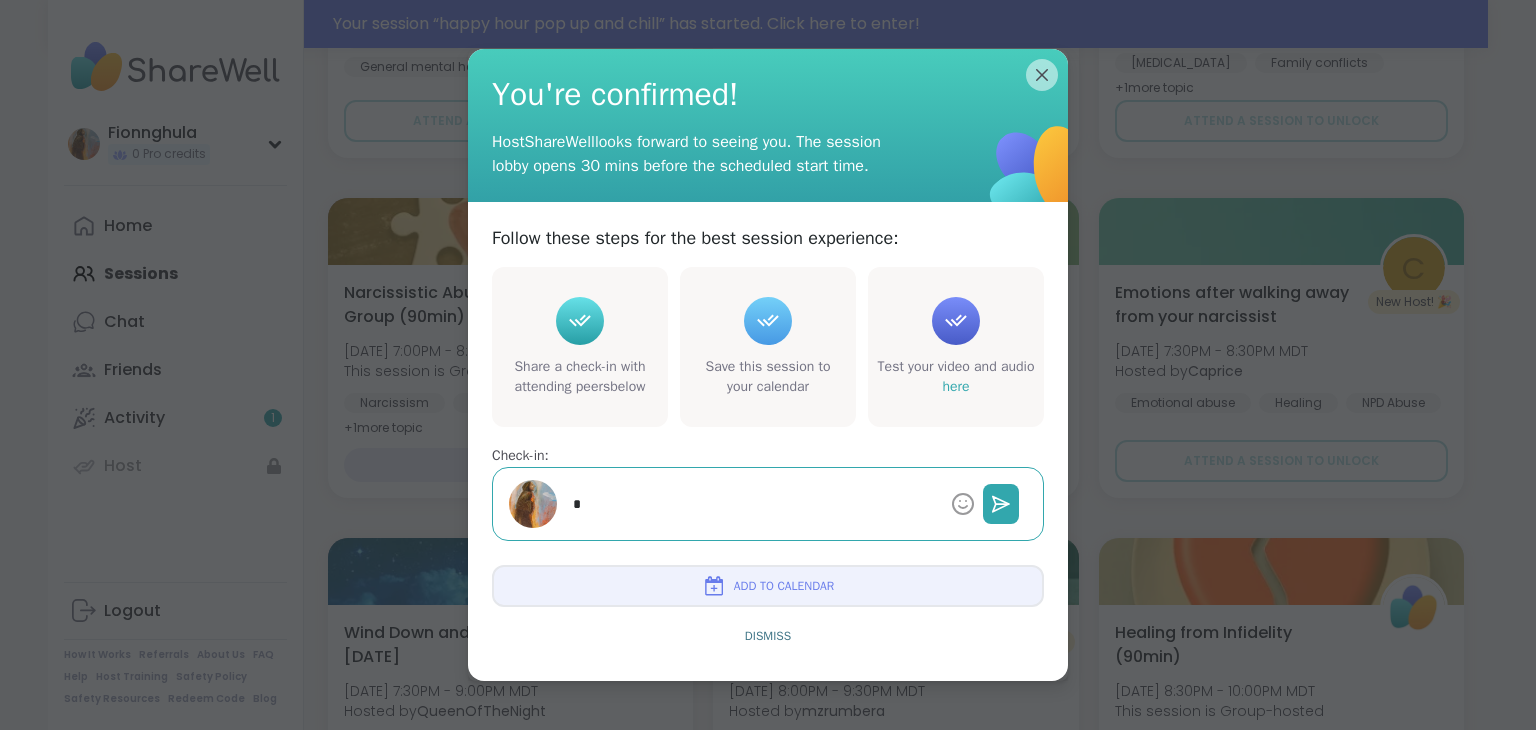 type on "*" 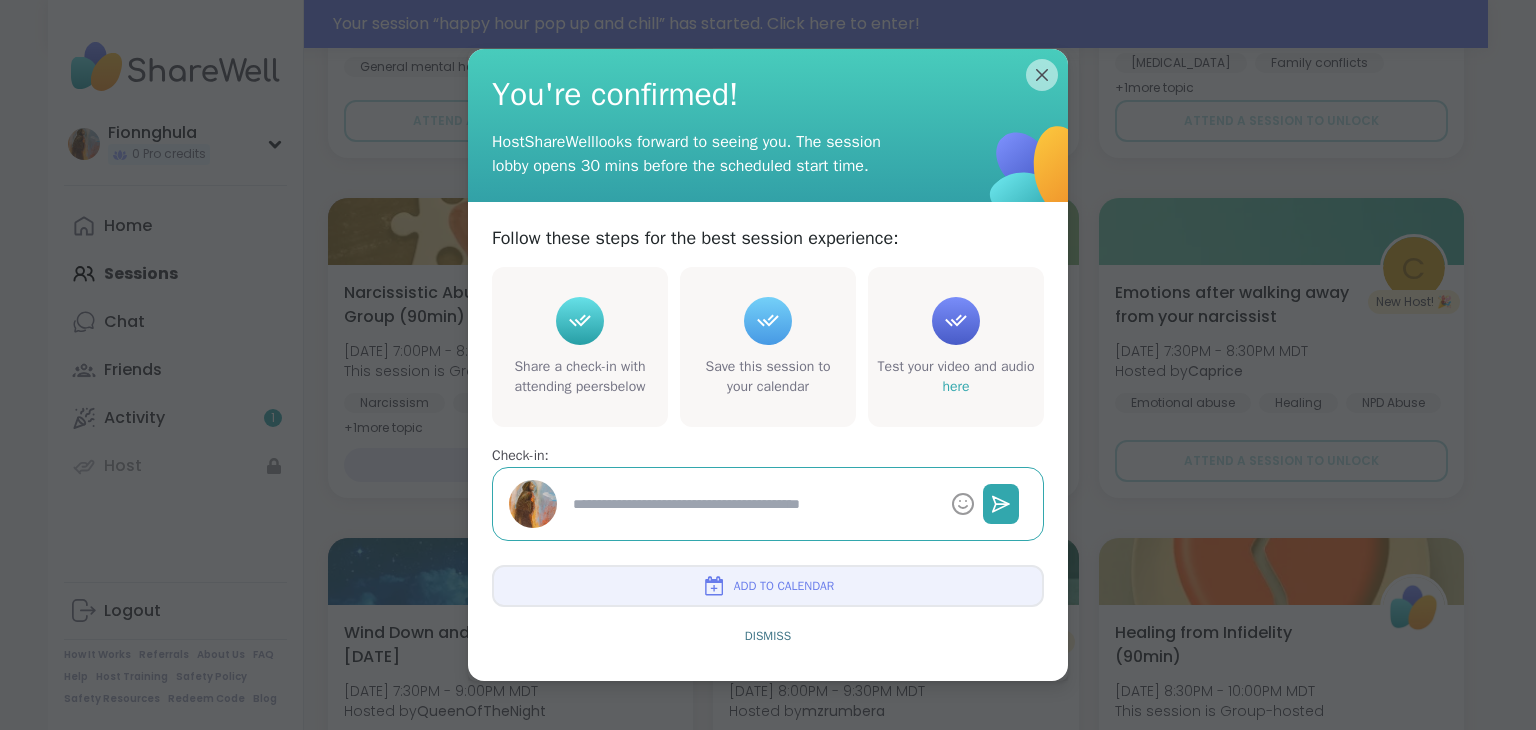 type on "*" 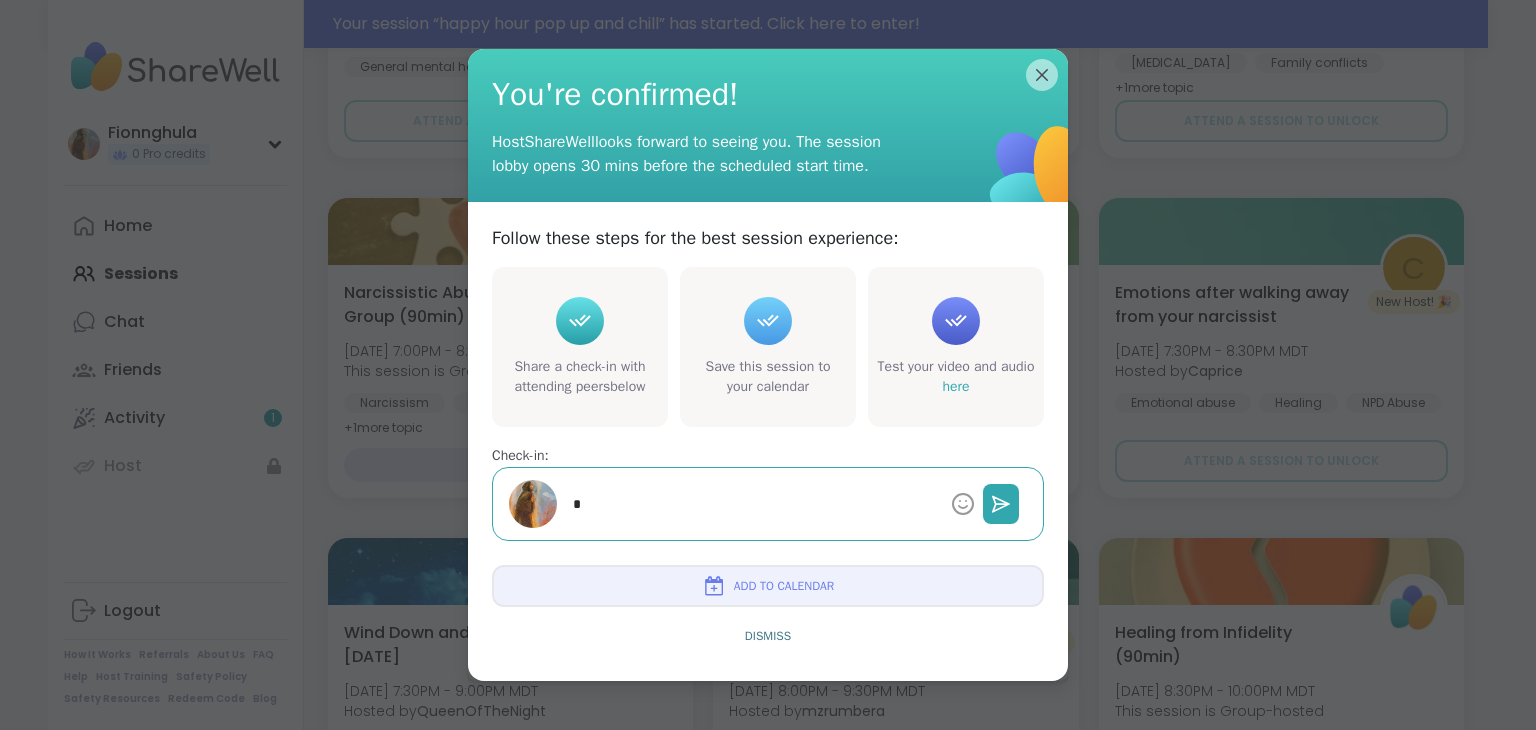type on "*" 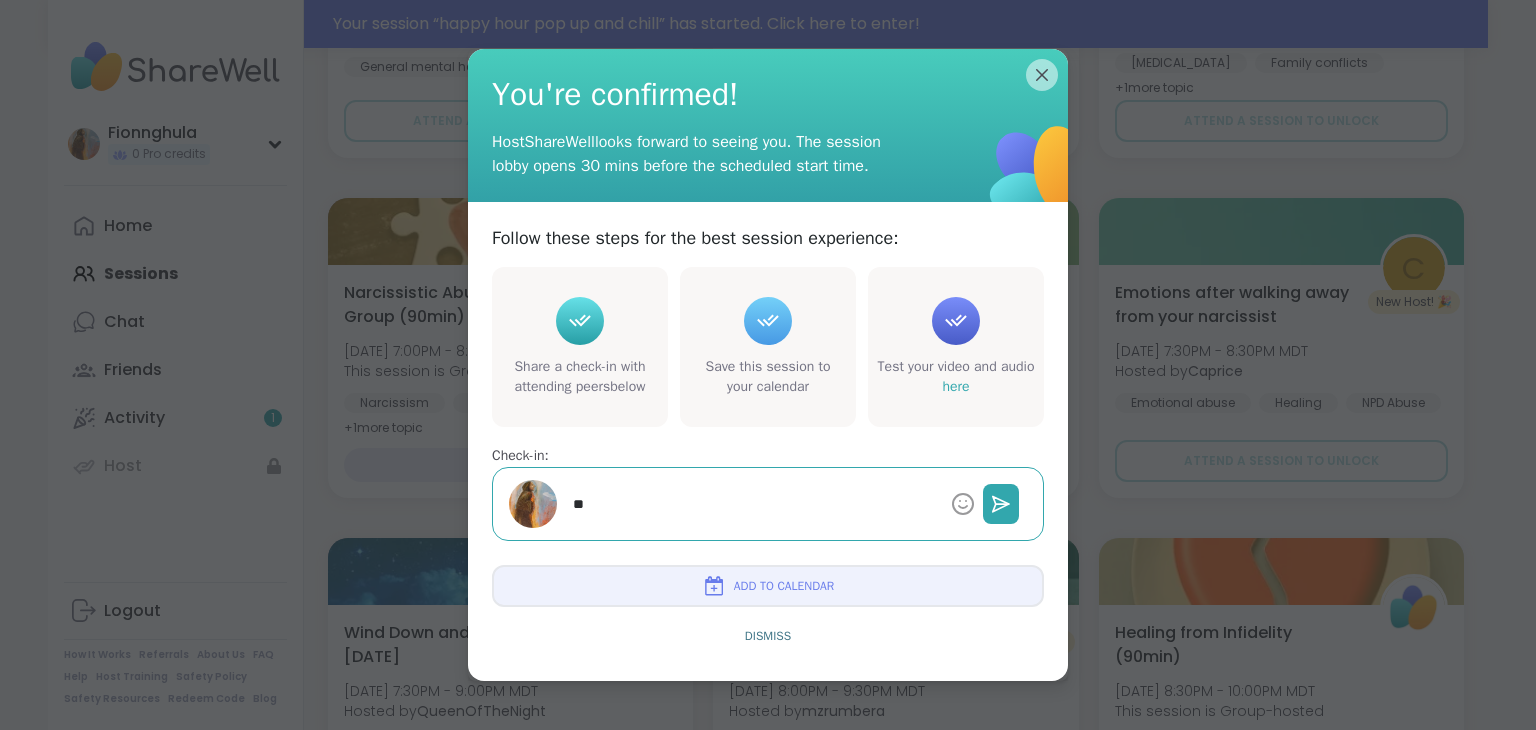 type on "*" 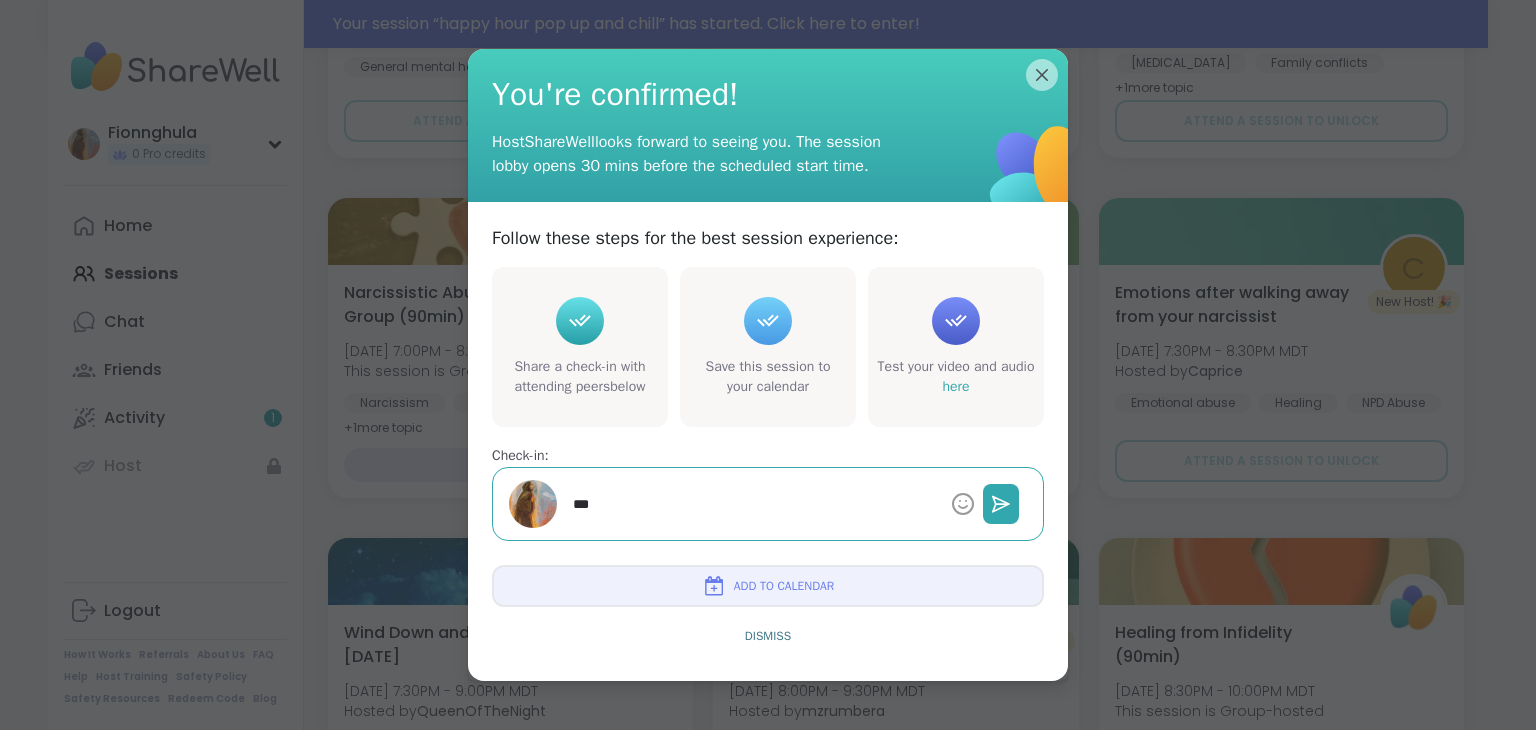 type on "*" 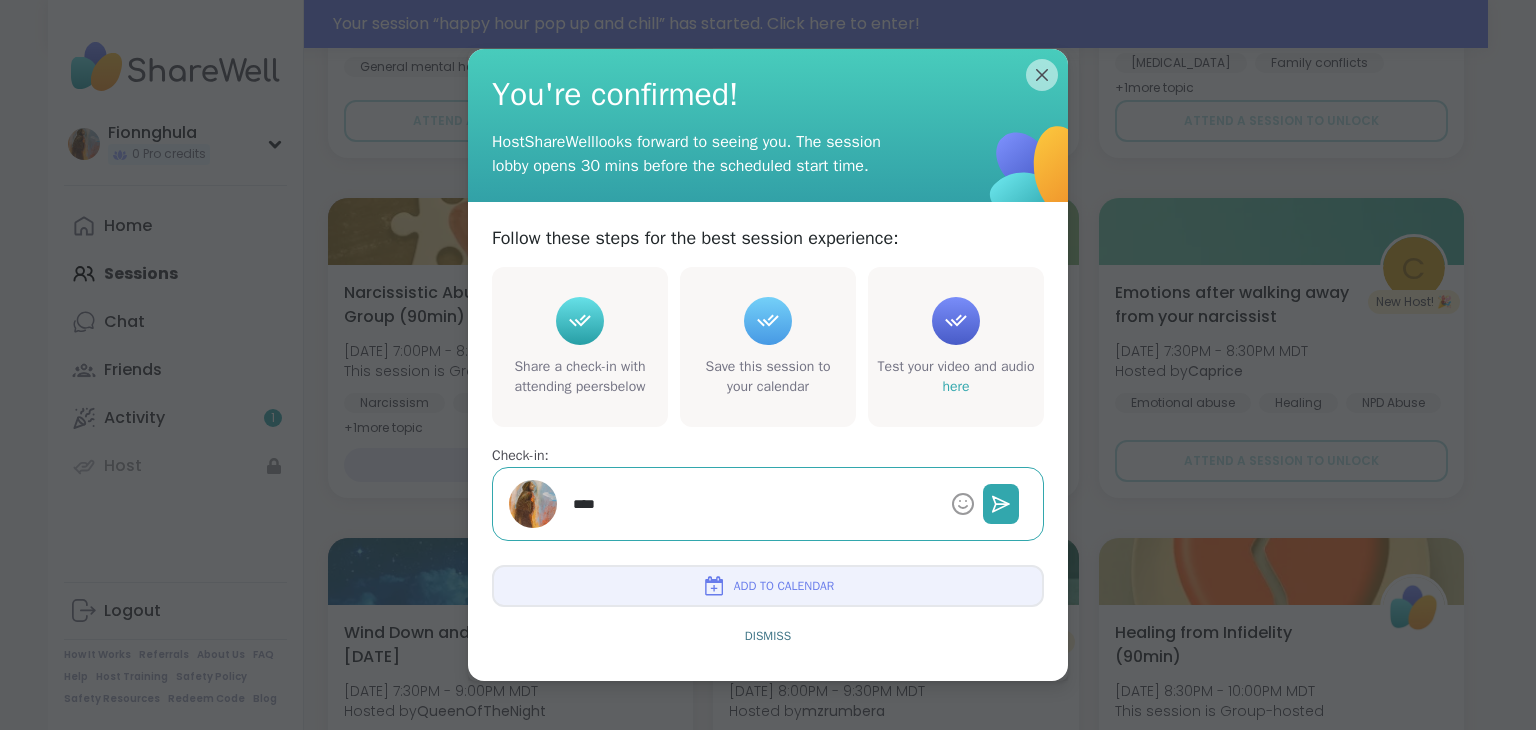 type on "*" 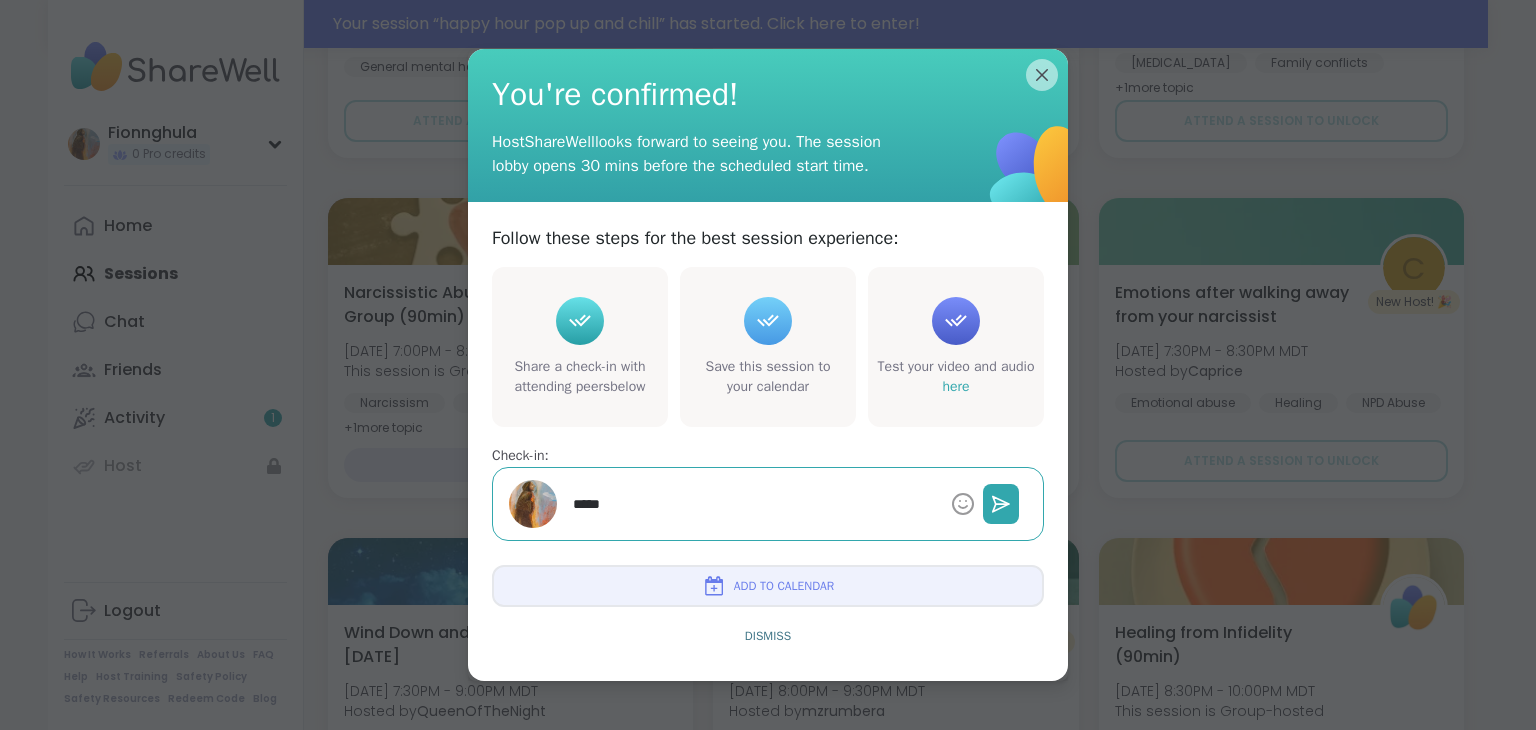 type on "*" 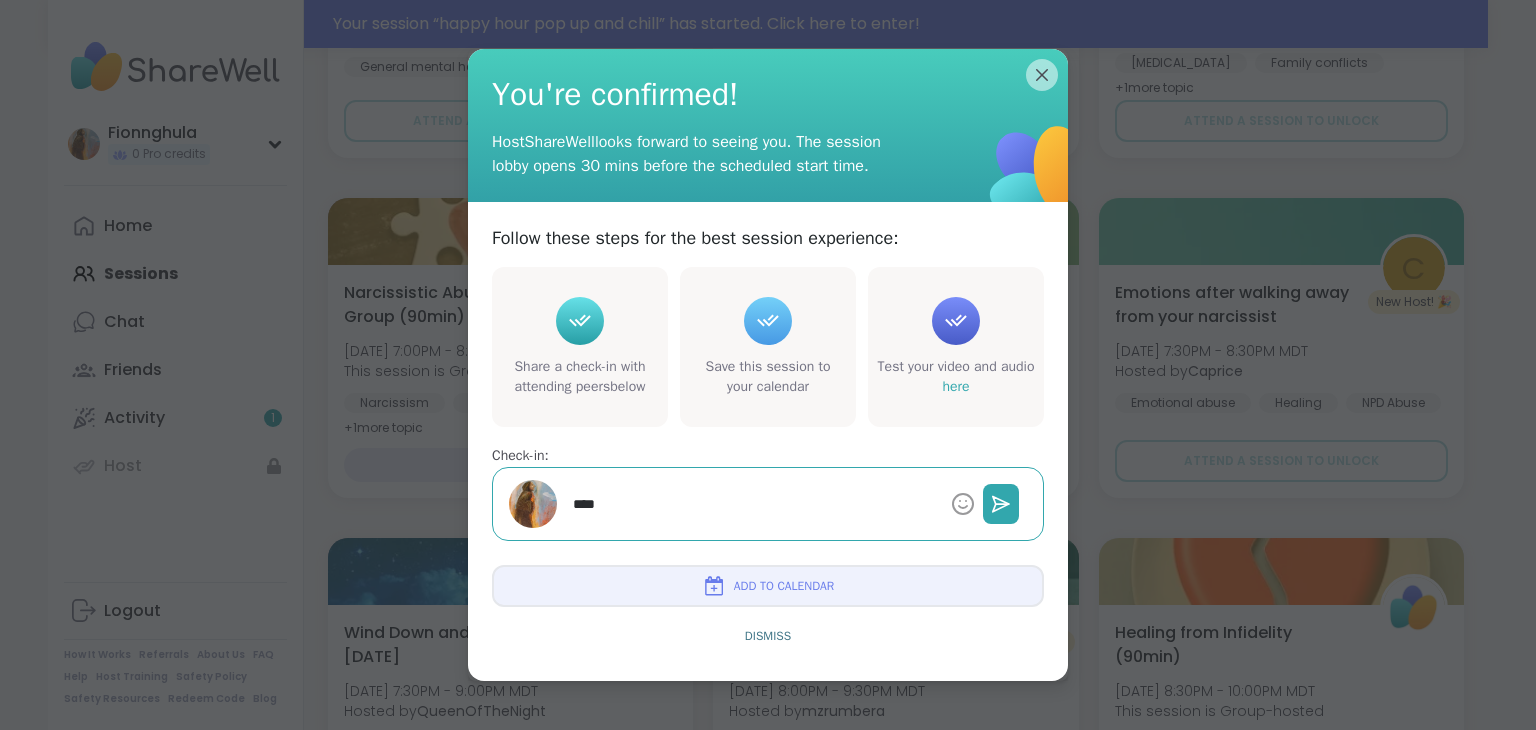 type on "*" 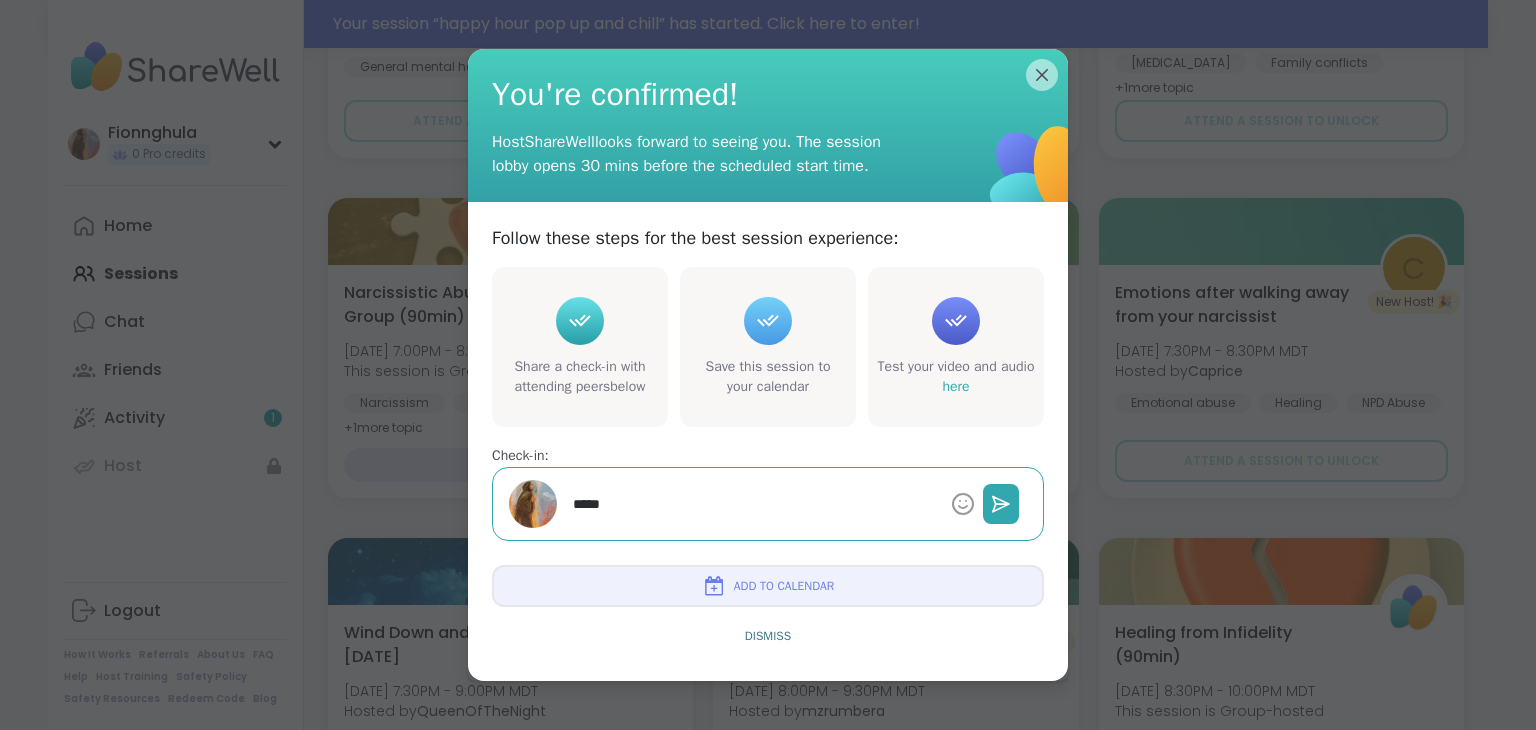 type on "*" 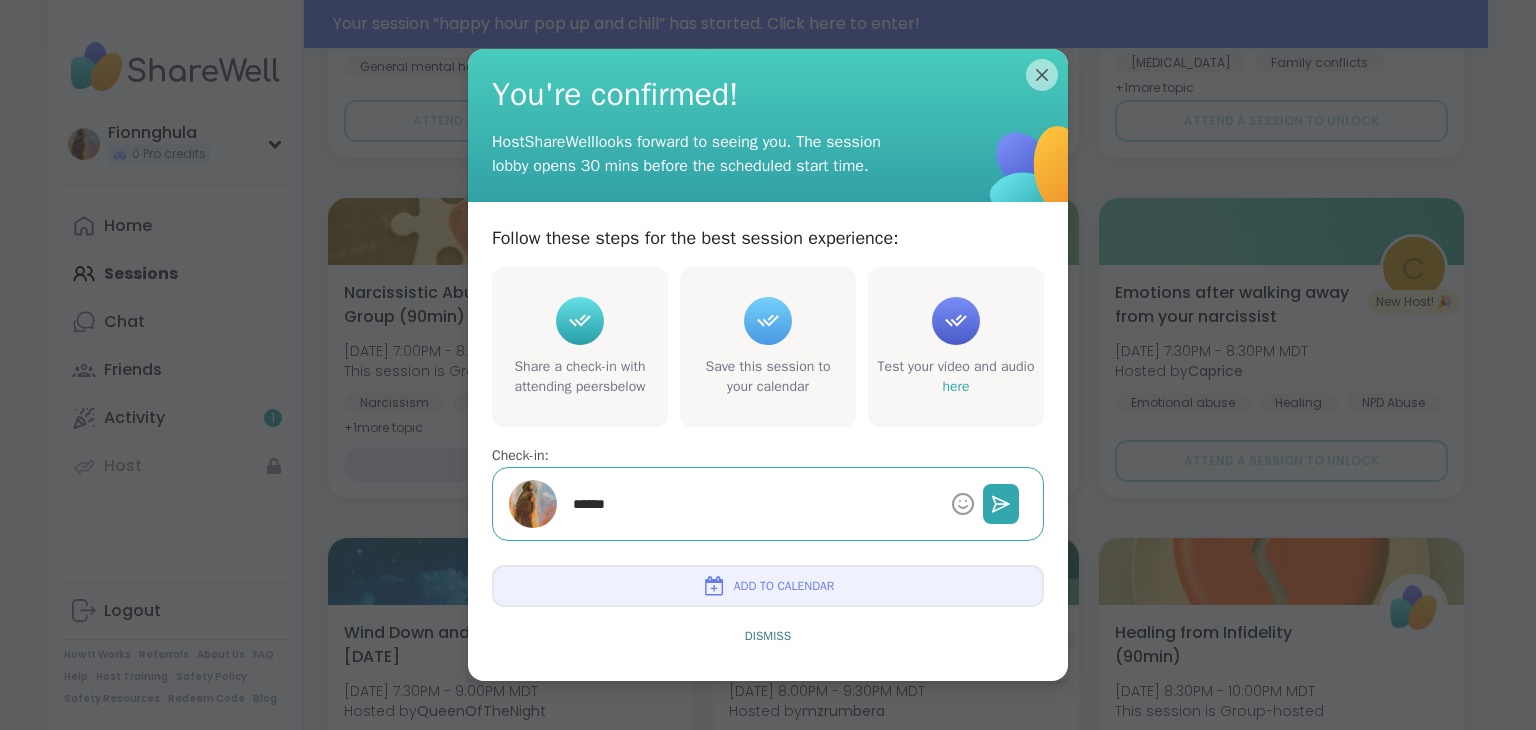 type on "*" 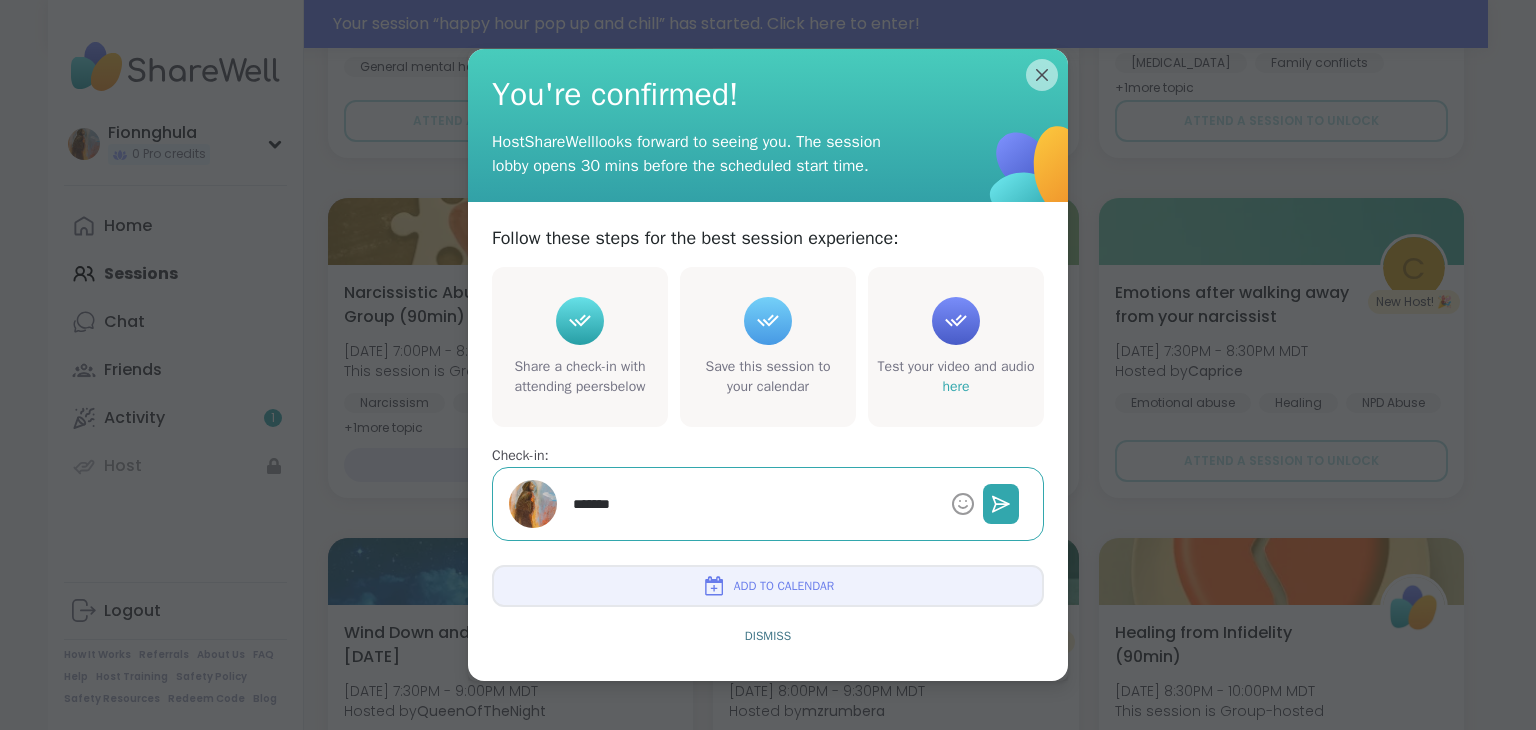 type on "*" 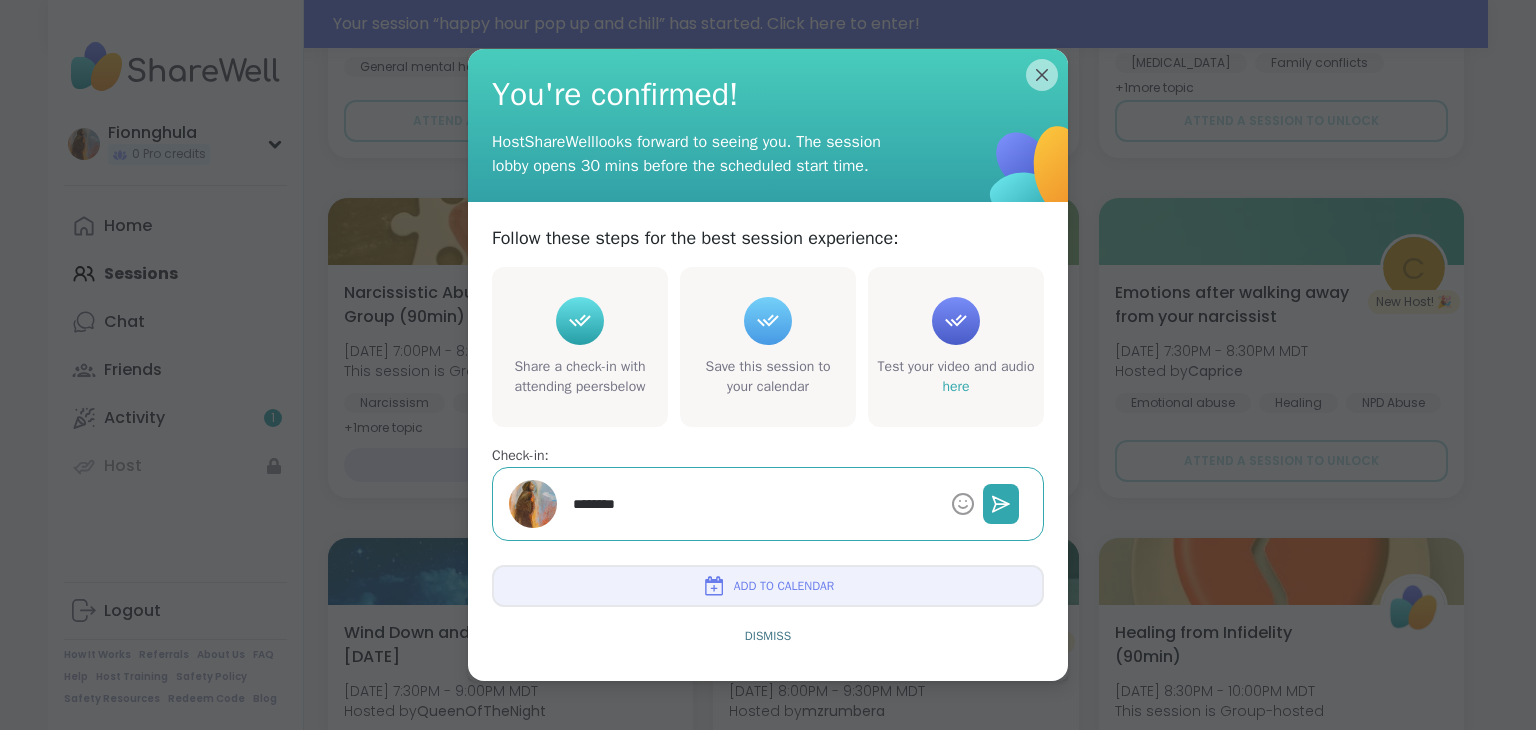 type on "*" 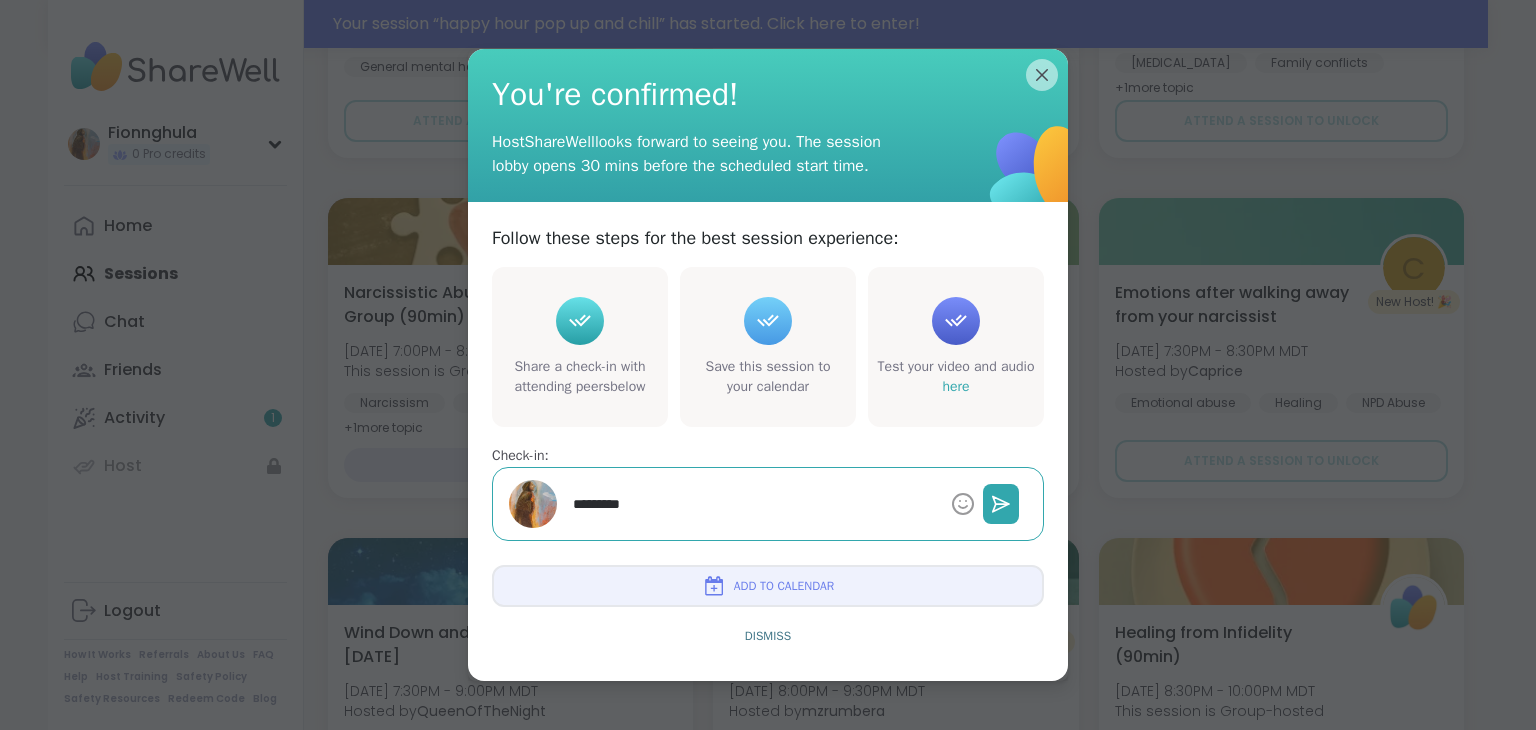 type on "*" 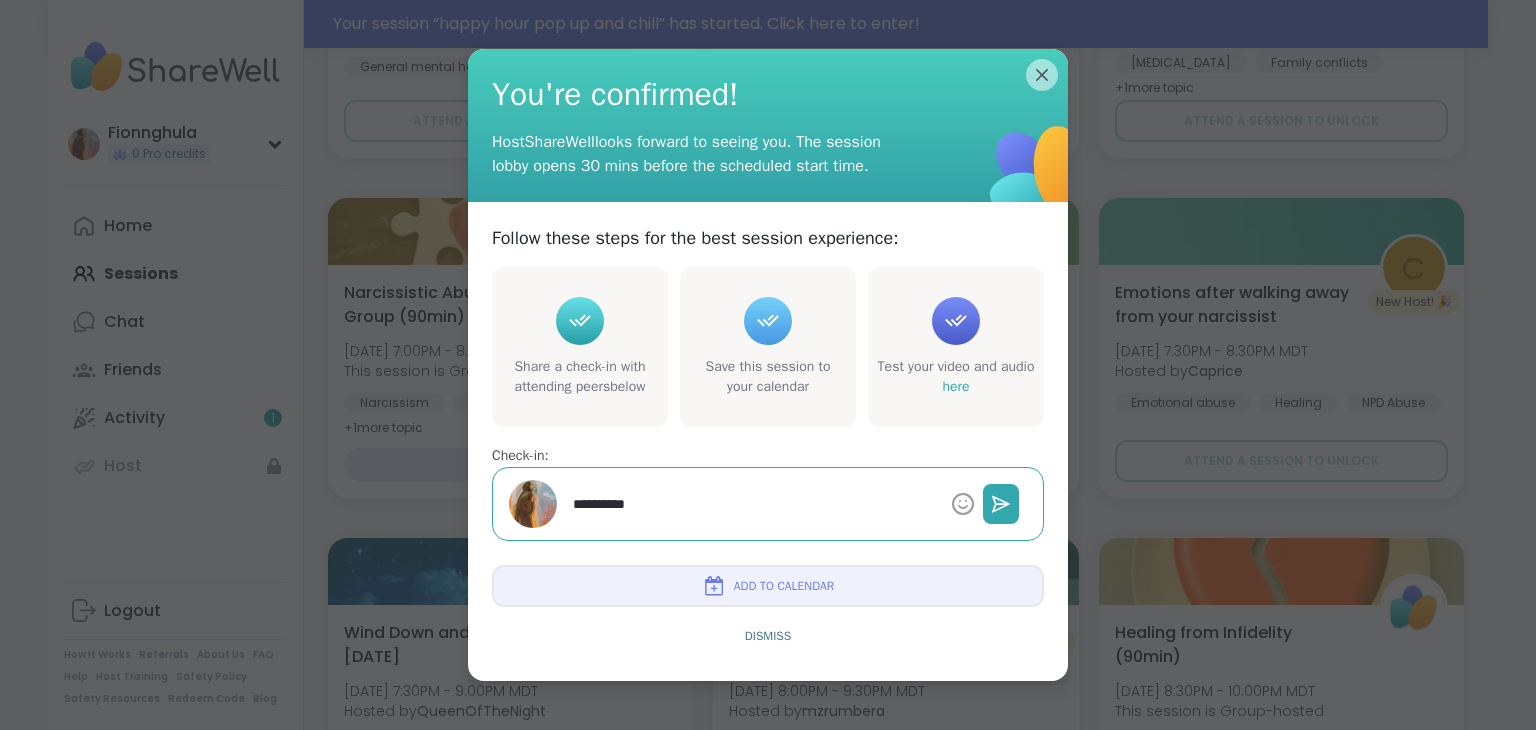type on "*" 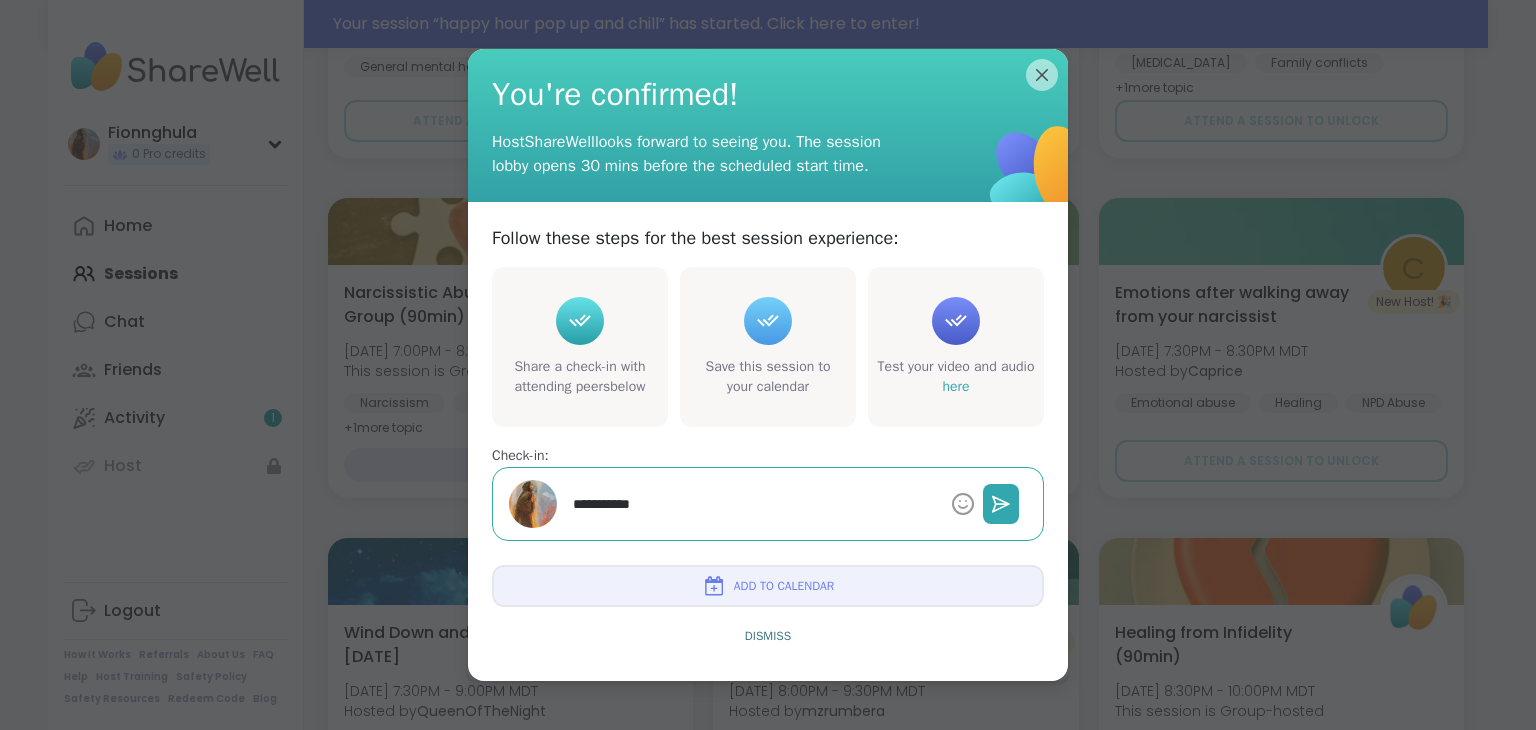 type on "*" 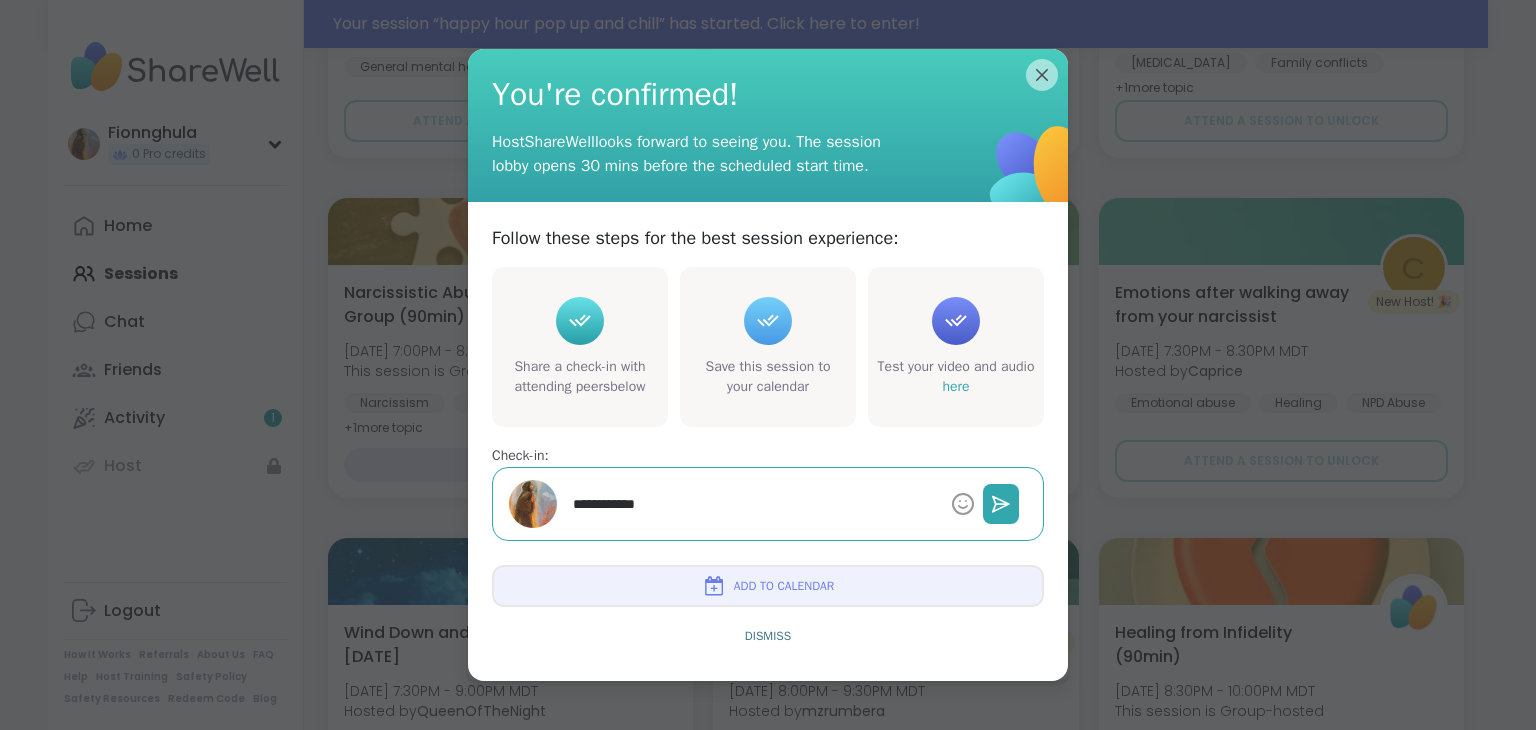 type on "*" 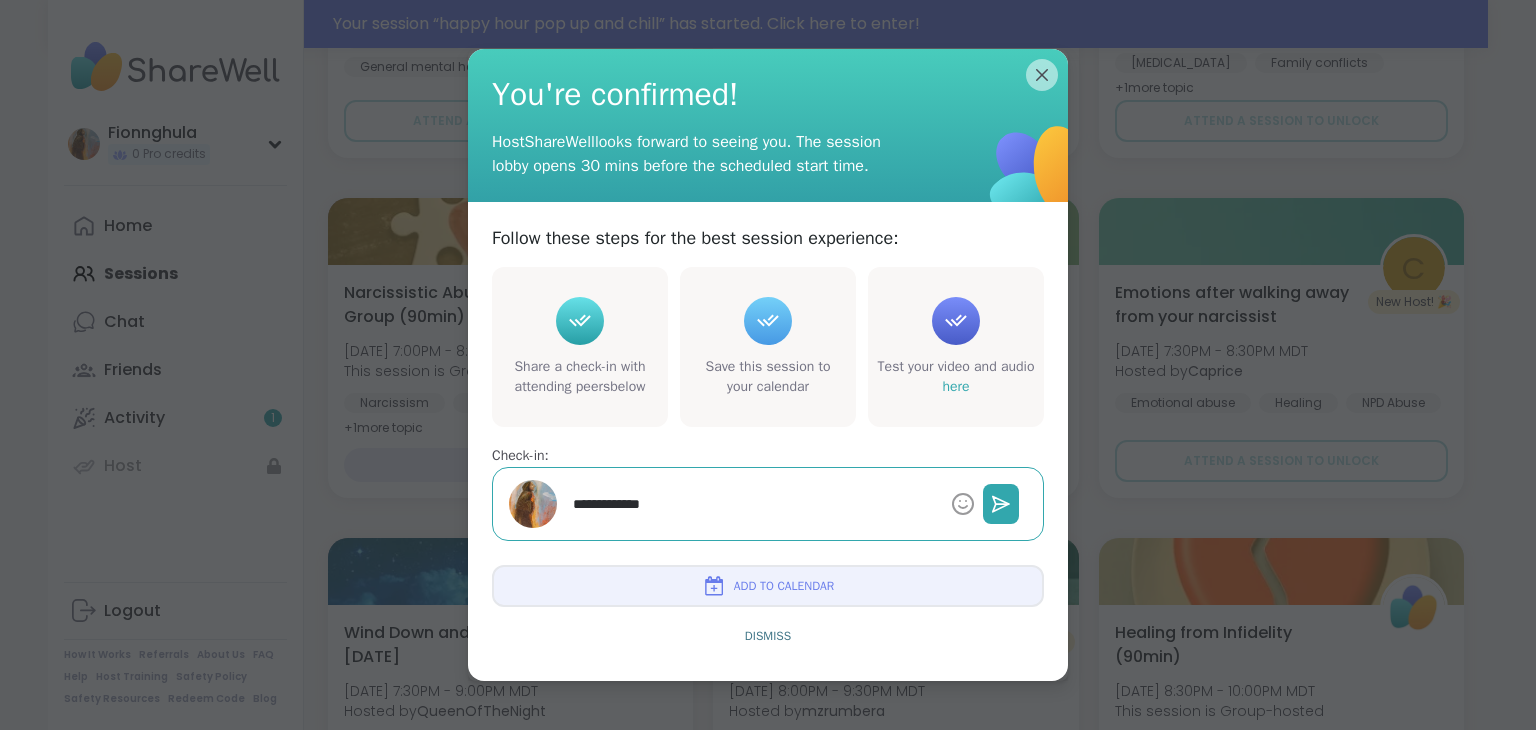 type on "*" 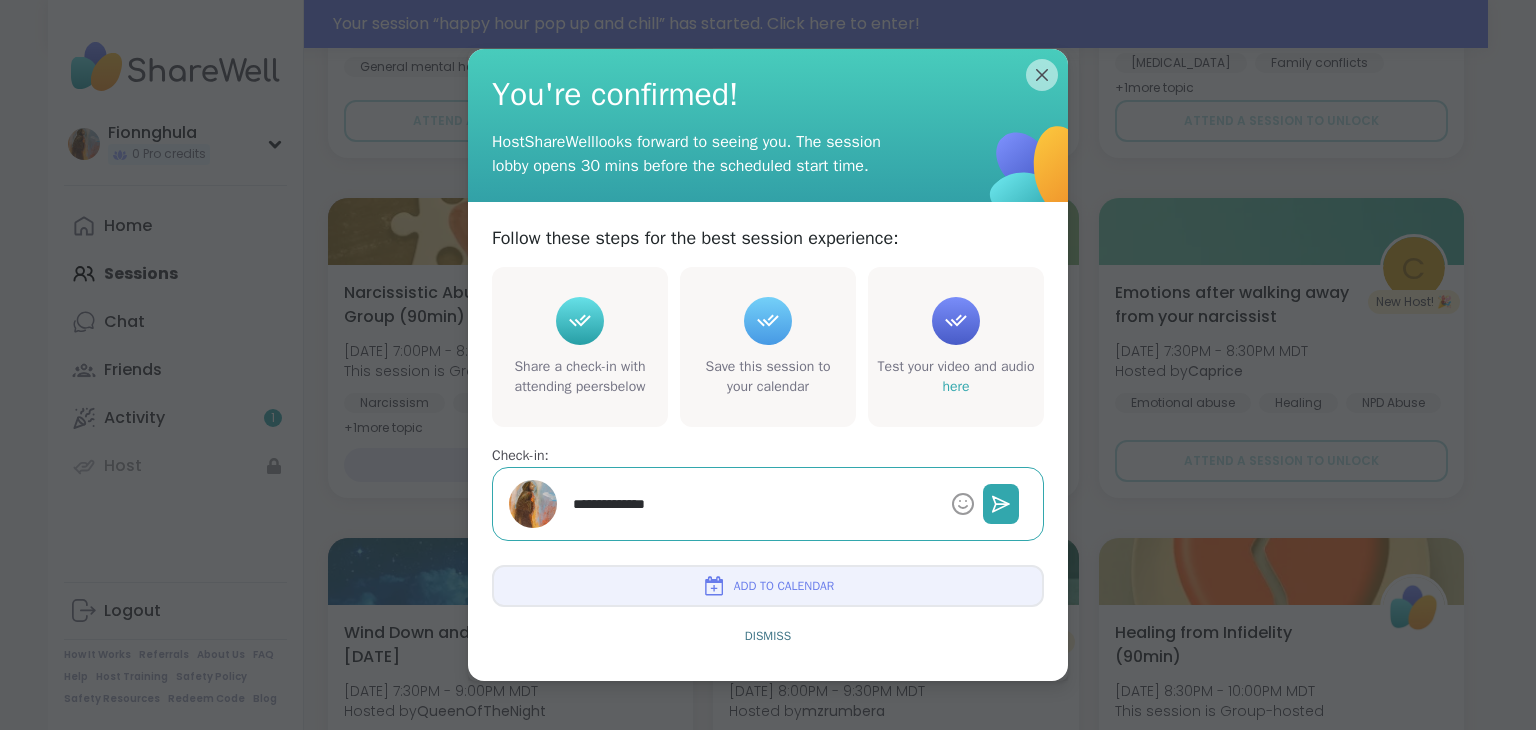 type on "*" 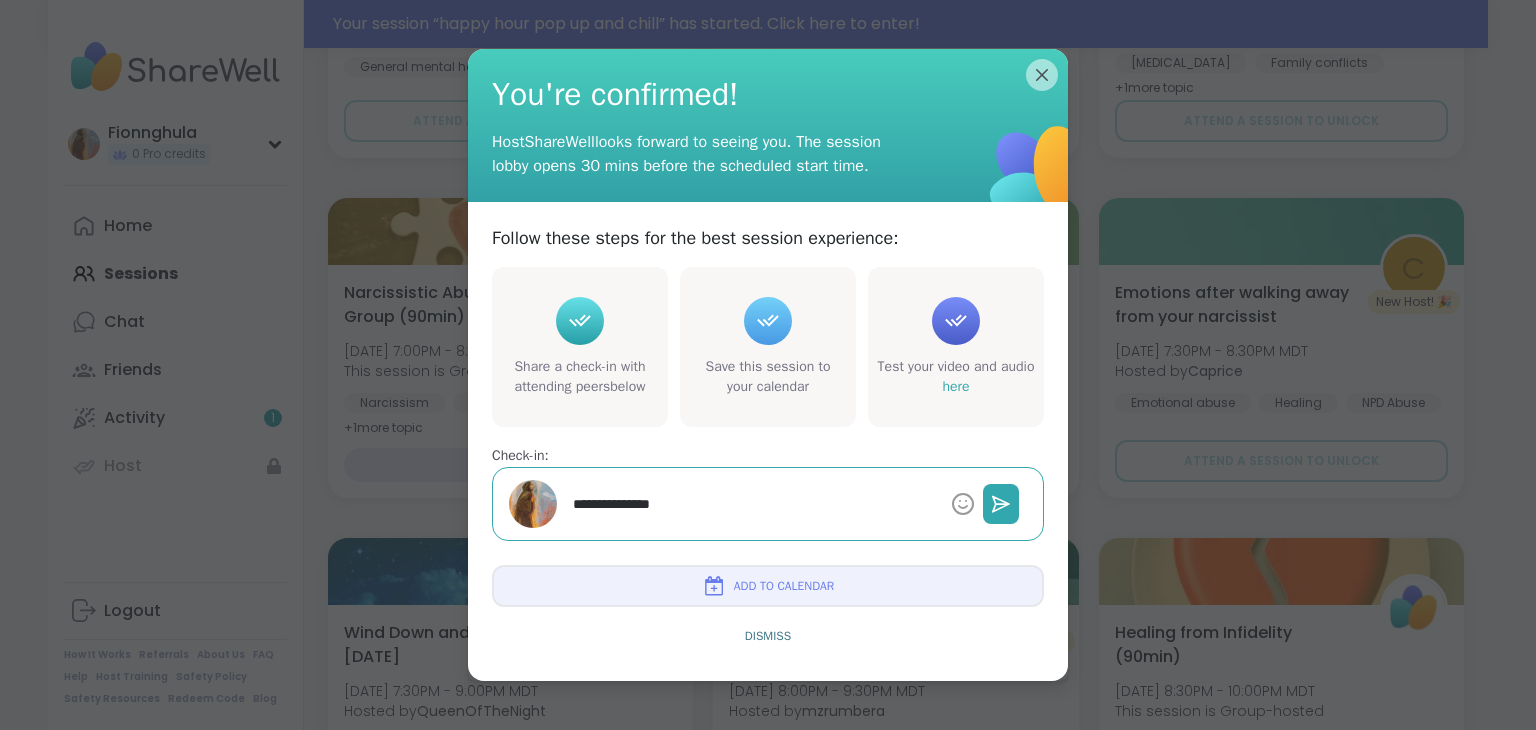 type on "*" 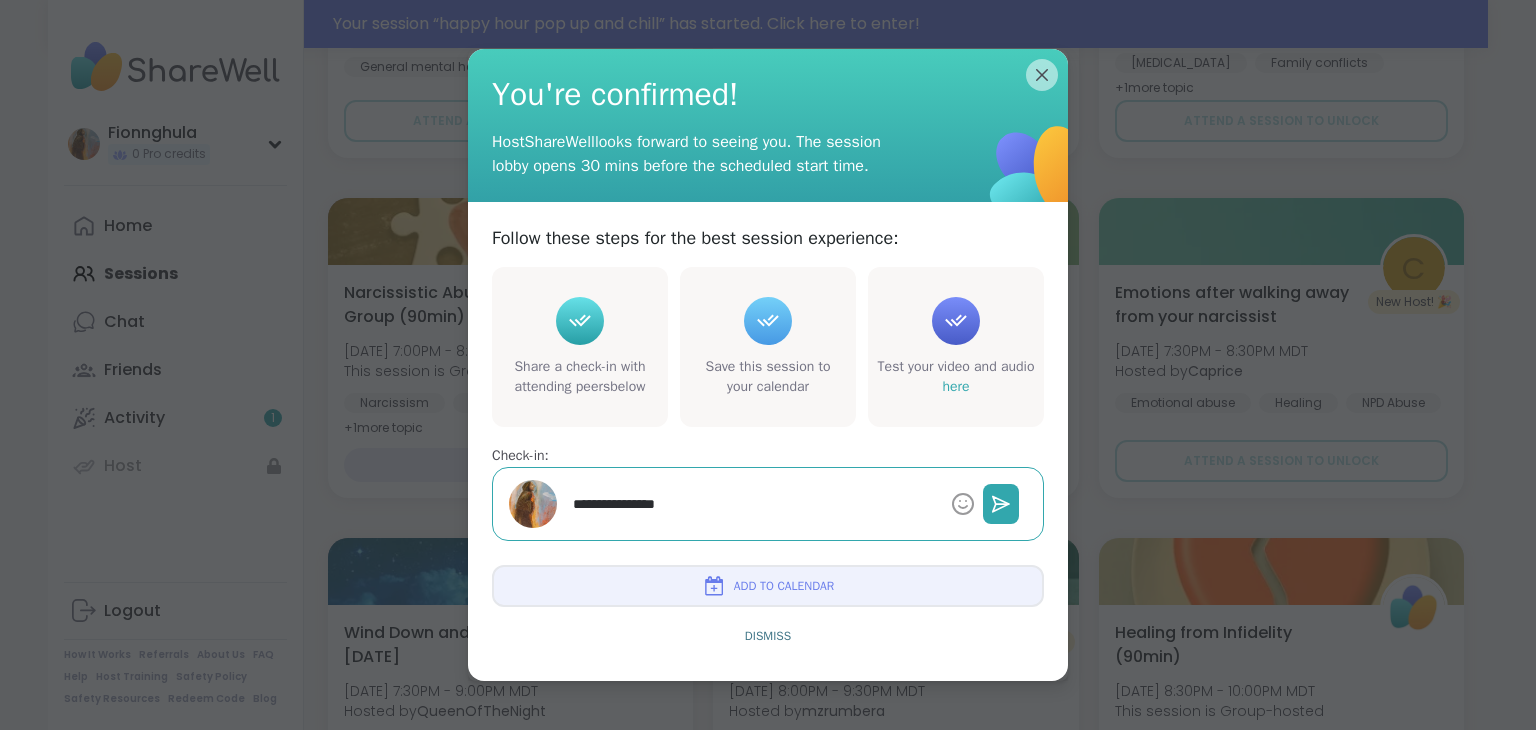 type on "*" 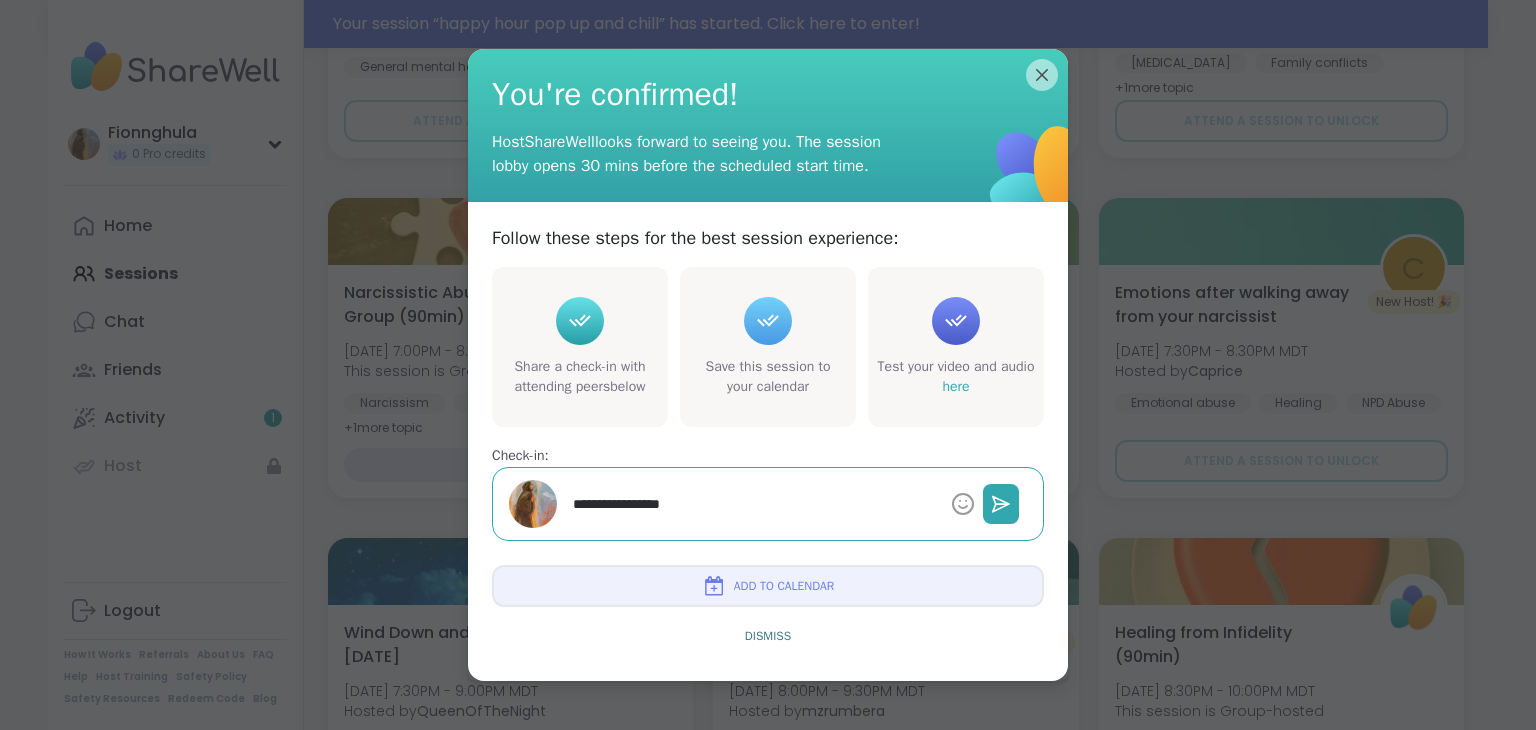 type on "*" 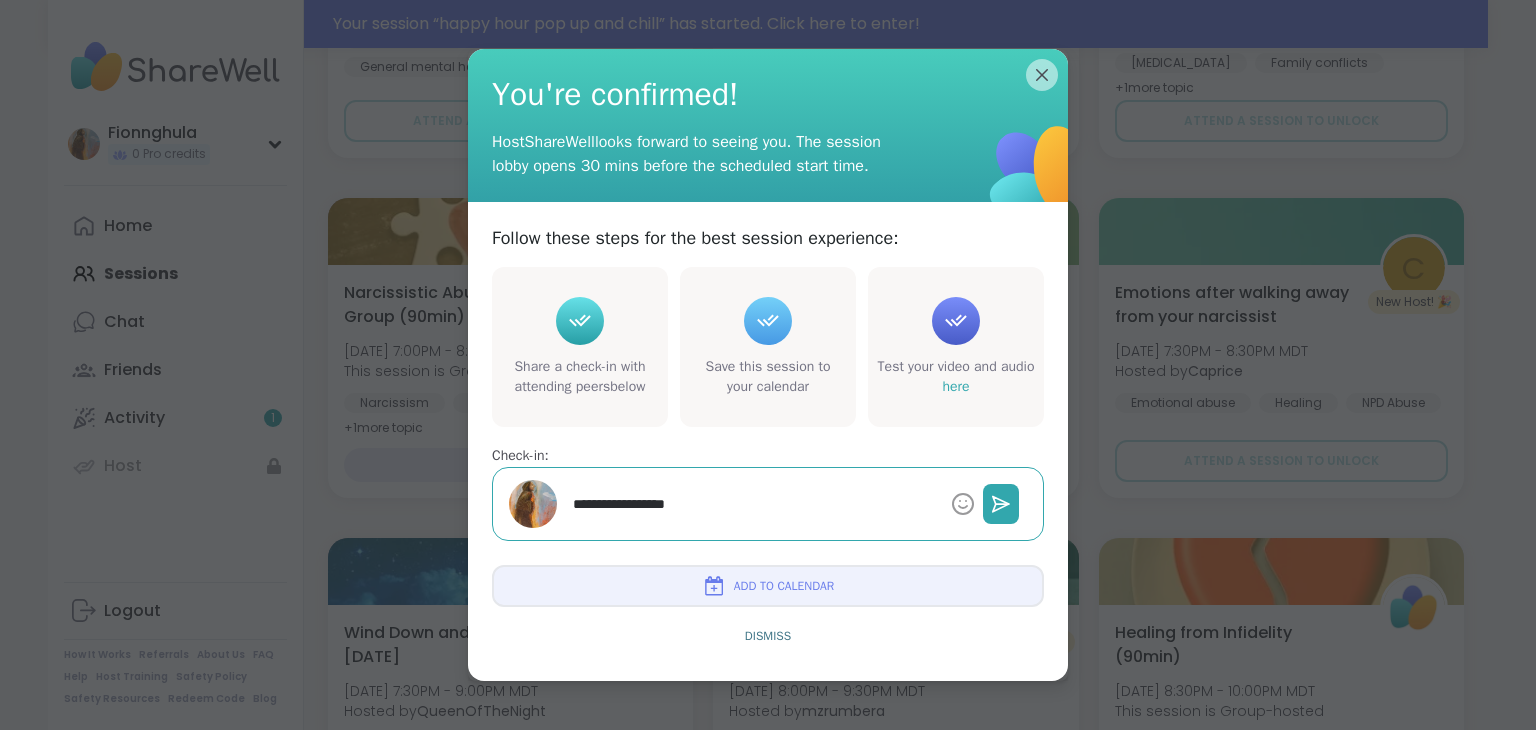 type on "*" 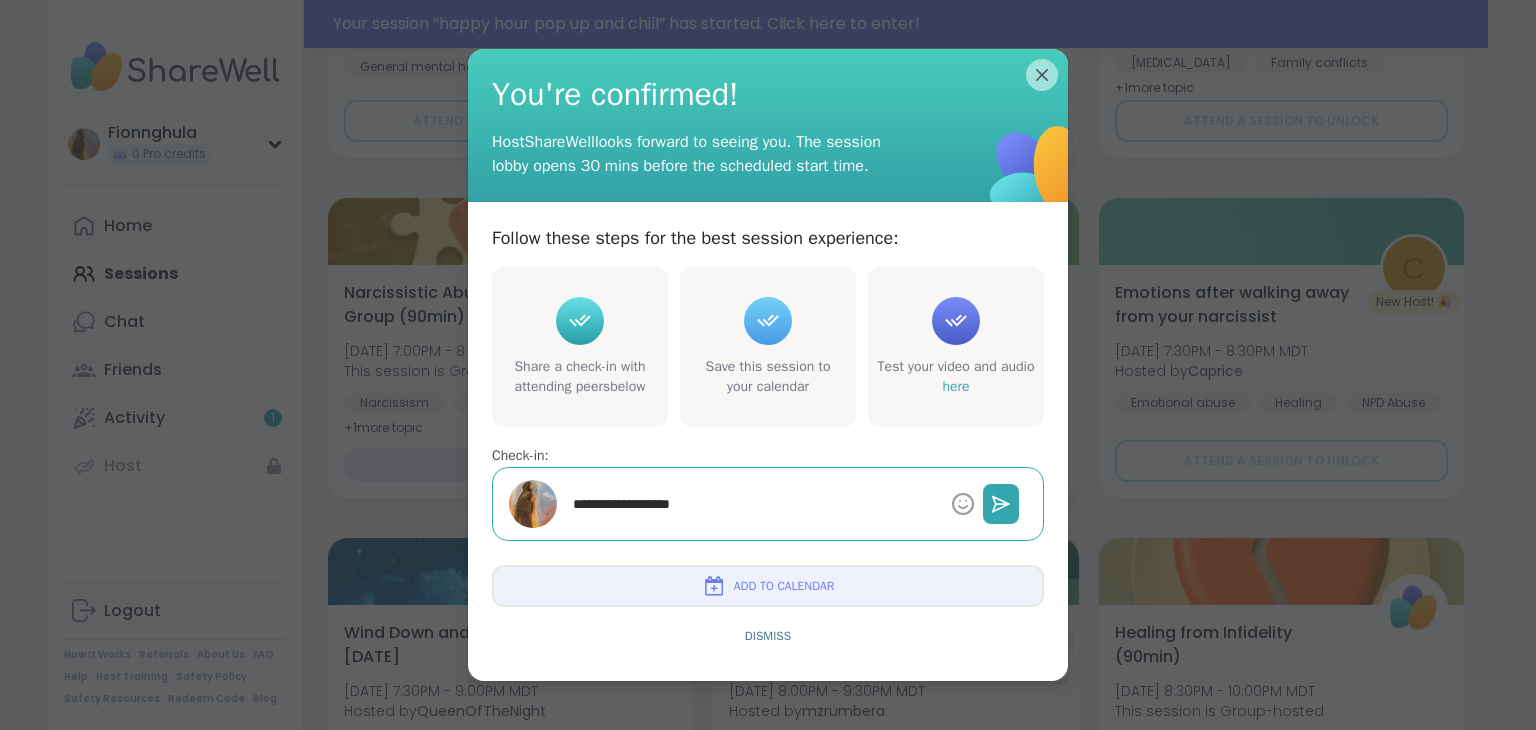 type on "*" 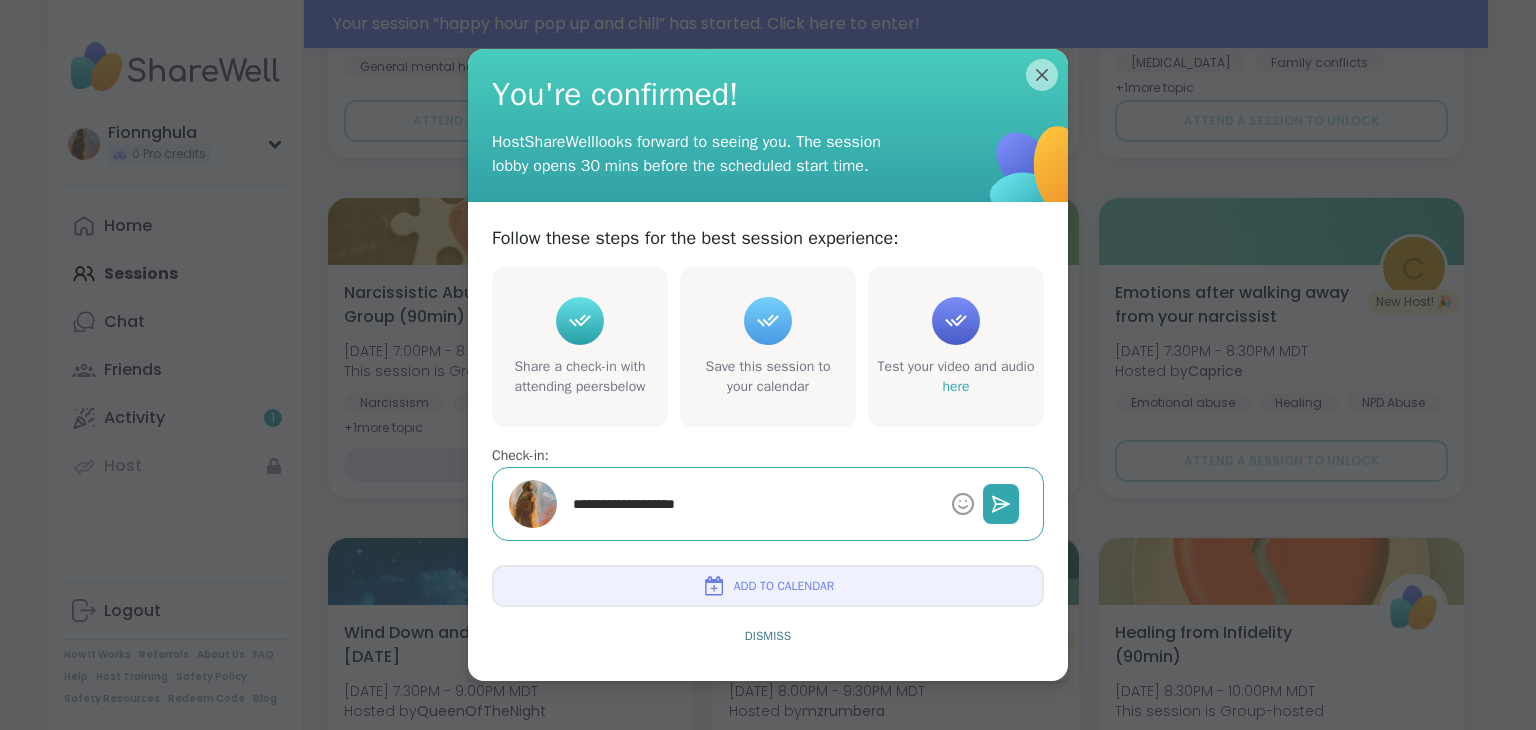 type on "*" 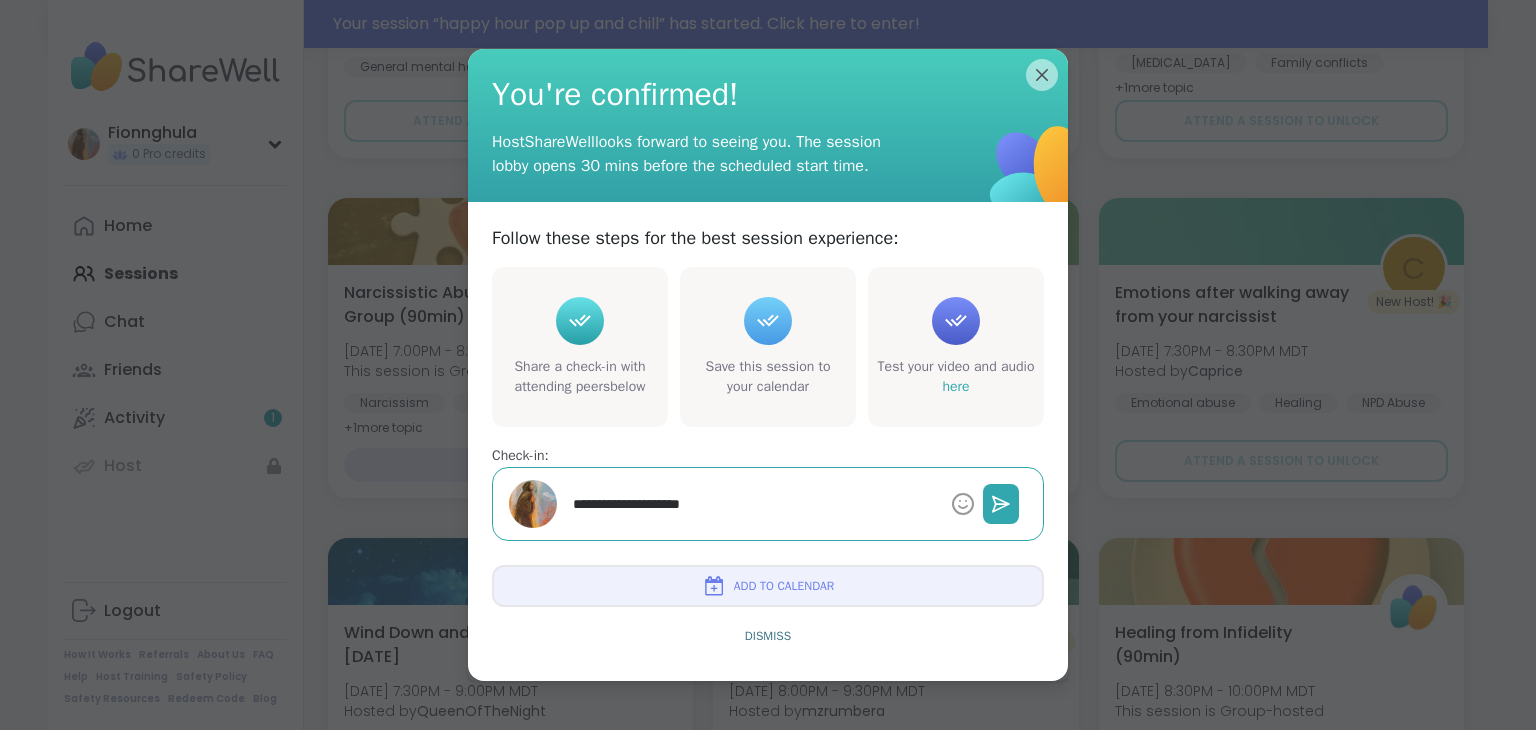 type on "*" 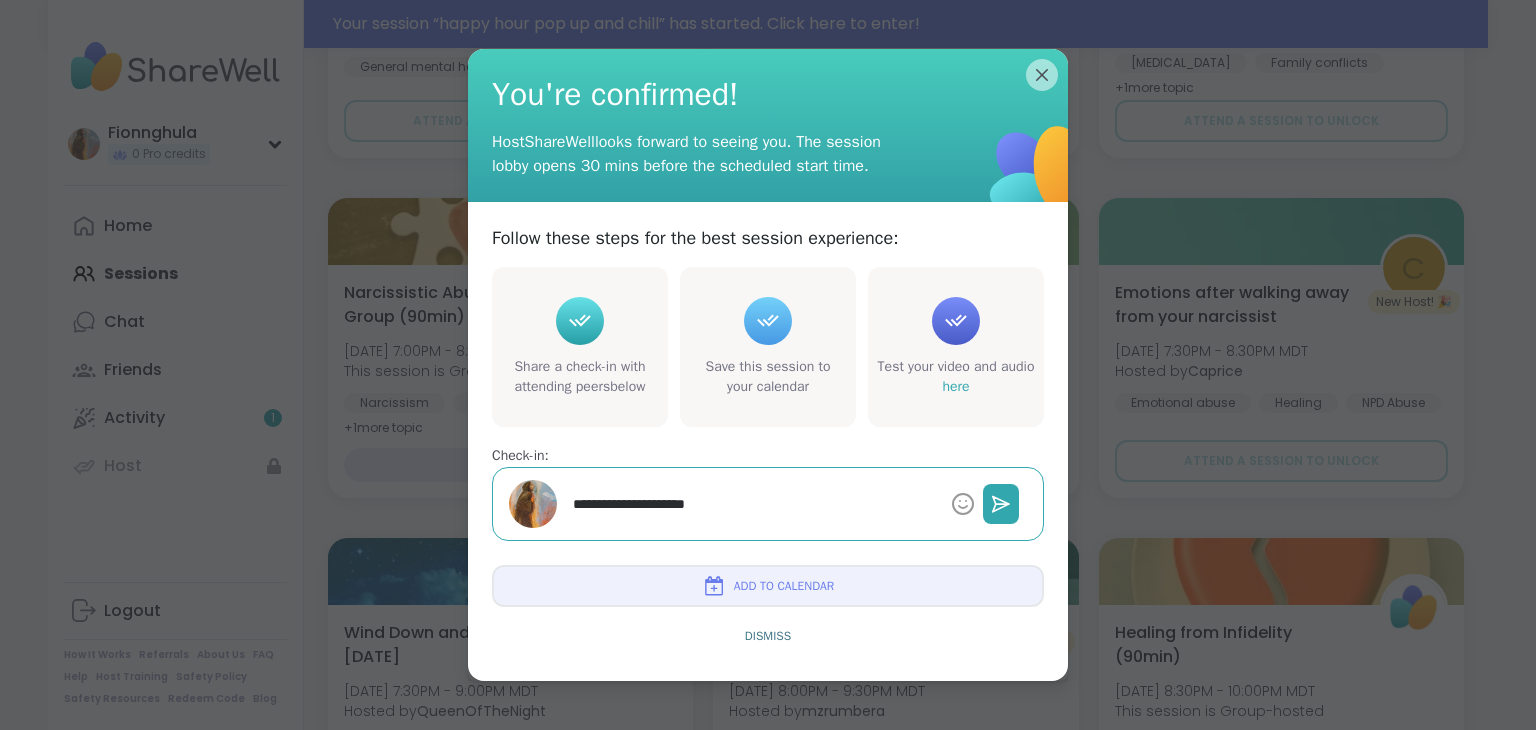 type on "*" 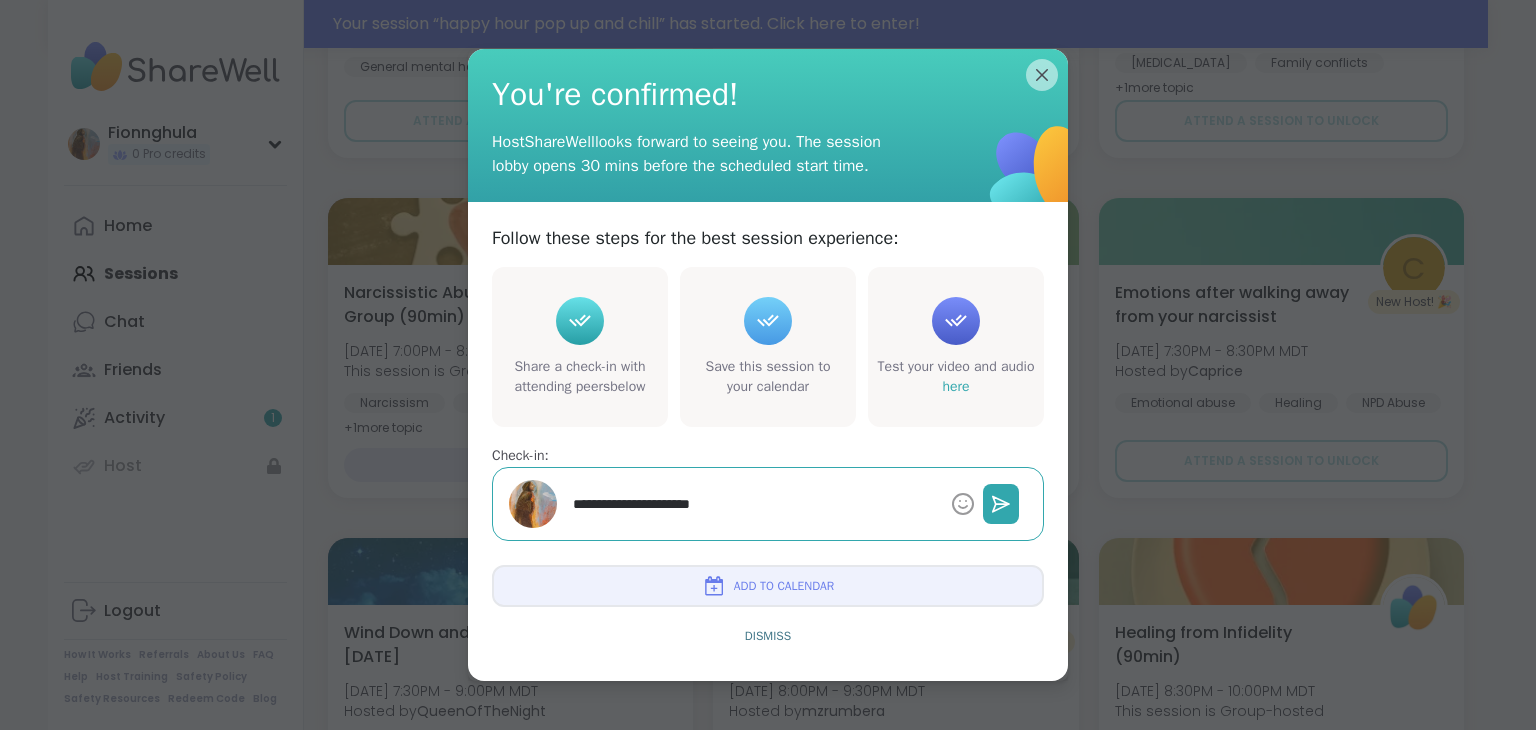 type on "*" 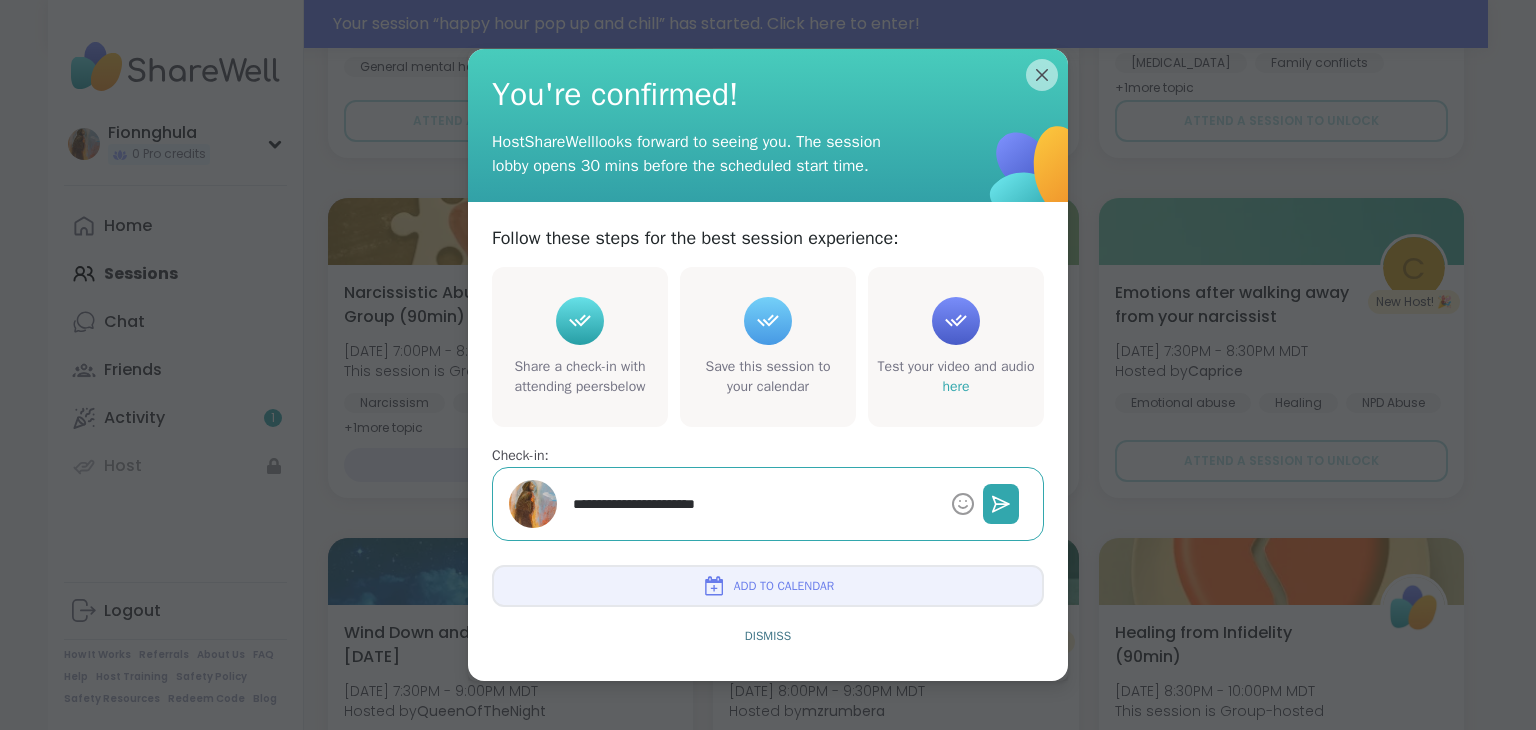 type on "*" 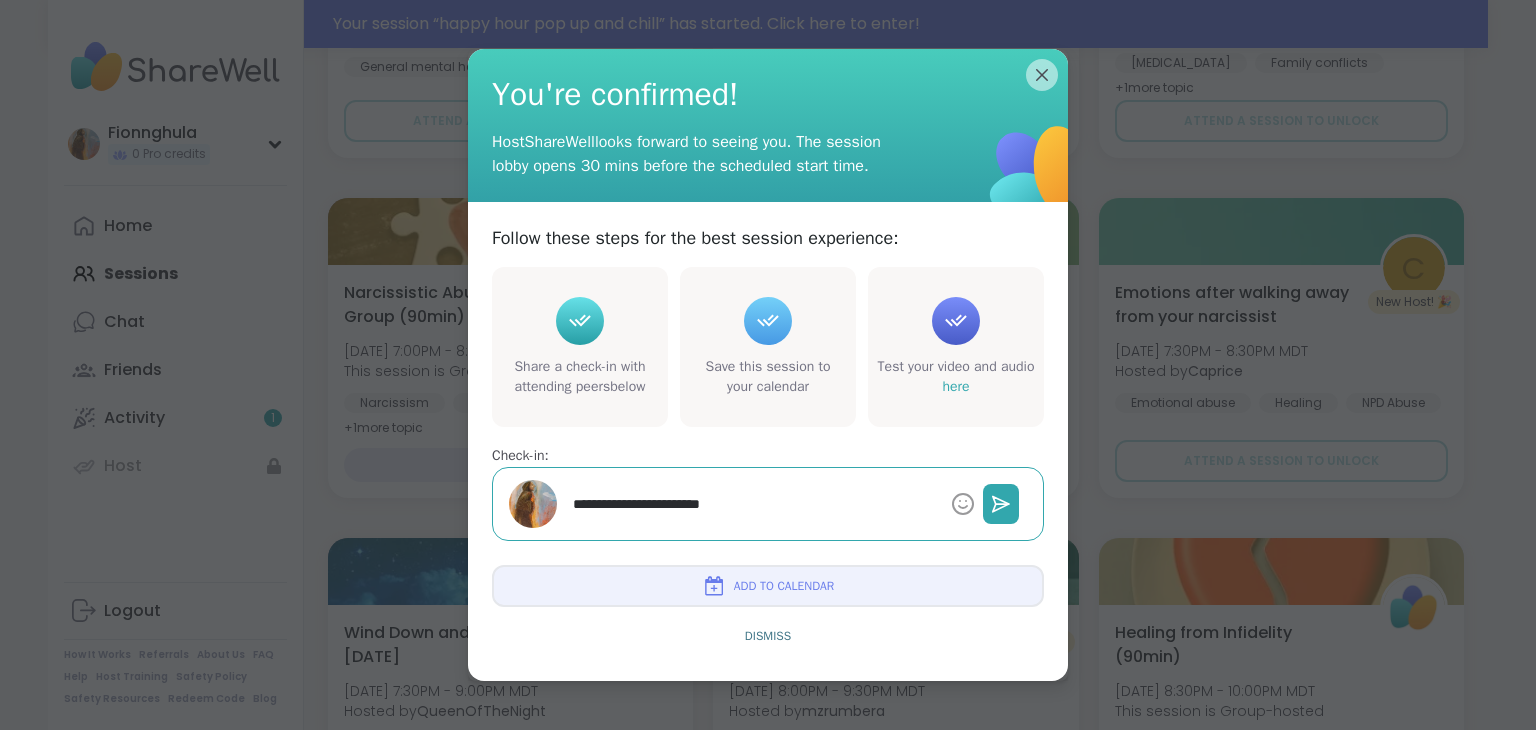 type on "*" 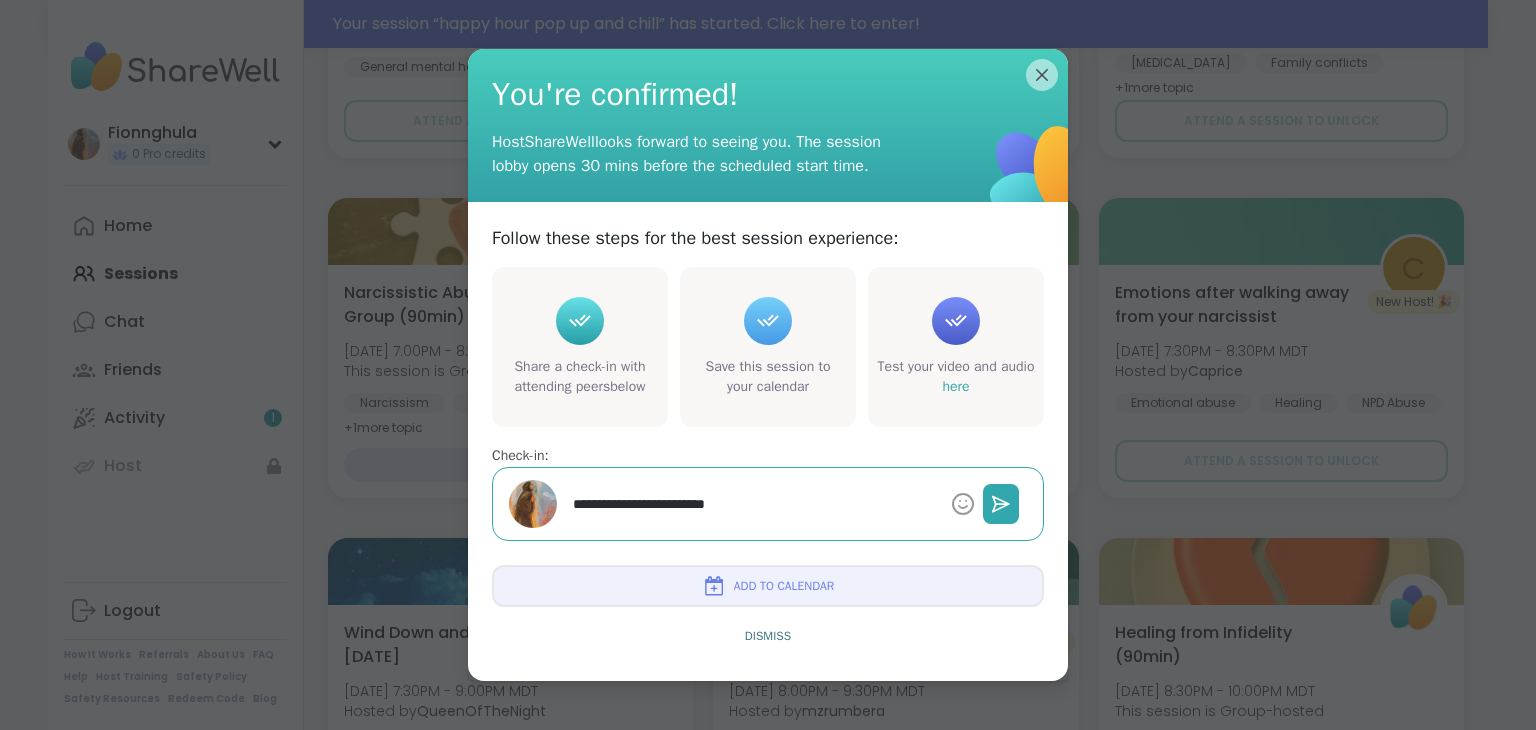 type on "*" 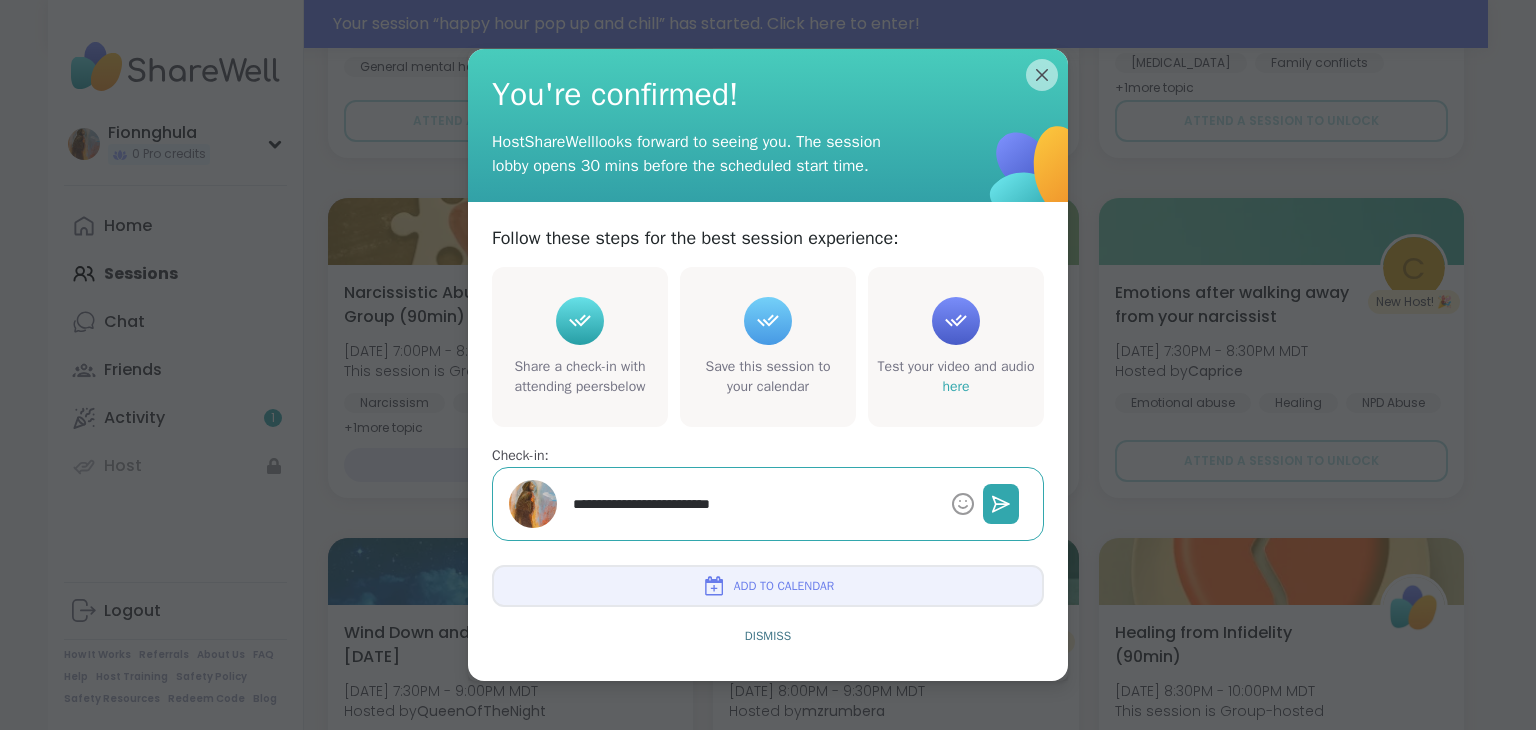 type on "*" 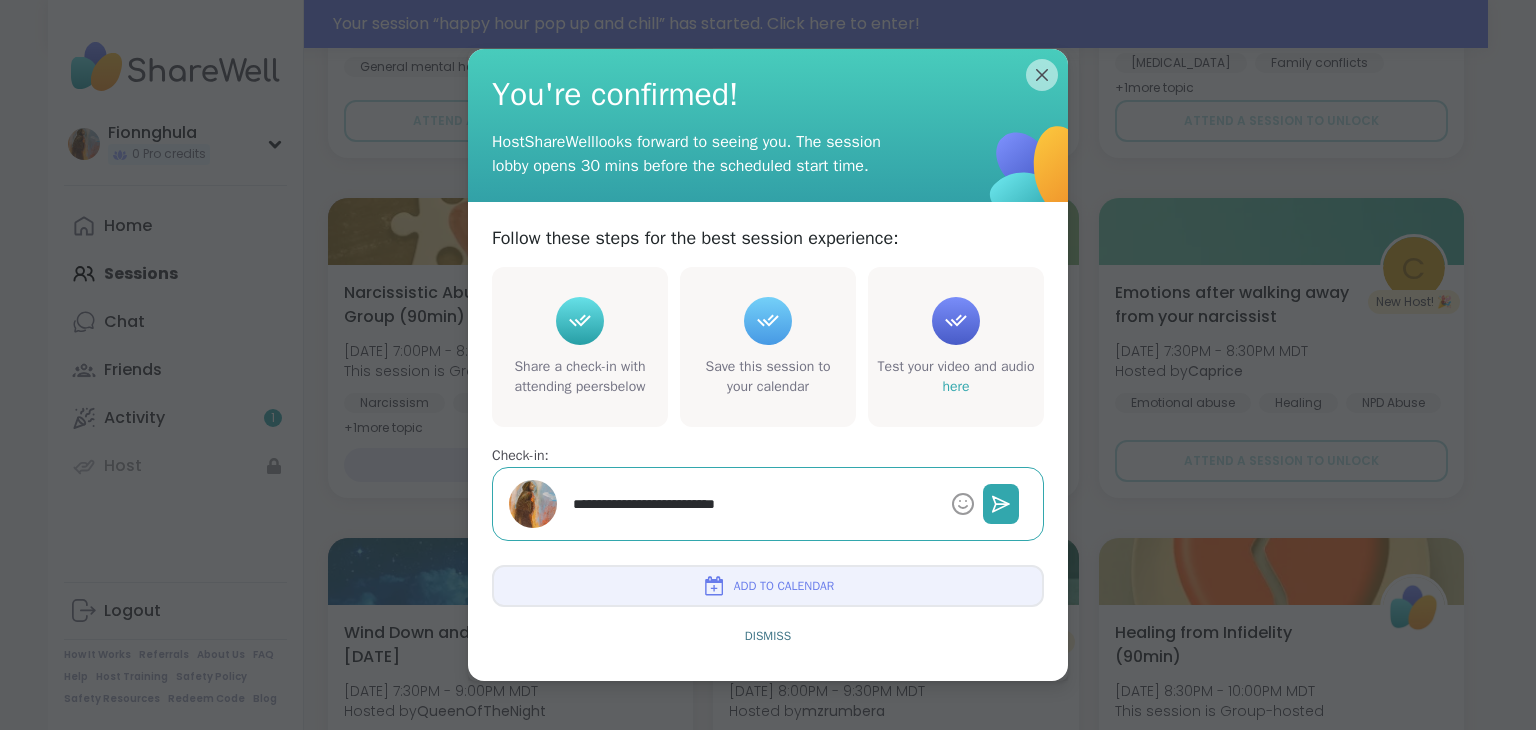 type on "*" 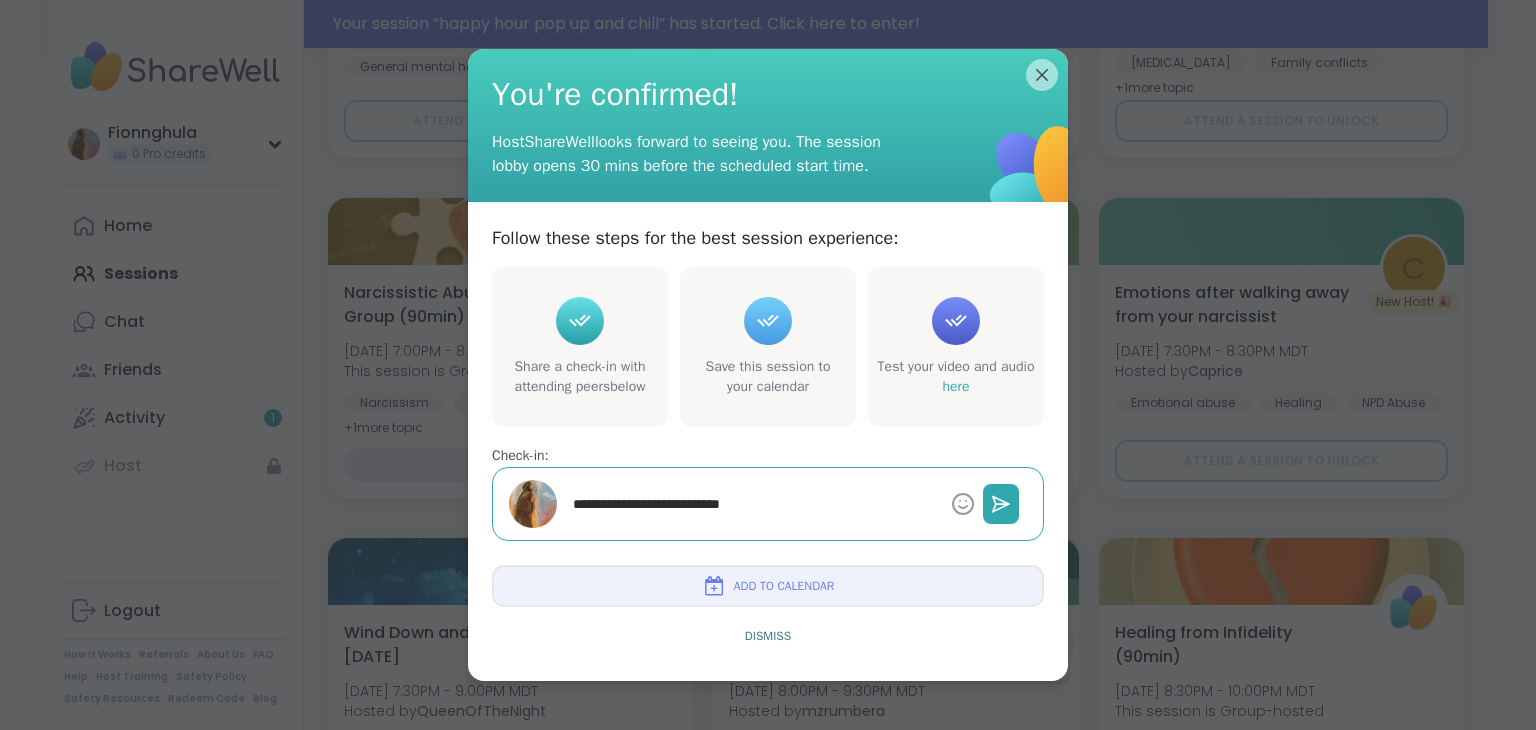 type on "*" 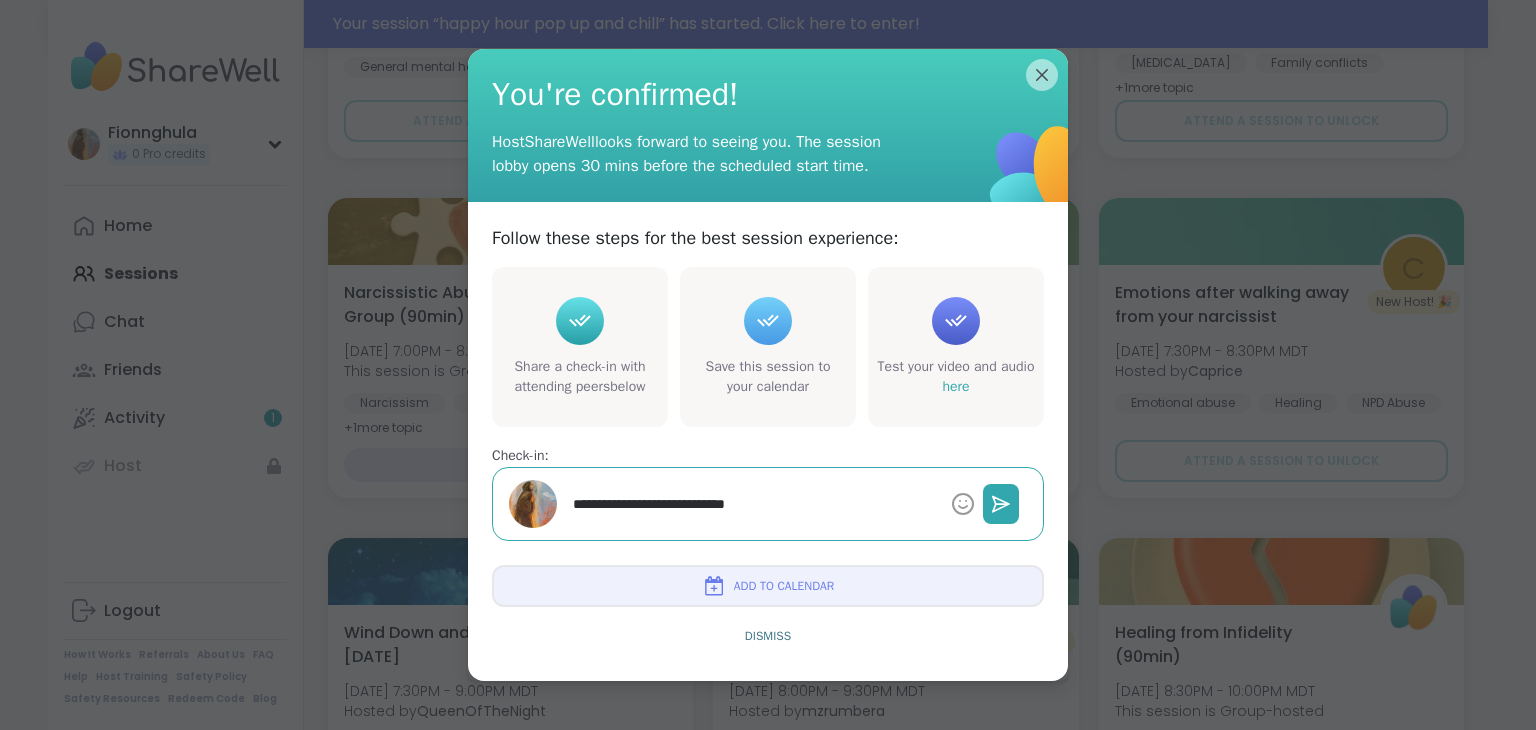 type on "*" 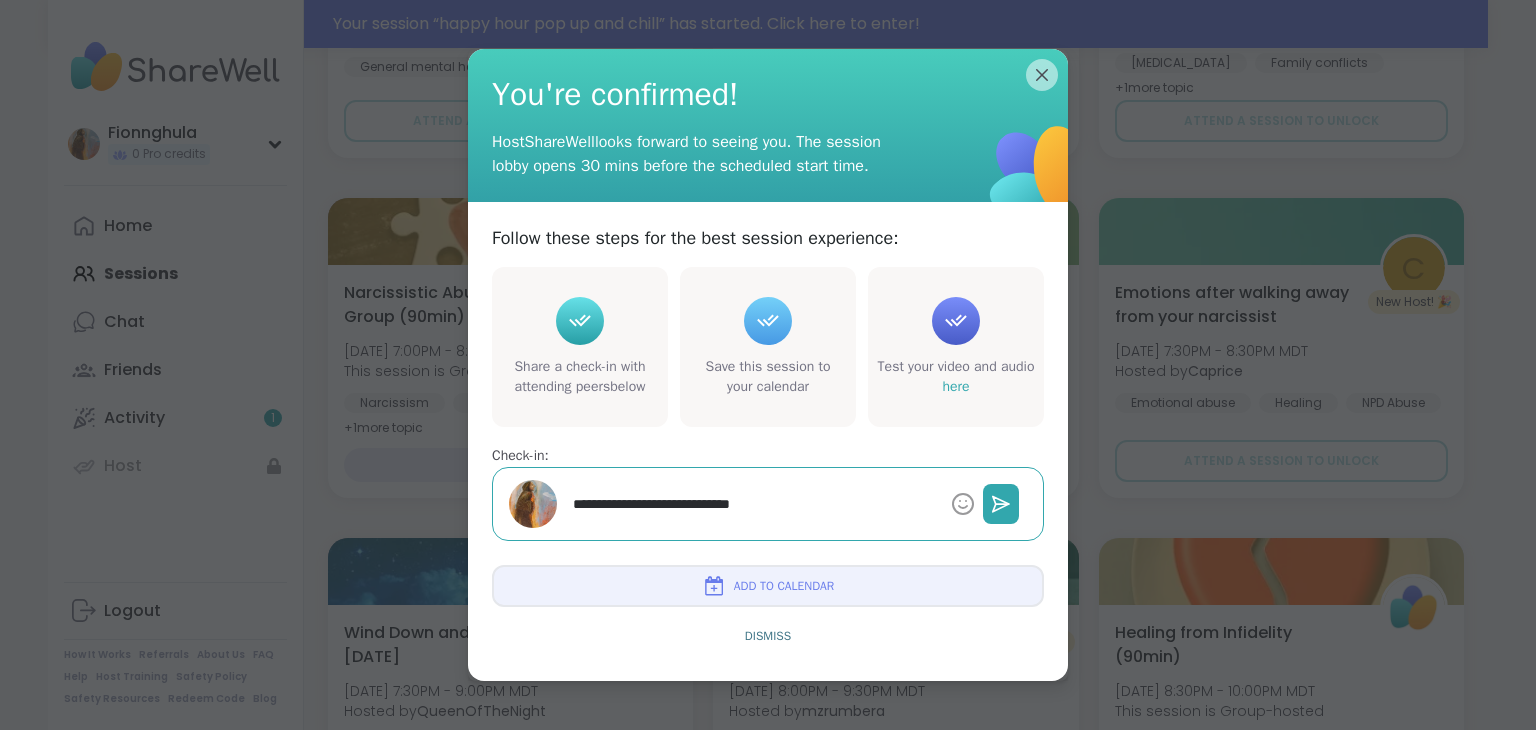 type on "*" 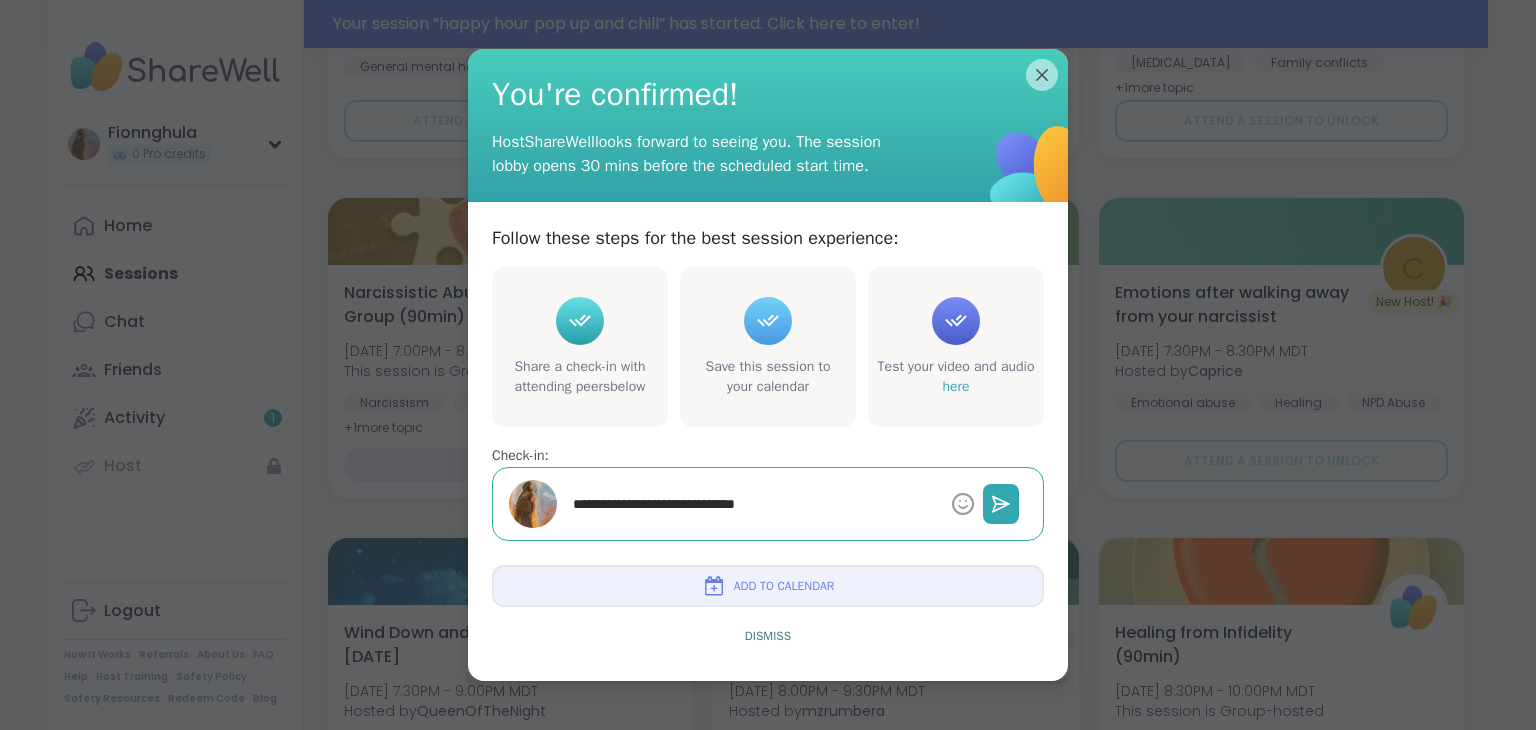 type on "*" 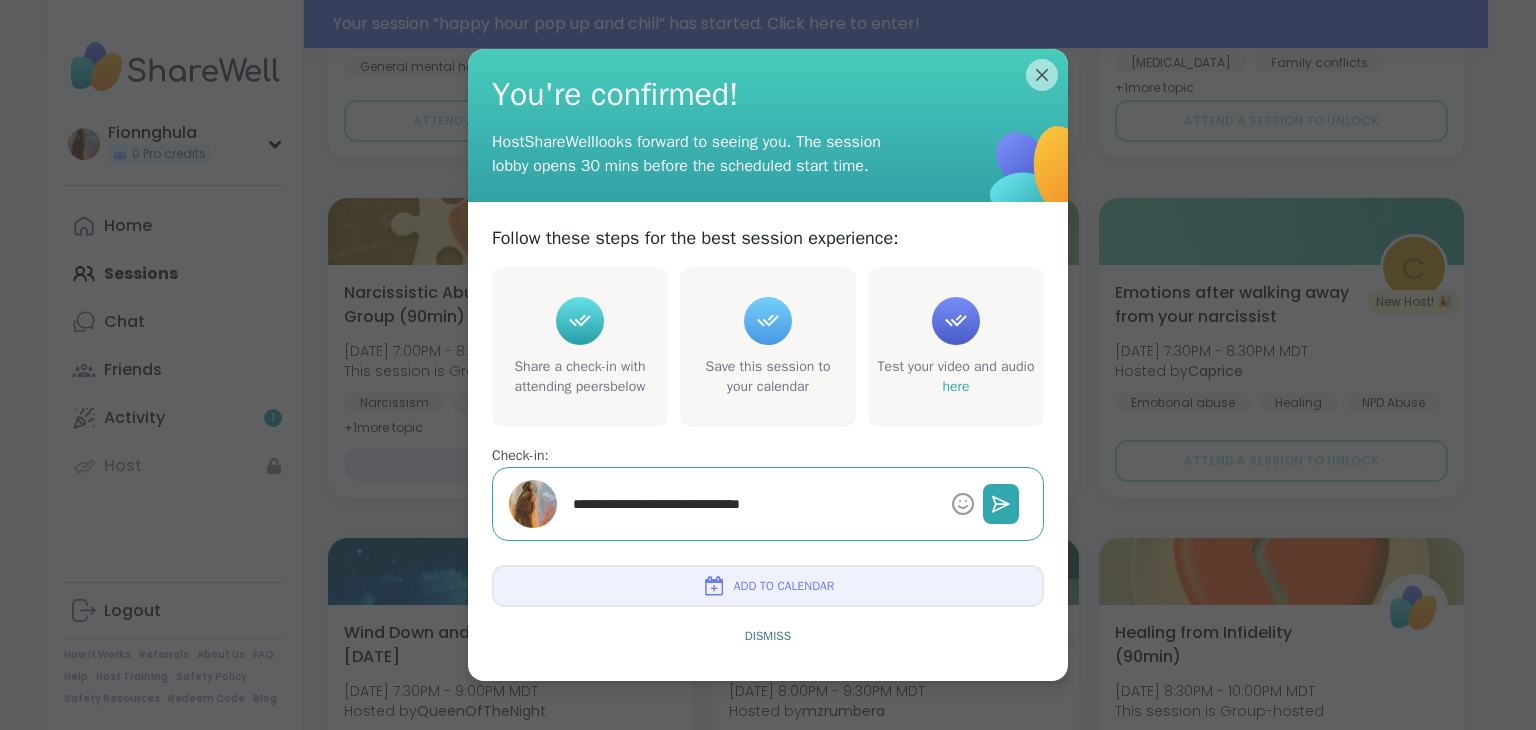 type on "*" 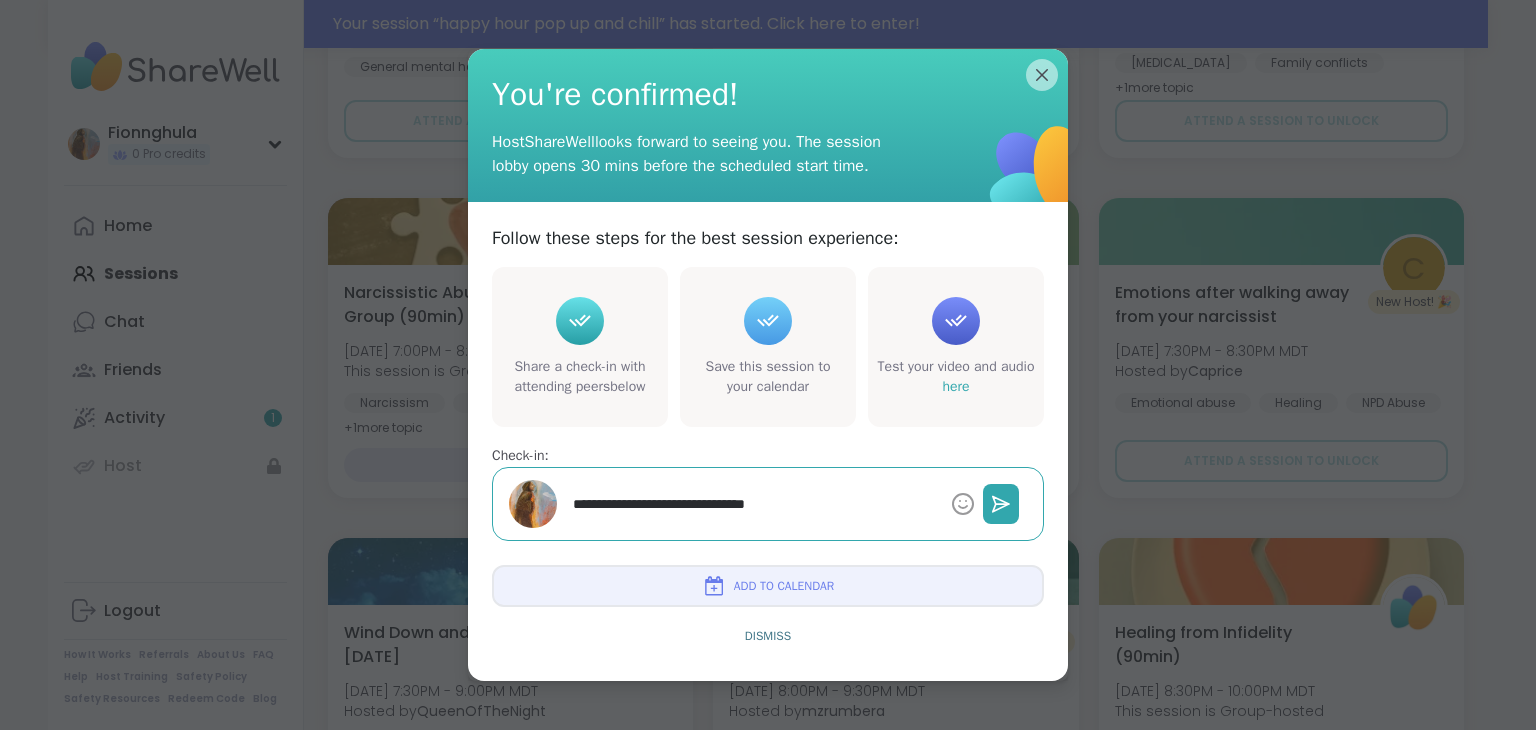 type on "*" 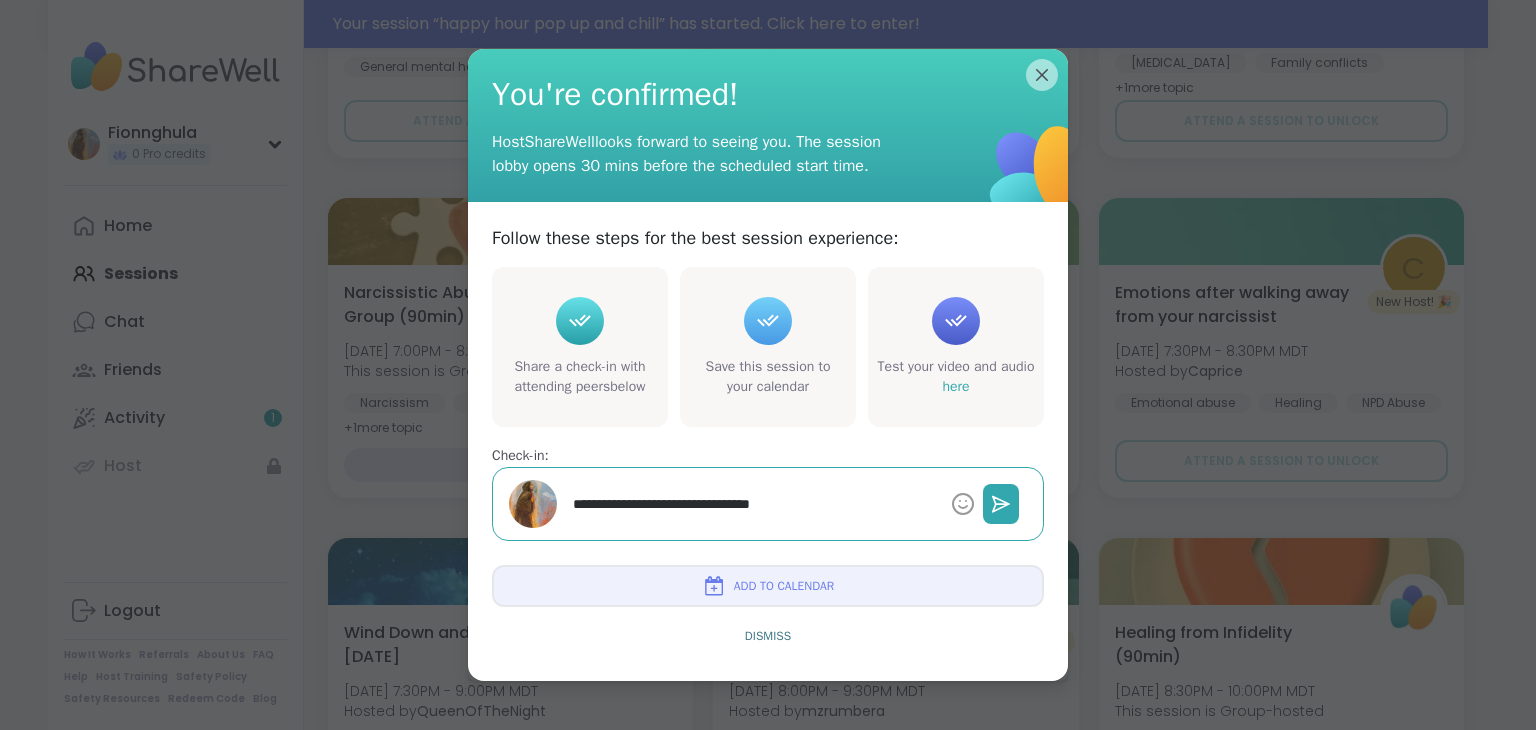 type on "*" 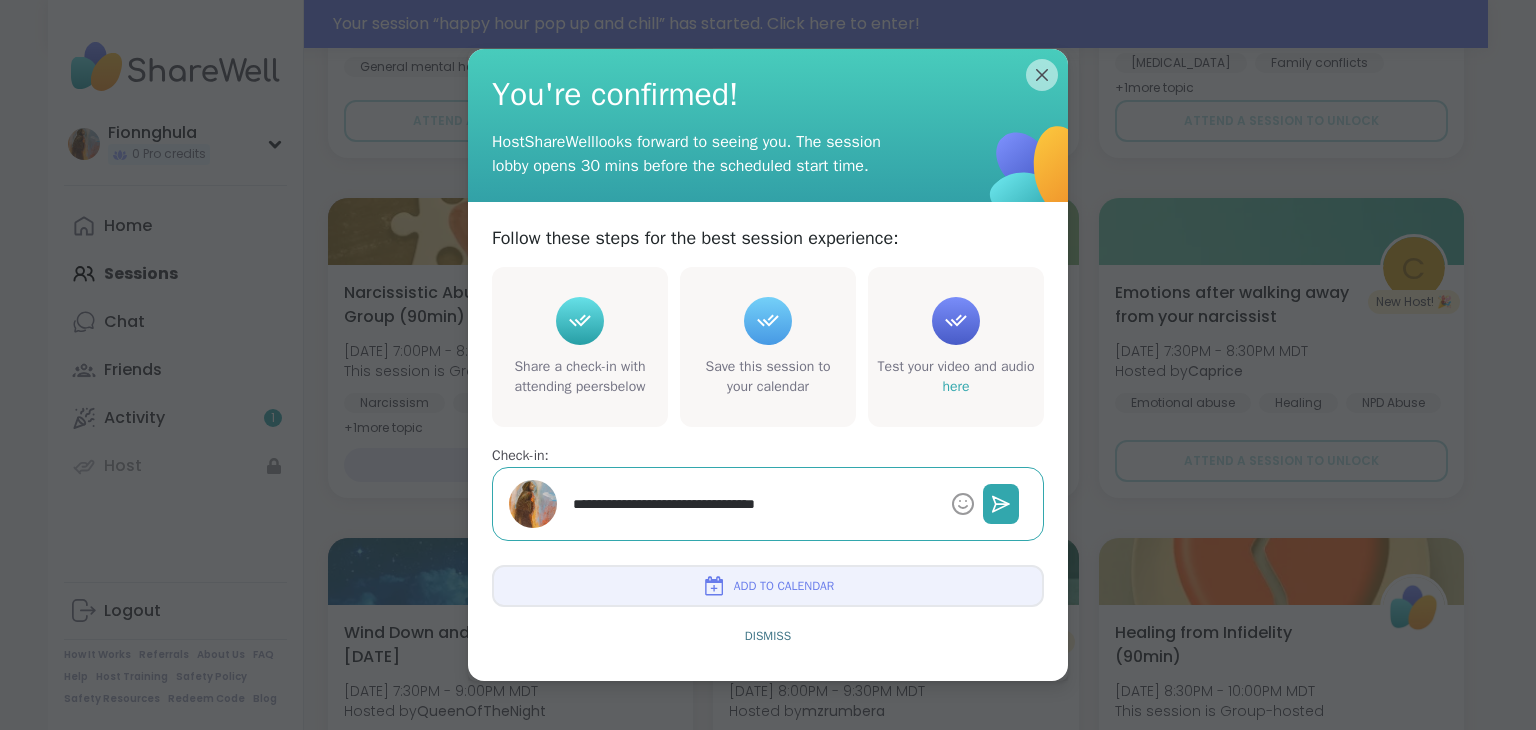 type on "*" 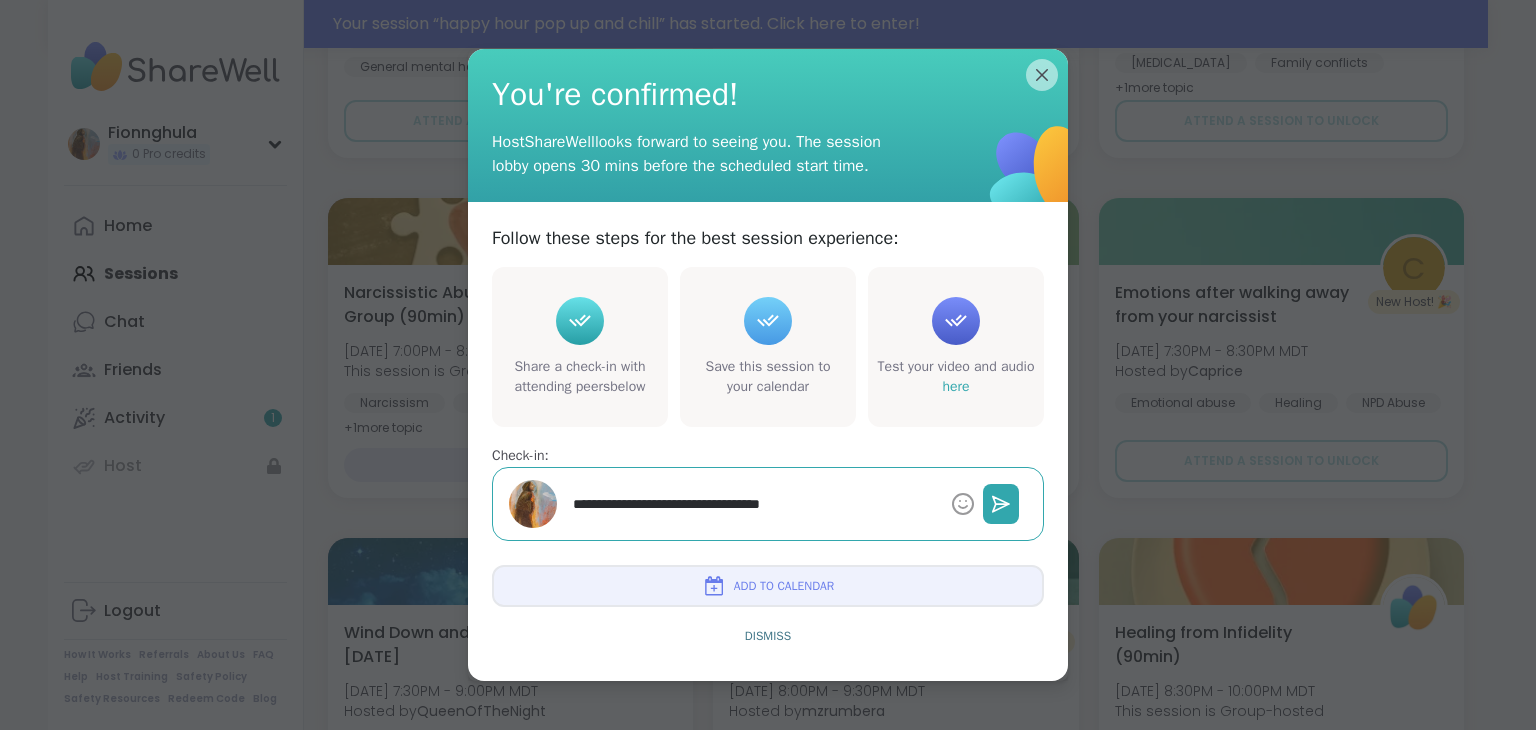 type on "*" 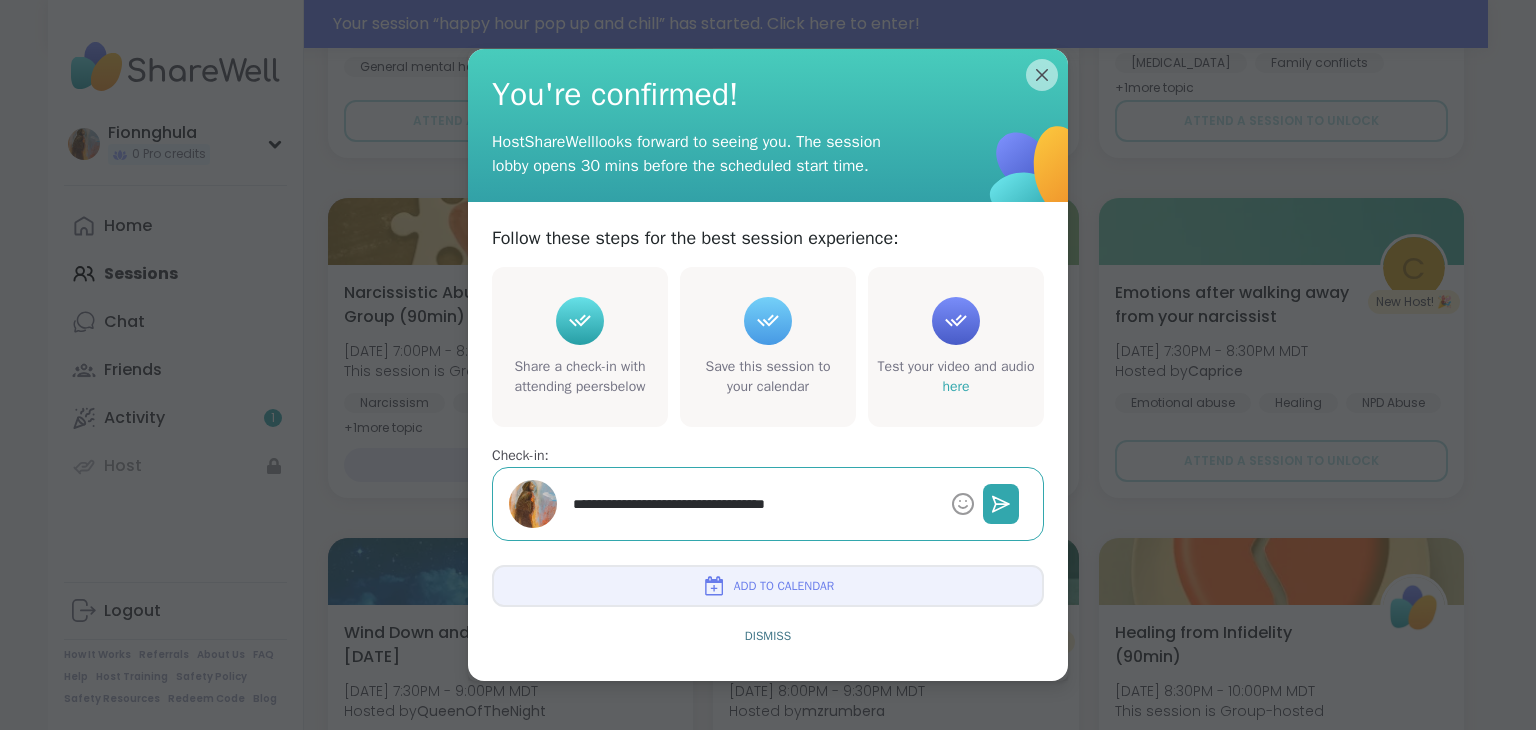 type on "*" 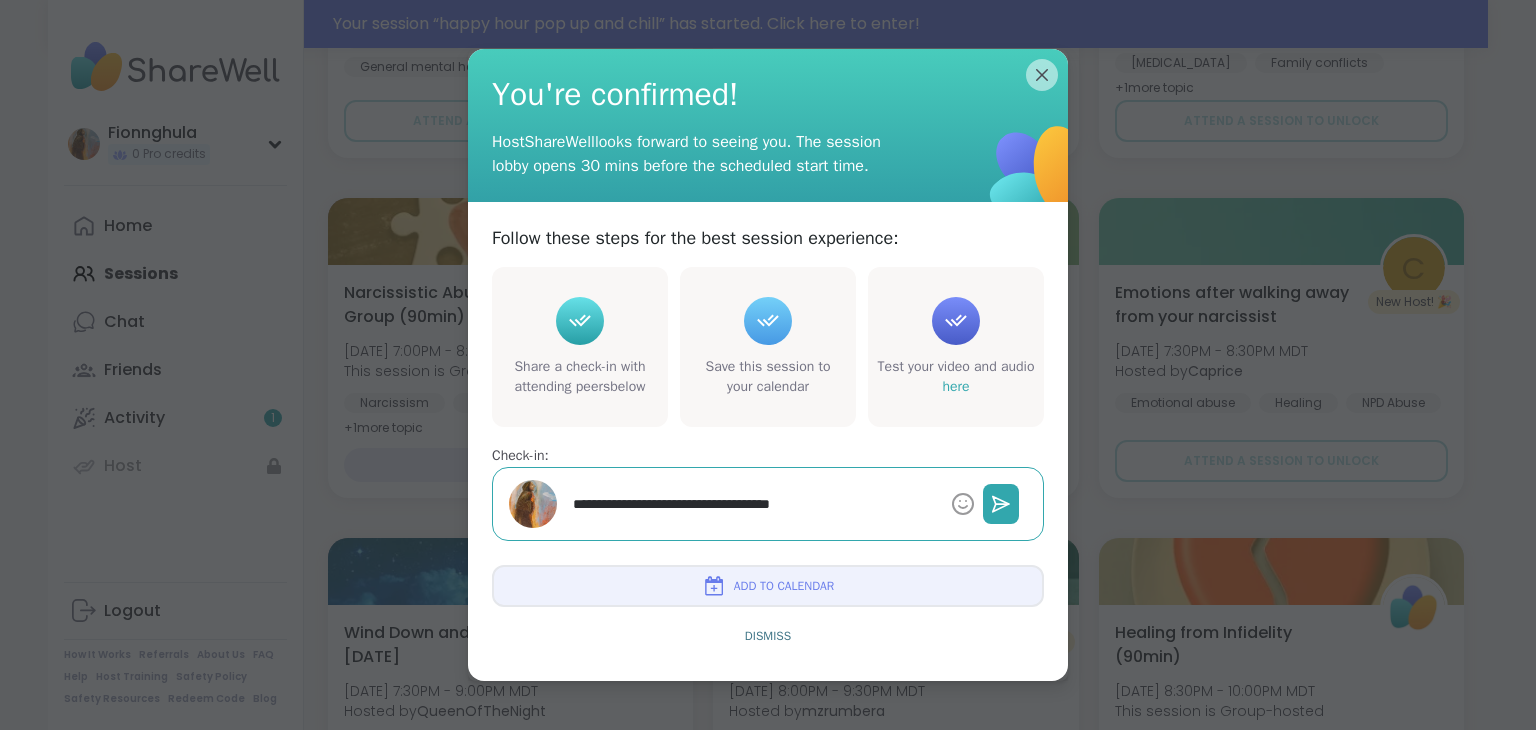 type on "*" 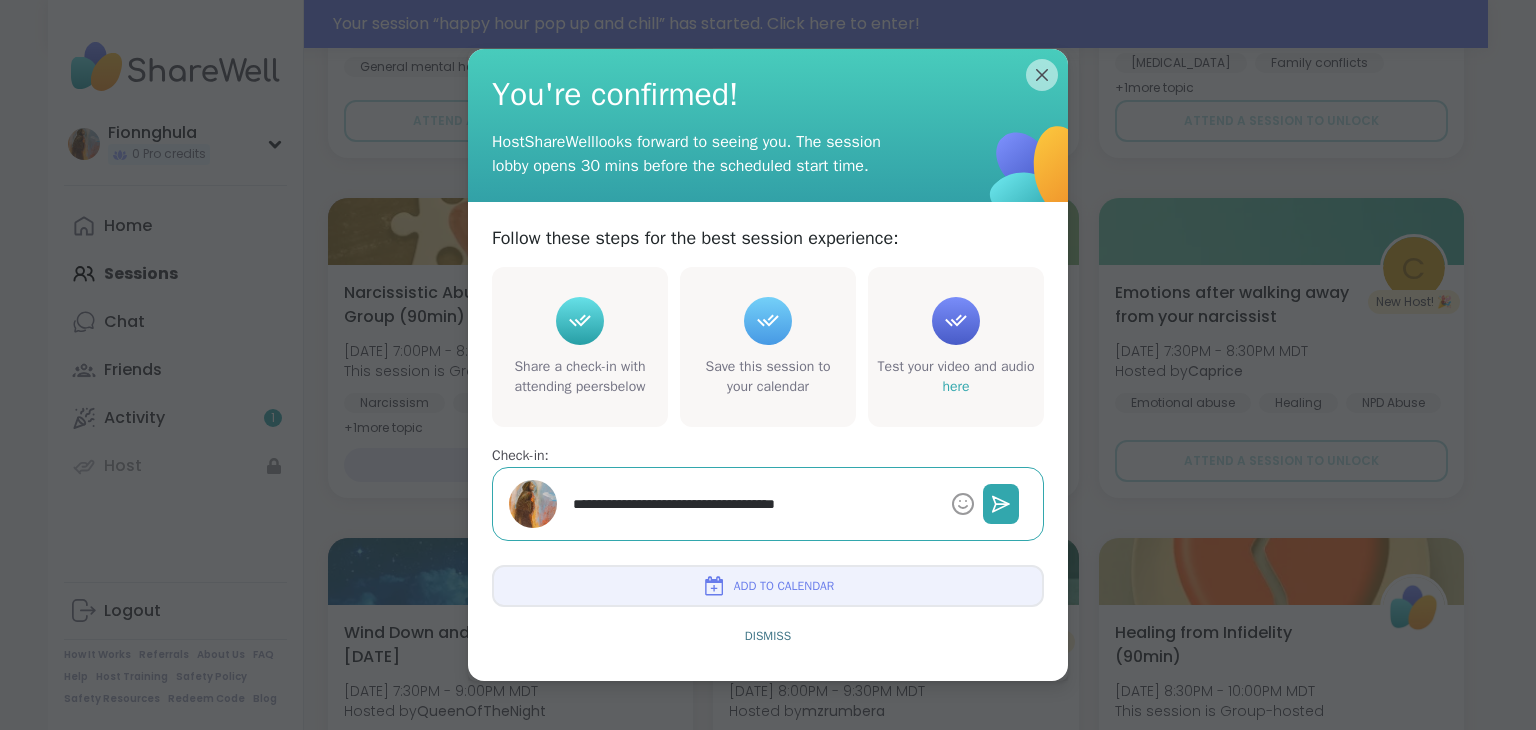 type on "*" 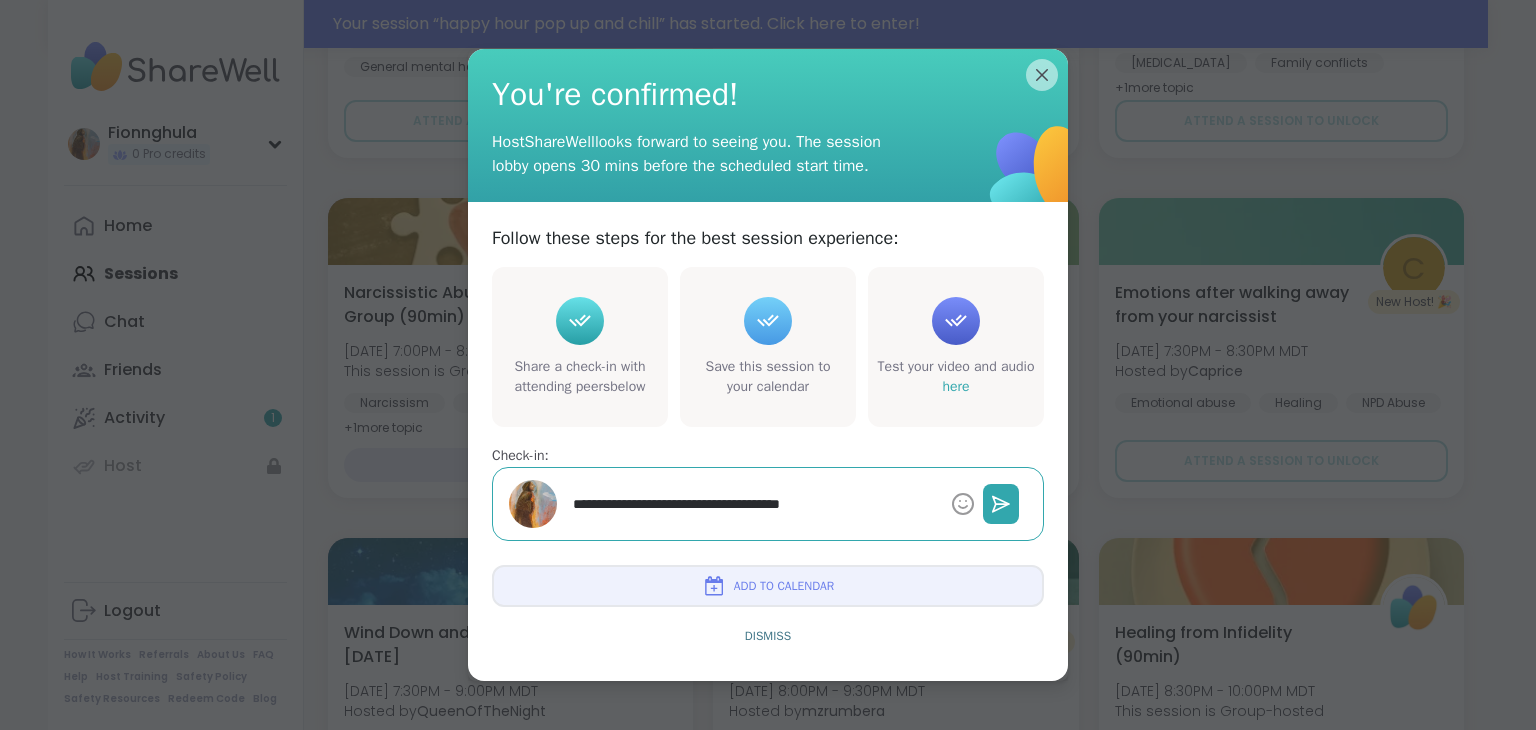 type on "*" 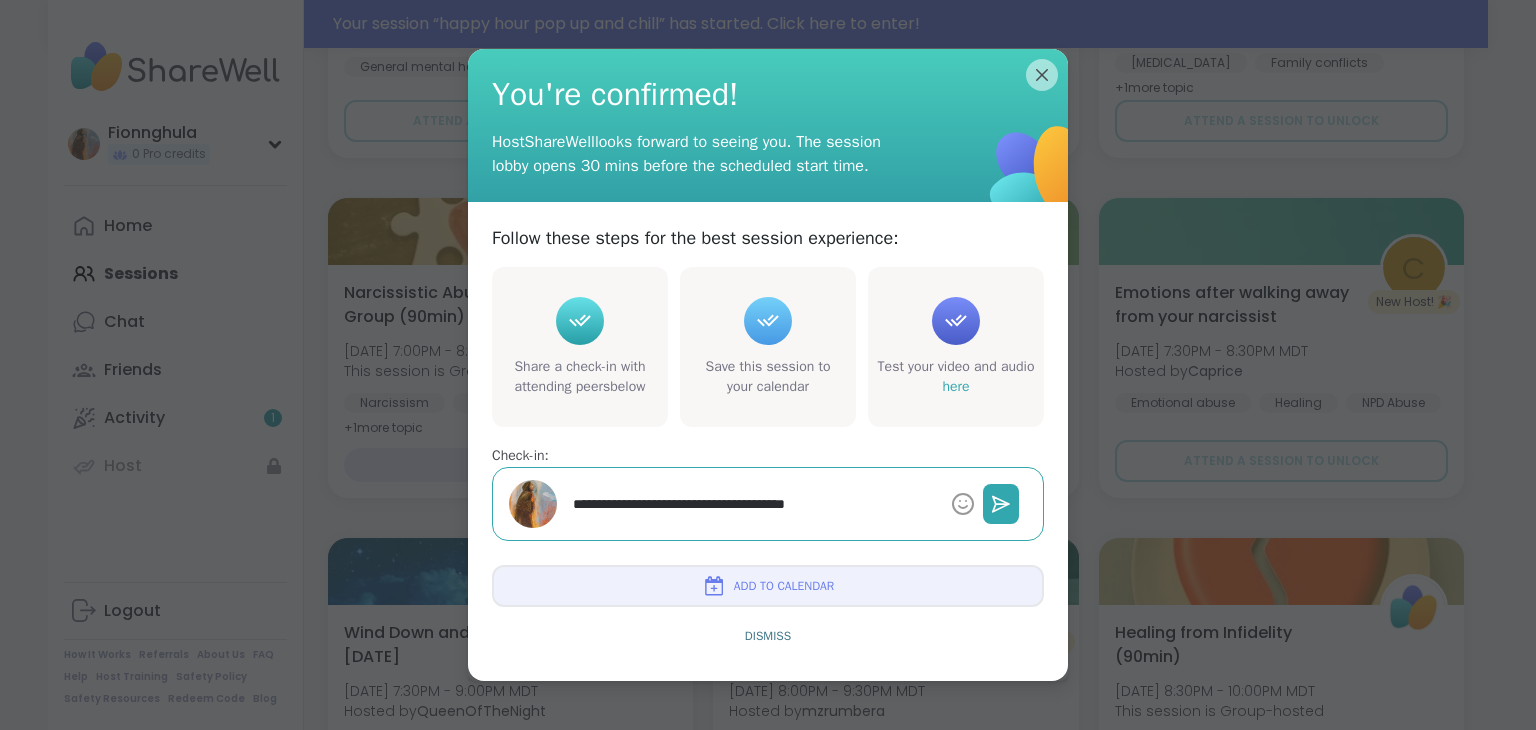 type on "*" 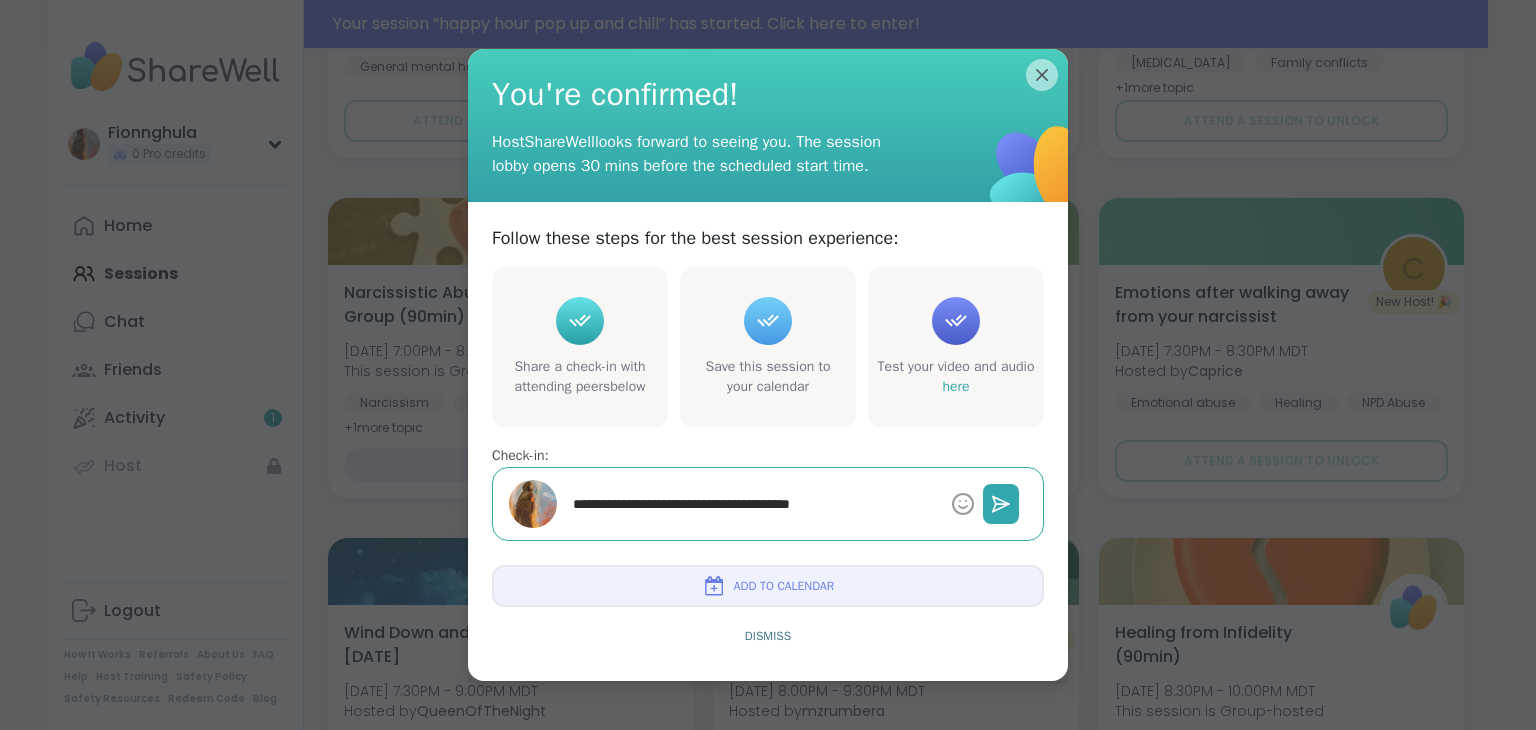 type on "*" 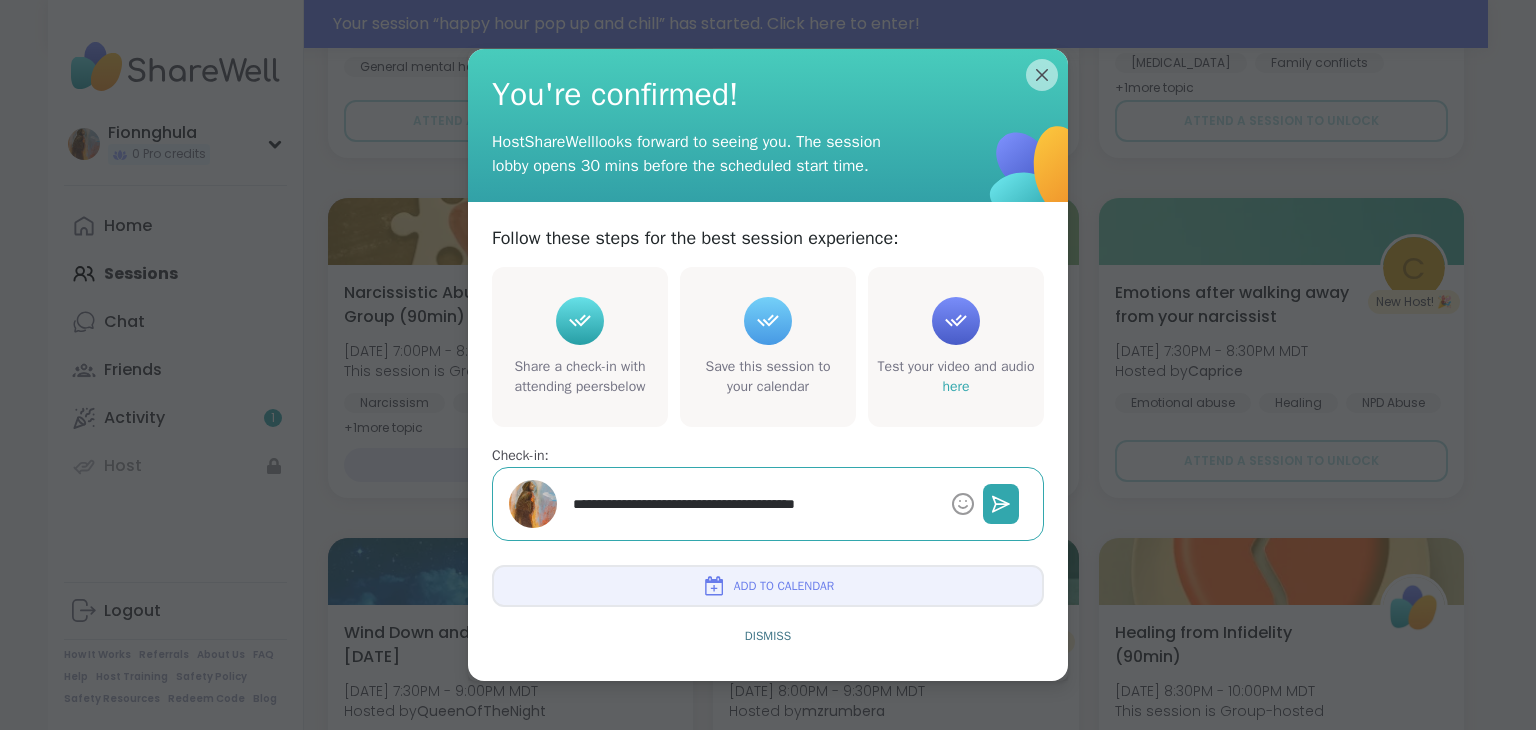 type on "*" 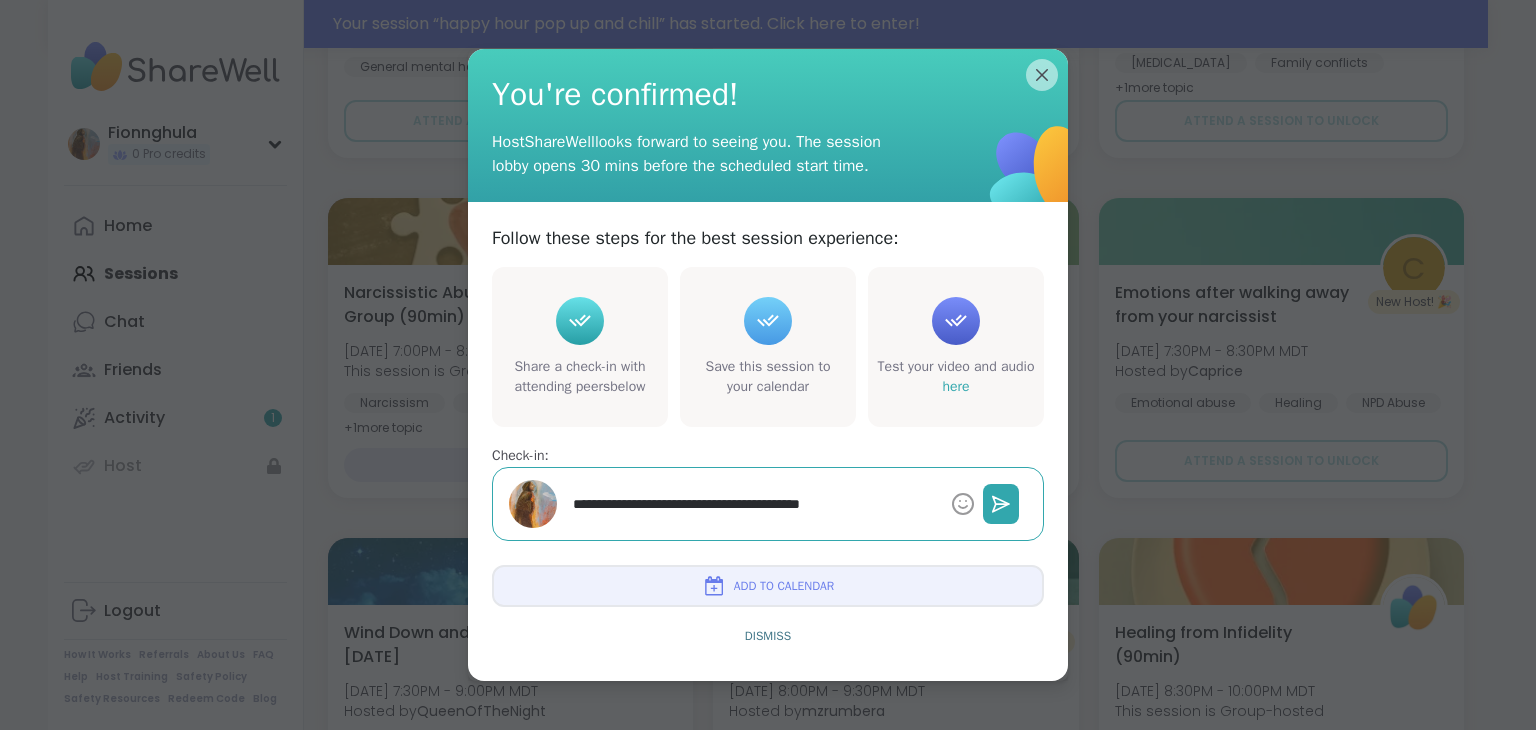 type on "*" 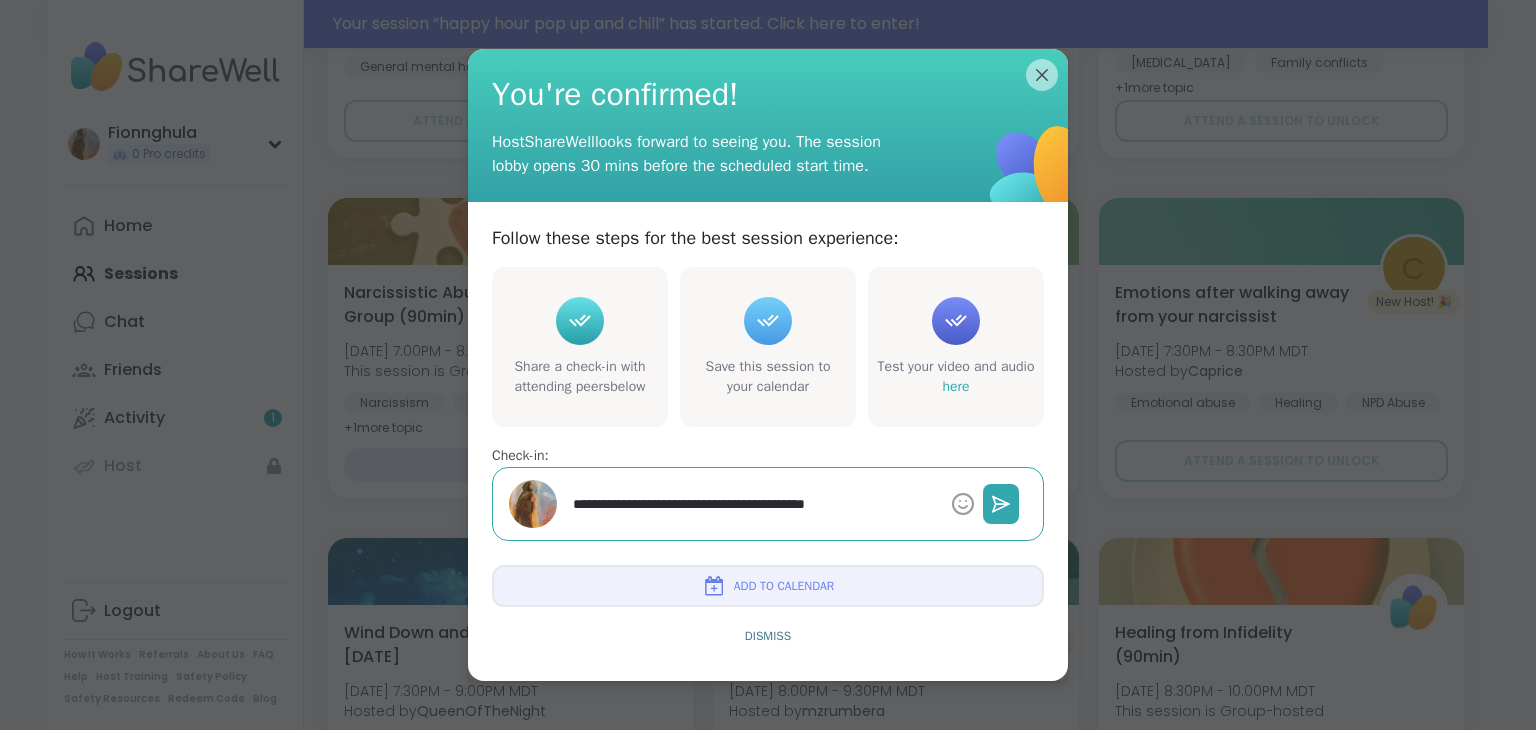 type on "*" 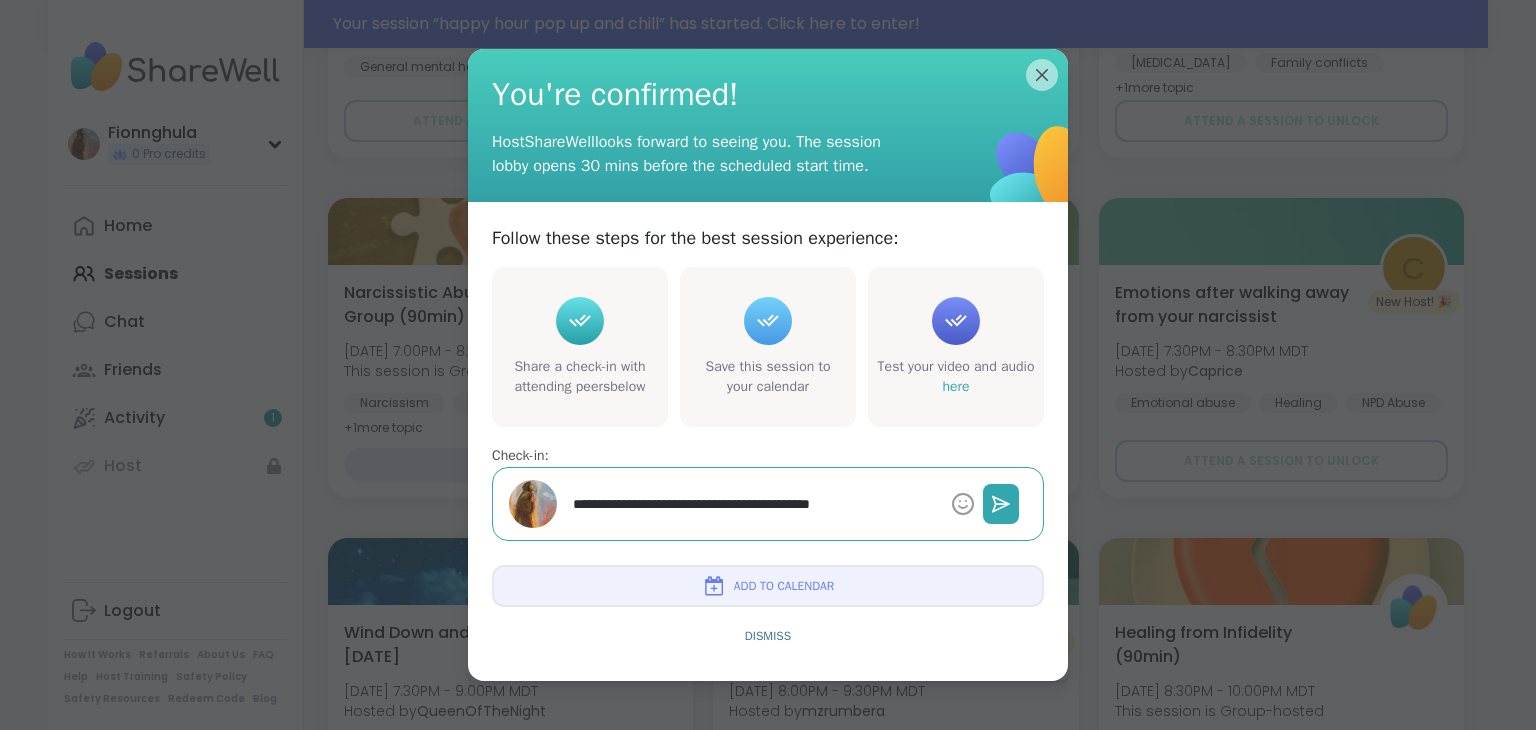 type on "*" 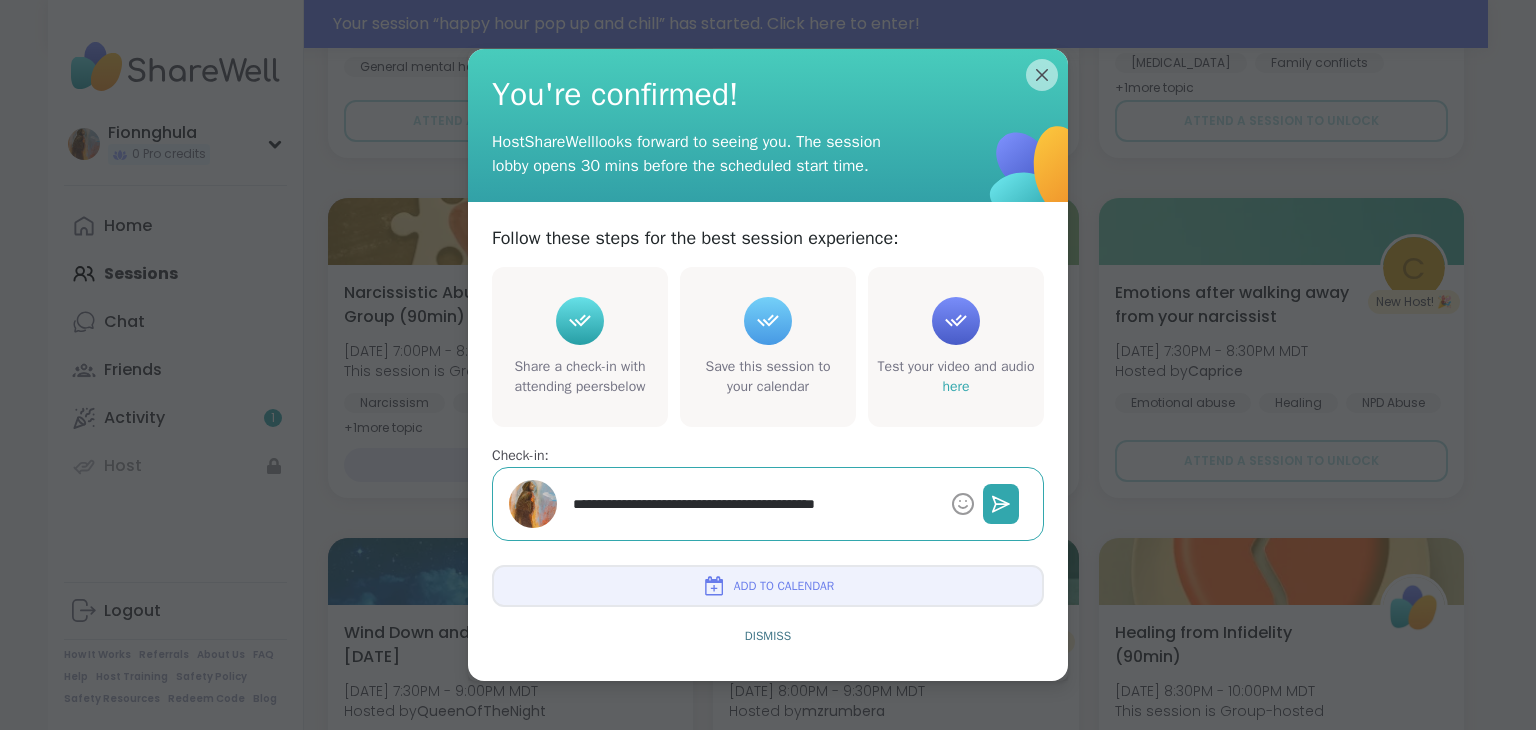 type on "*" 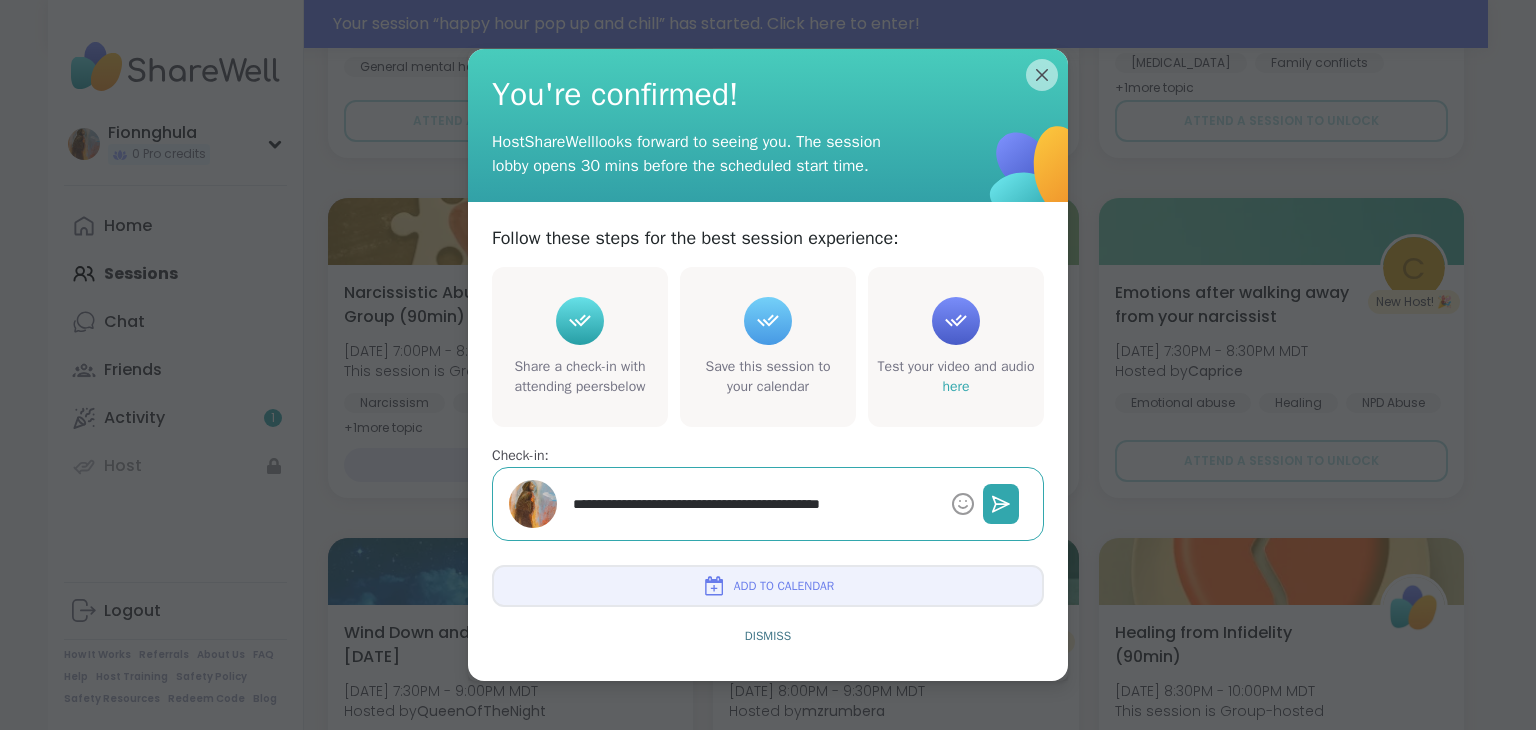 type on "*" 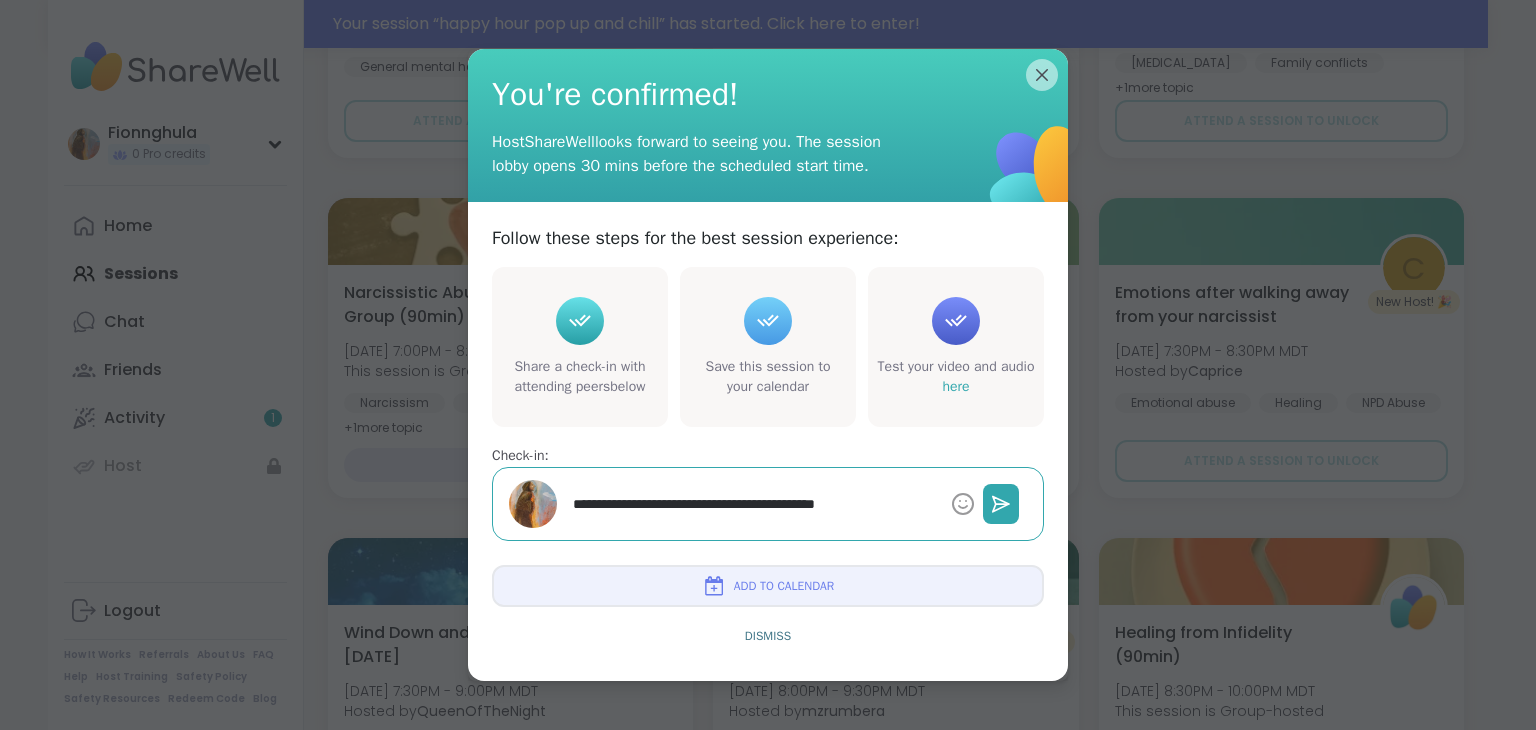 type on "*" 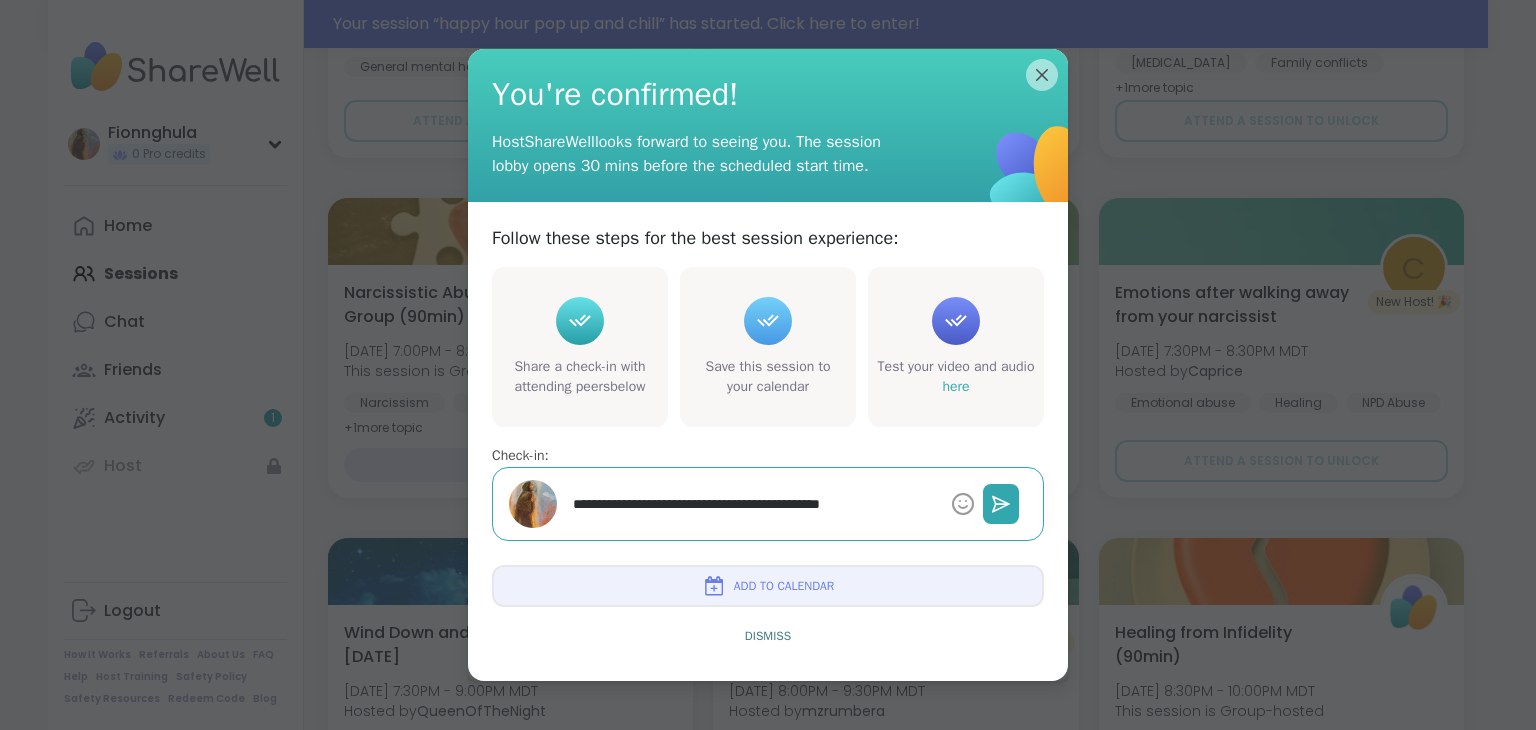 type on "*" 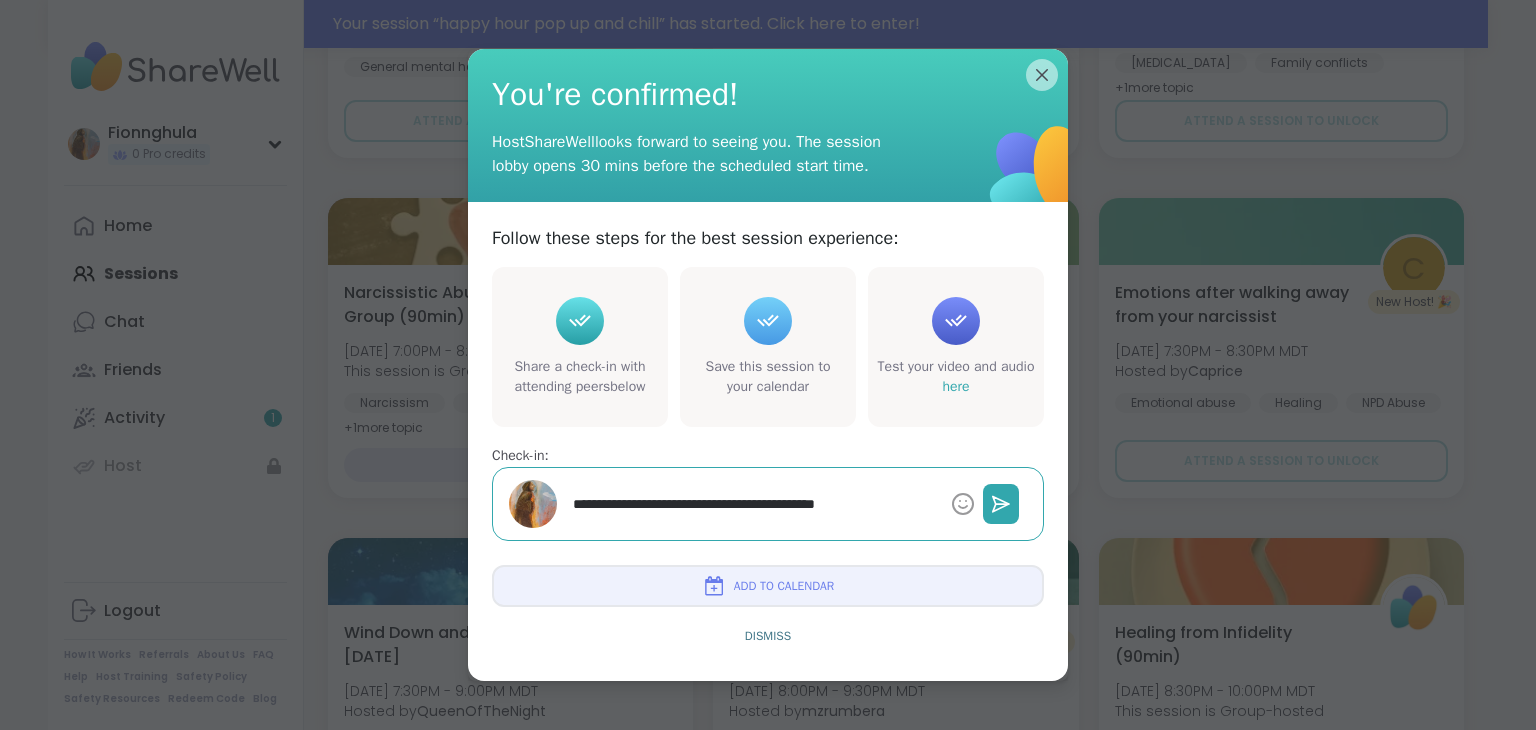 type on "*" 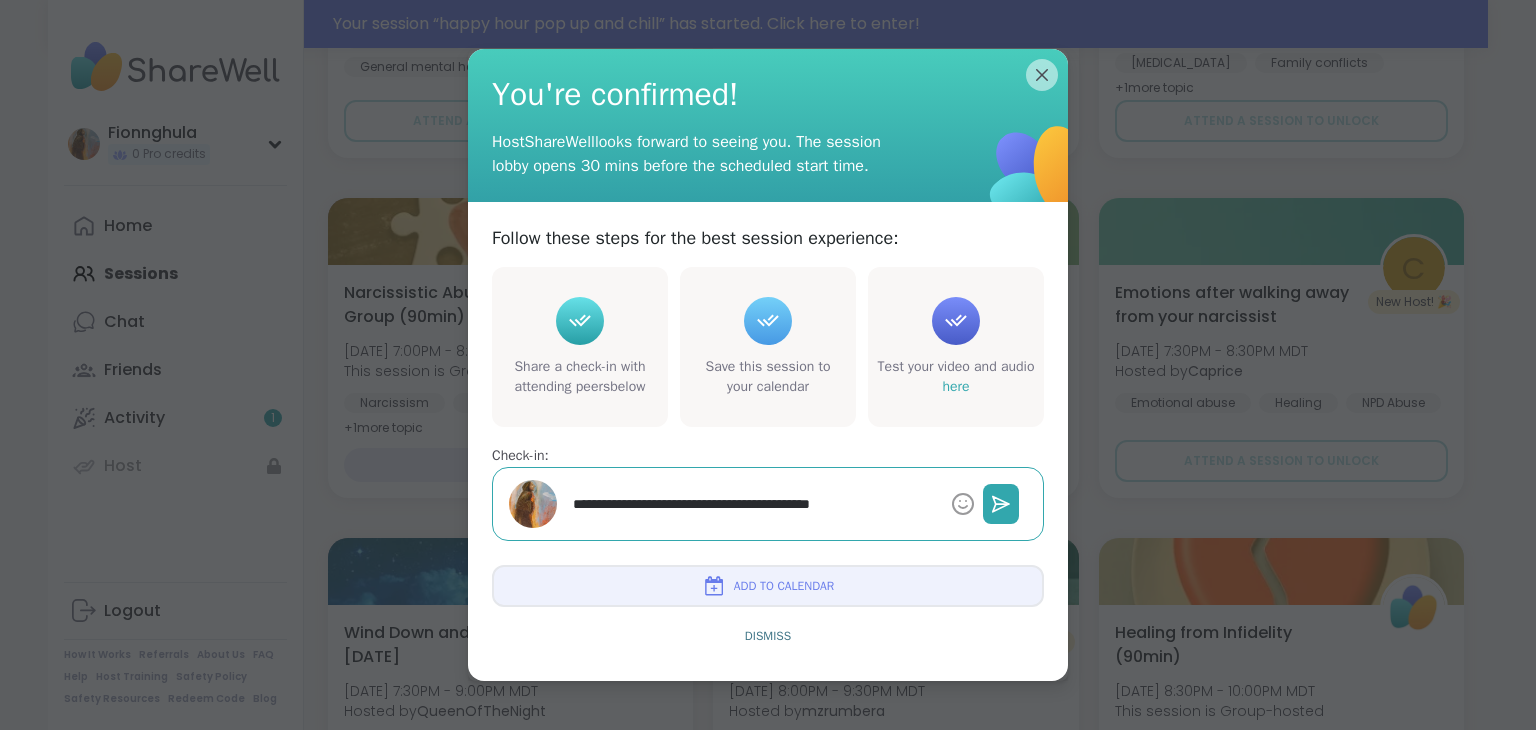 type on "**********" 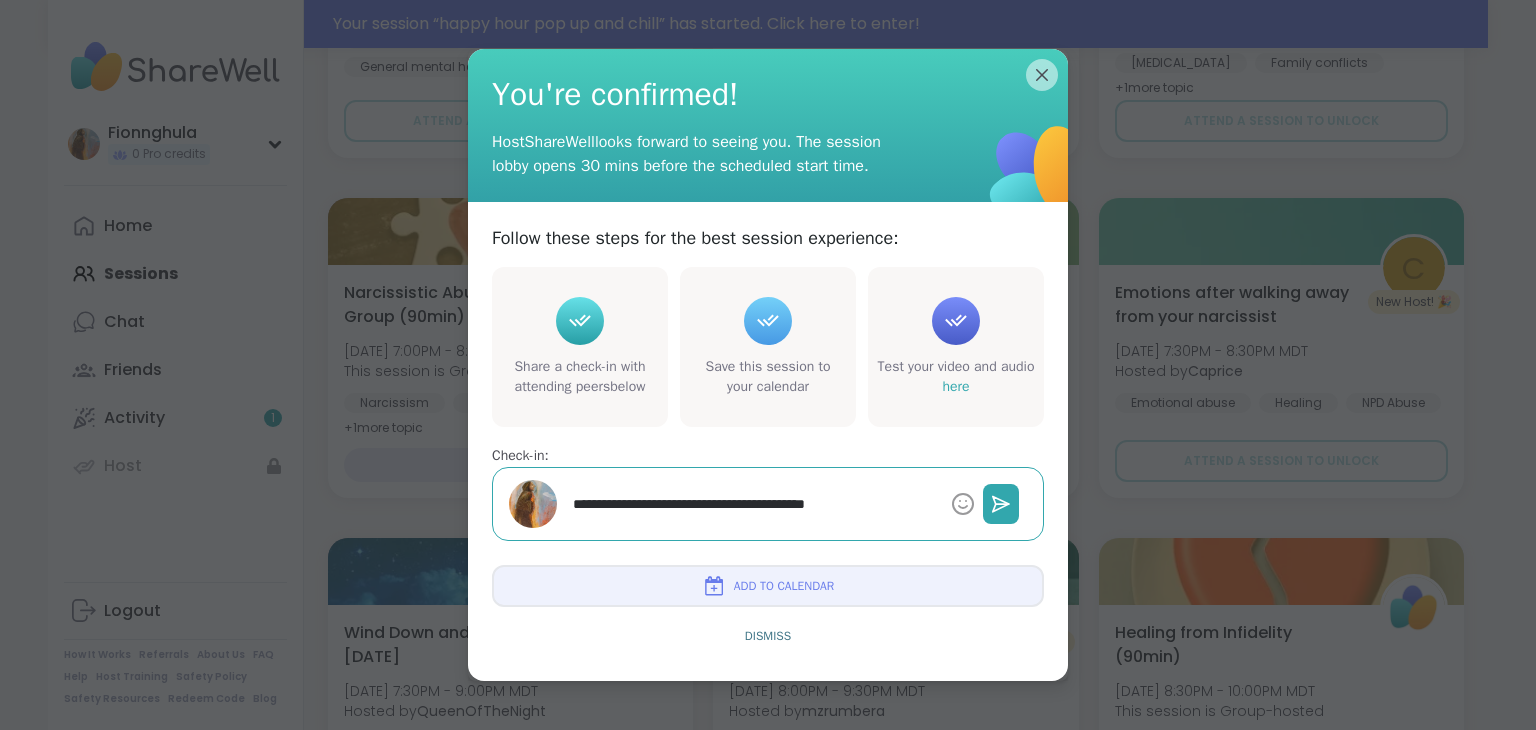 type on "*" 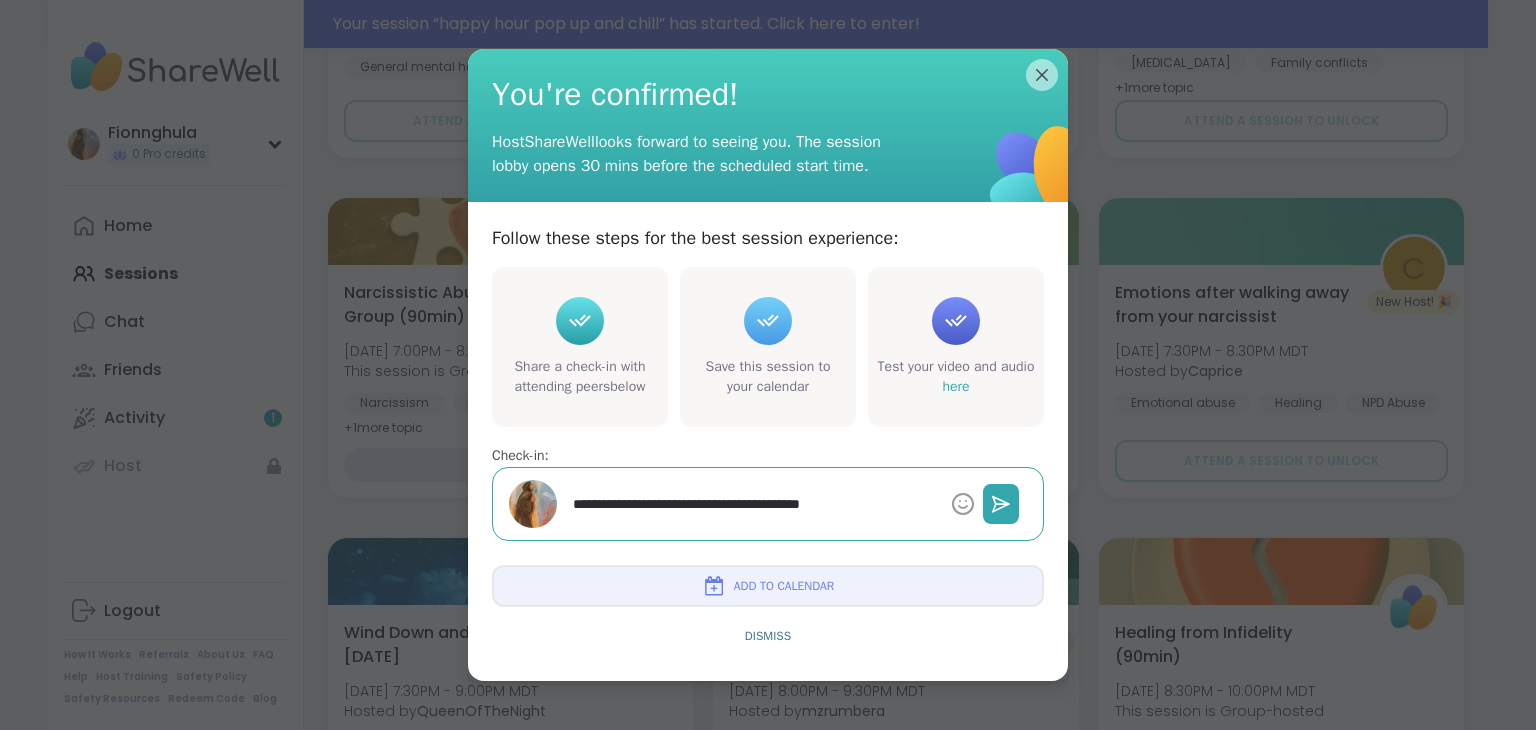 type on "*" 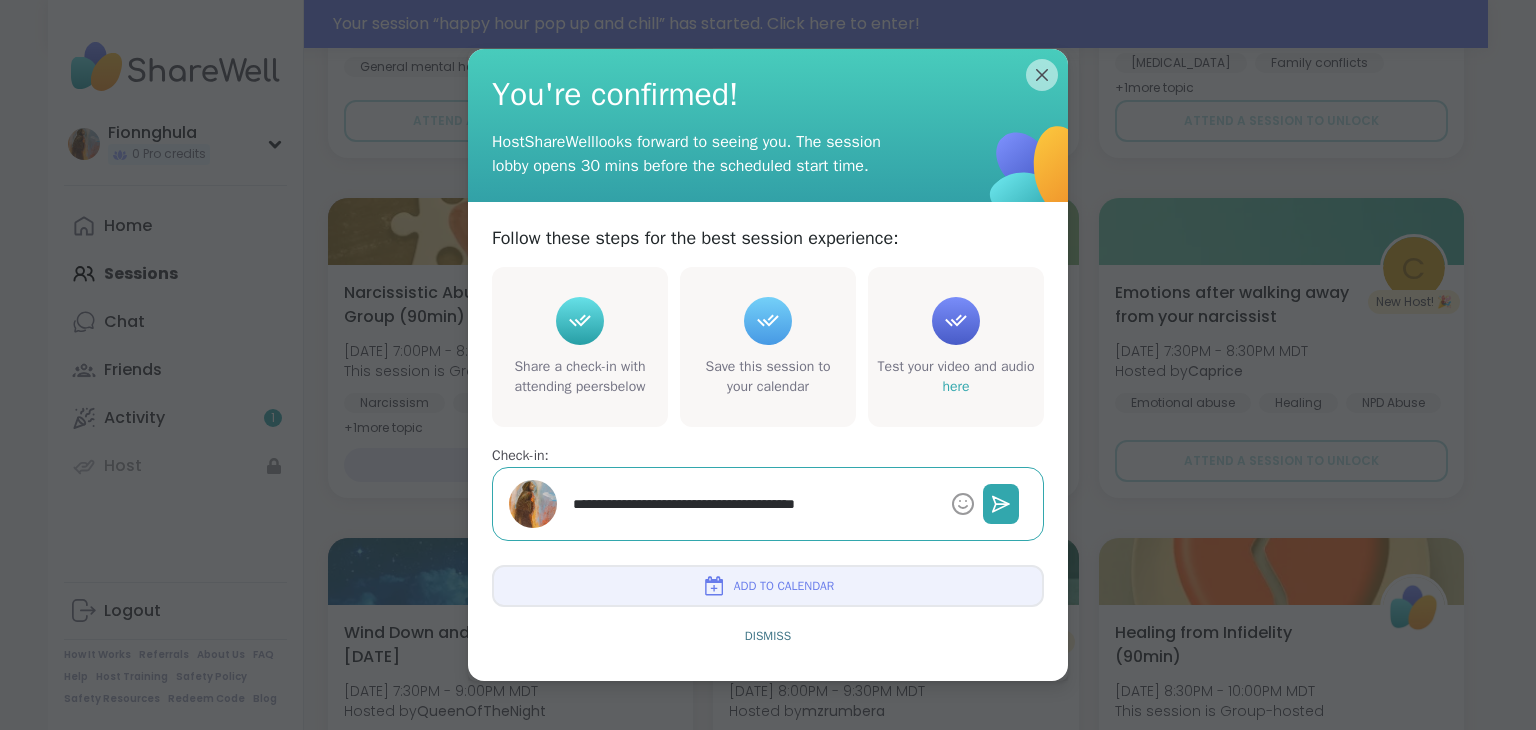 type on "*" 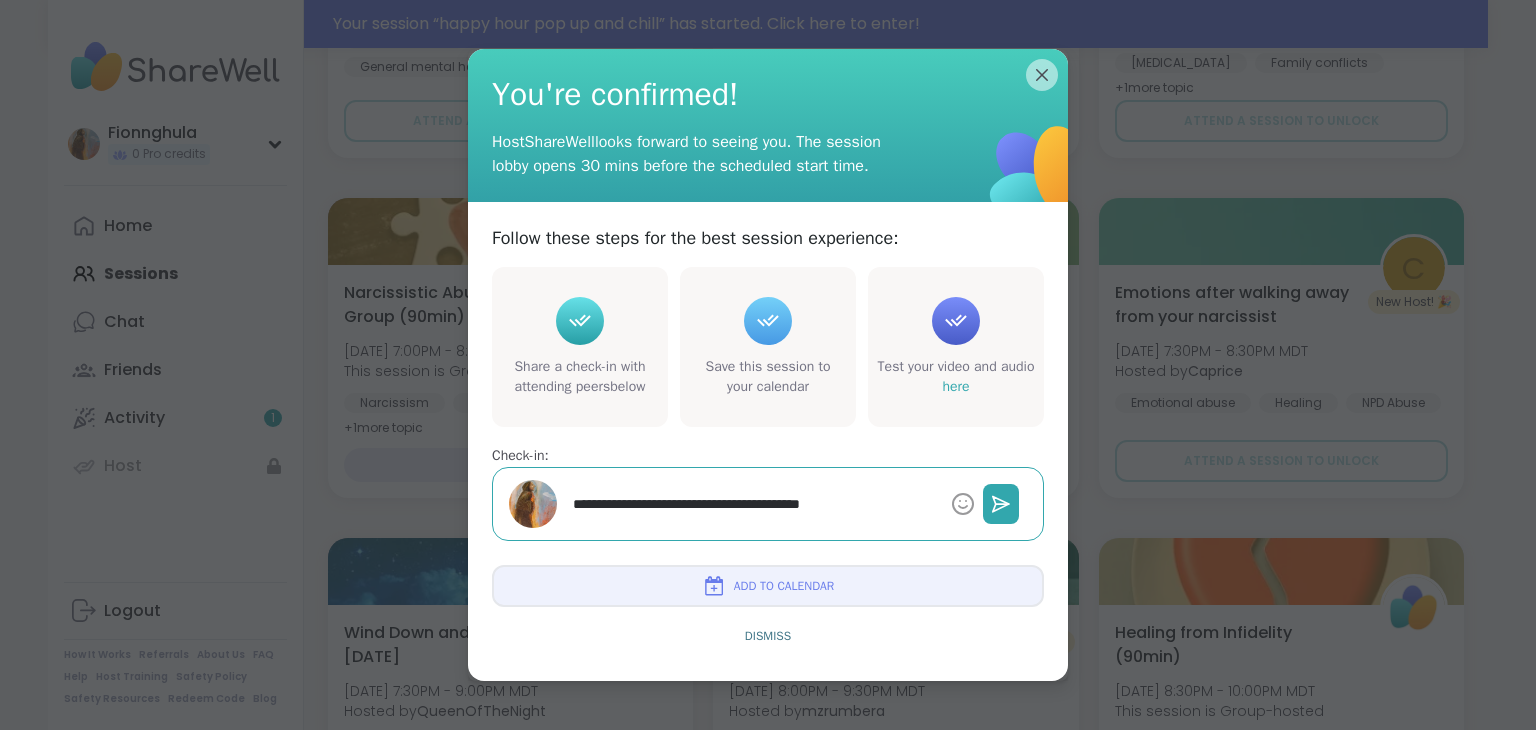 type on "*" 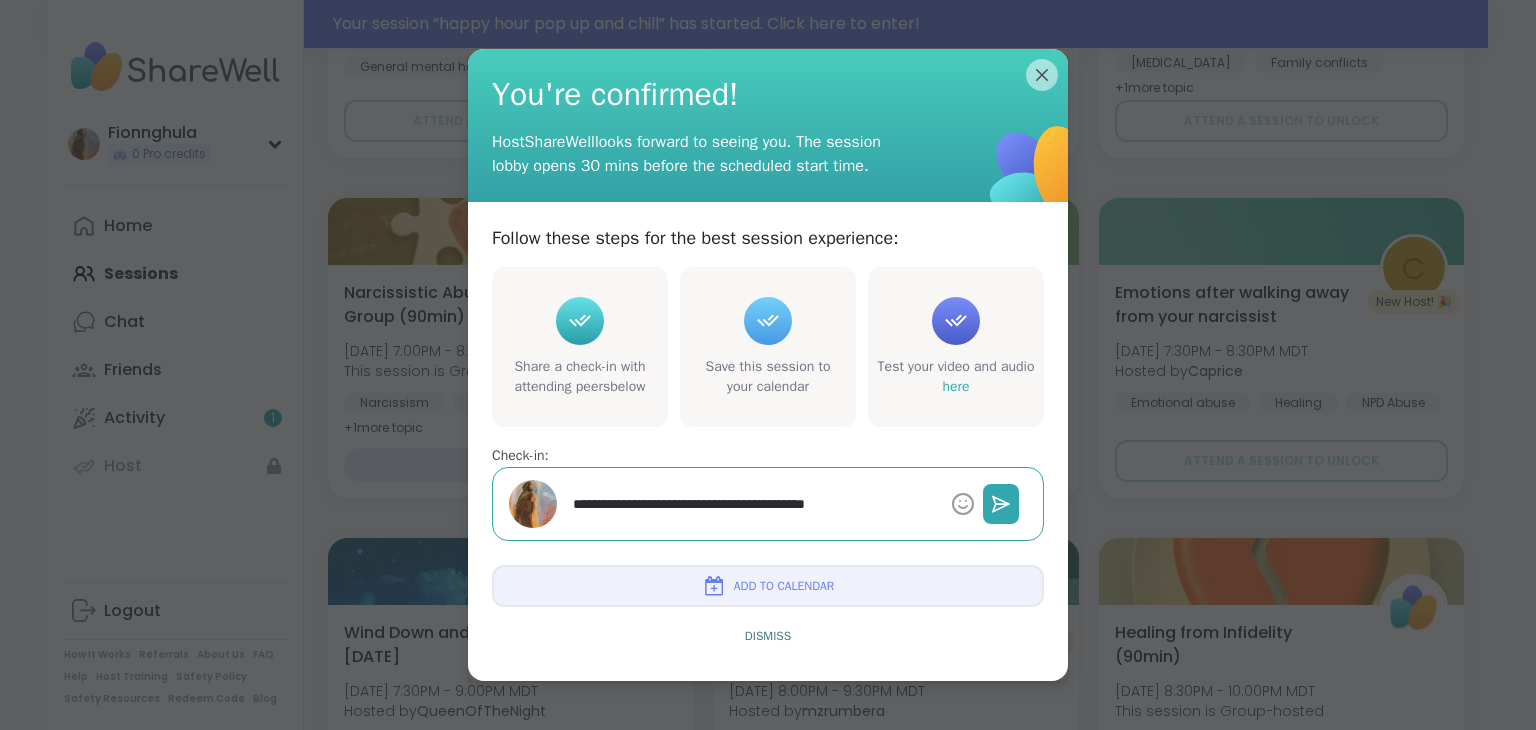 type on "*" 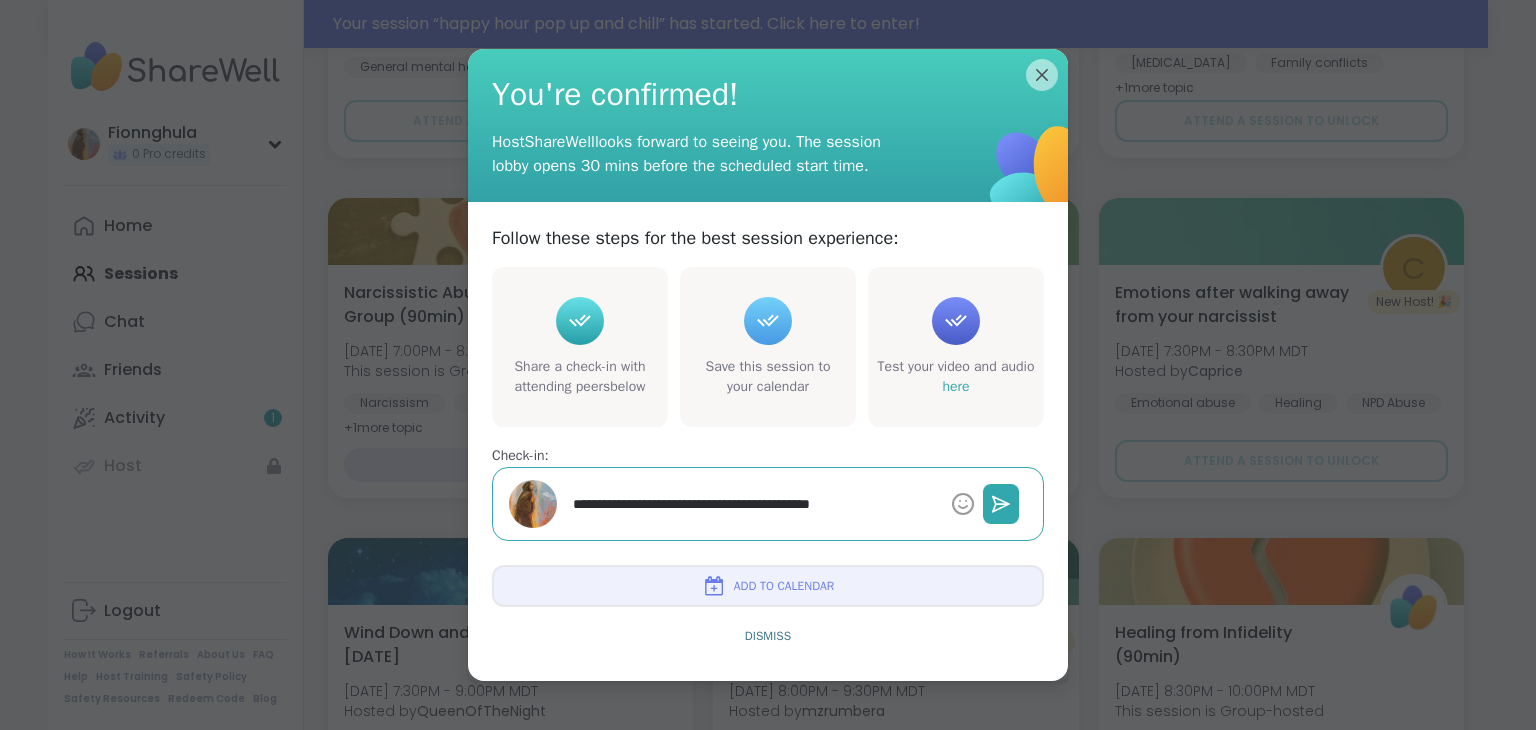 type on "*" 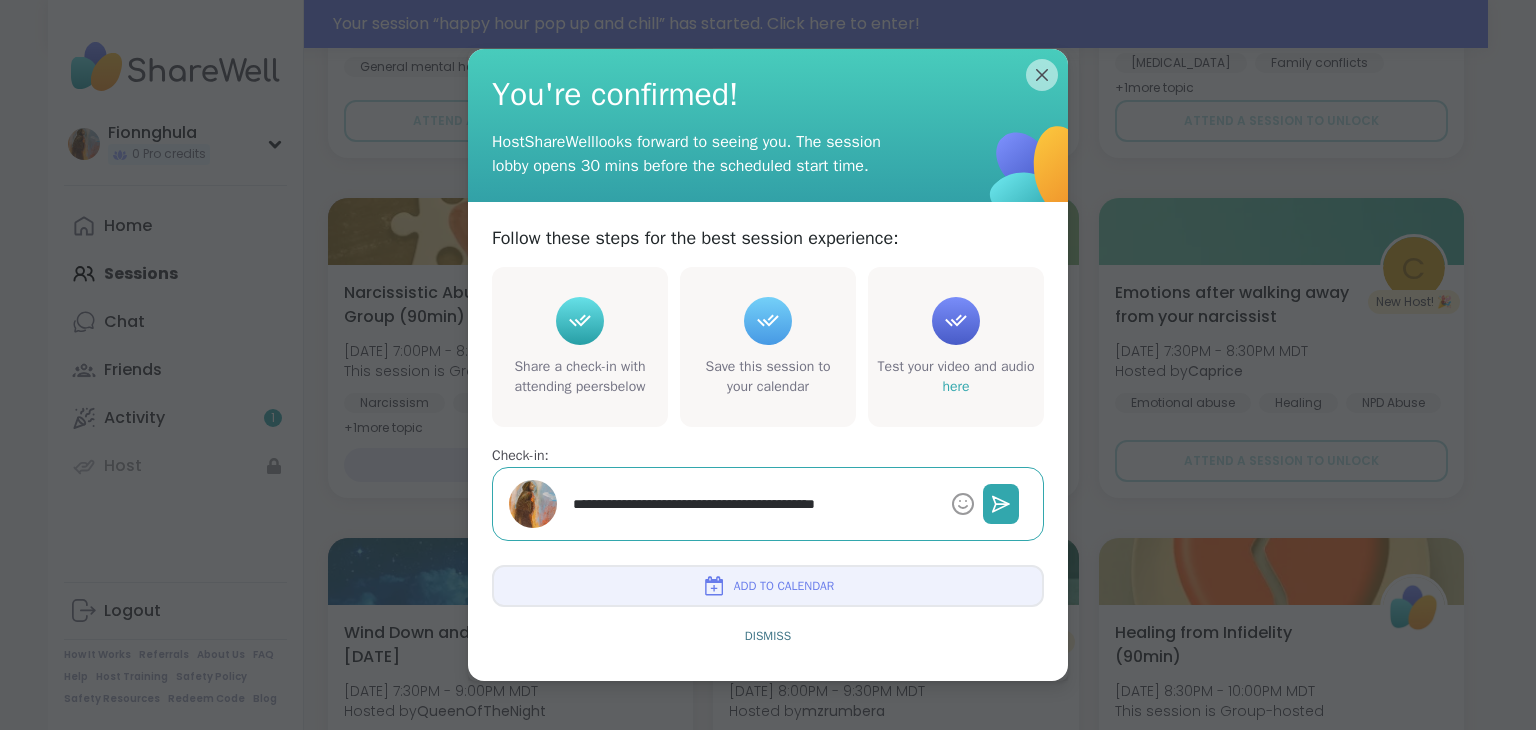 type on "*" 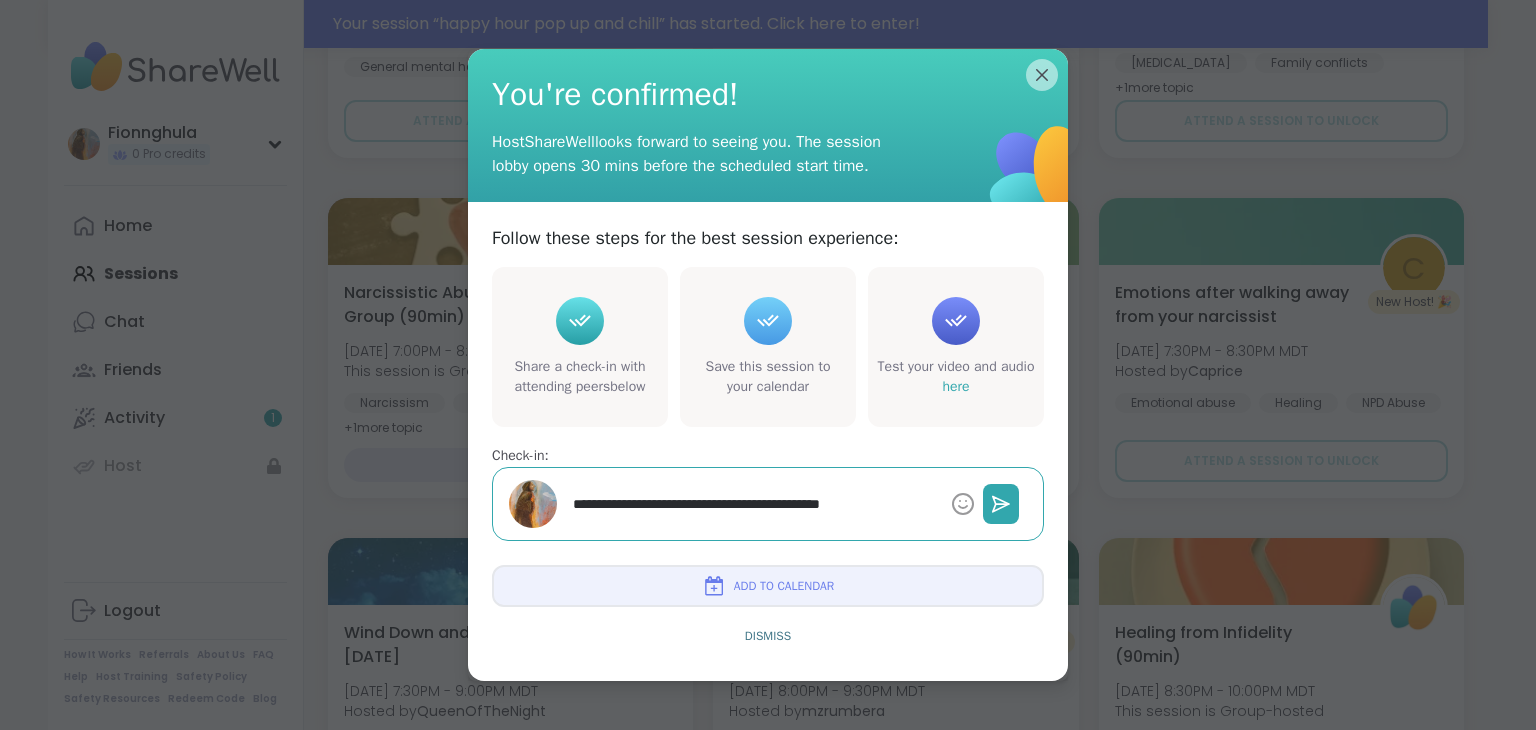 type on "*" 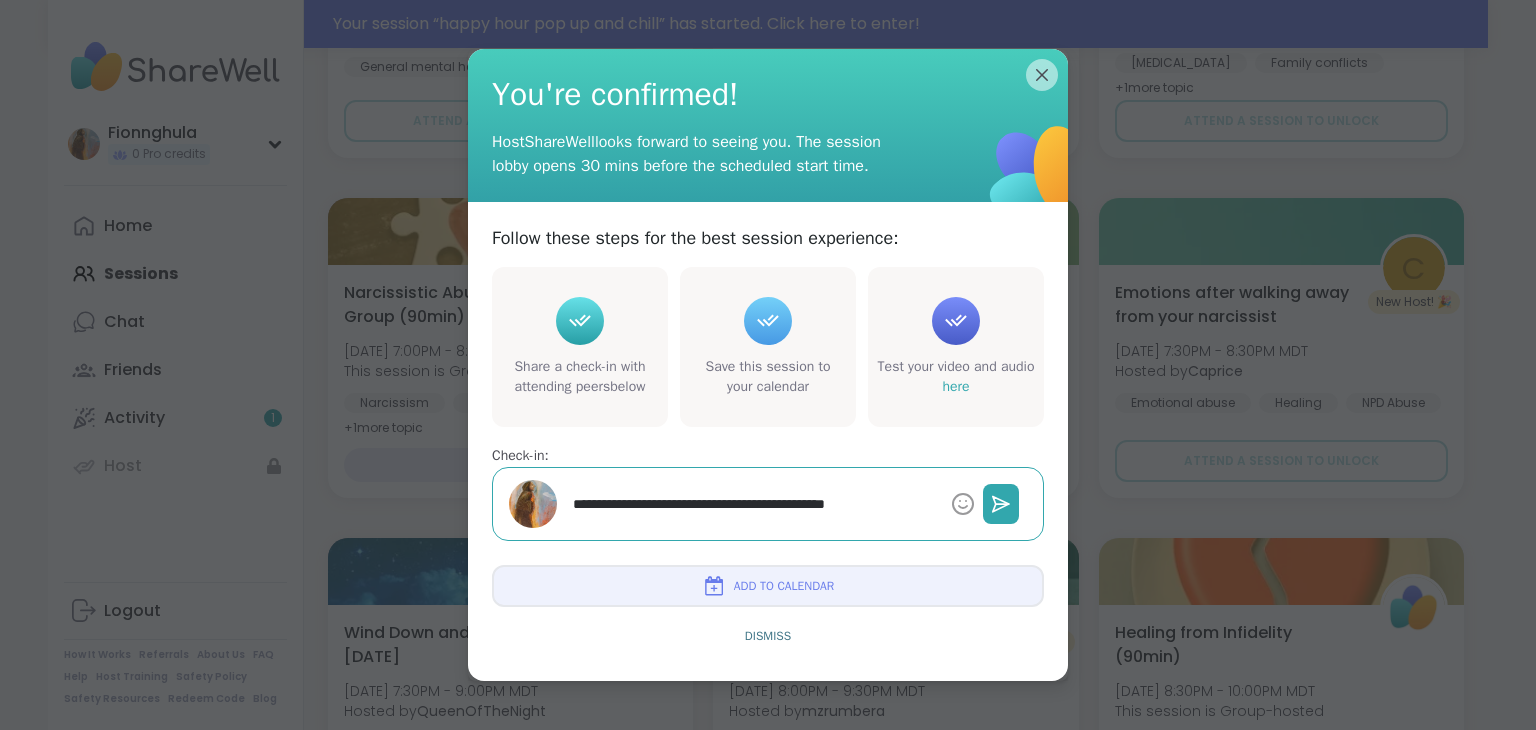 type on "*" 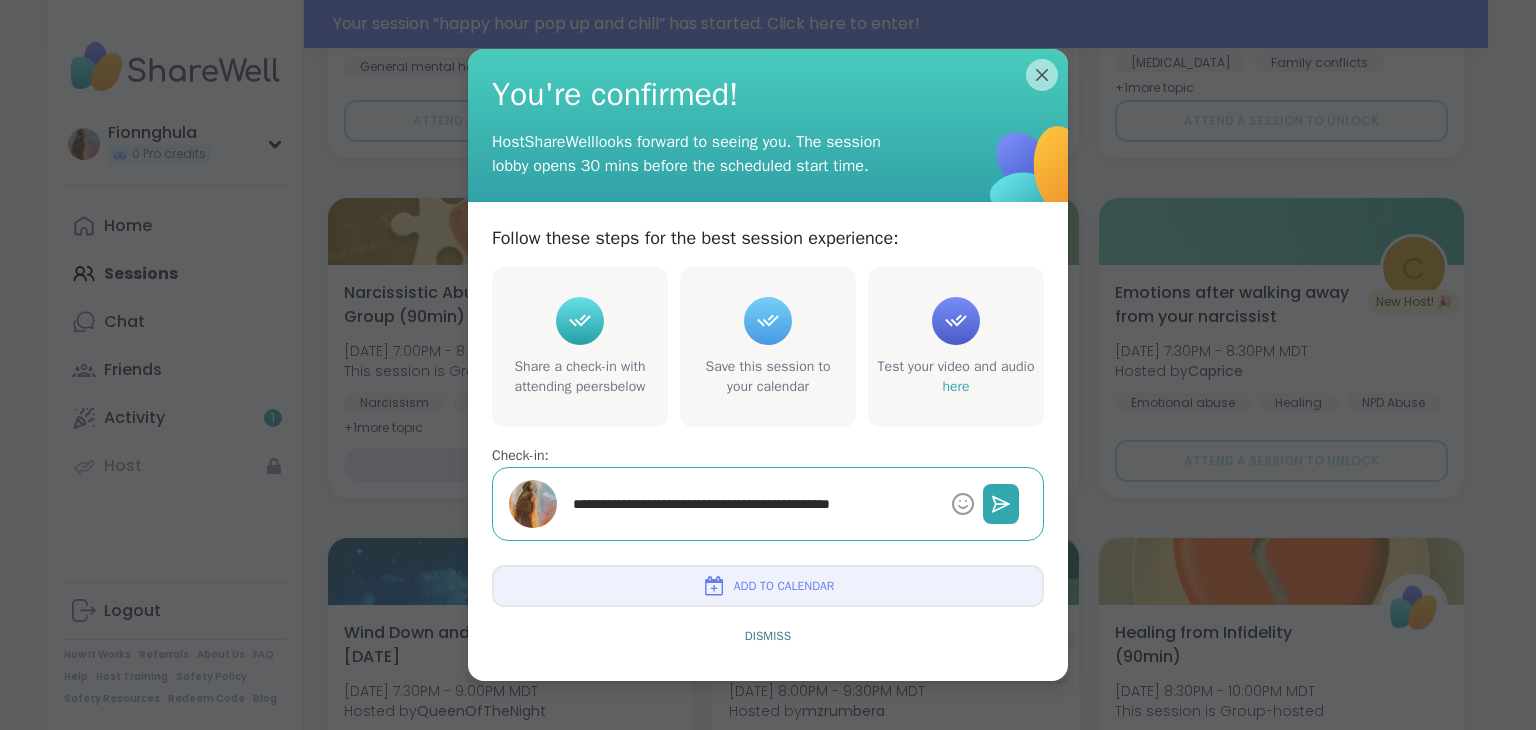 type on "*" 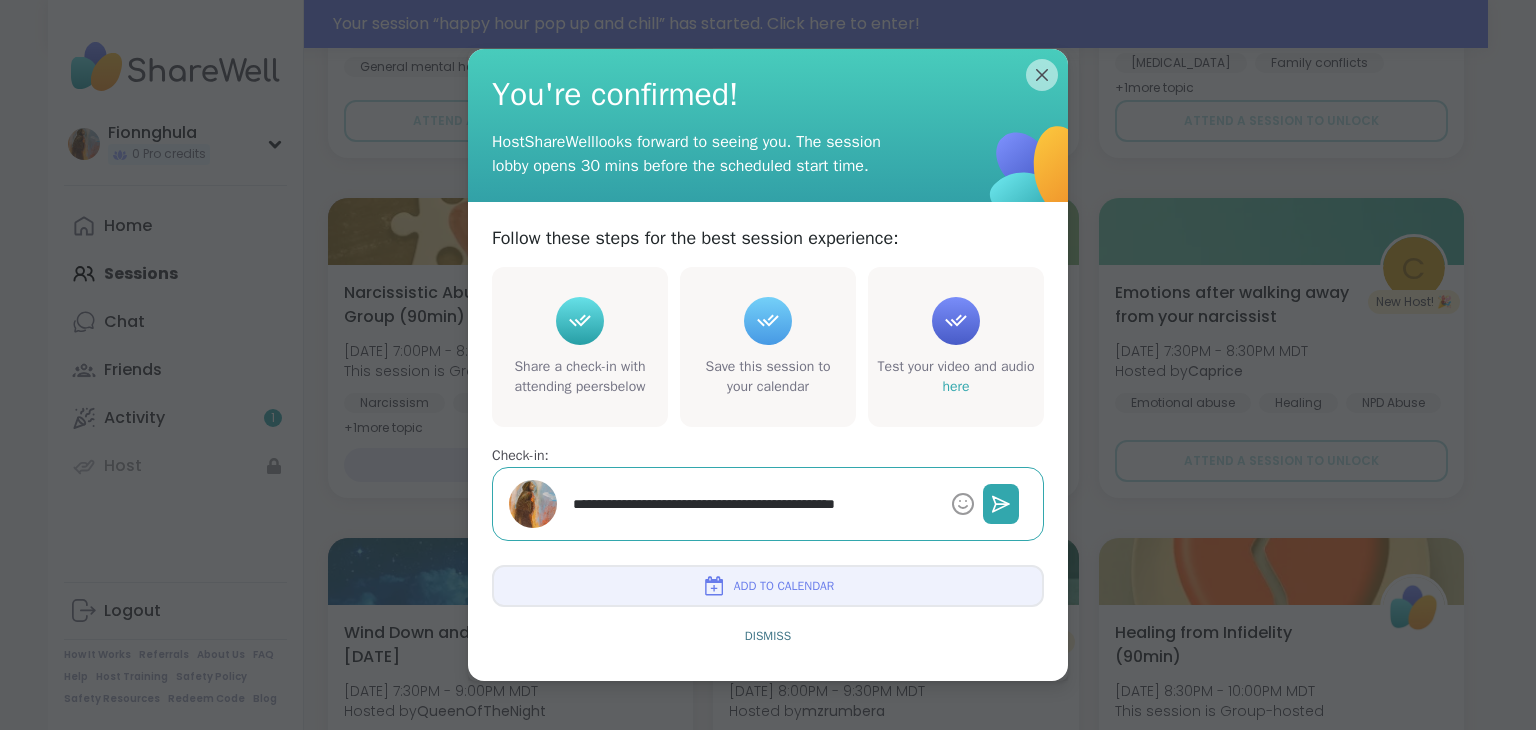 type on "*" 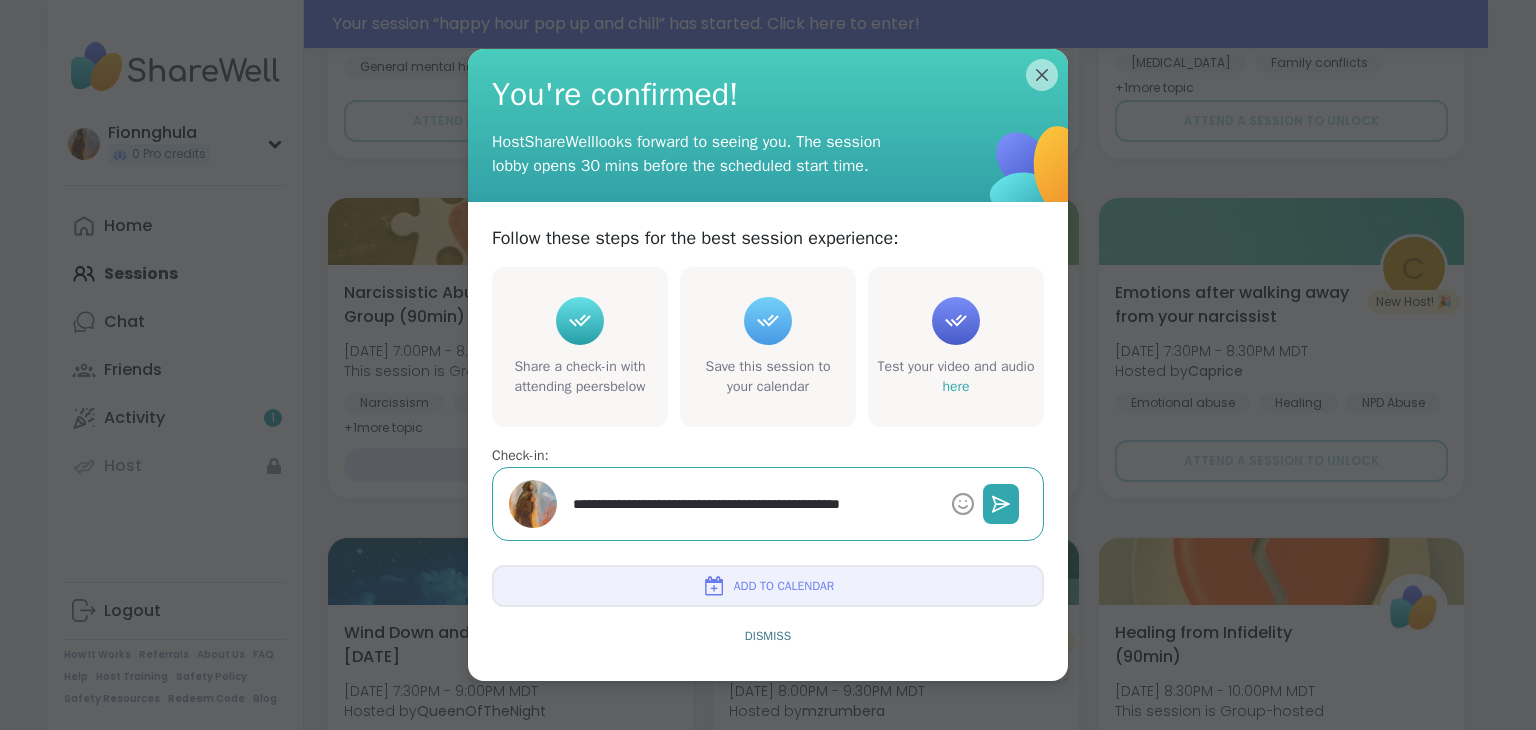 type on "*" 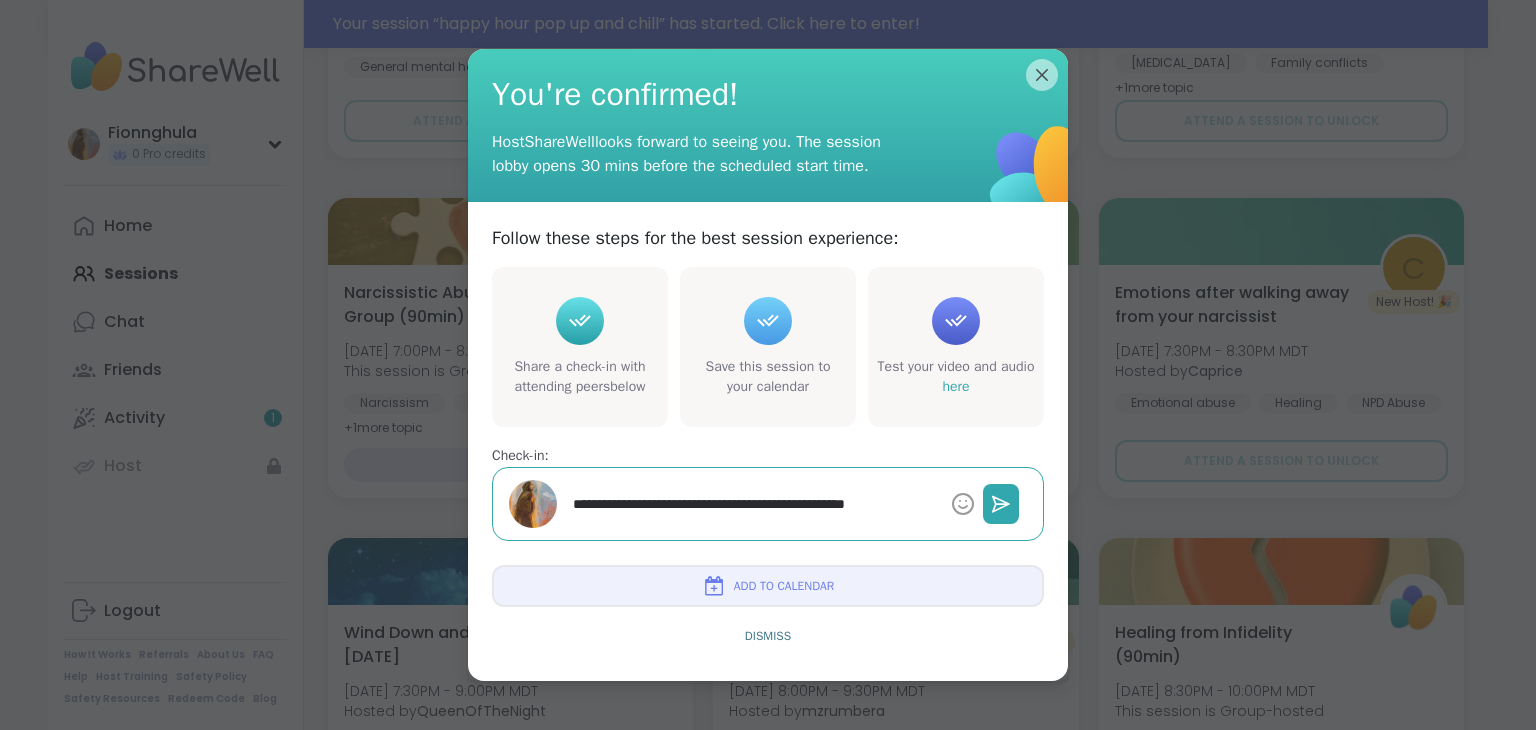 type on "*" 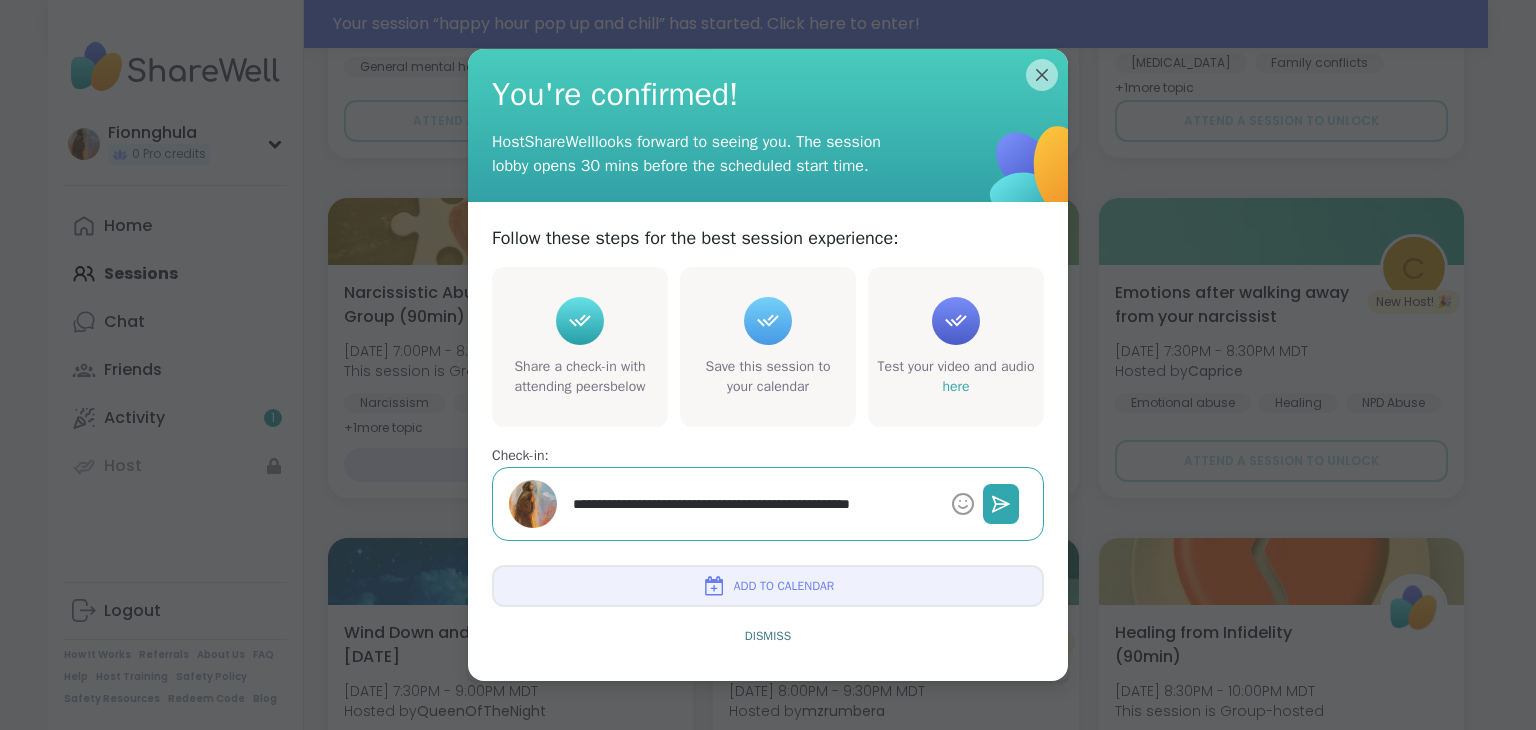 type on "*" 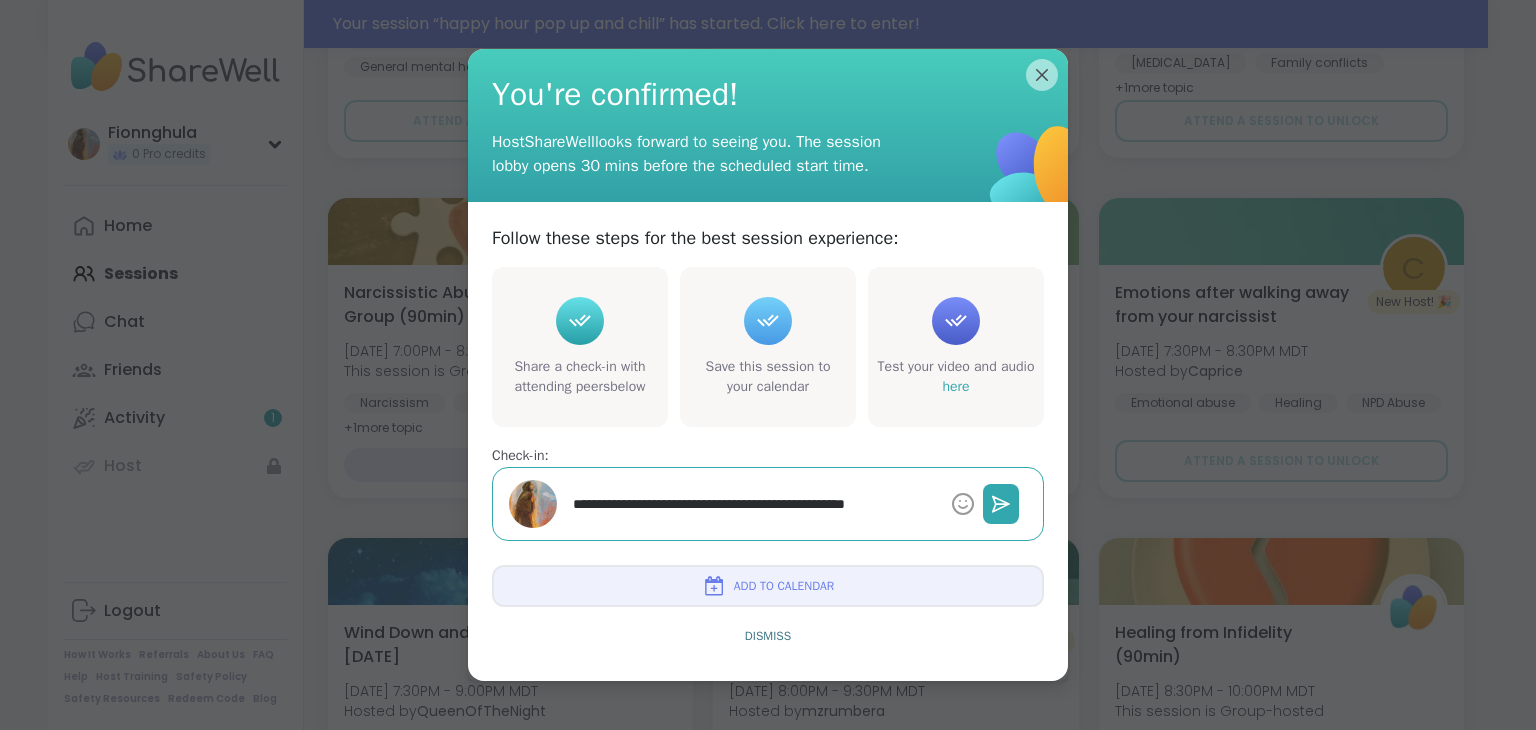 type on "*" 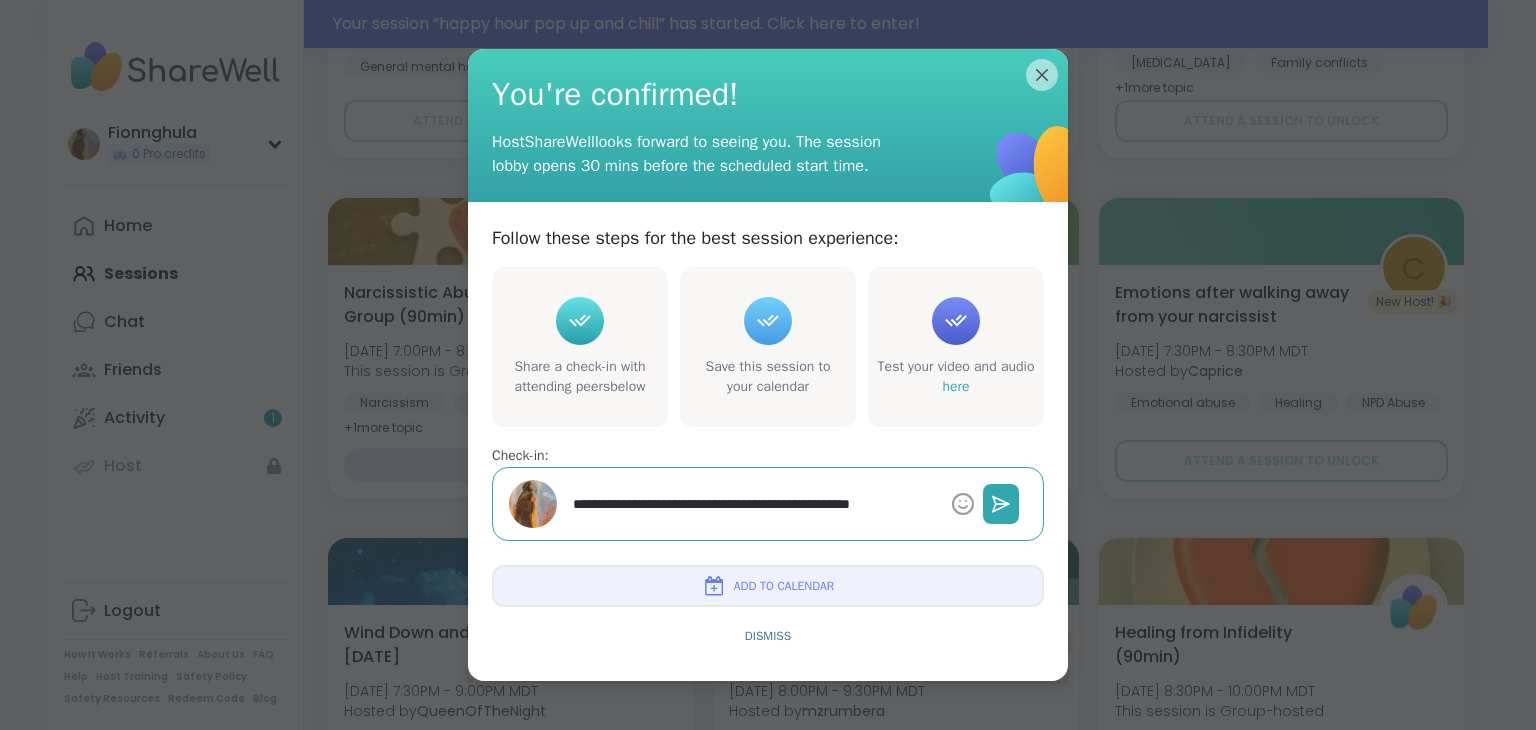 type on "*" 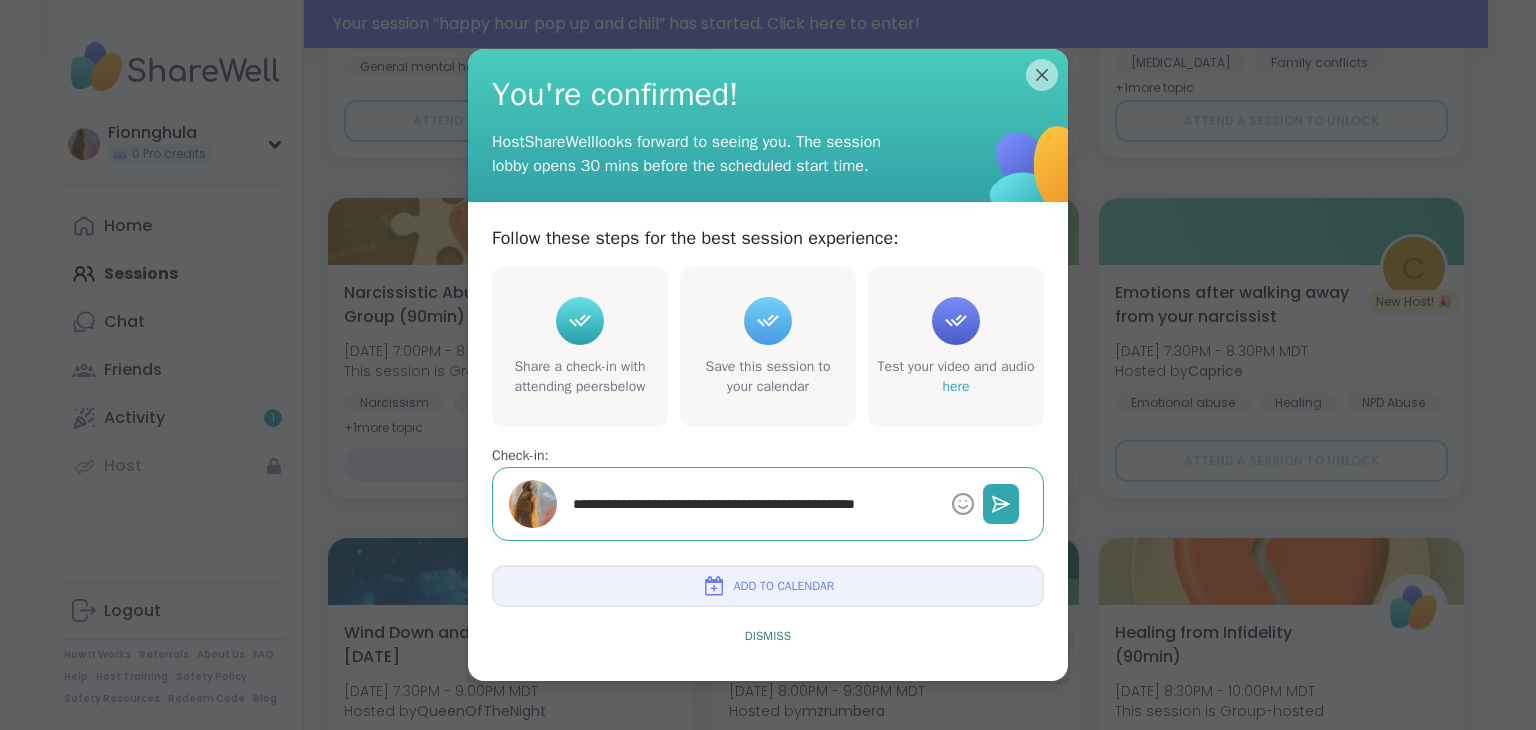 type on "*" 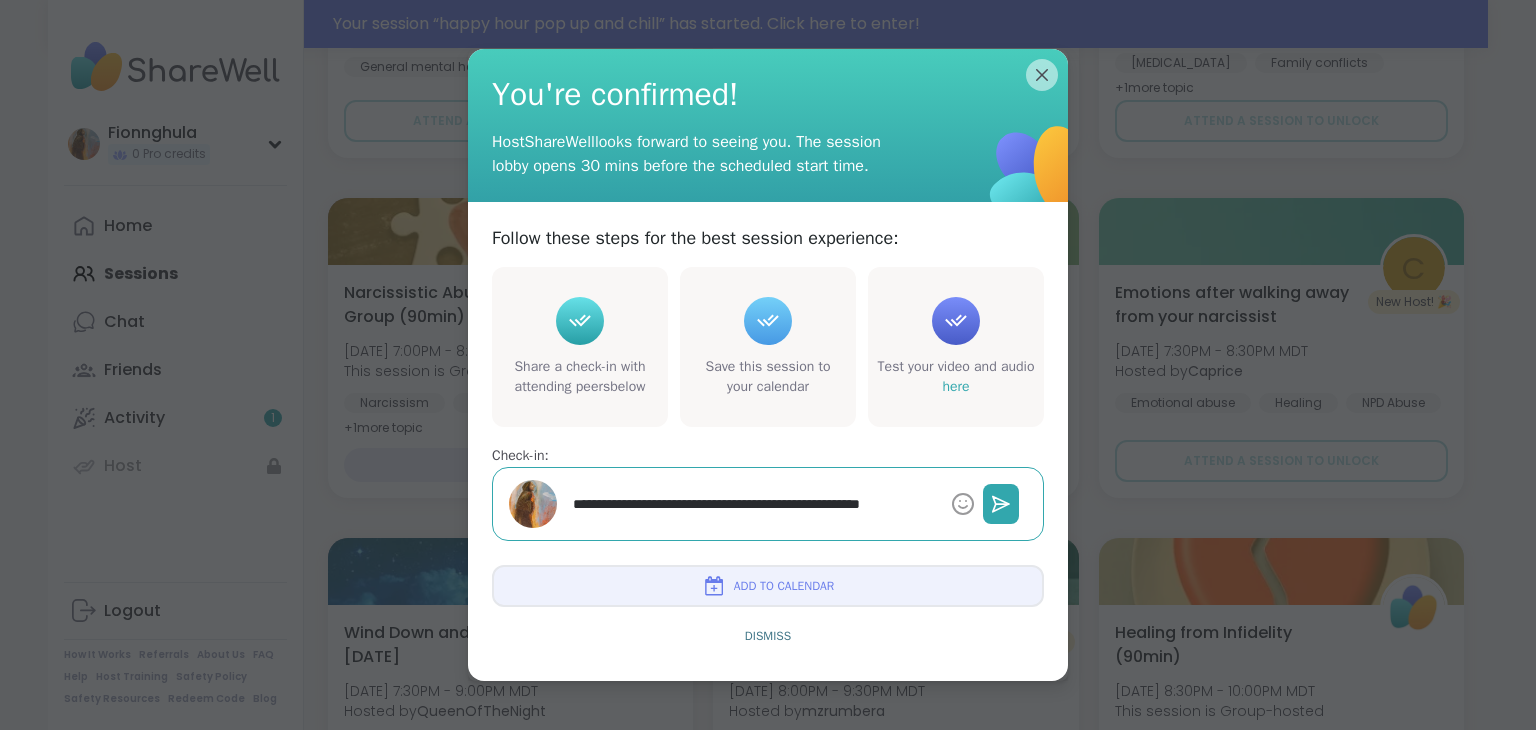 type on "*" 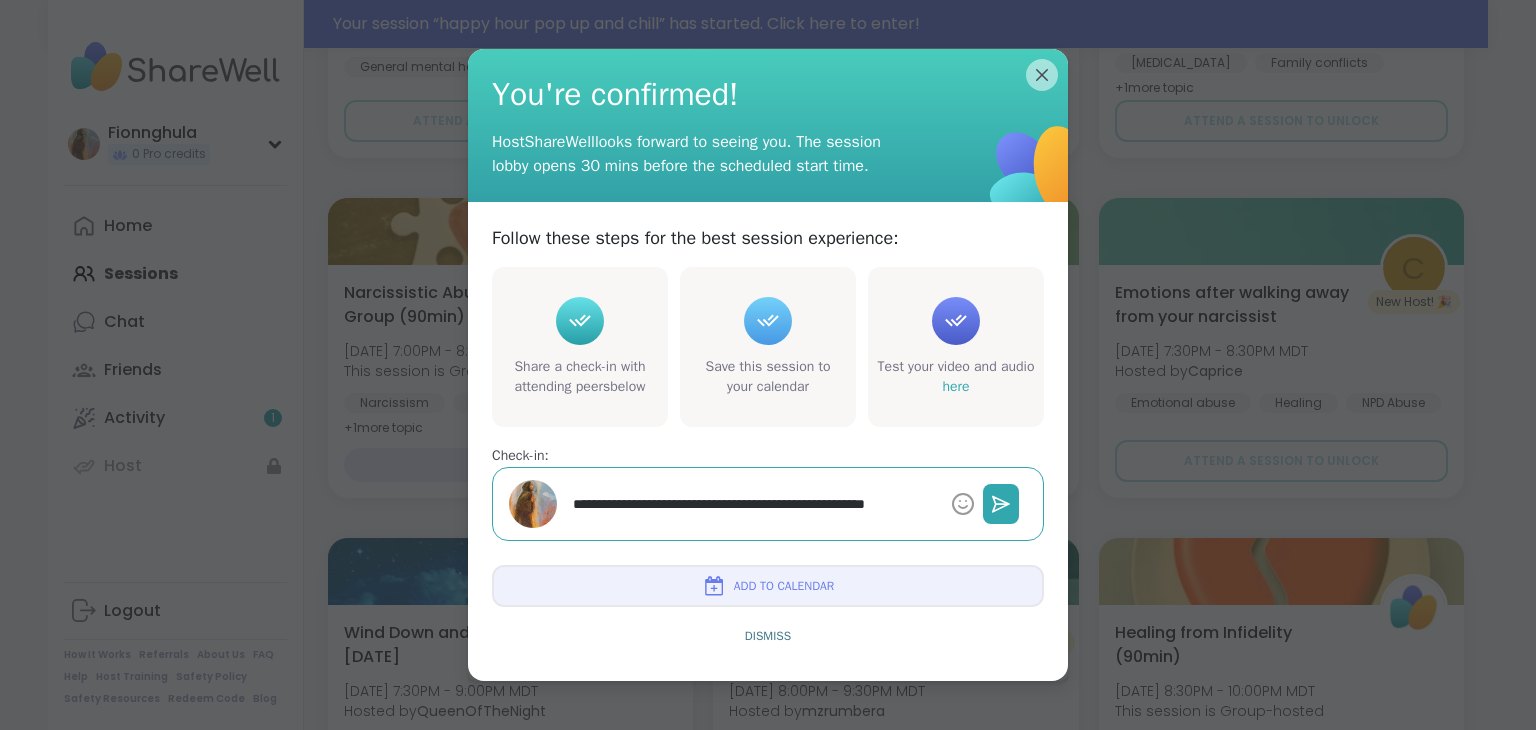 type on "*" 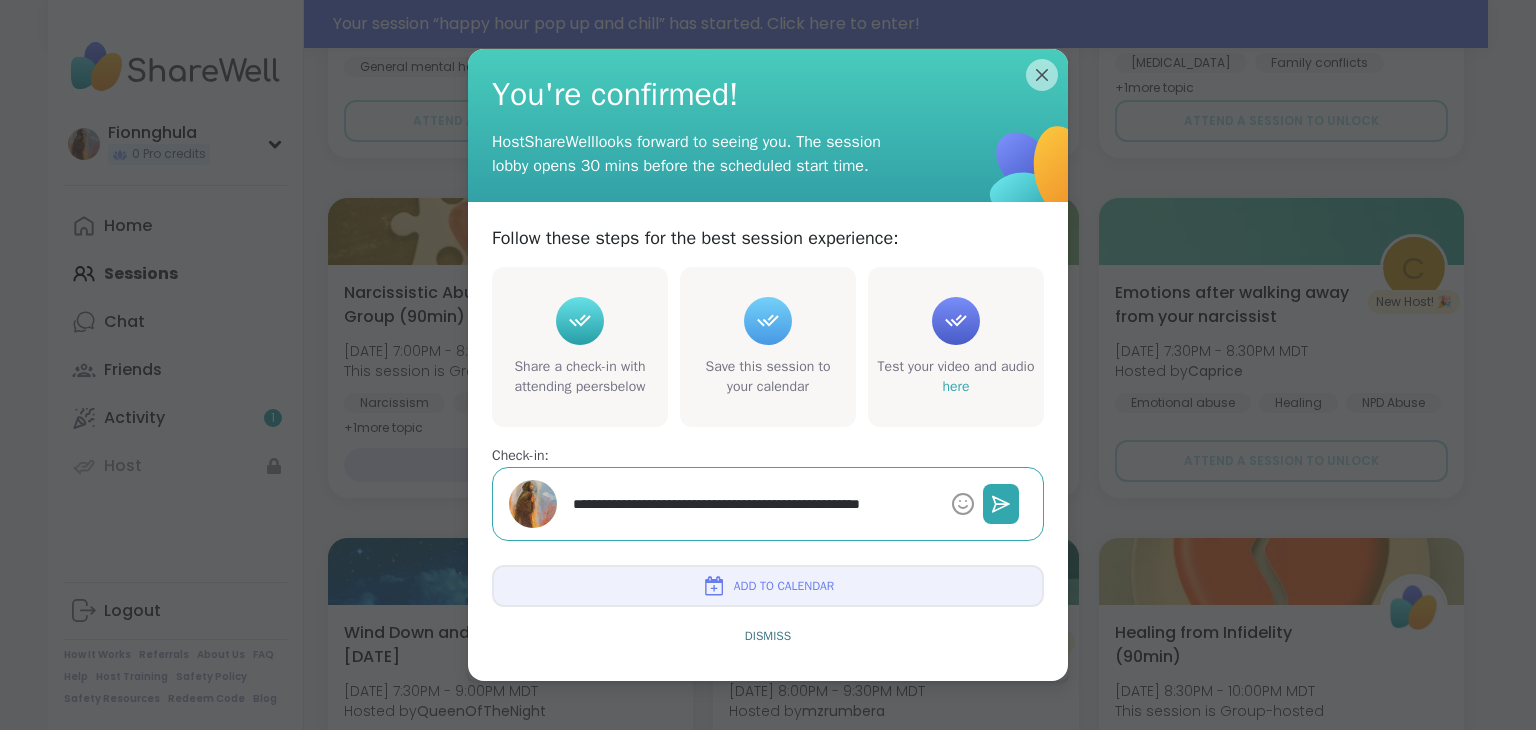 type on "*" 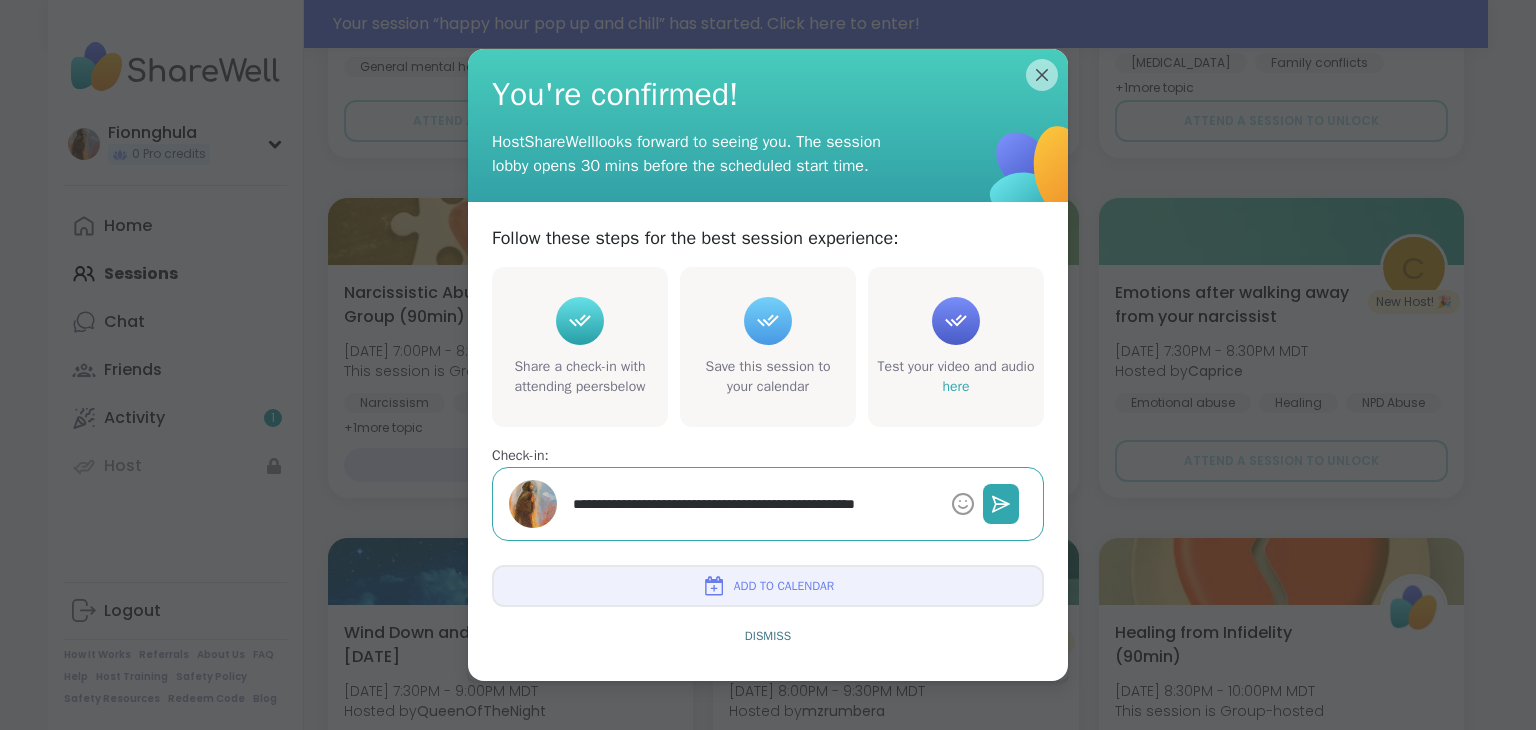 type on "*" 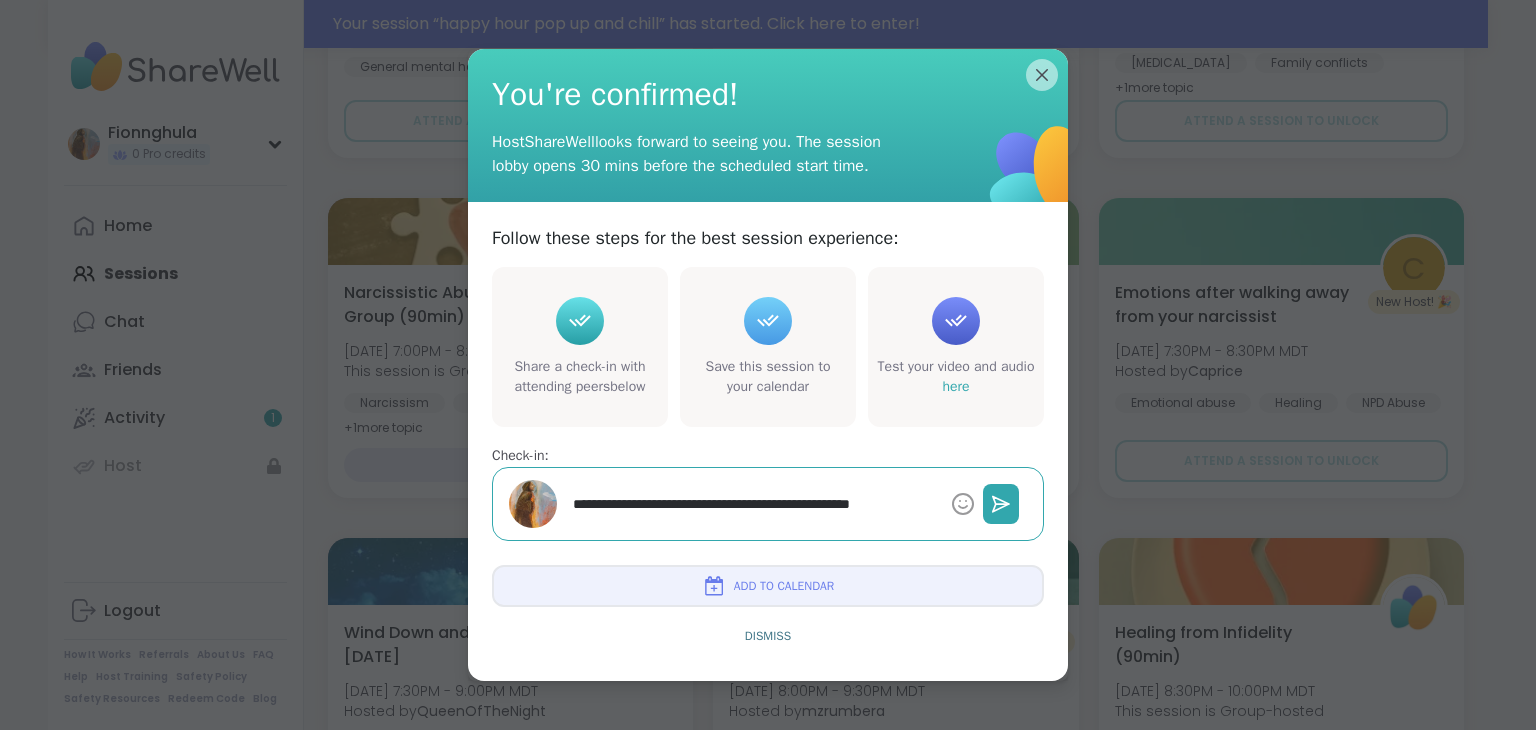 type on "*" 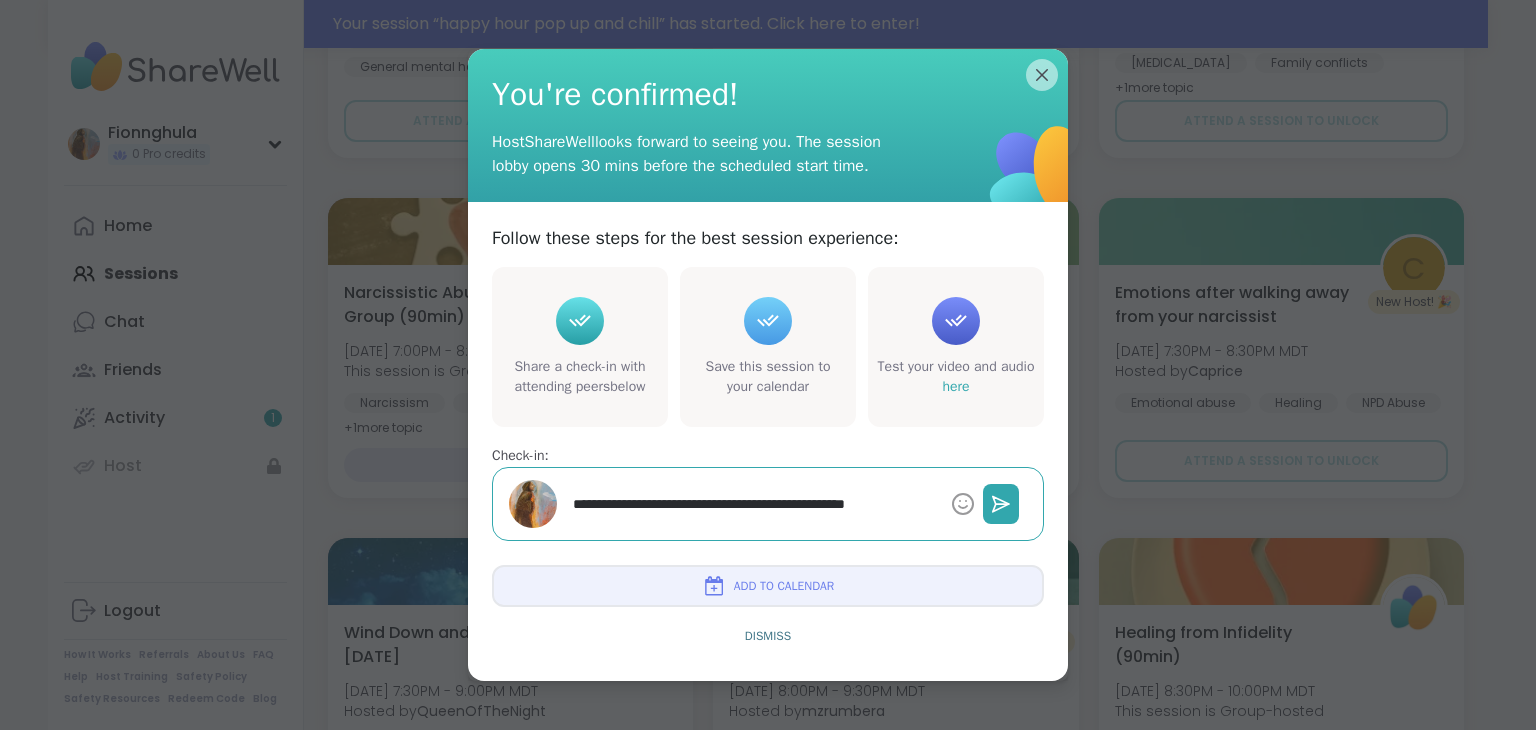 type on "*" 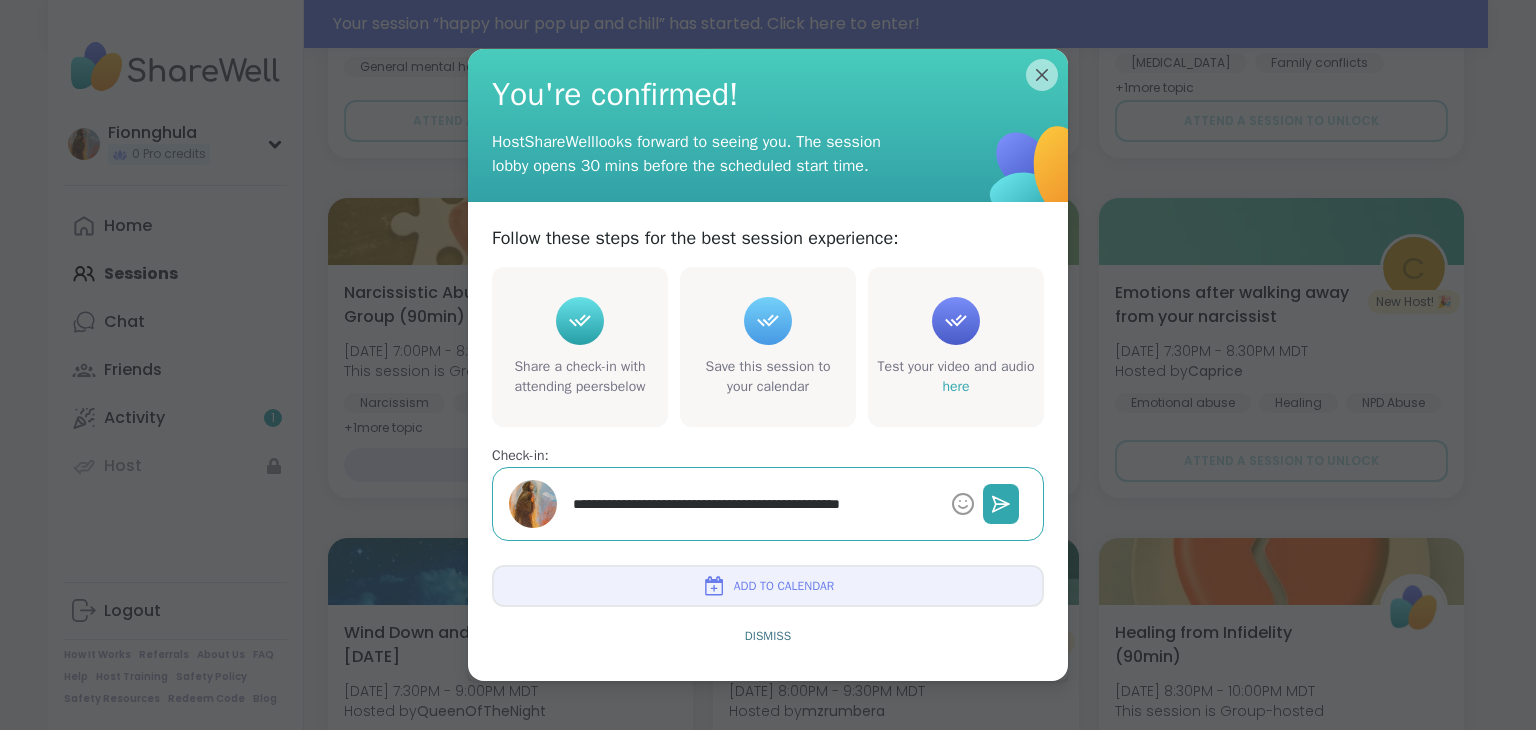 type on "*" 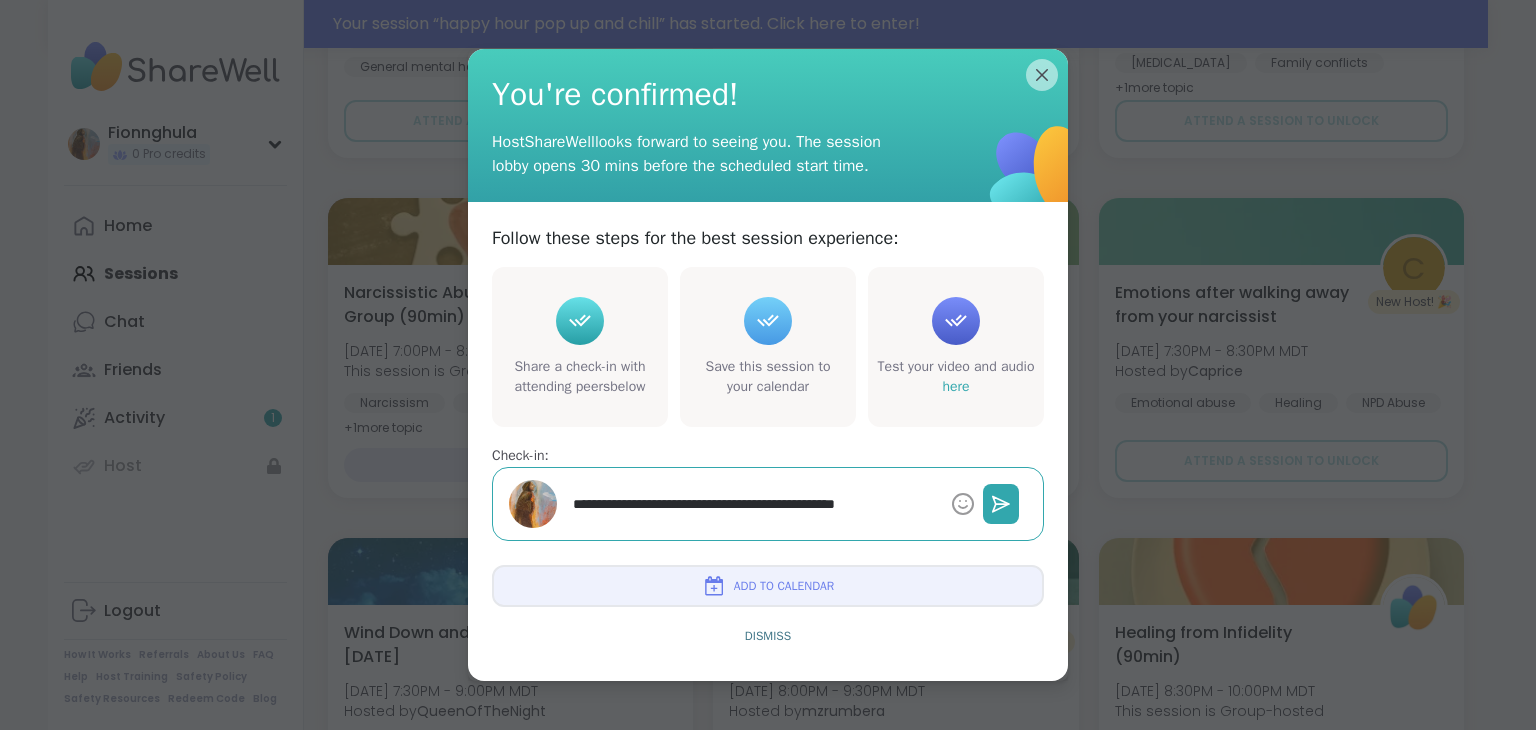 type on "*" 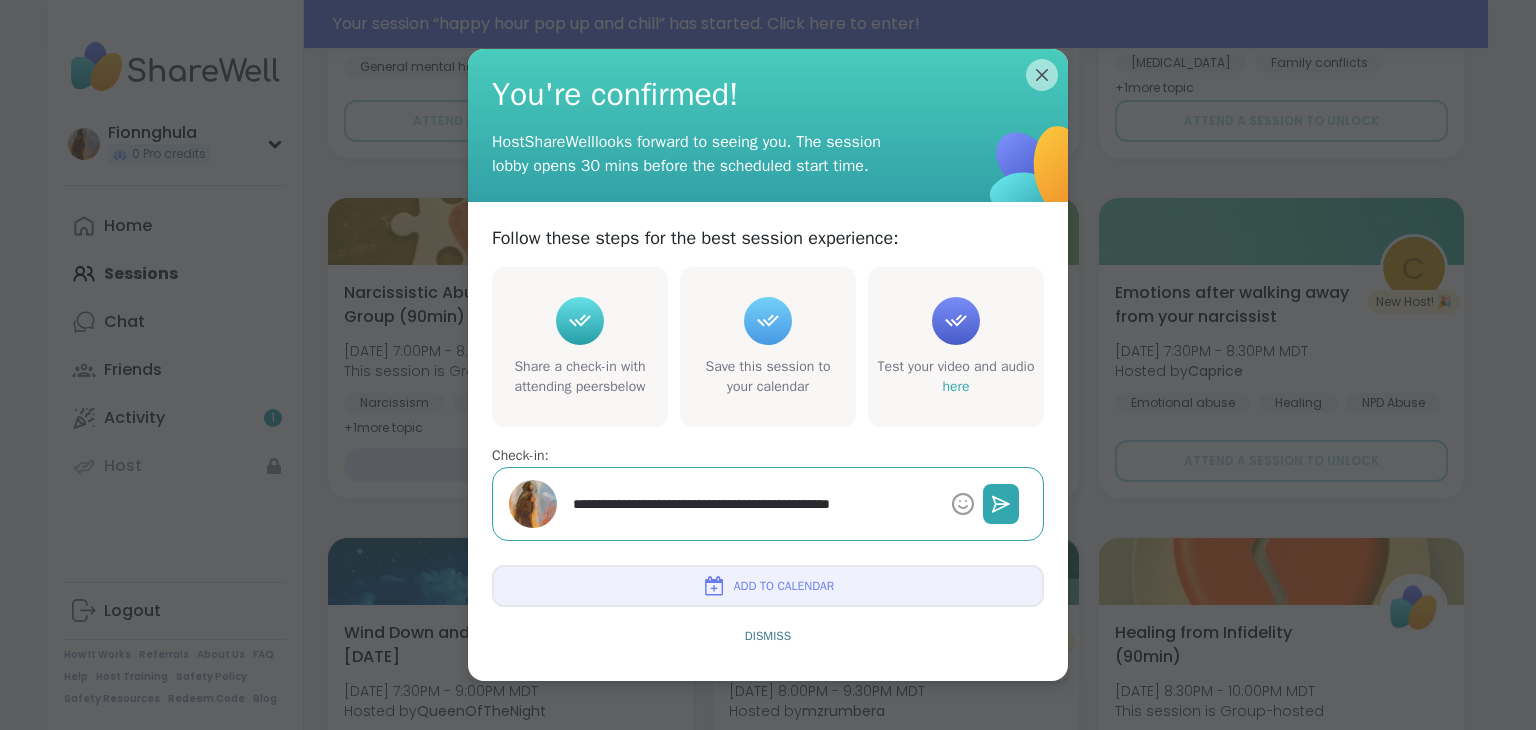 type on "*" 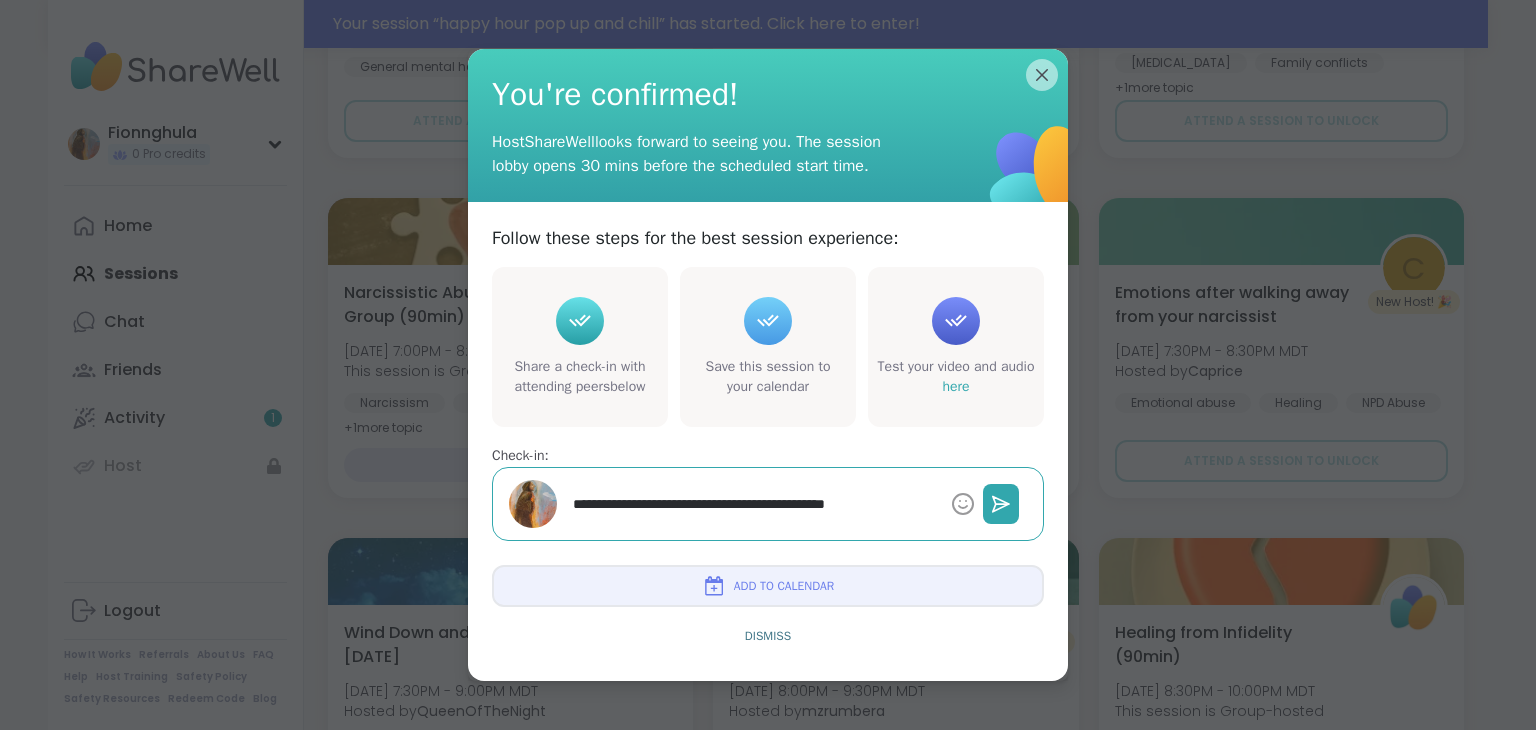 type on "*" 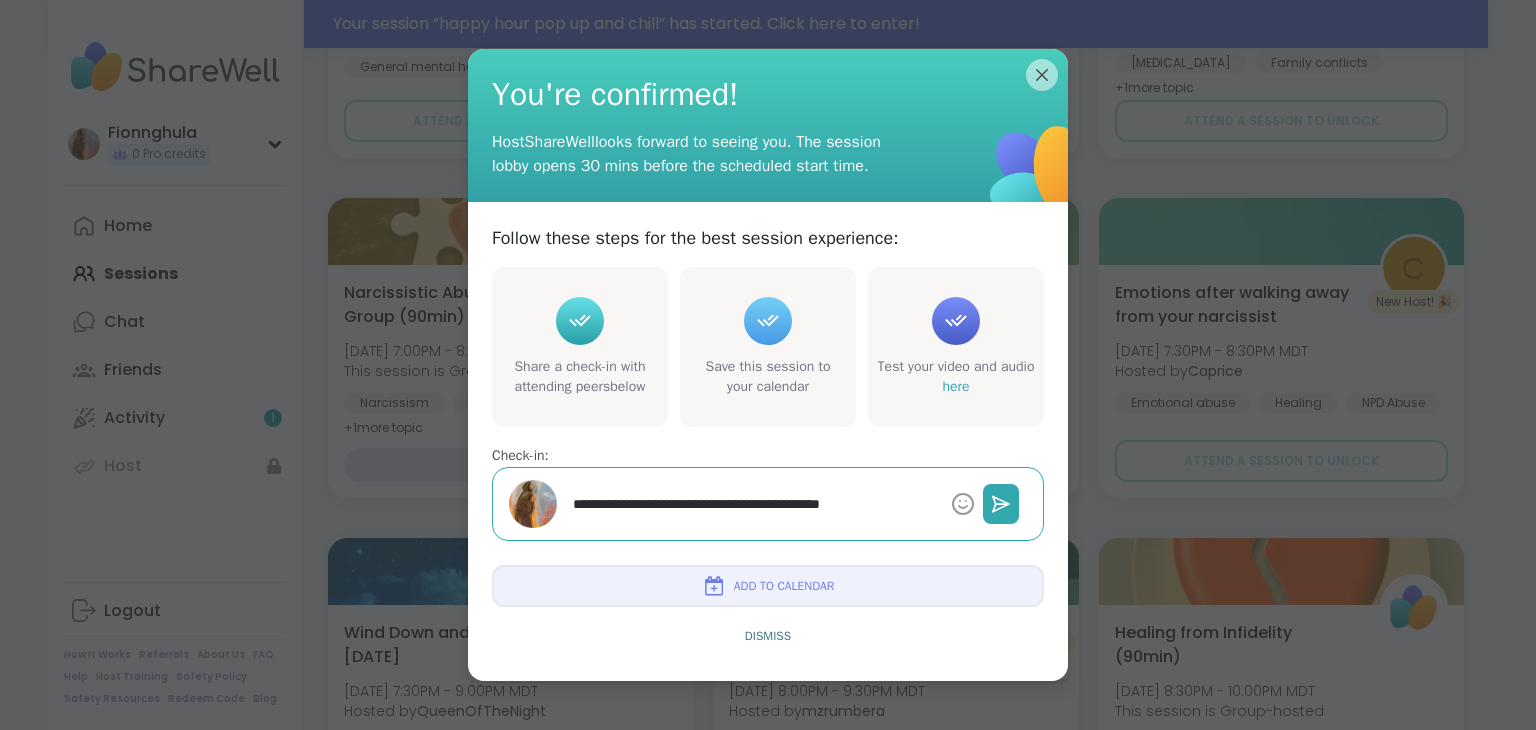 type on "*" 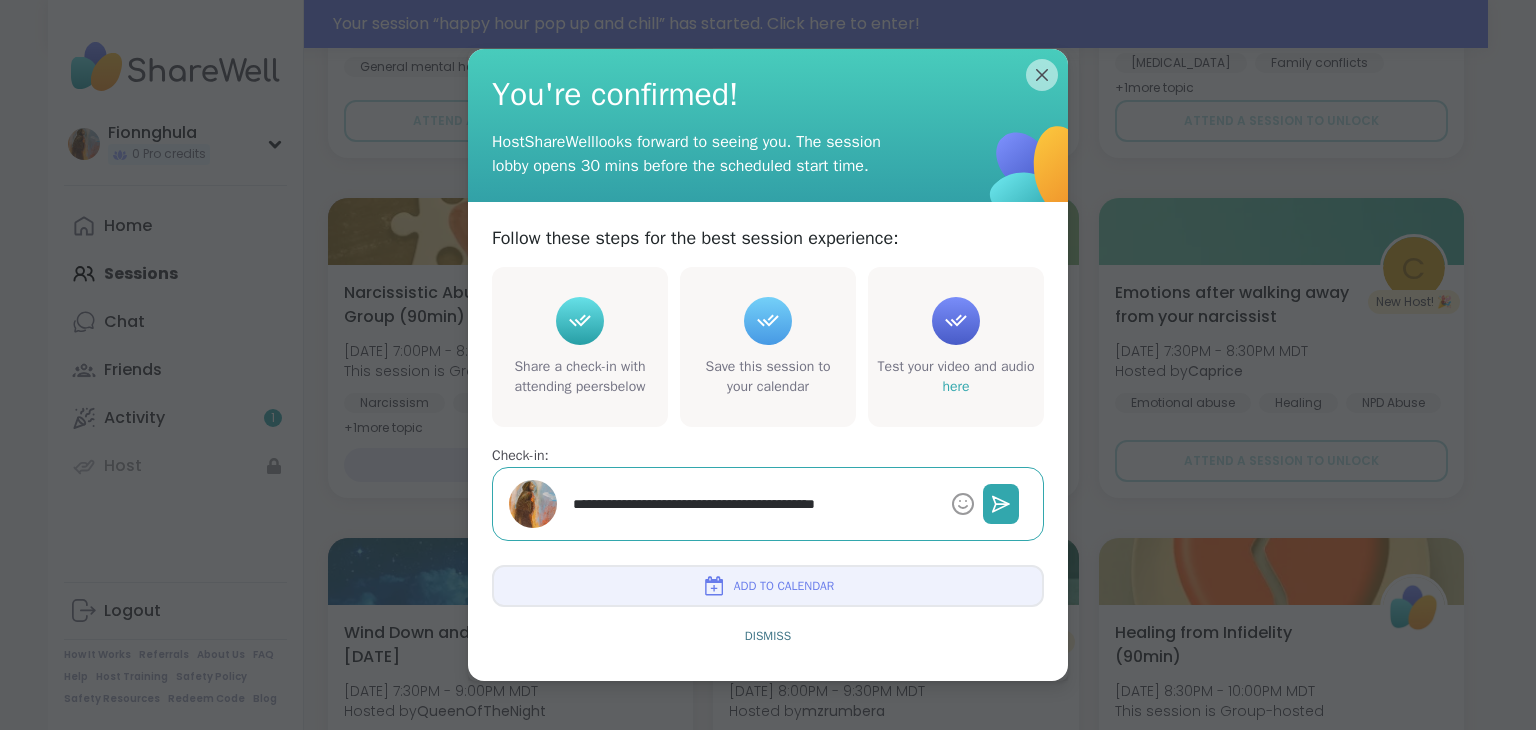 type on "*" 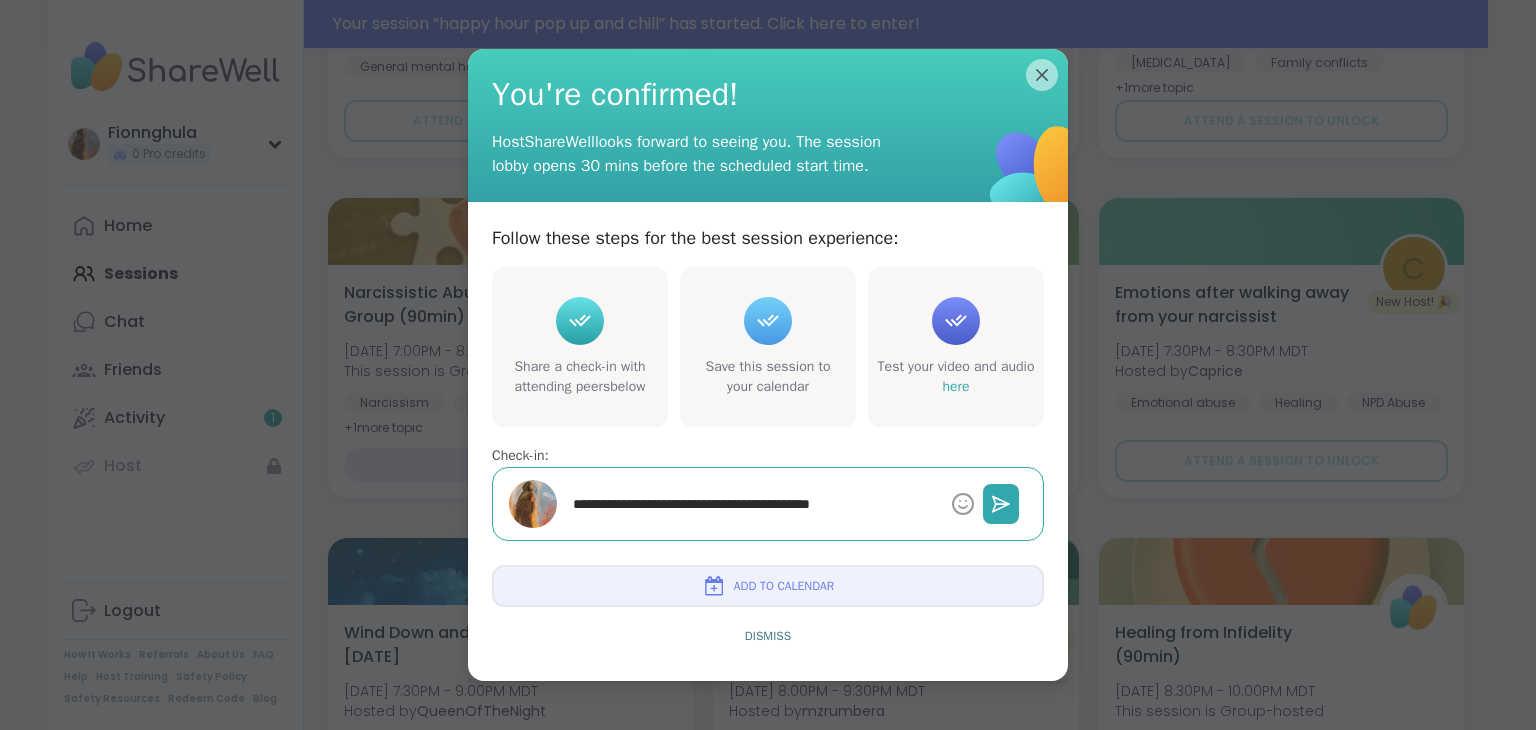 type on "*" 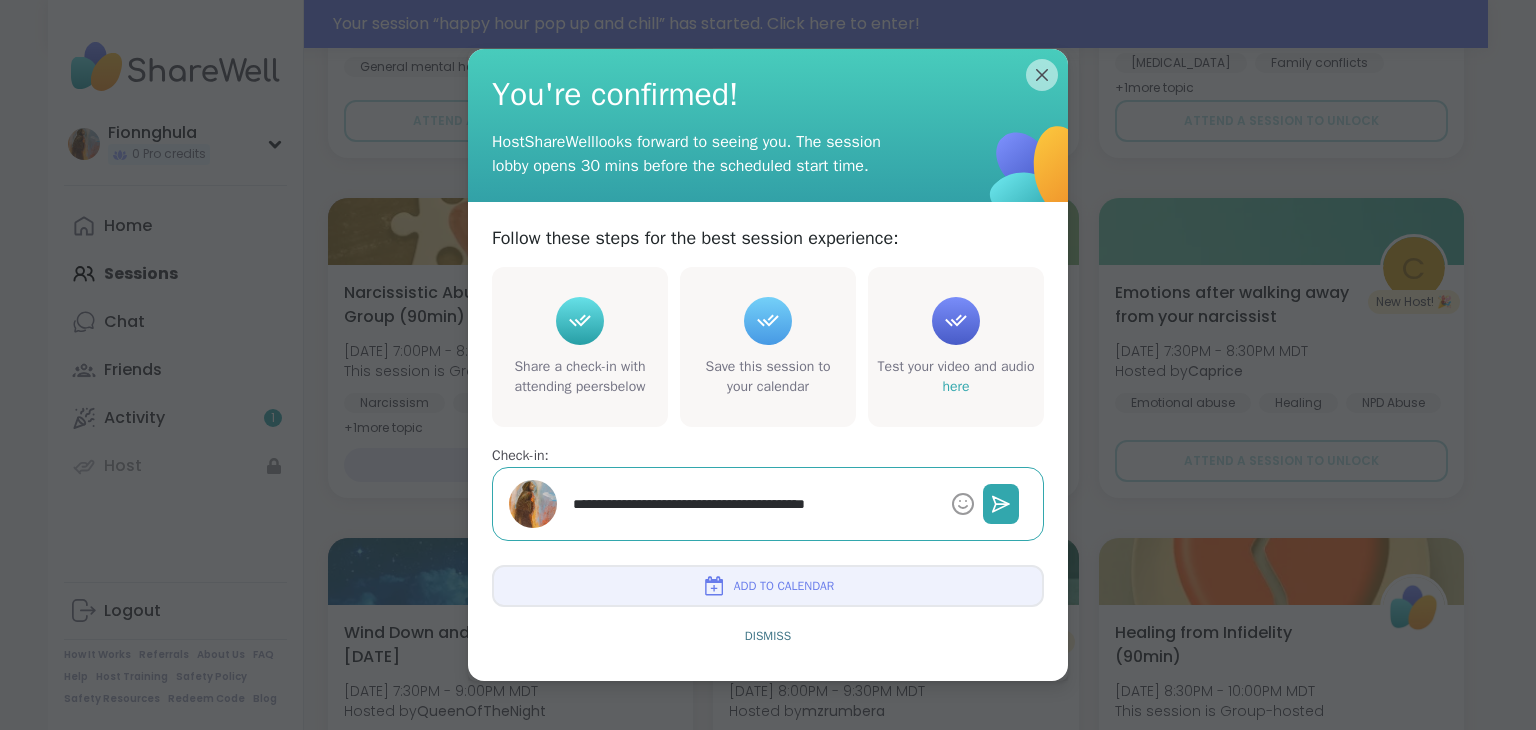 type on "*" 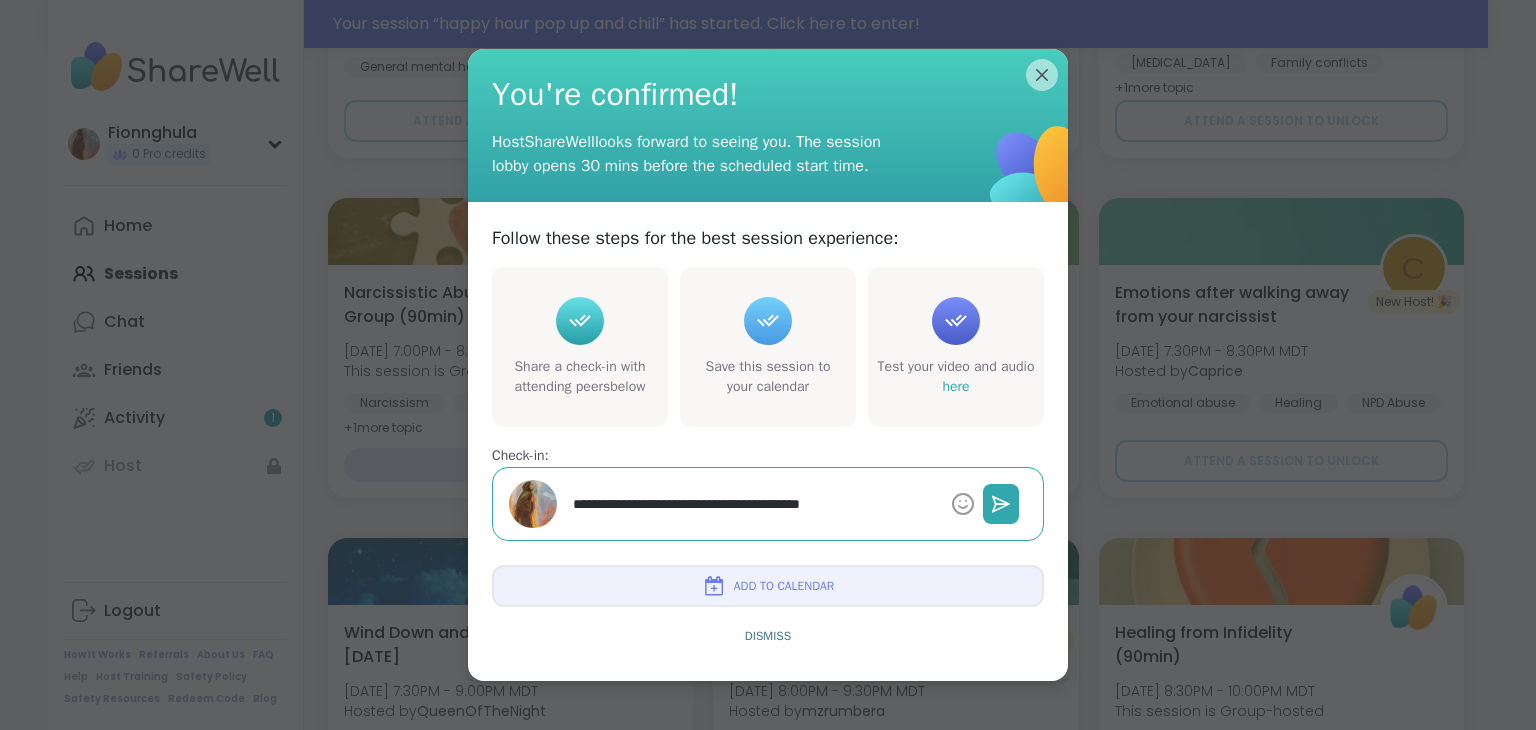 type on "*" 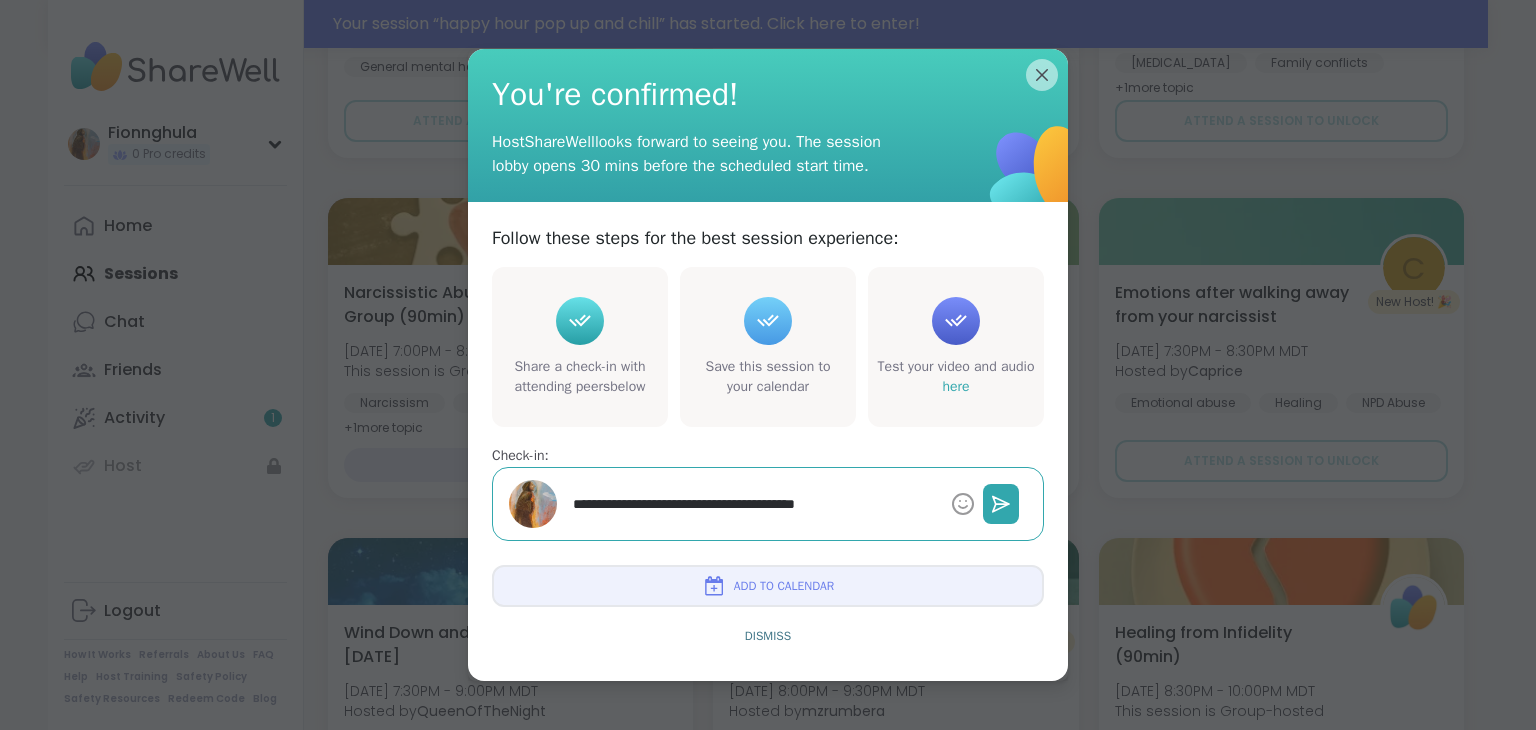 type on "*" 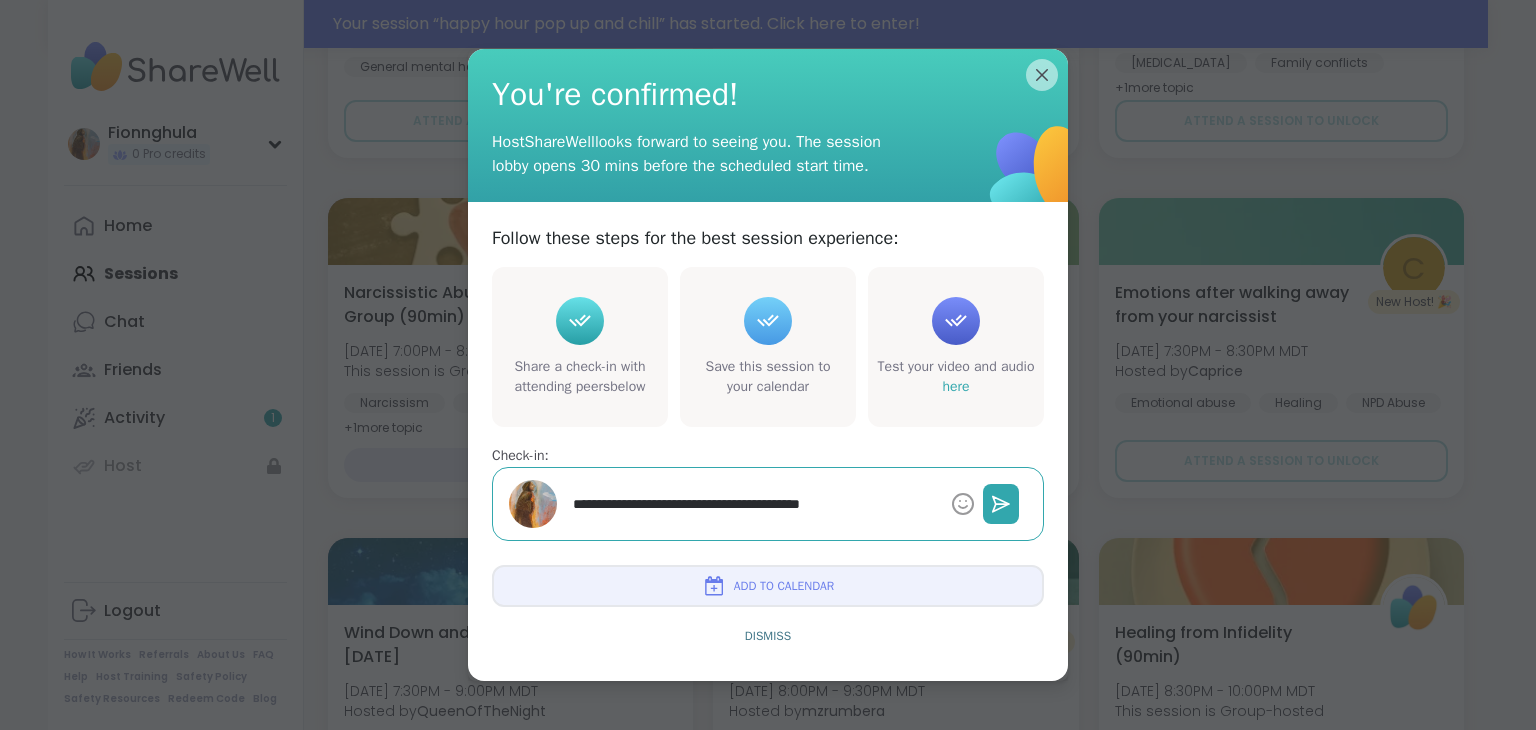type on "*" 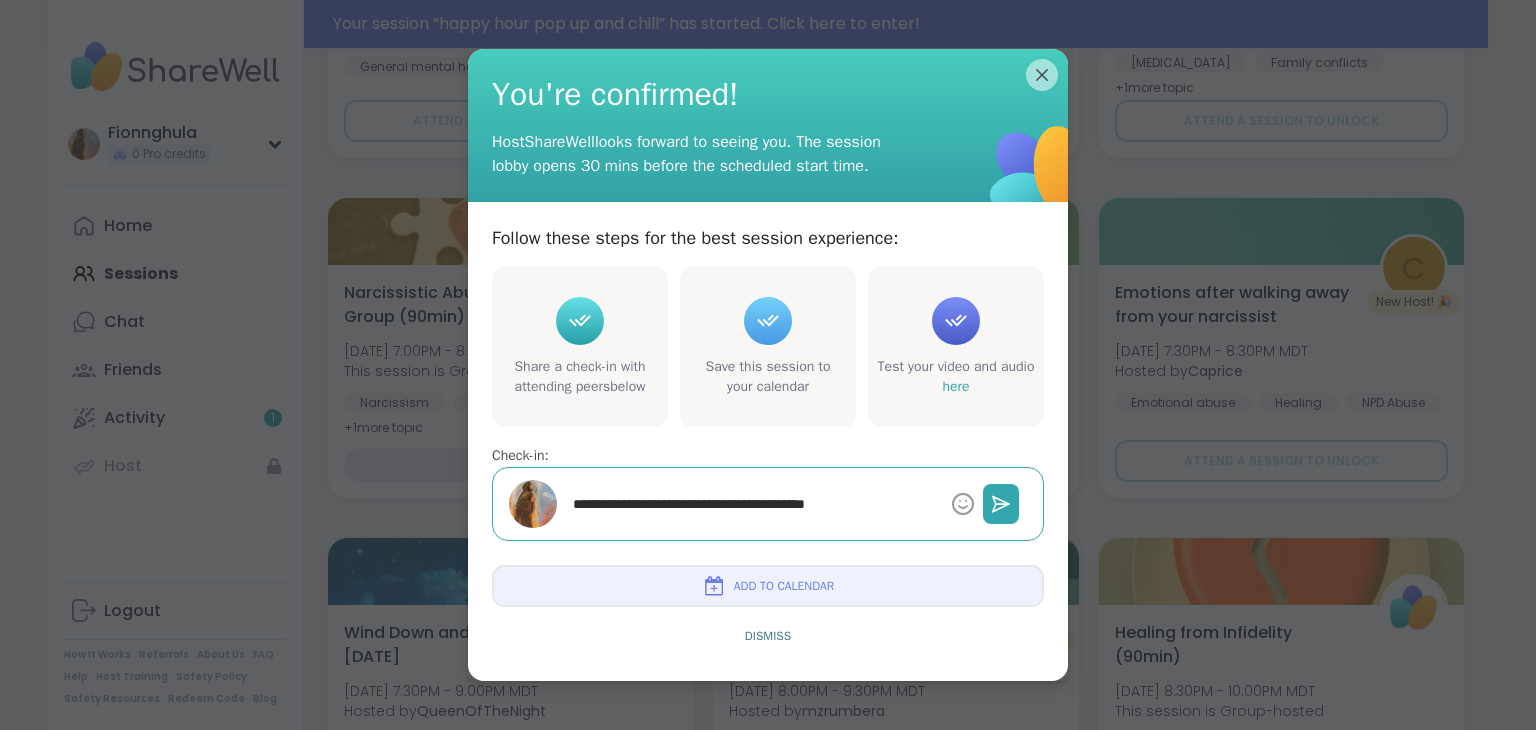 type on "*" 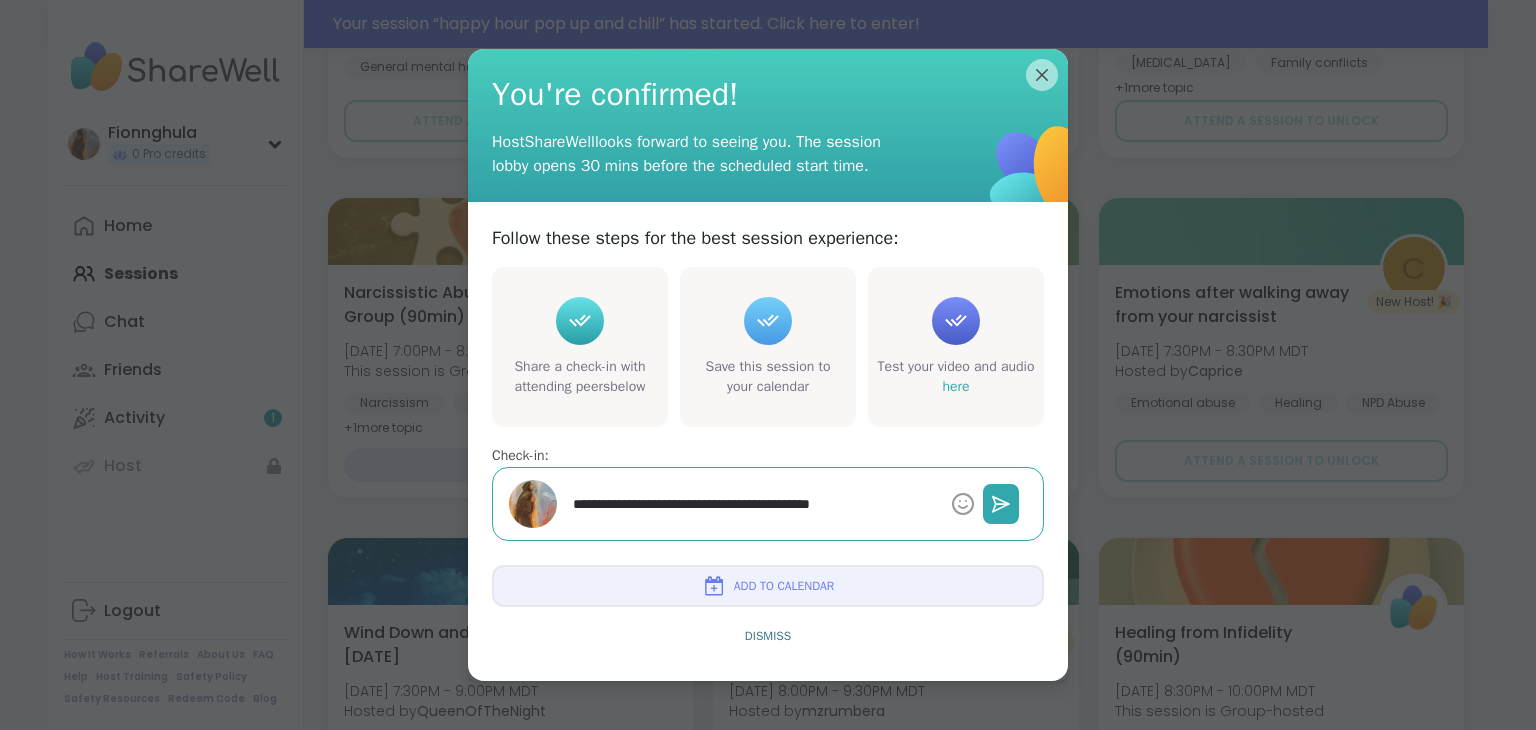 type on "*" 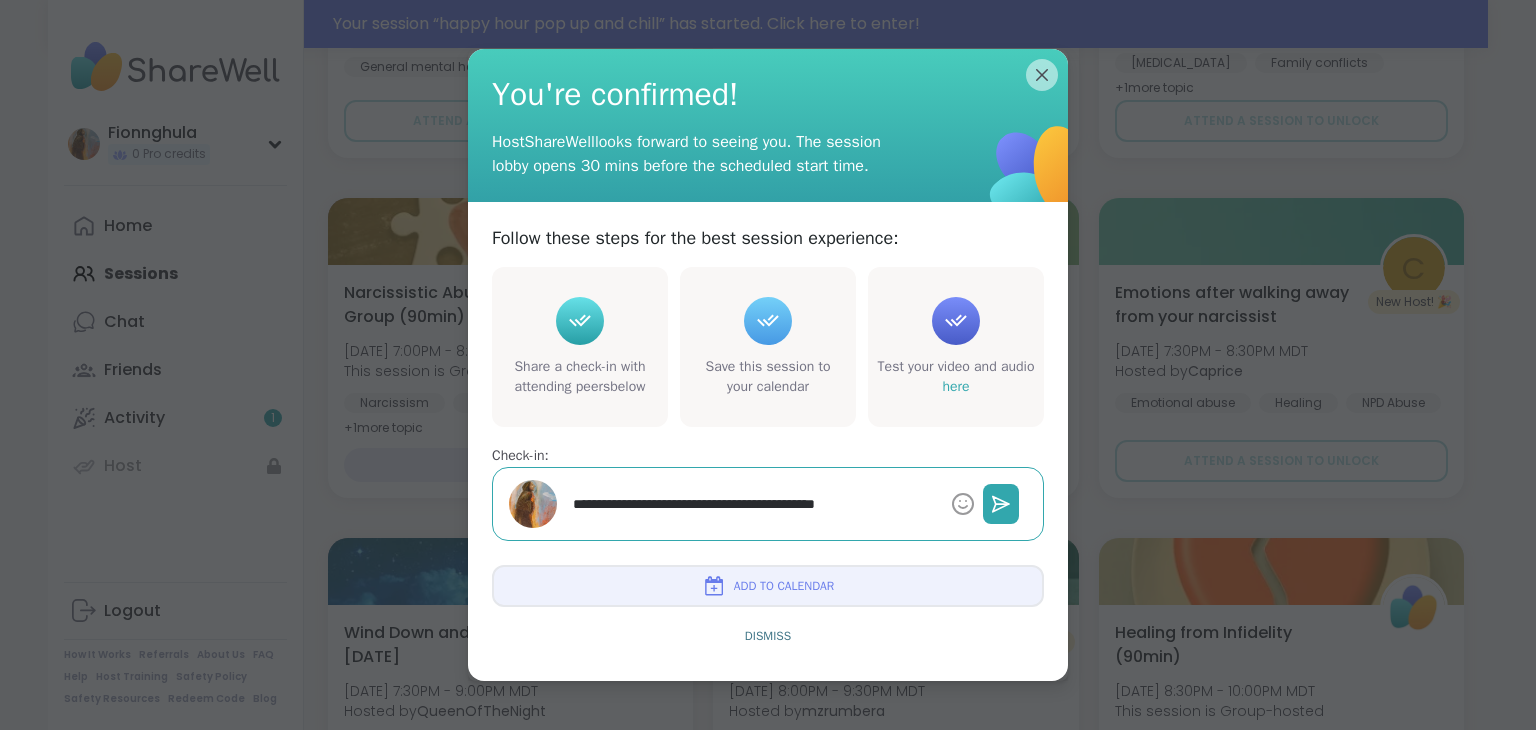 type on "*" 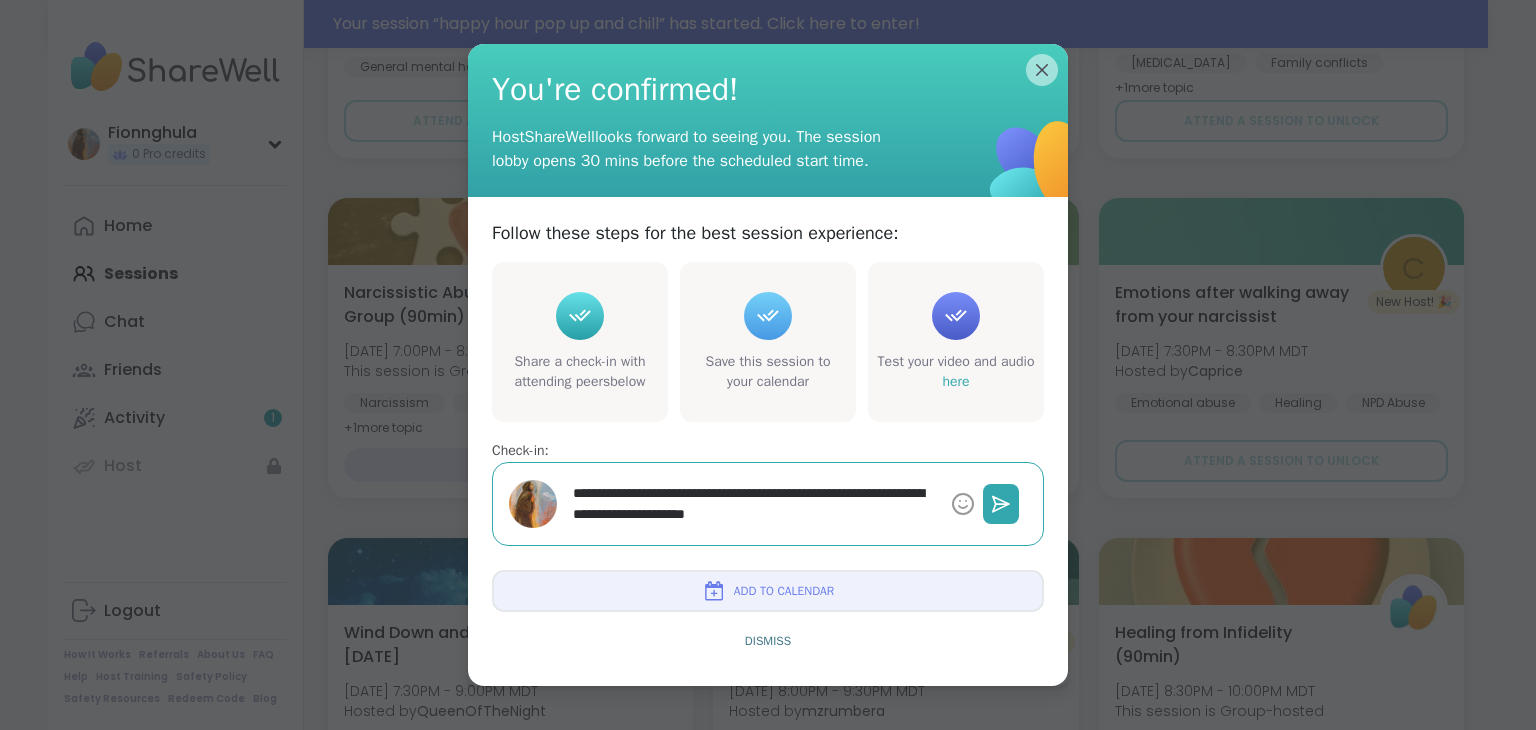 click on "**********" at bounding box center (754, 504) 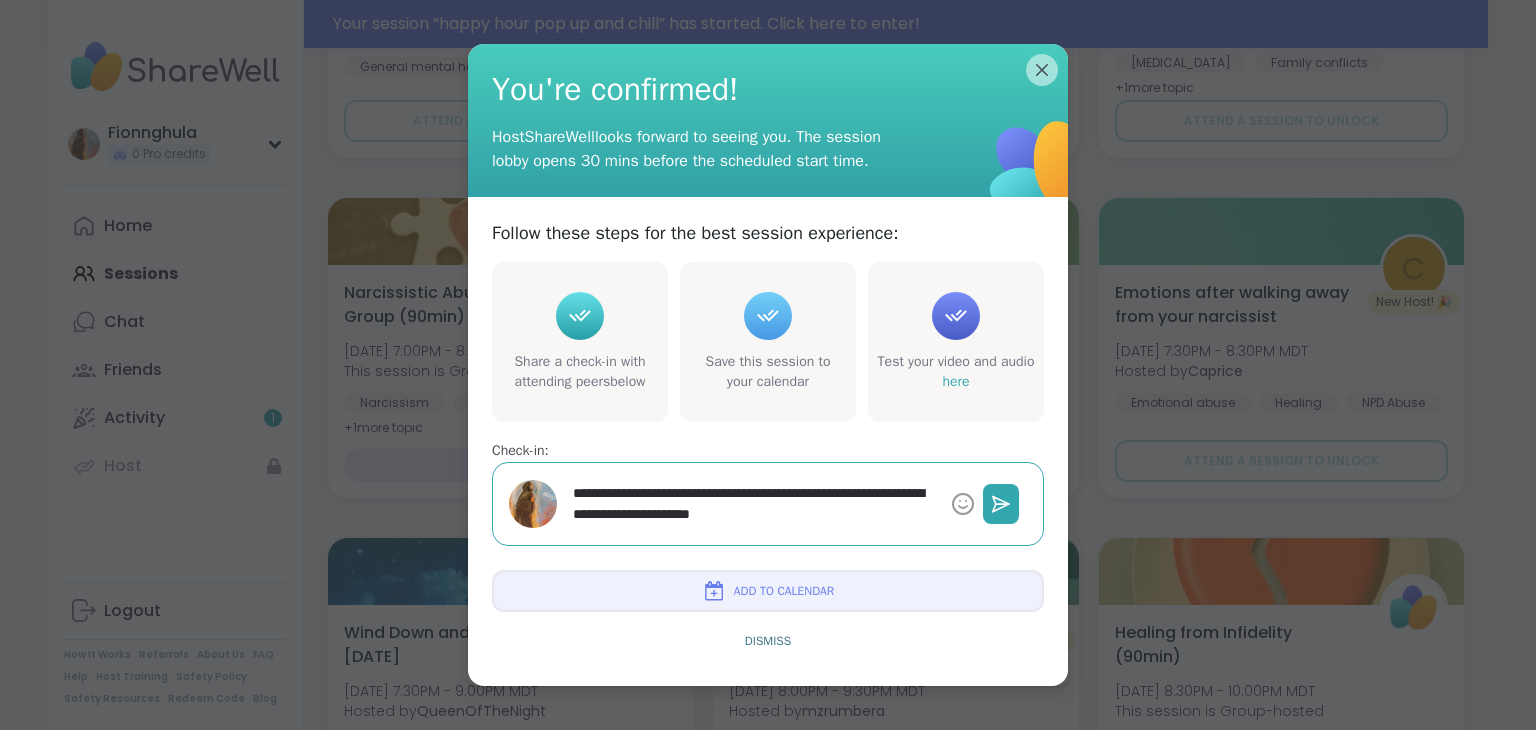 click on "**********" at bounding box center (754, 504) 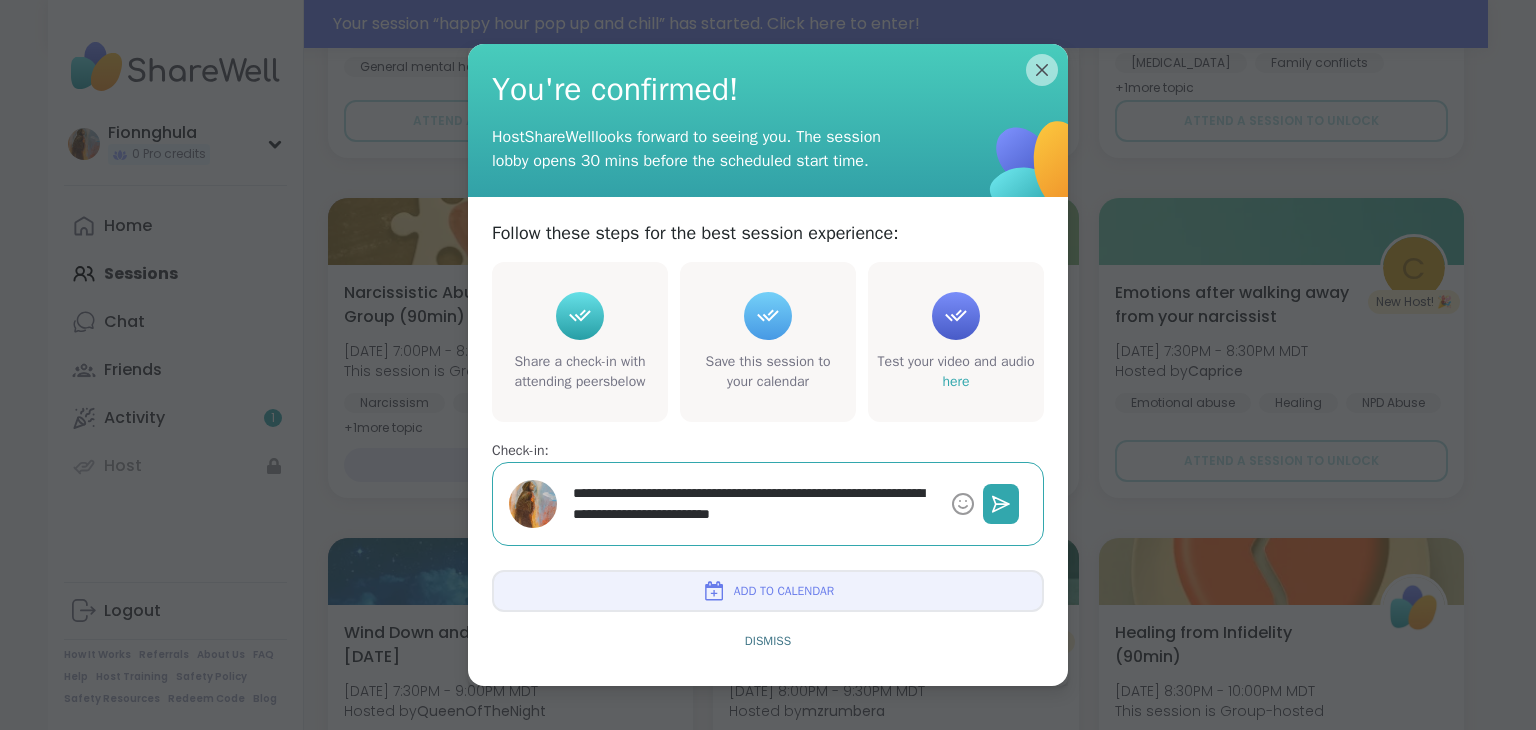 drag, startPoint x: 885, startPoint y: 508, endPoint x: 845, endPoint y: 515, distance: 40.60788 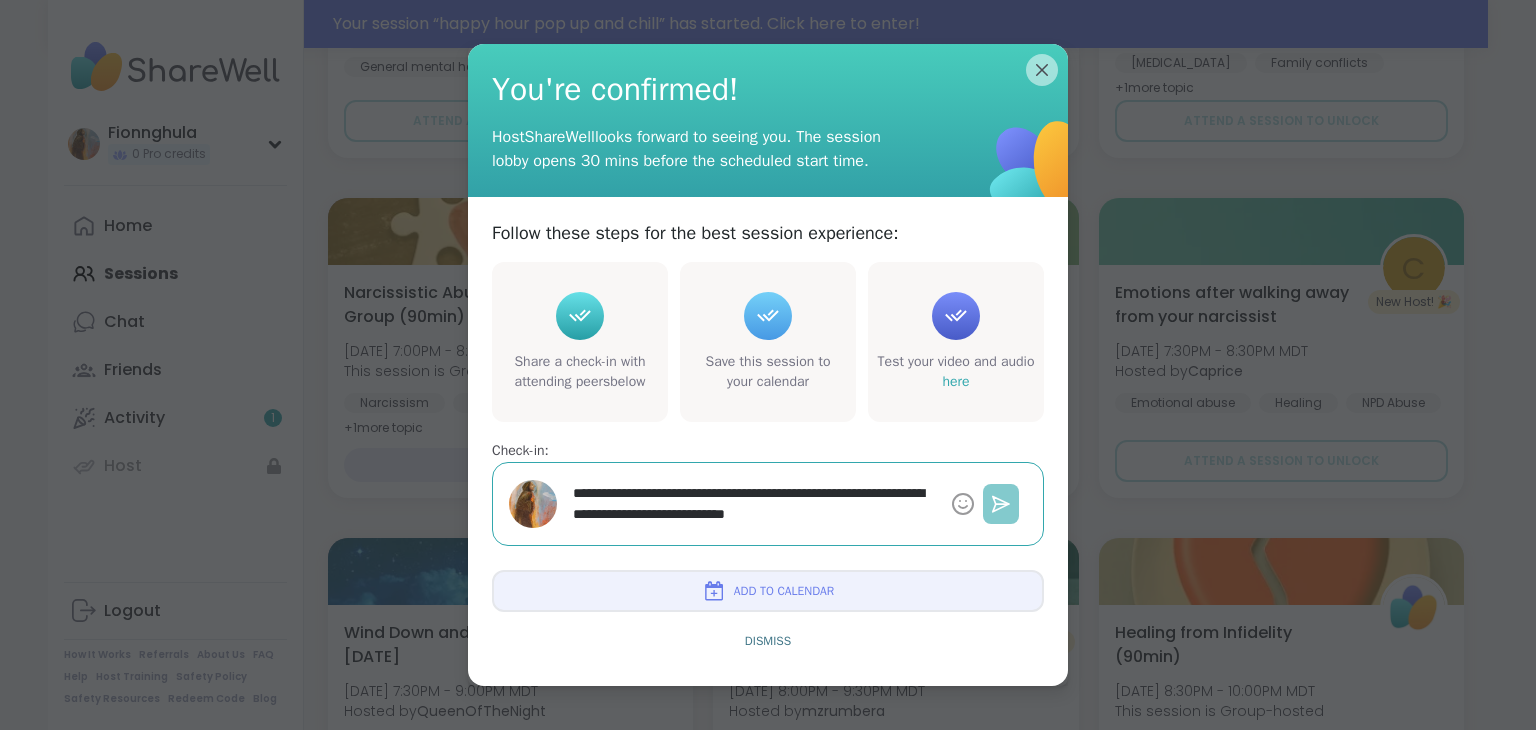 click at bounding box center (1001, 504) 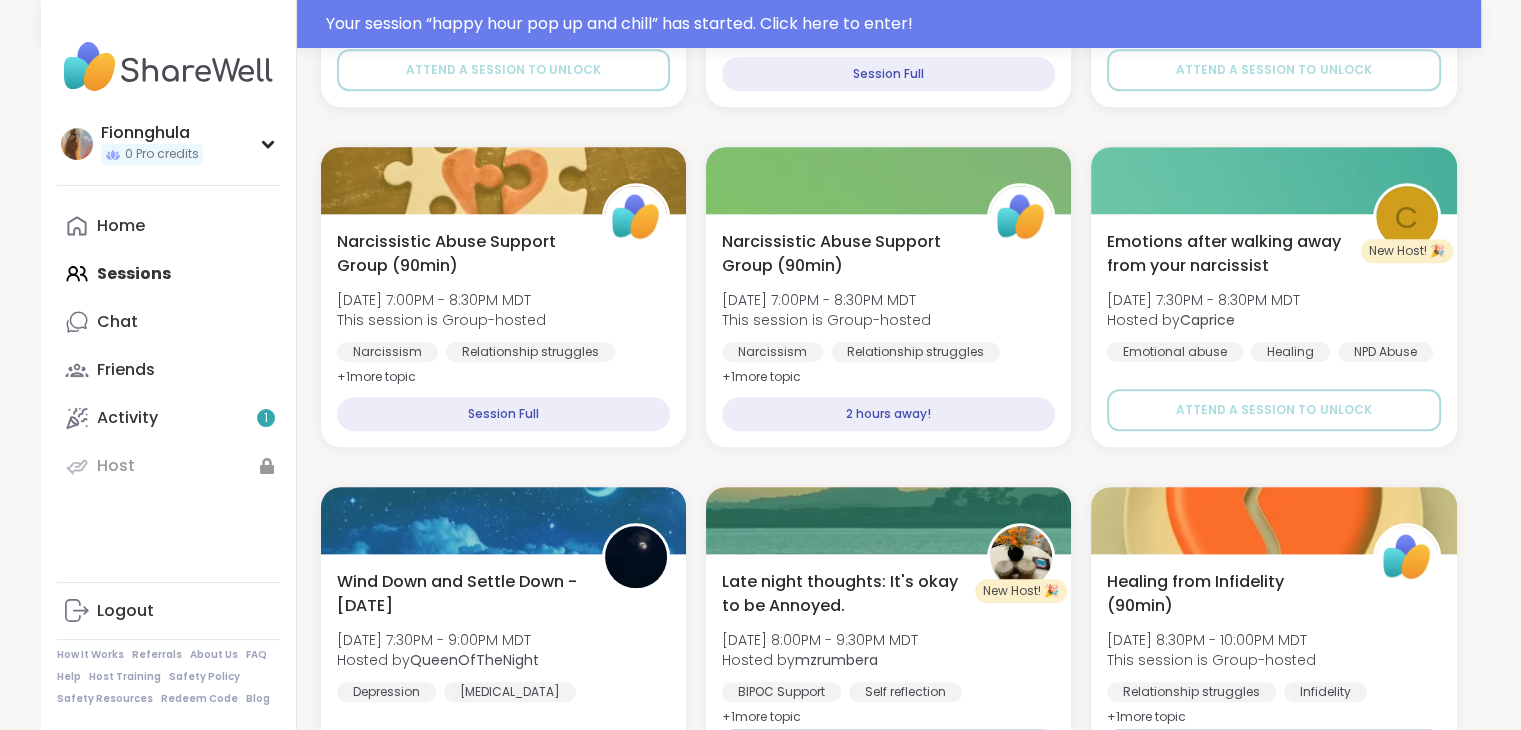 scroll, scrollTop: 1377, scrollLeft: 0, axis: vertical 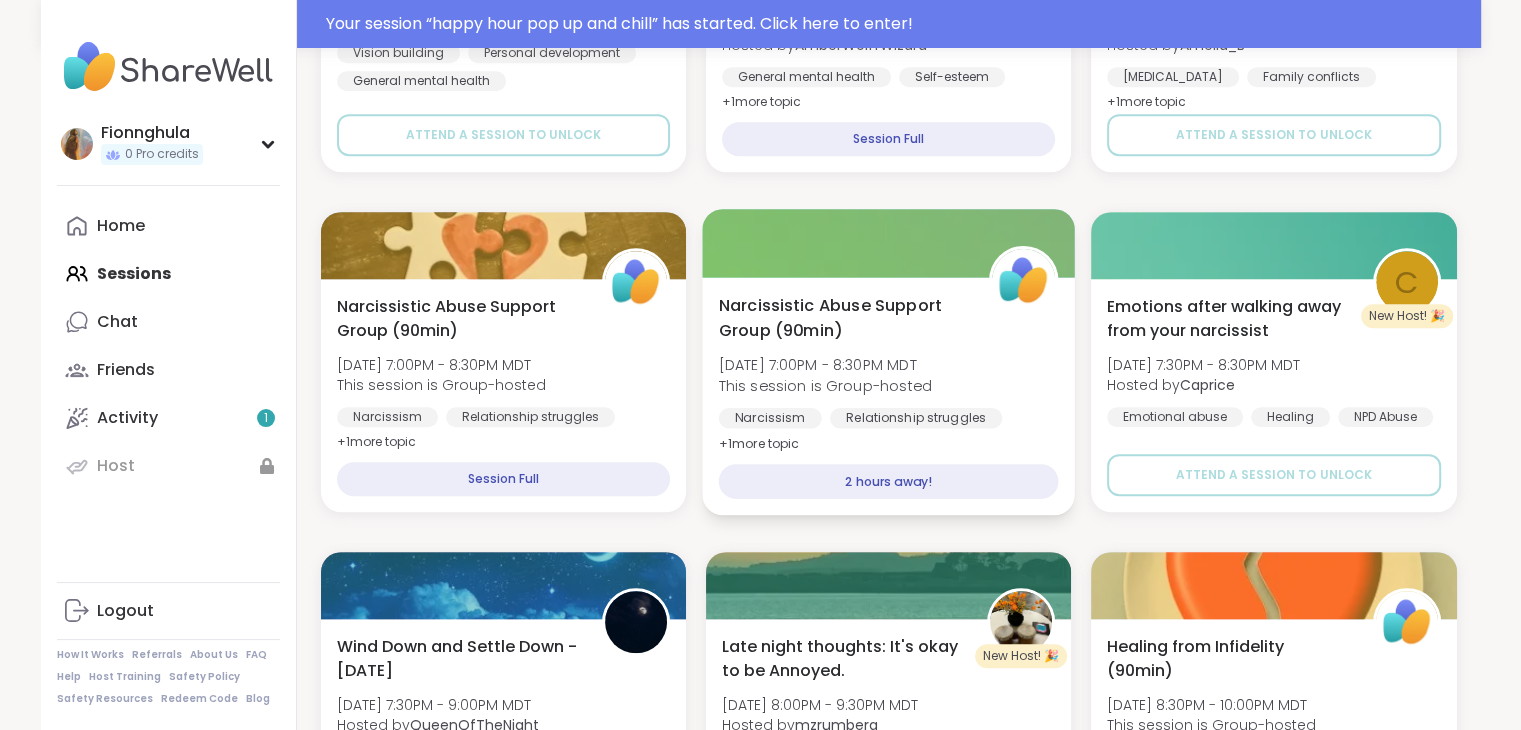 click on "+ 1  more topic" at bounding box center [758, 443] 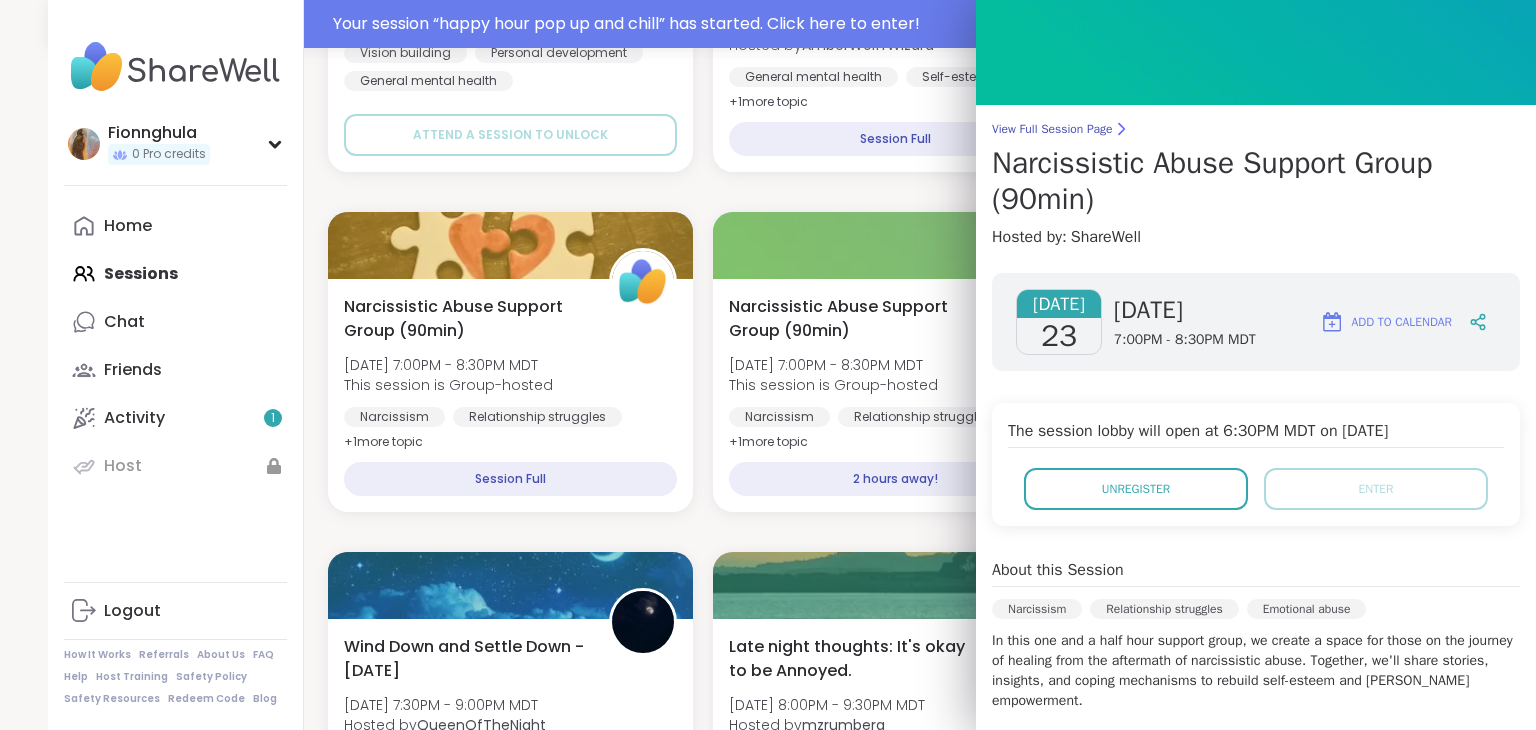 scroll, scrollTop: 60, scrollLeft: 0, axis: vertical 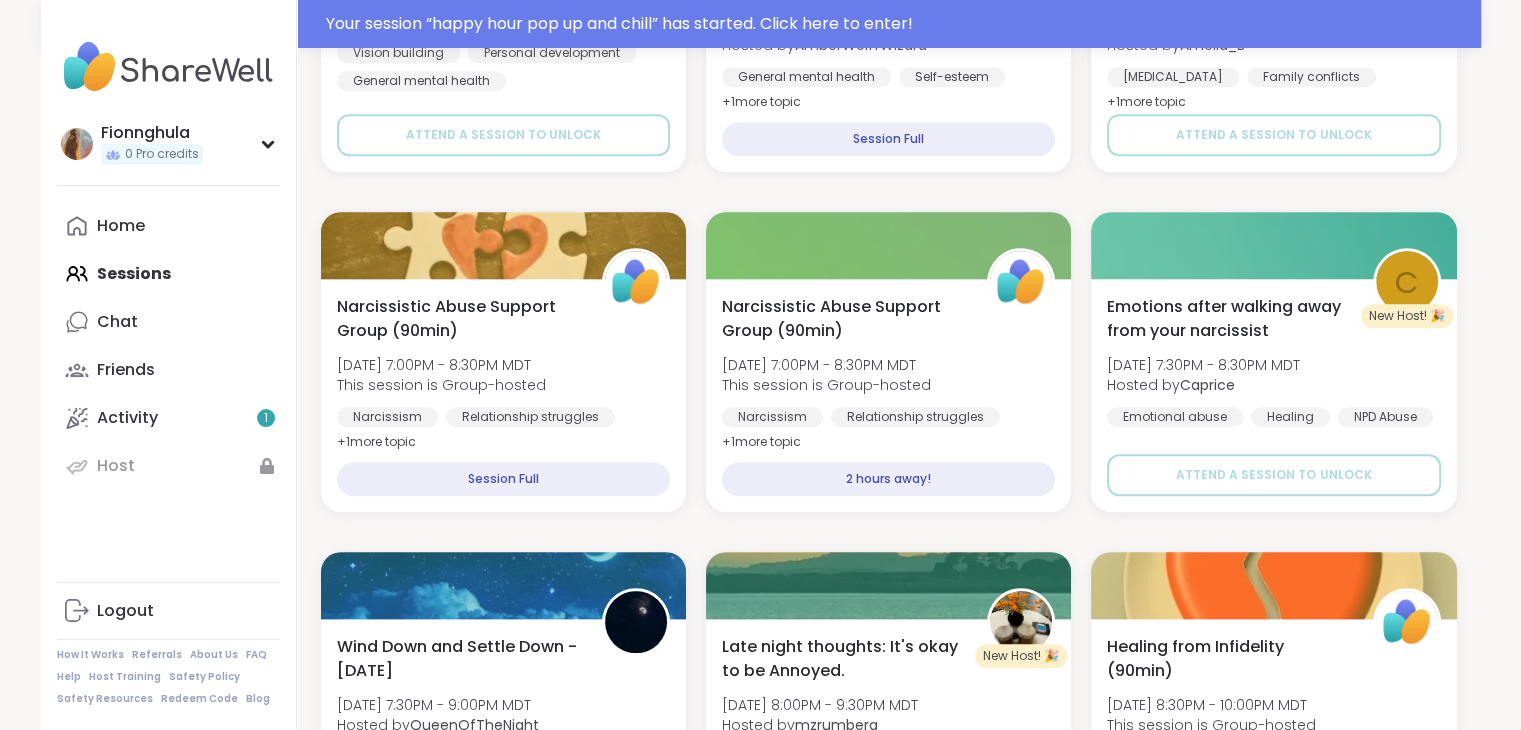 drag, startPoint x: 1524, startPoint y: 241, endPoint x: 1524, endPoint y: 255, distance: 14 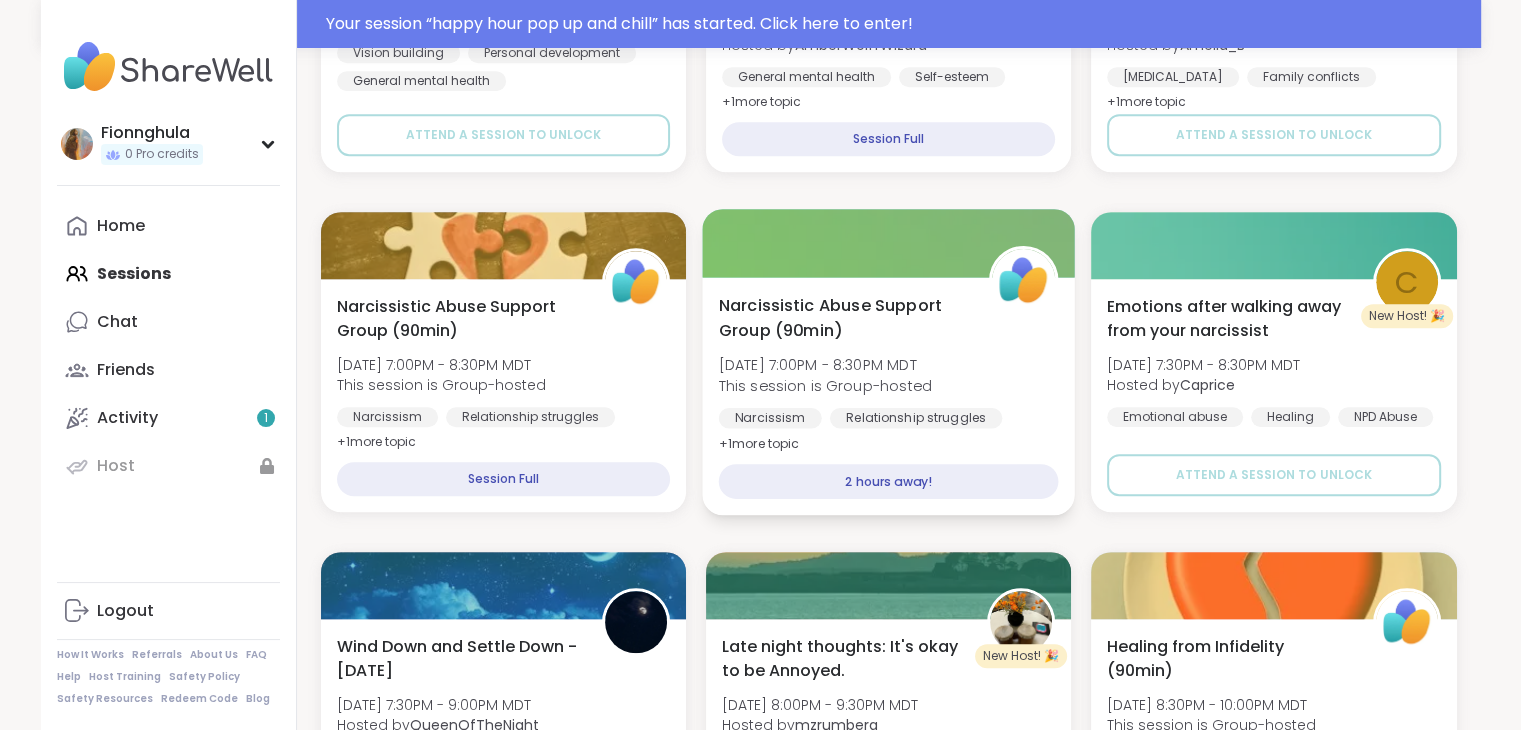 click on "+ 1  more topic" at bounding box center (758, 443) 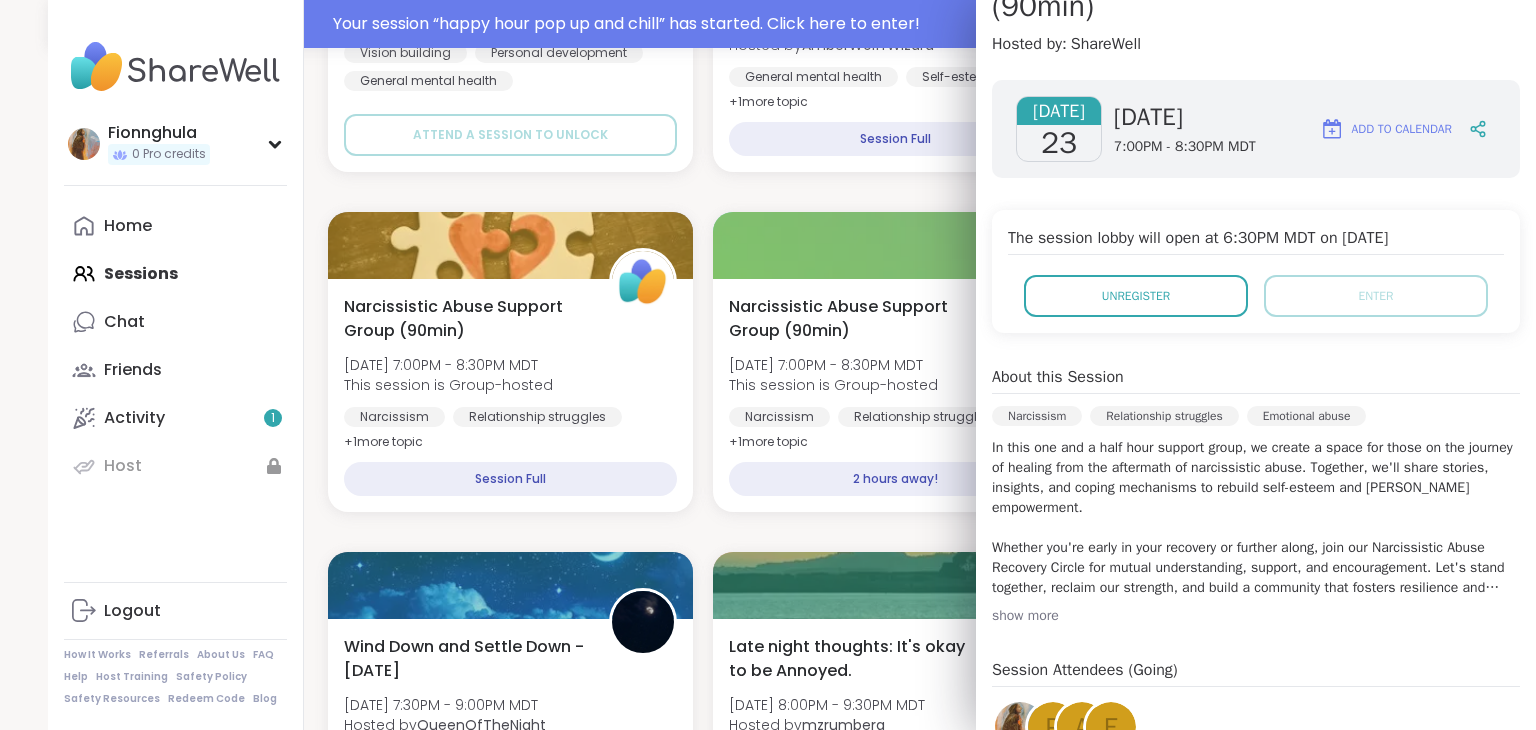 scroll, scrollTop: 260, scrollLeft: 0, axis: vertical 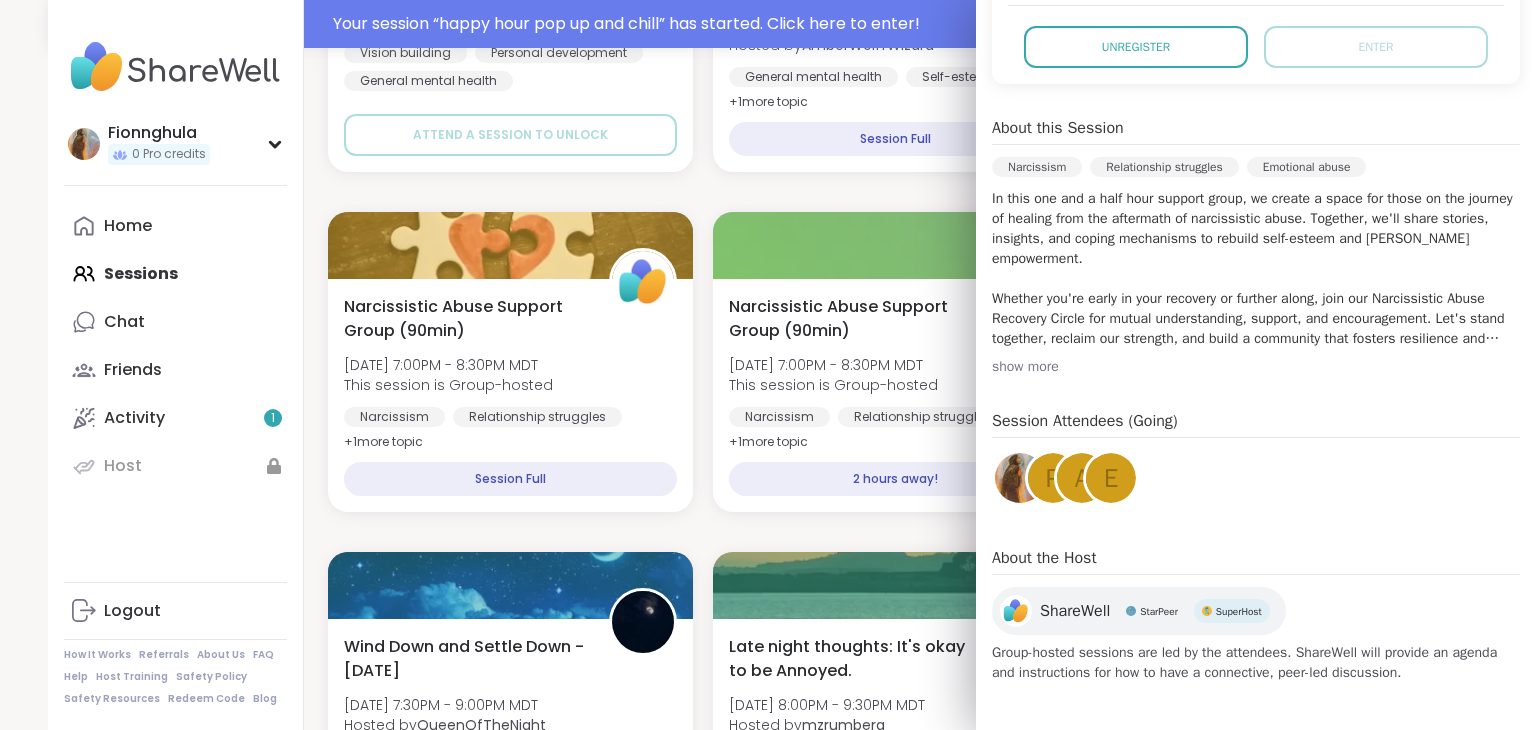 click on "e" at bounding box center [1111, 478] 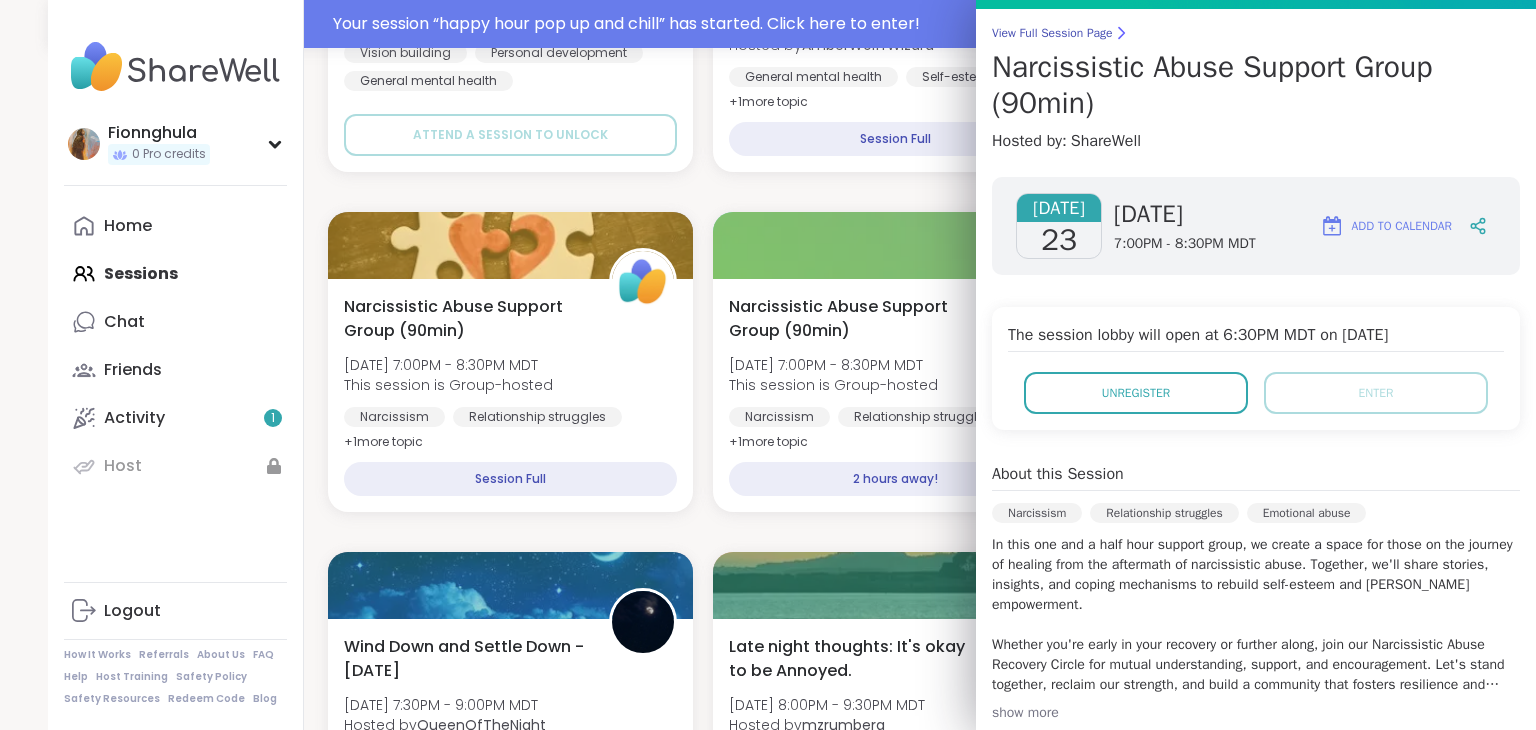 scroll, scrollTop: 144, scrollLeft: 0, axis: vertical 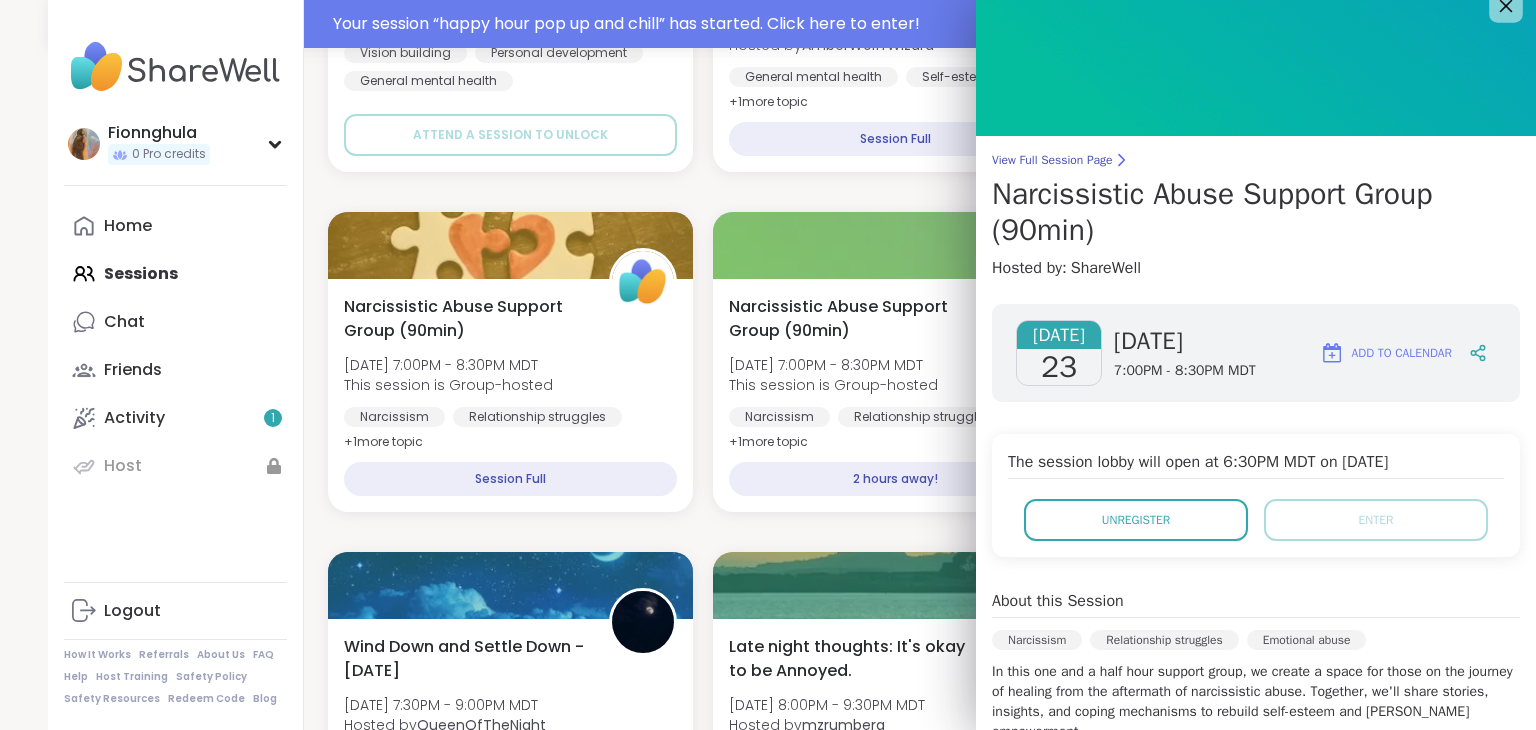 click 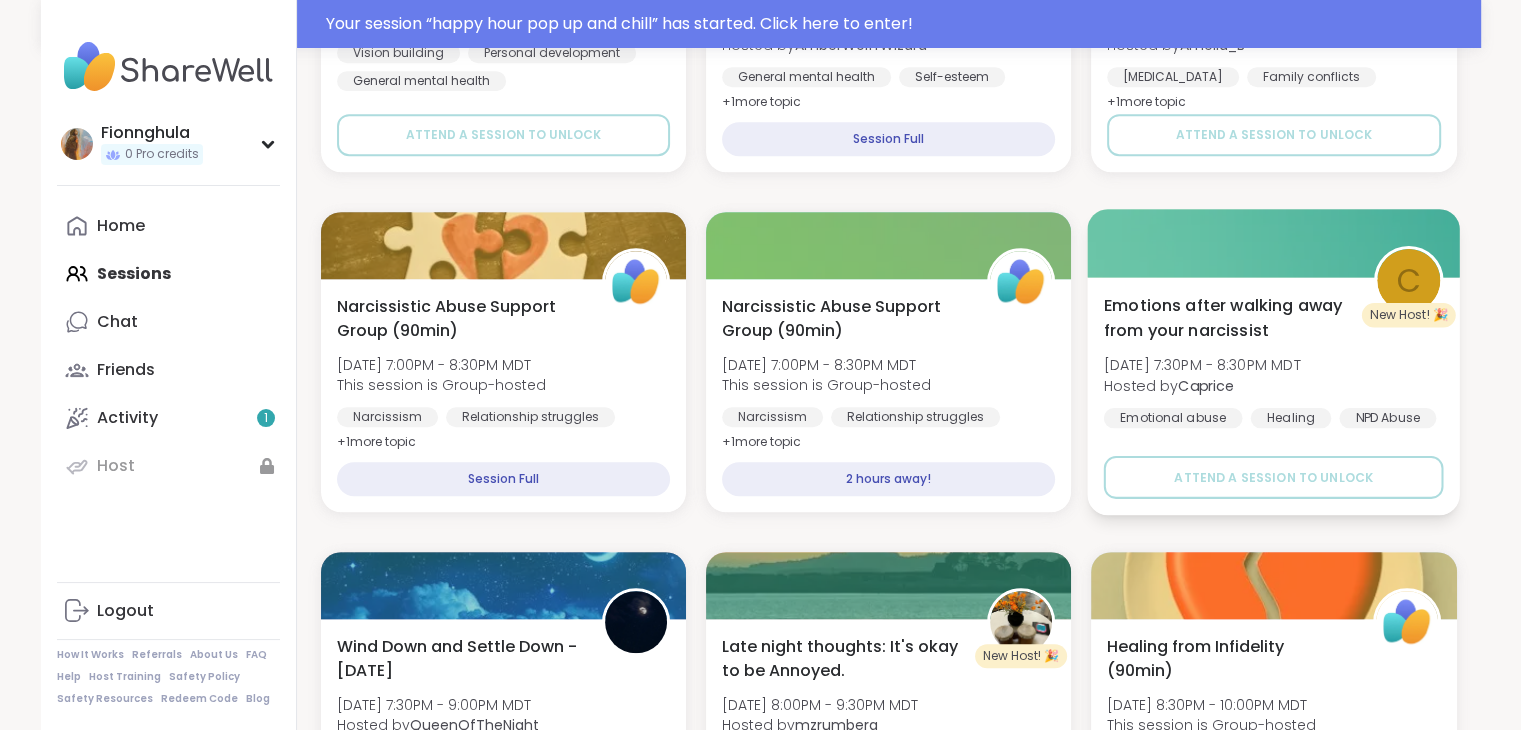 click on "Emotions after walking away from your narcissist" at bounding box center [1228, 317] 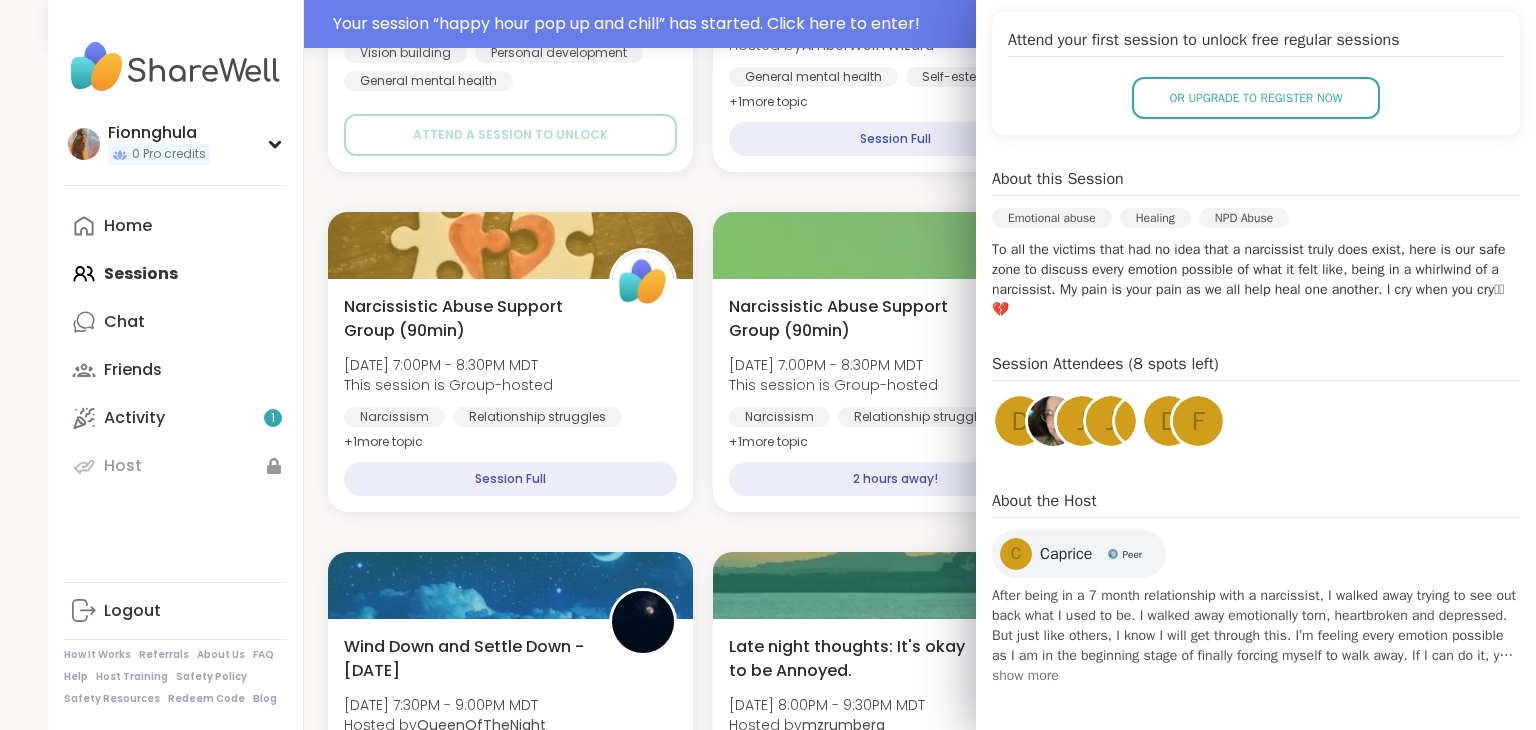 scroll, scrollTop: 449, scrollLeft: 0, axis: vertical 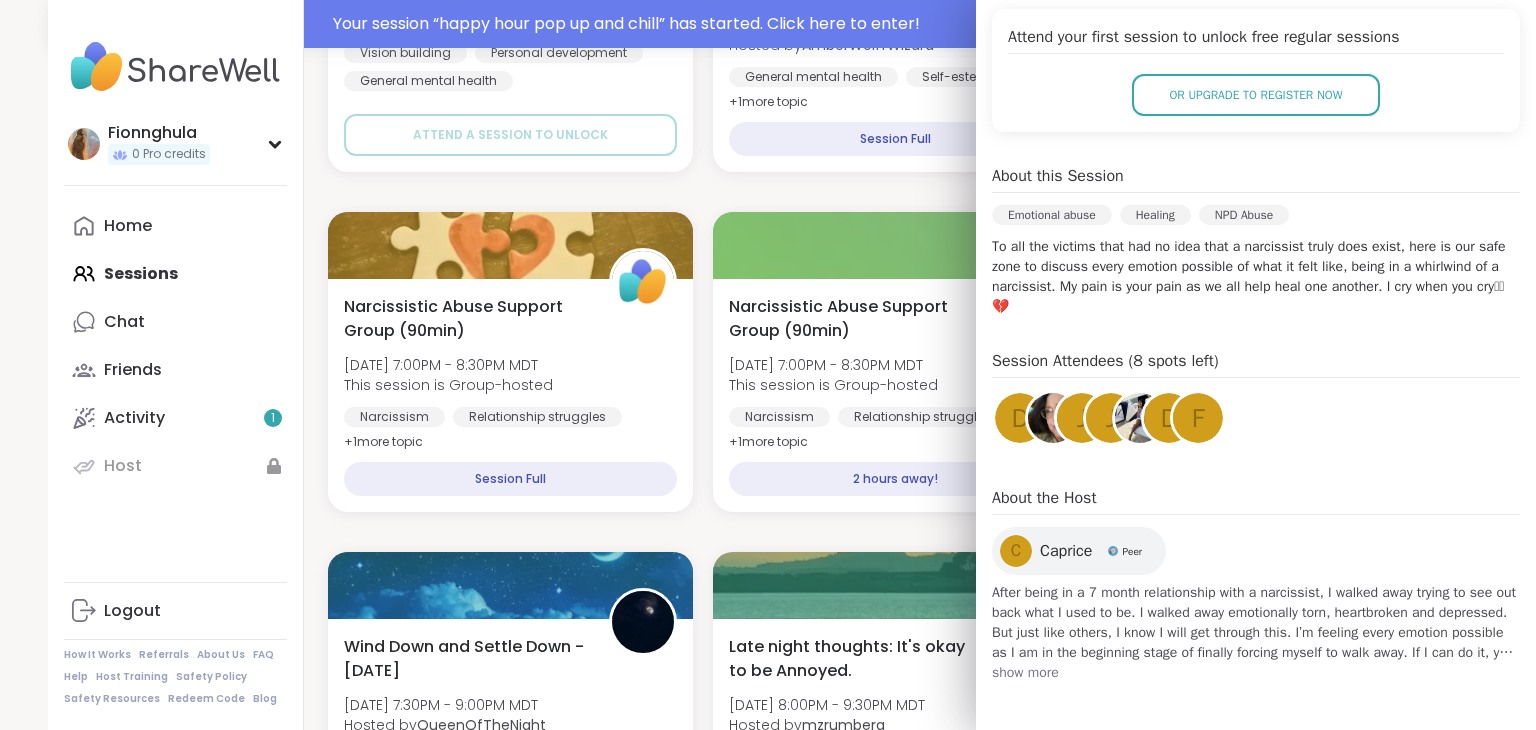 click on "show more" at bounding box center [1256, 673] 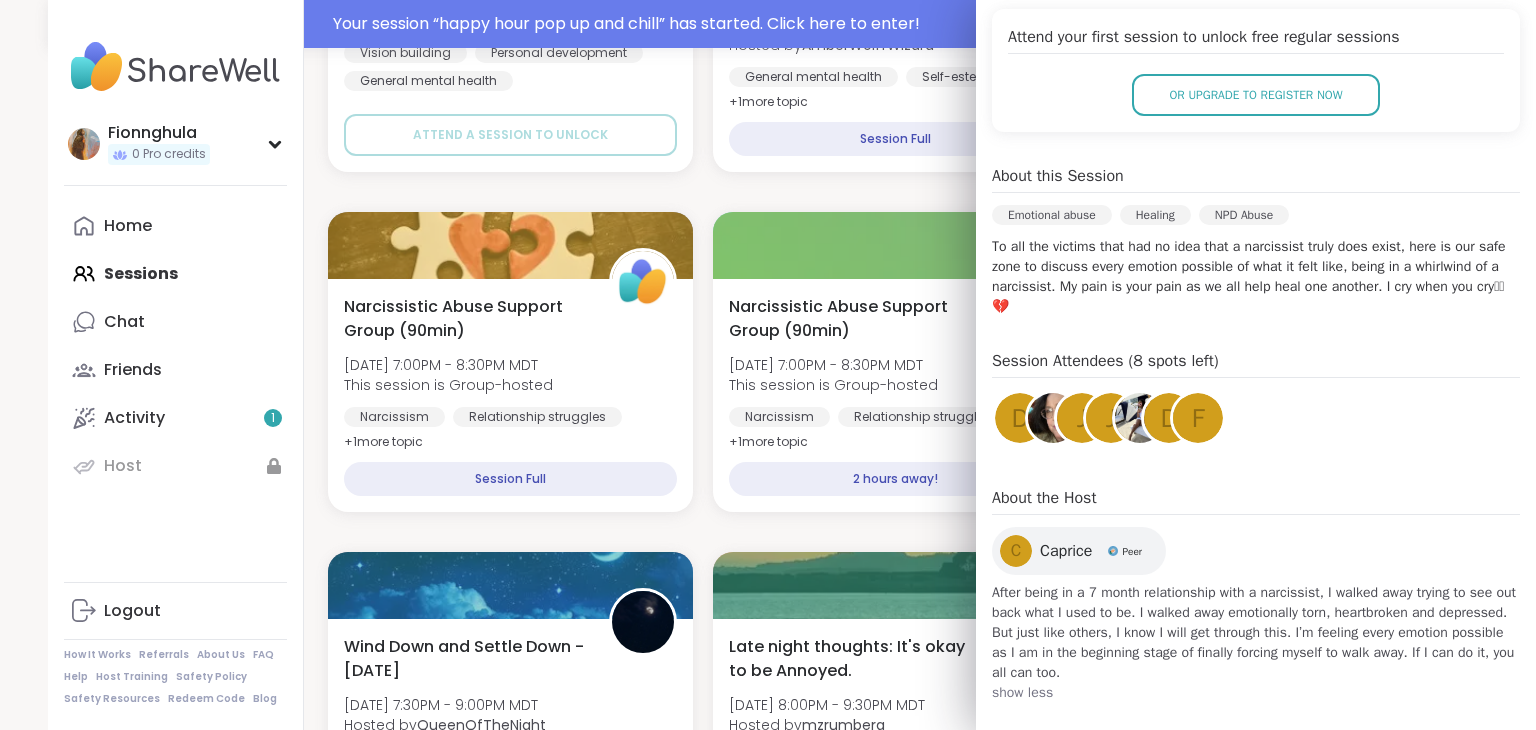 click at bounding box center [1140, 418] 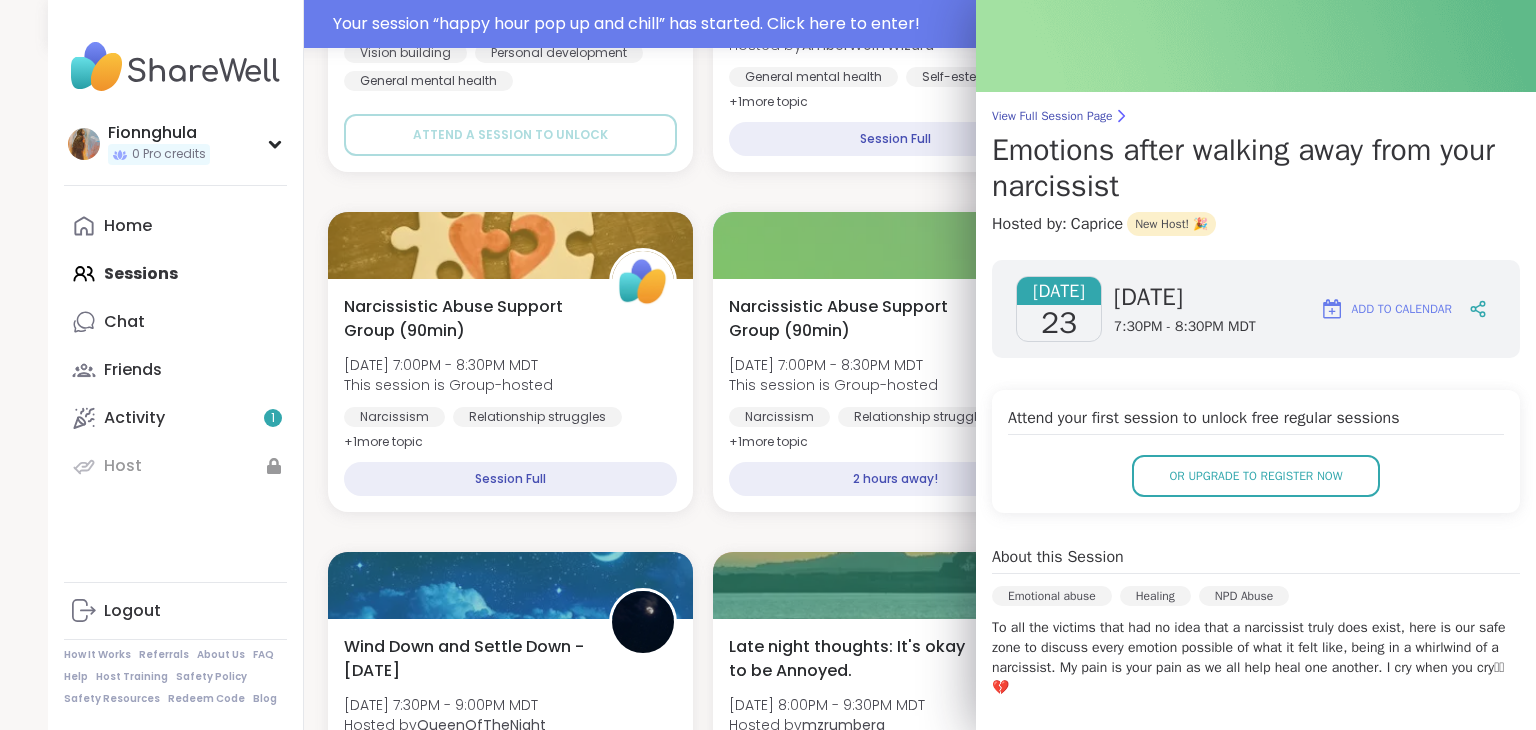 scroll, scrollTop: 10, scrollLeft: 0, axis: vertical 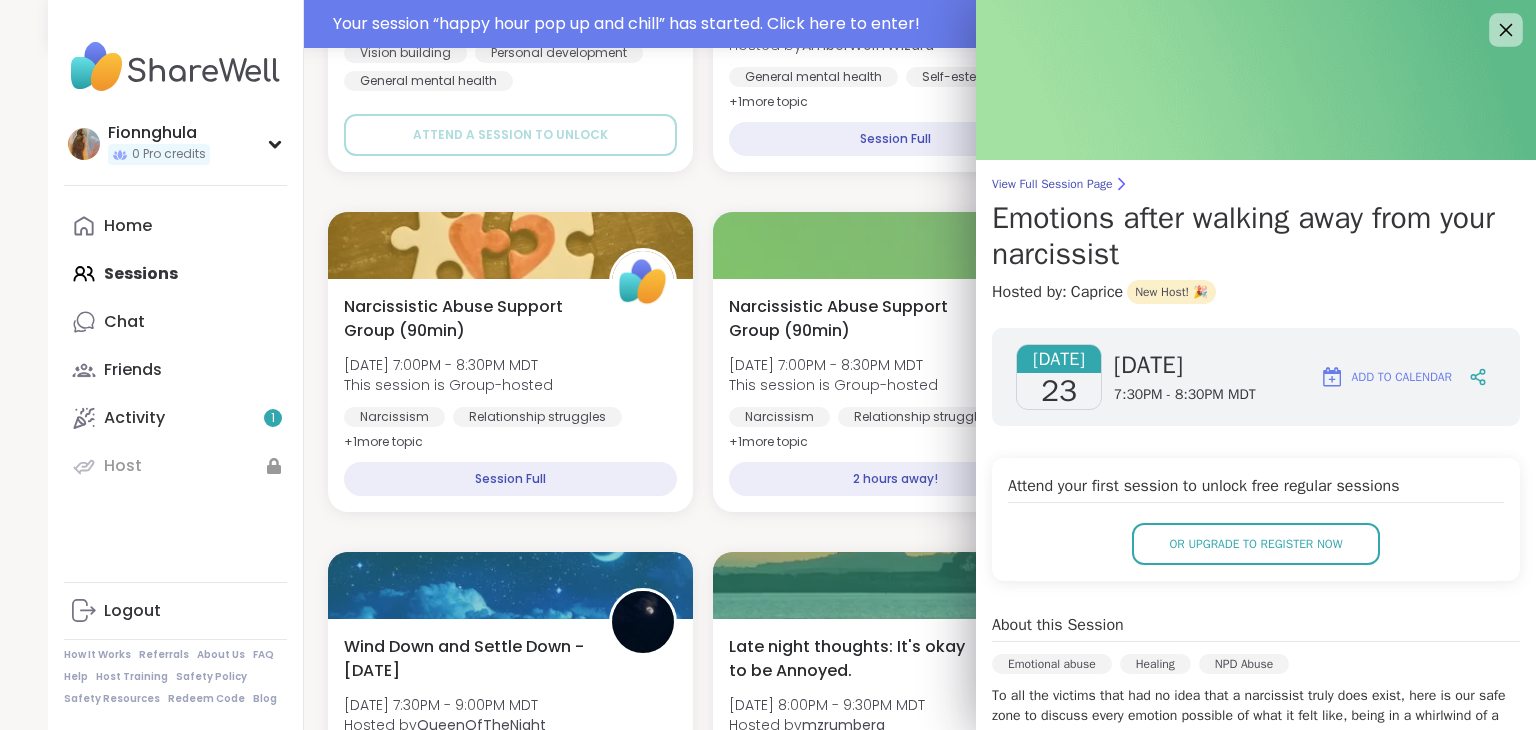 click 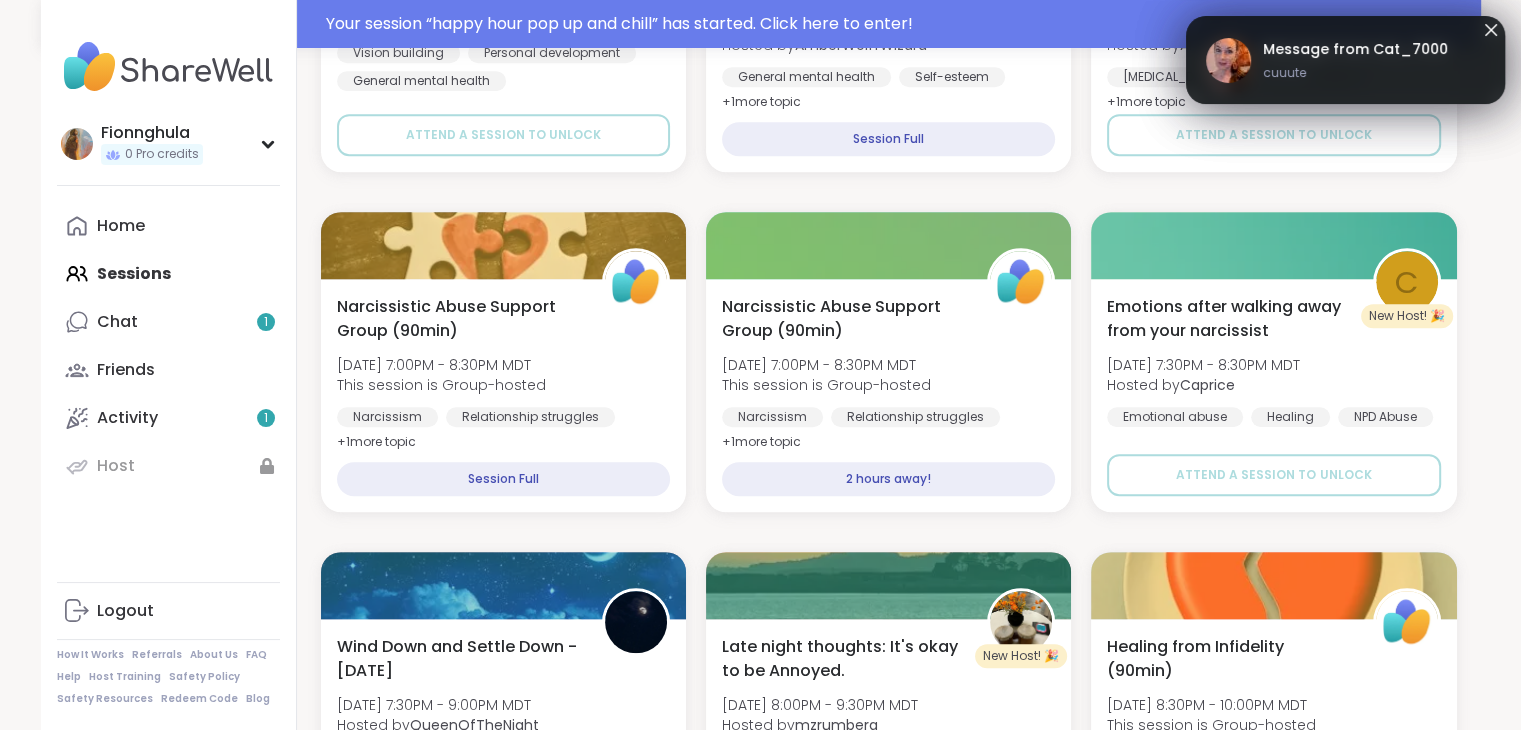 click 